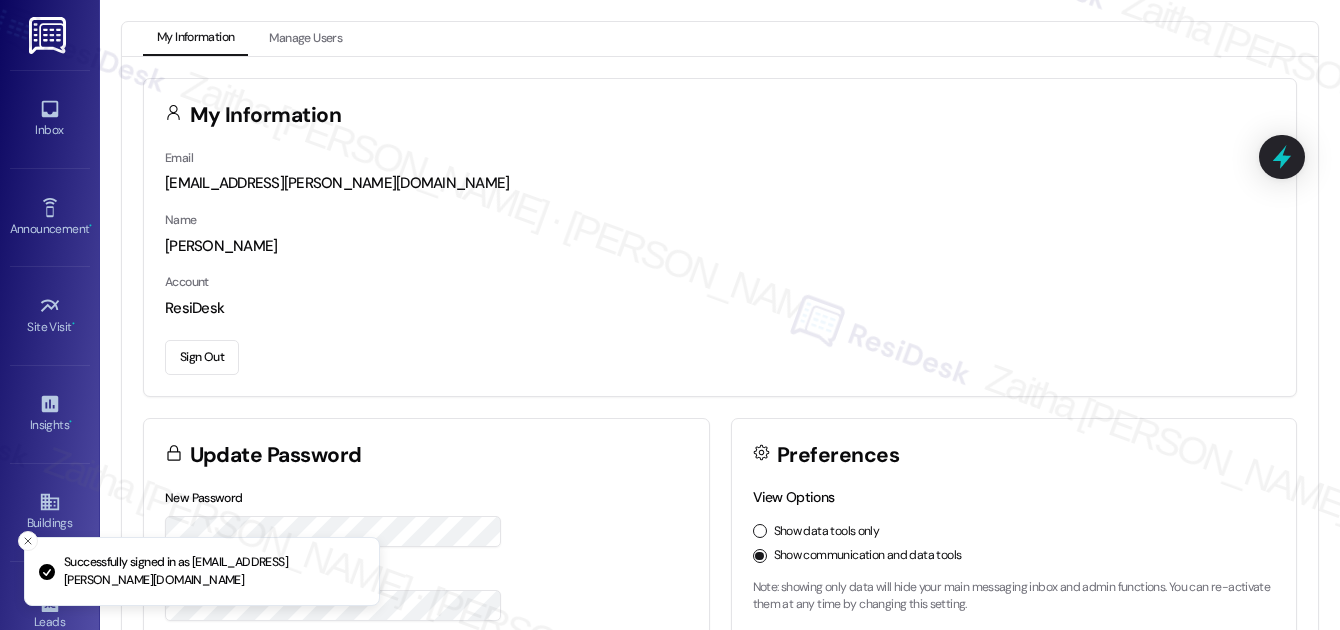 scroll, scrollTop: 0, scrollLeft: 0, axis: both 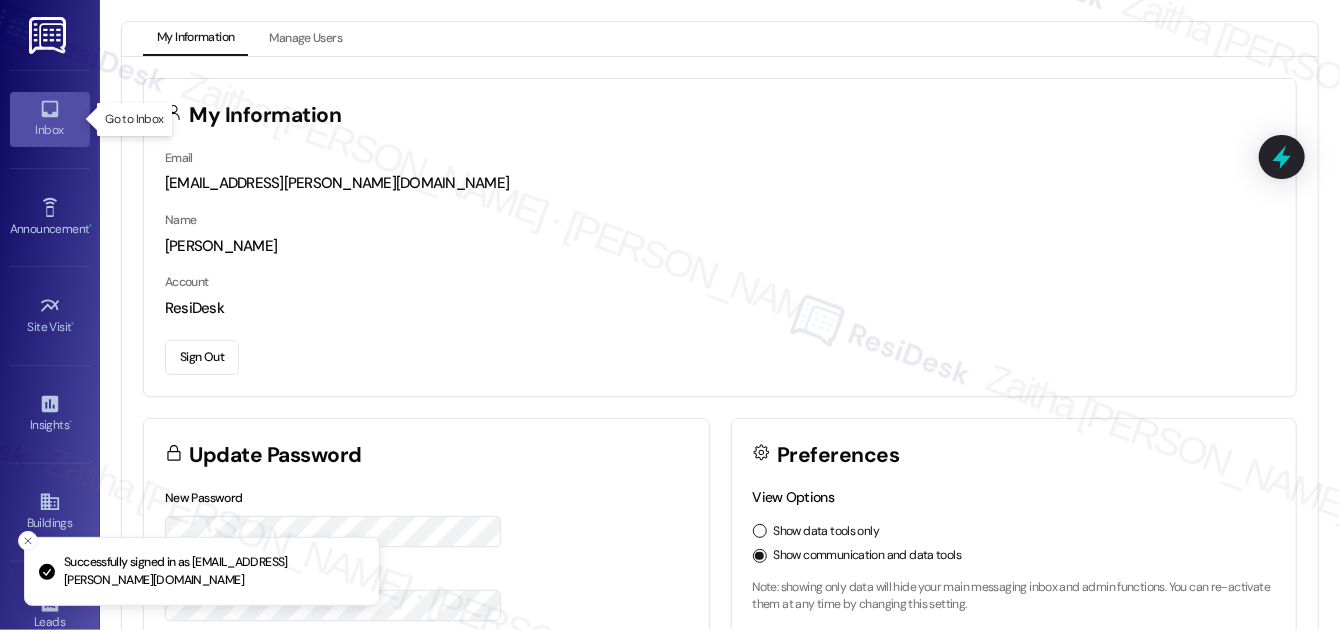 click on "Inbox" at bounding box center (50, 130) 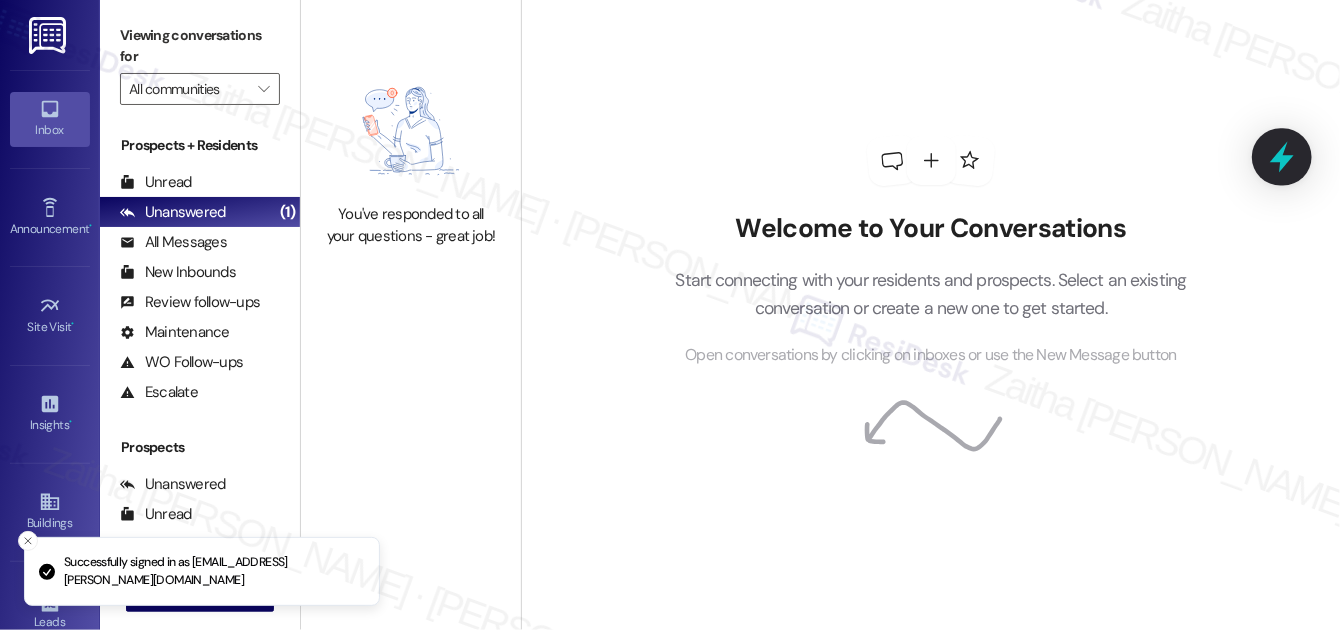 click 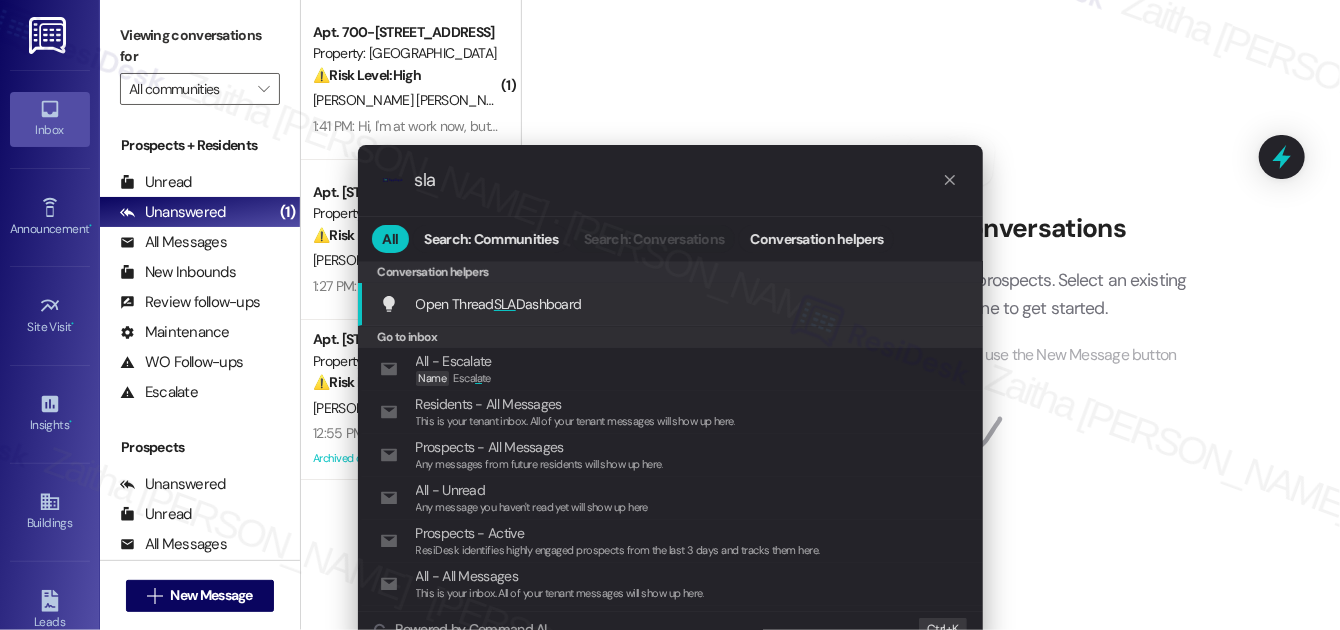 type on "sla" 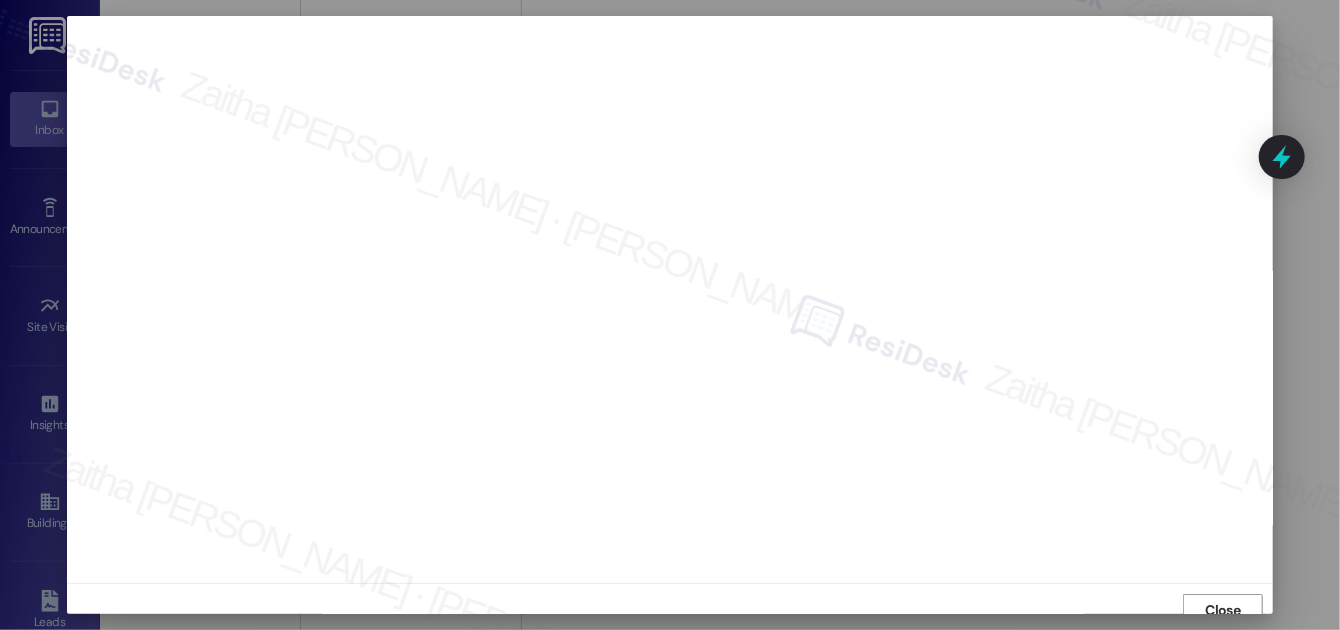 scroll, scrollTop: 11, scrollLeft: 0, axis: vertical 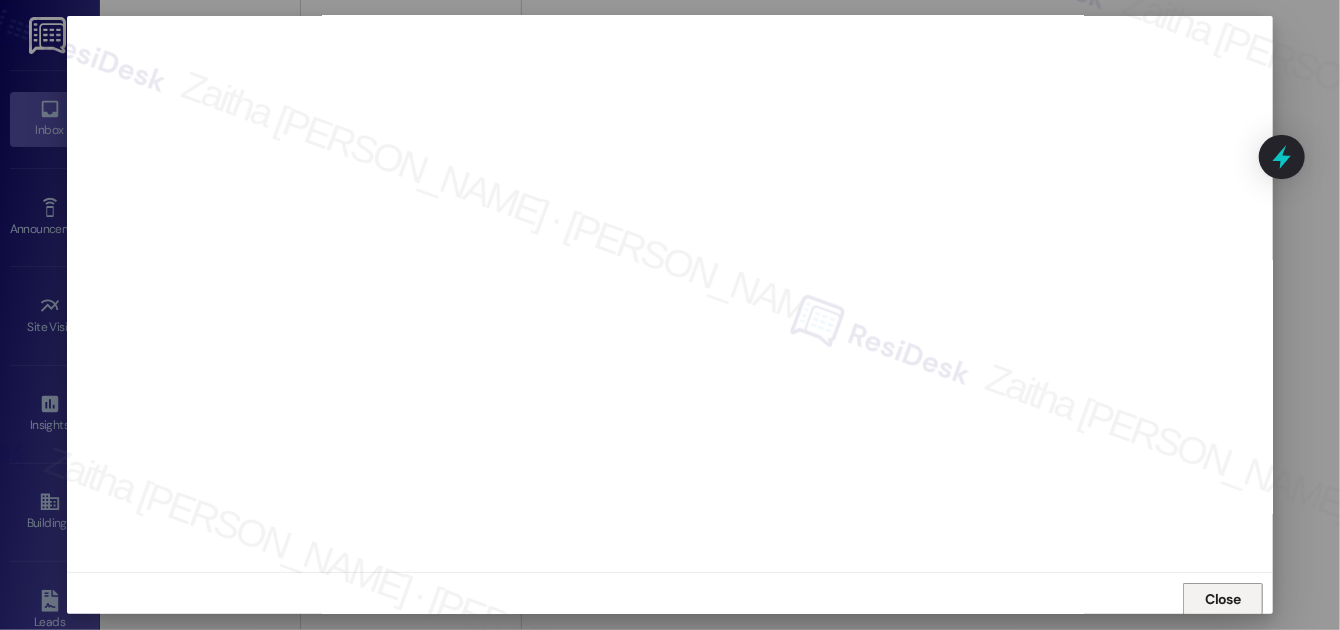 click on "Close" at bounding box center [1223, 599] 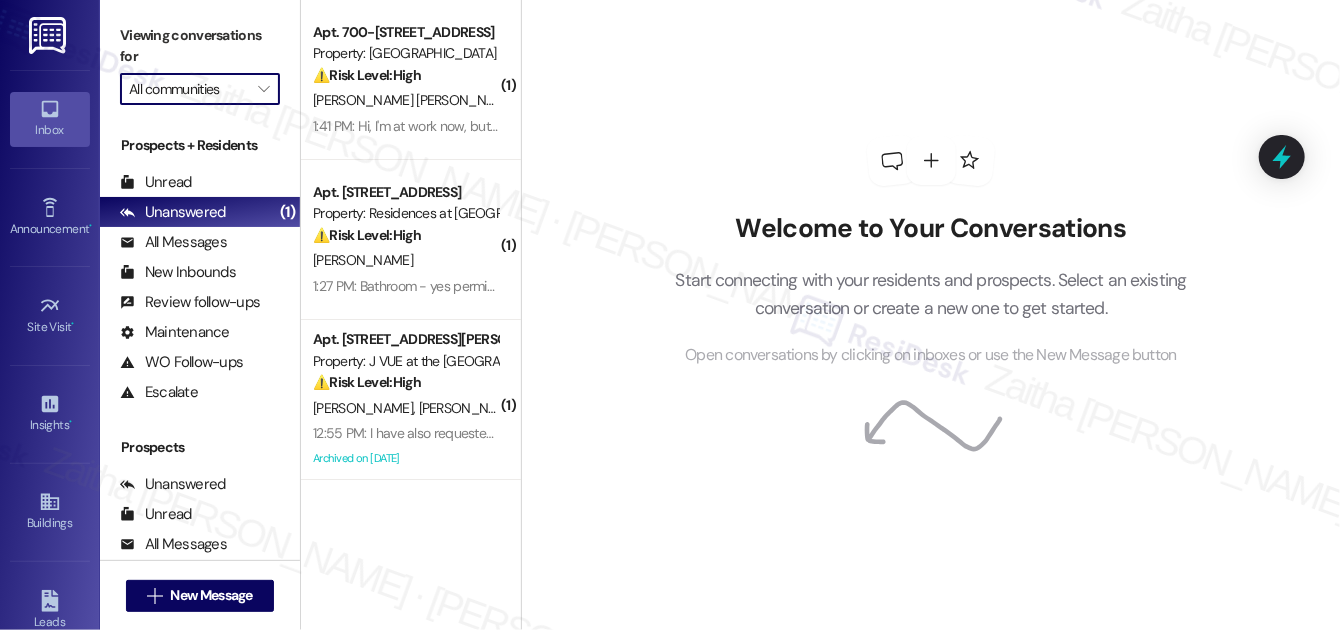 click on "All communities" at bounding box center (188, 89) 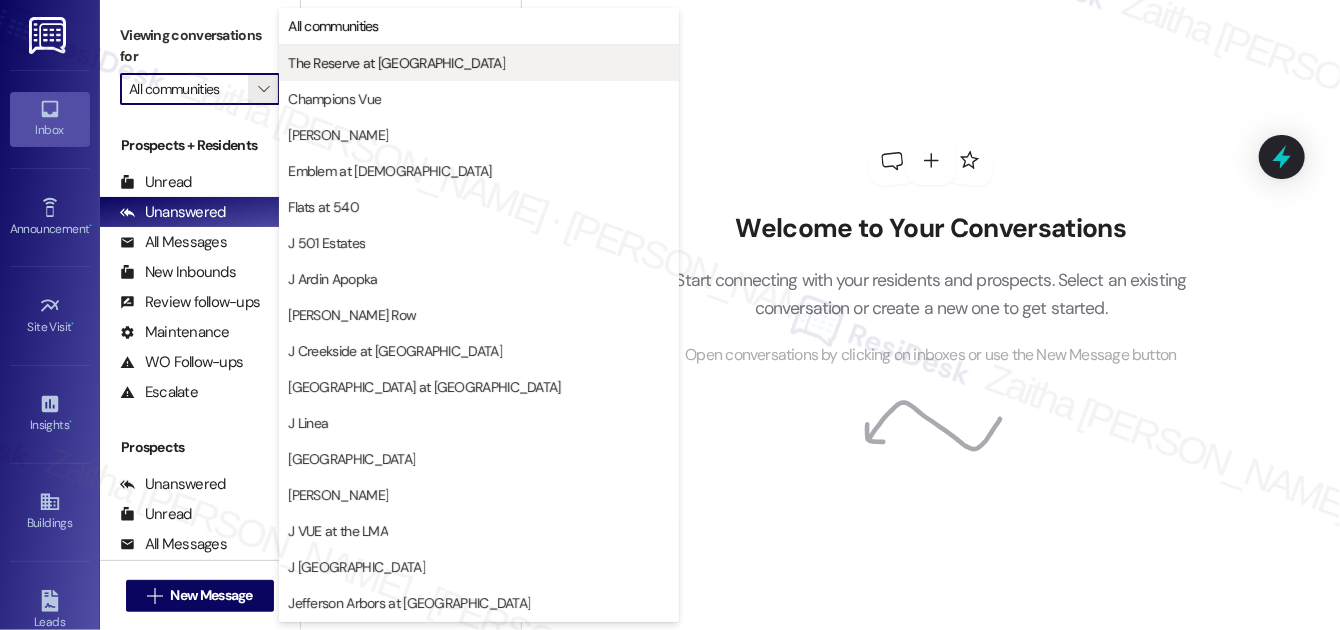 click on "The Reserve at White Oak" at bounding box center [396, 63] 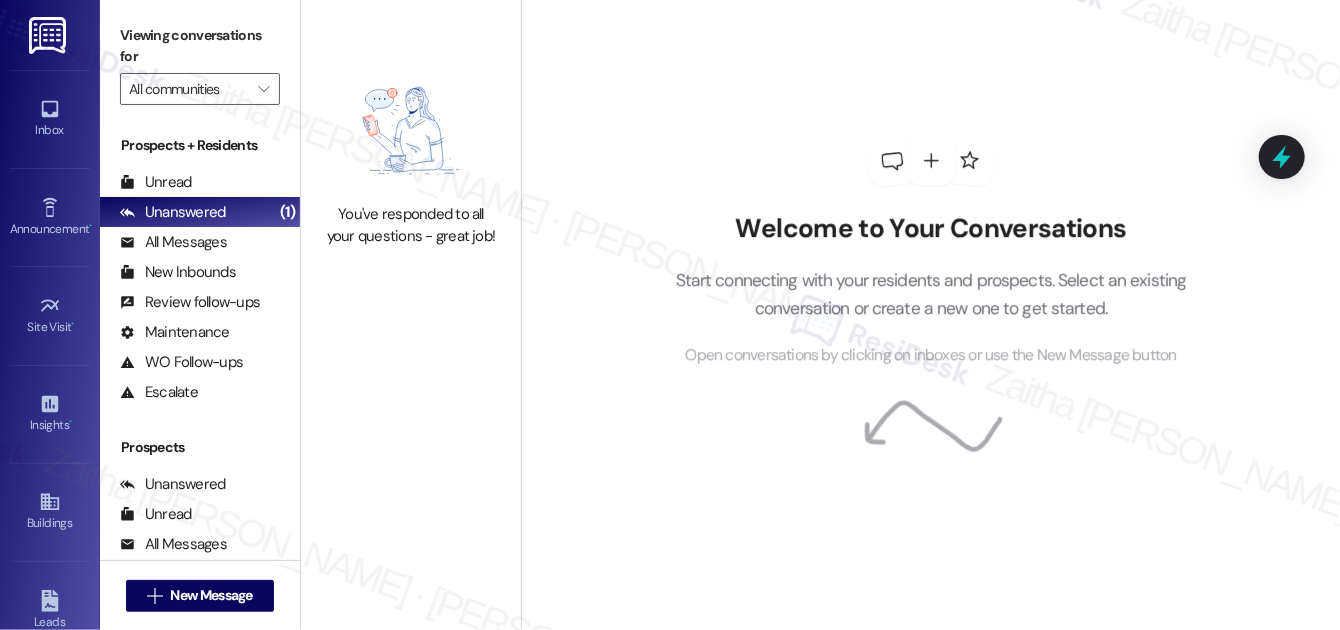 type on "The Reserve at White Oak" 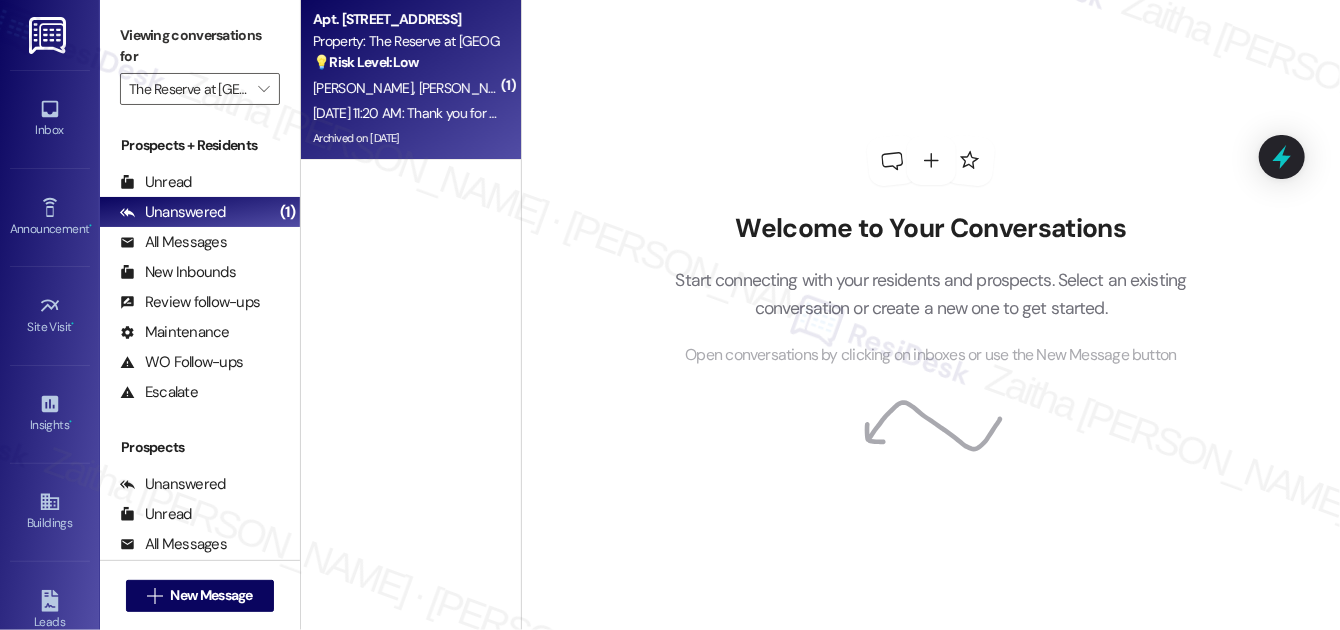 click on "T. Wilkinson S. Wilkinson" at bounding box center [405, 88] 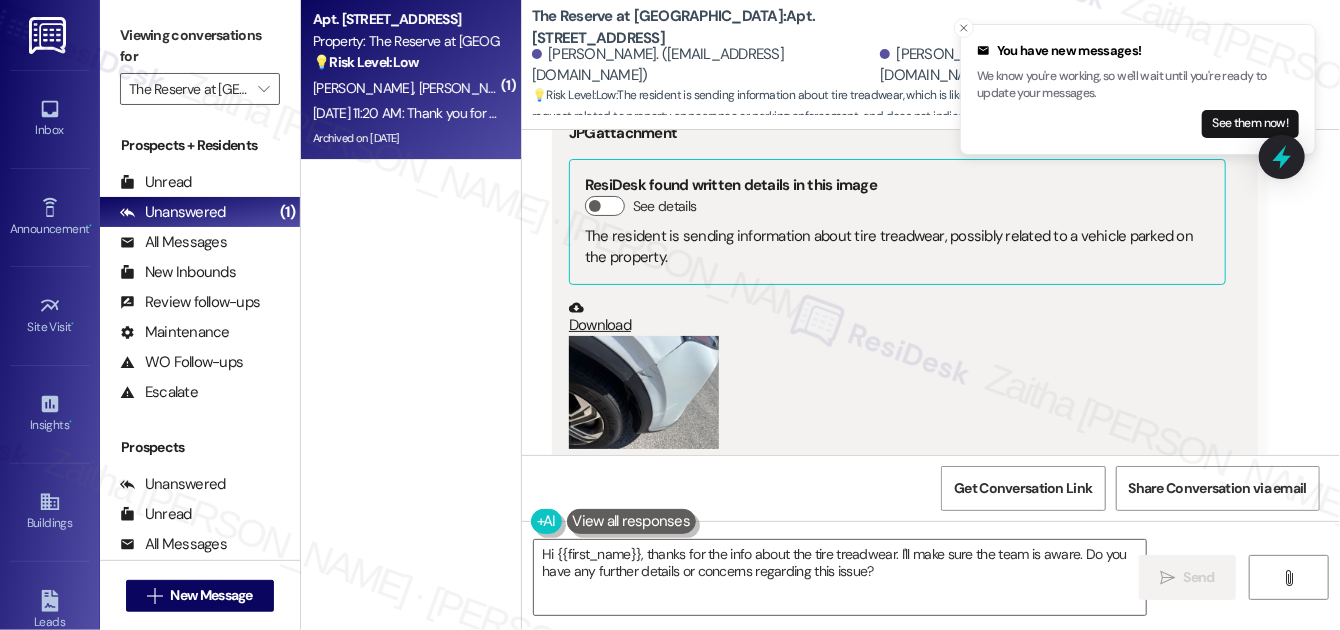 scroll, scrollTop: 9522, scrollLeft: 0, axis: vertical 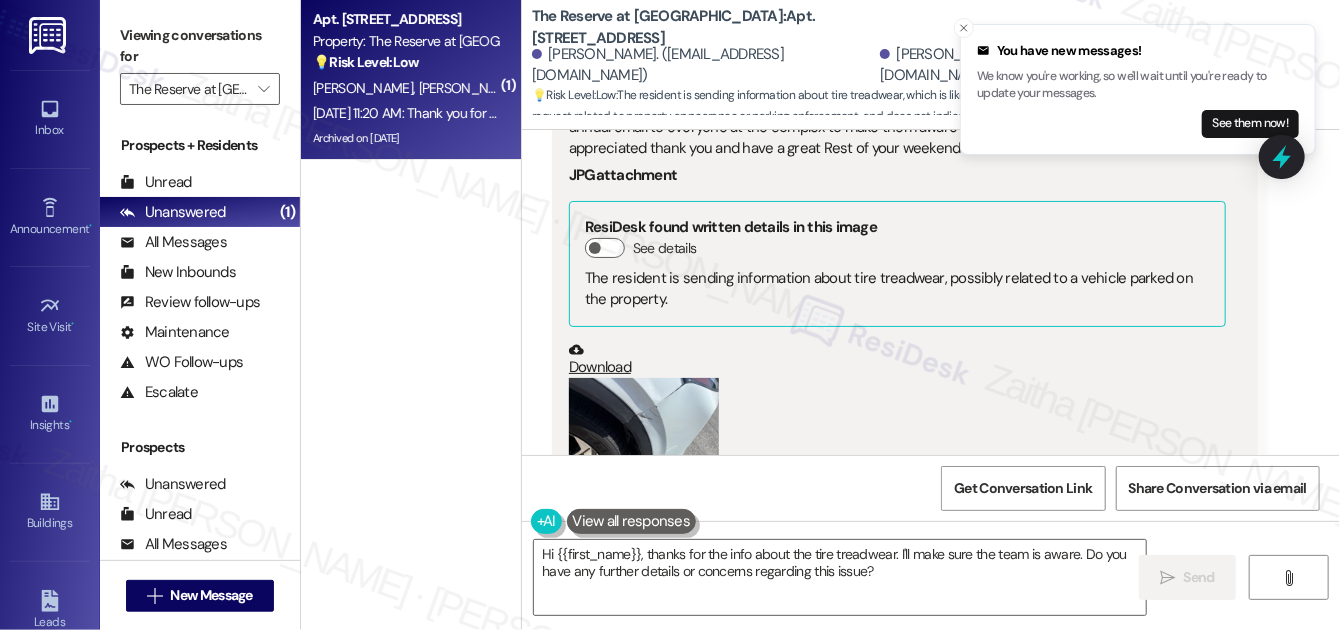 click at bounding box center [644, 434] 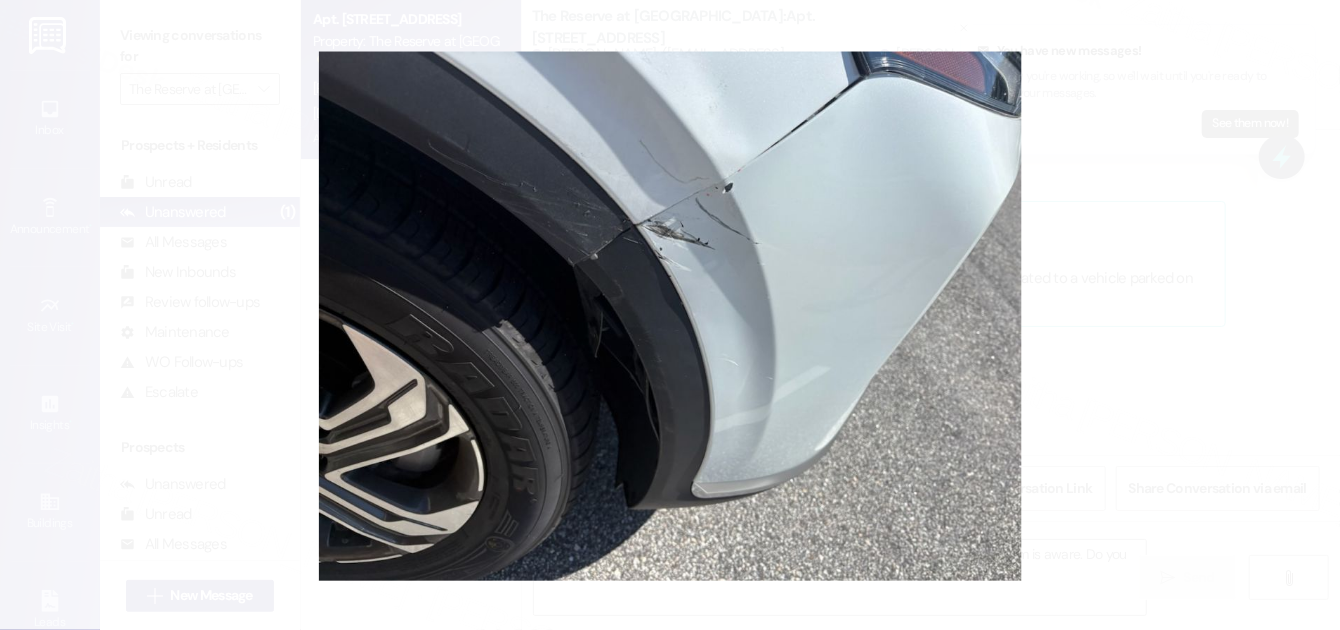 click at bounding box center [670, 315] 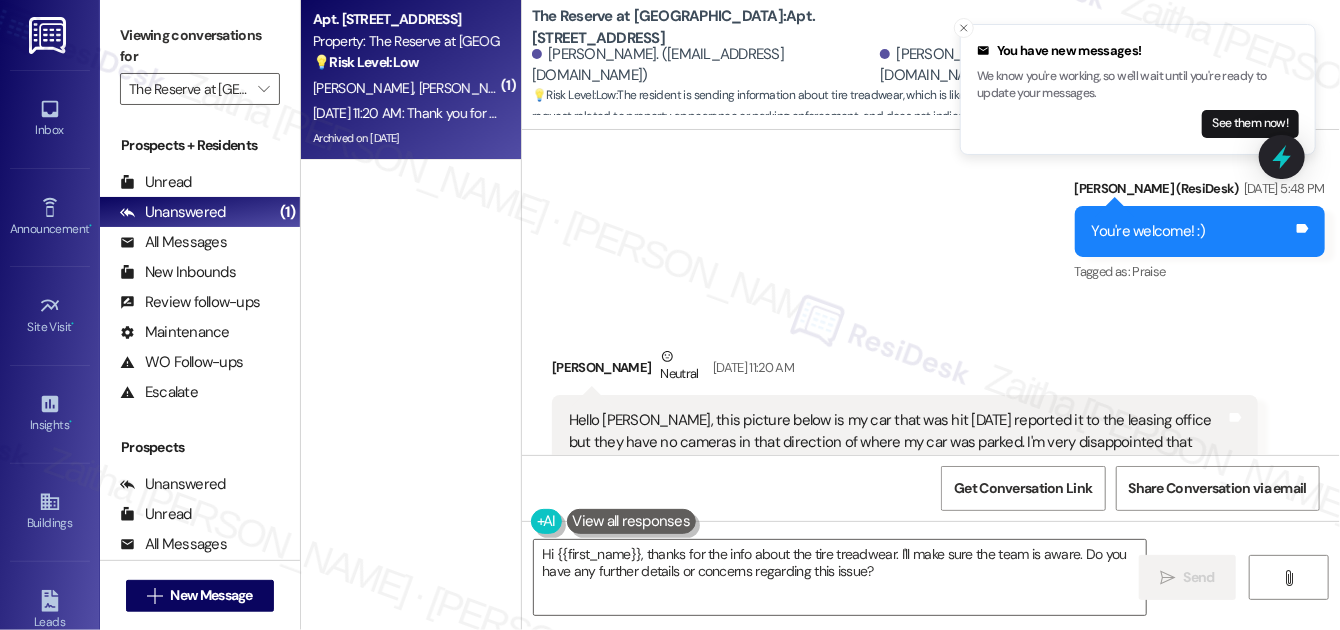 scroll, scrollTop: 9158, scrollLeft: 0, axis: vertical 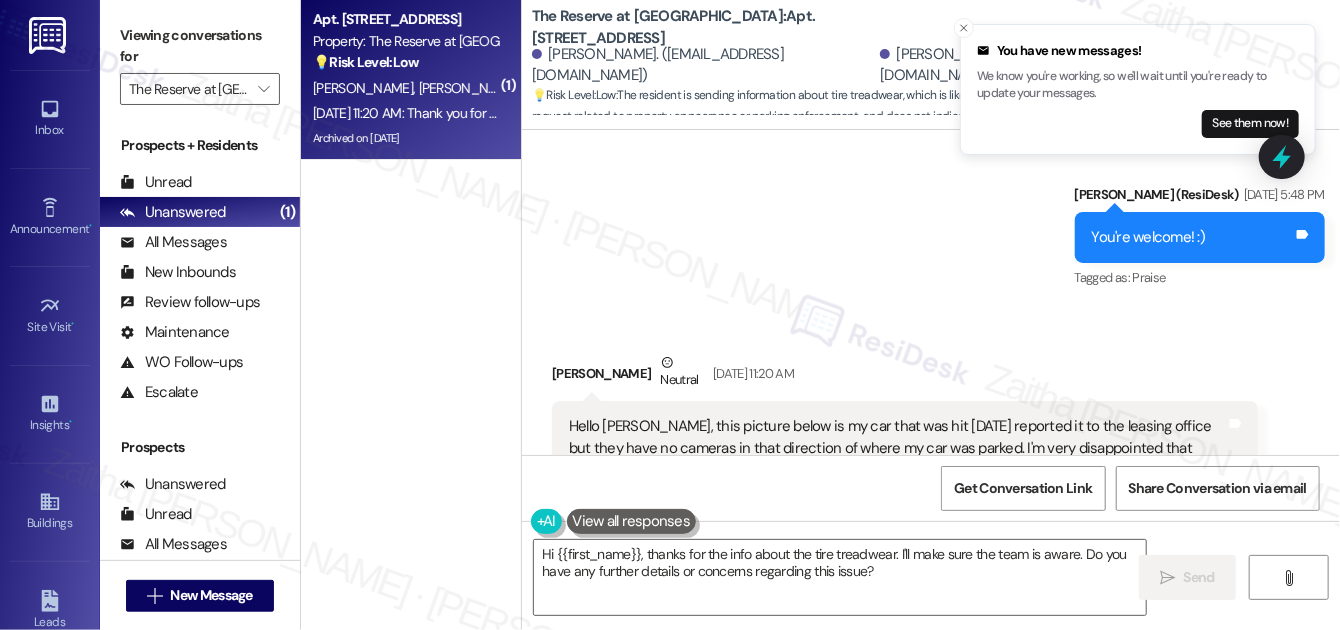 click on "Shania Wilkinson   Neutral Jul 19, 2025 at 11:20 AM" at bounding box center [905, 376] 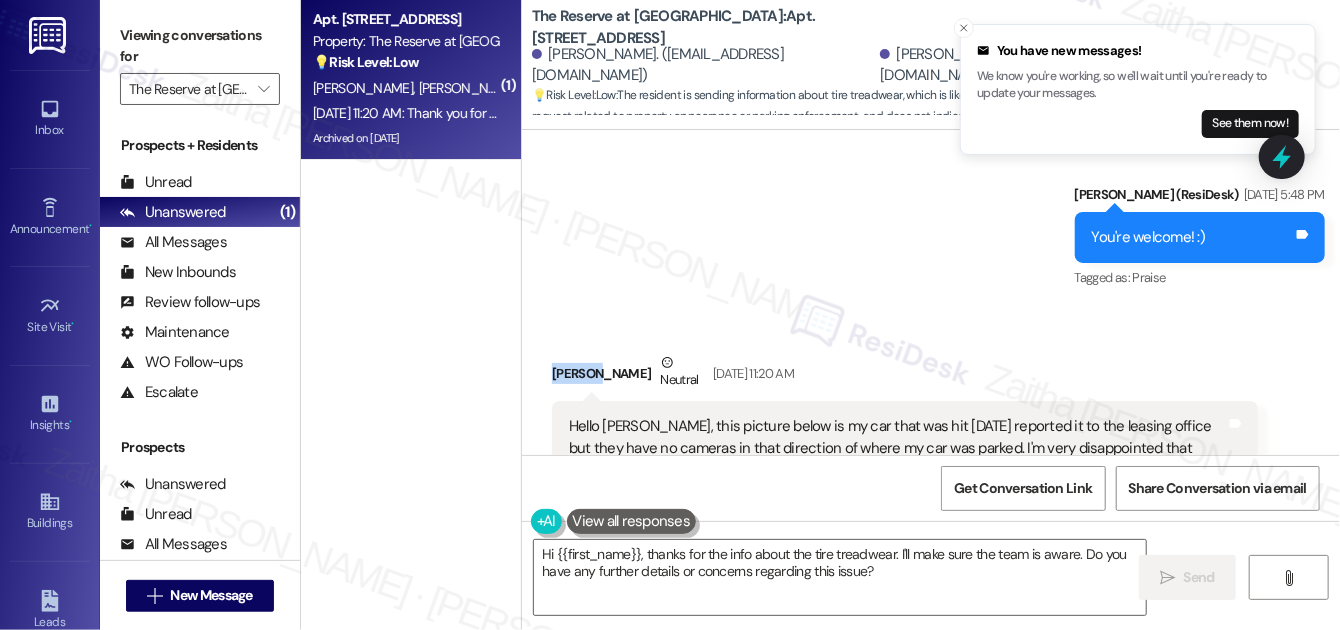 click on "Shania Wilkinson   Neutral Jul 19, 2025 at 11:20 AM" at bounding box center [905, 376] 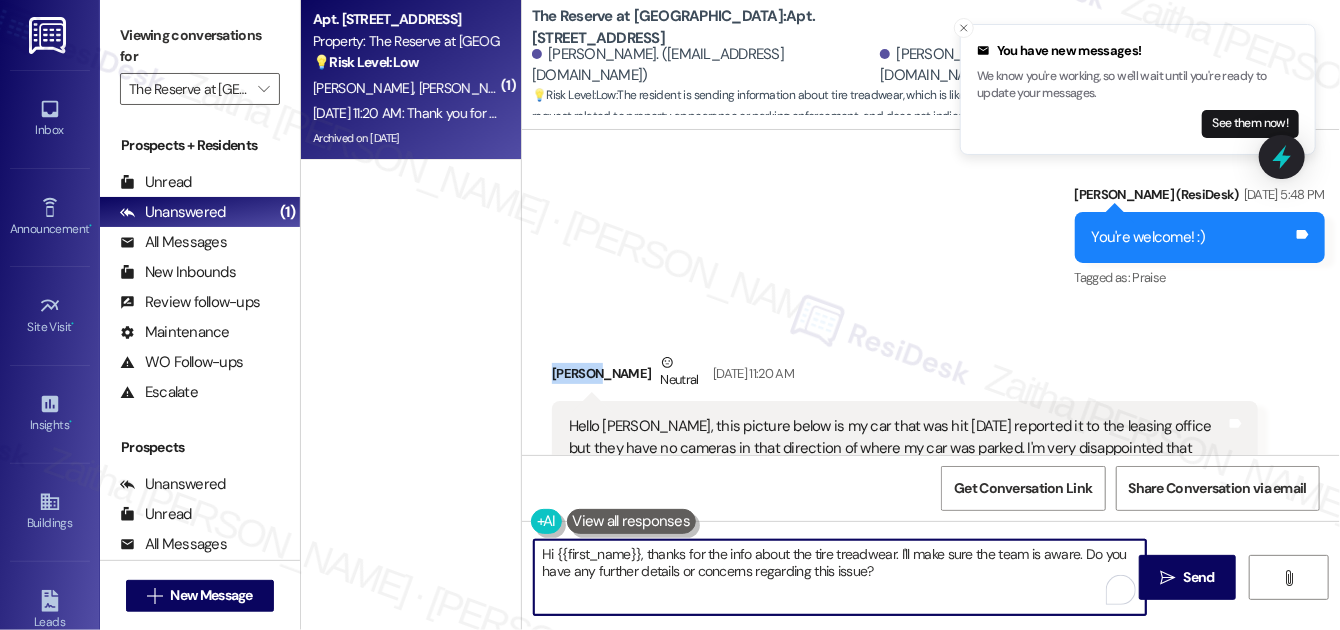 click on "Hi {{first_name}}, thanks for the info about the tire treadwear. I'll make sure the team is aware. Do you have any further details or concerns regarding this issue?" at bounding box center [840, 577] 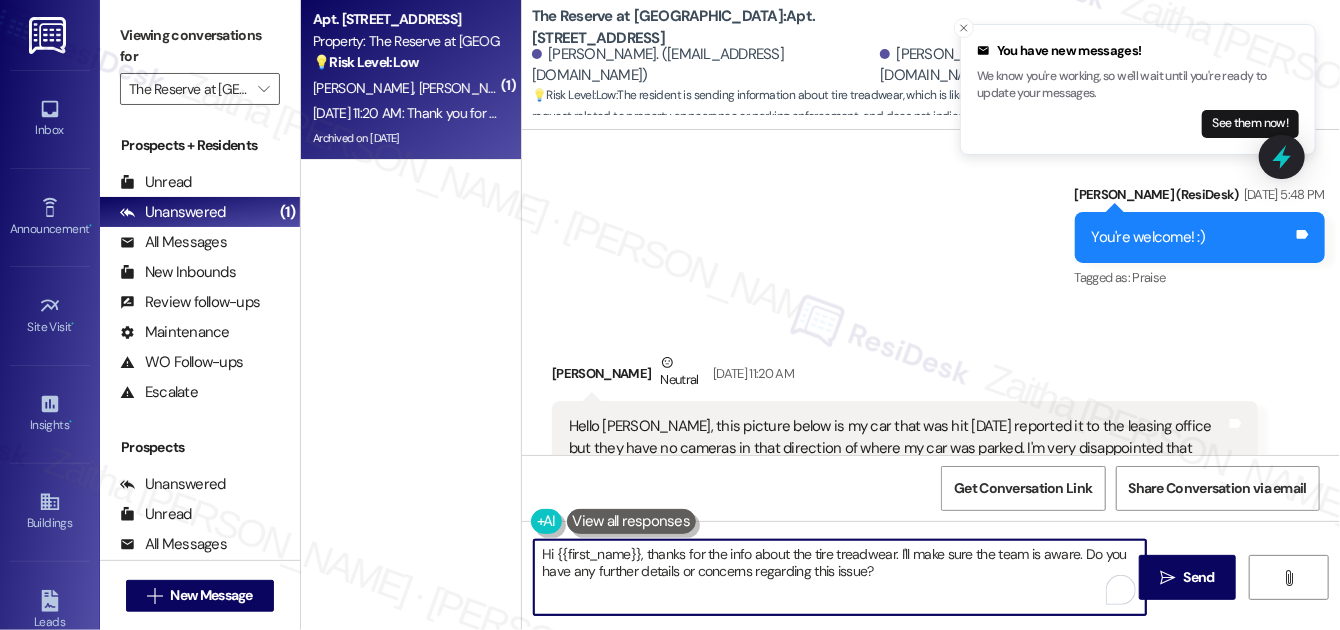 click on "Hi {{first_name}}, thanks for the info about the tire treadwear. I'll make sure the team is aware. Do you have any further details or concerns regarding this issue?" at bounding box center [840, 577] 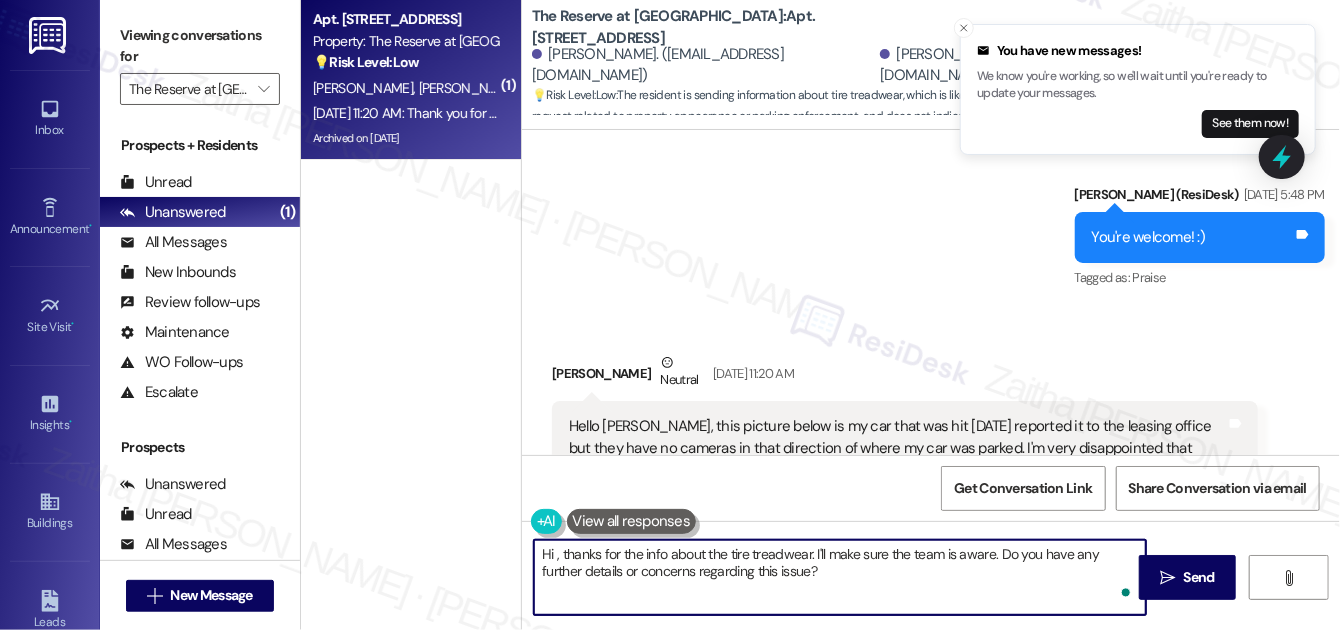 paste on "Shania" 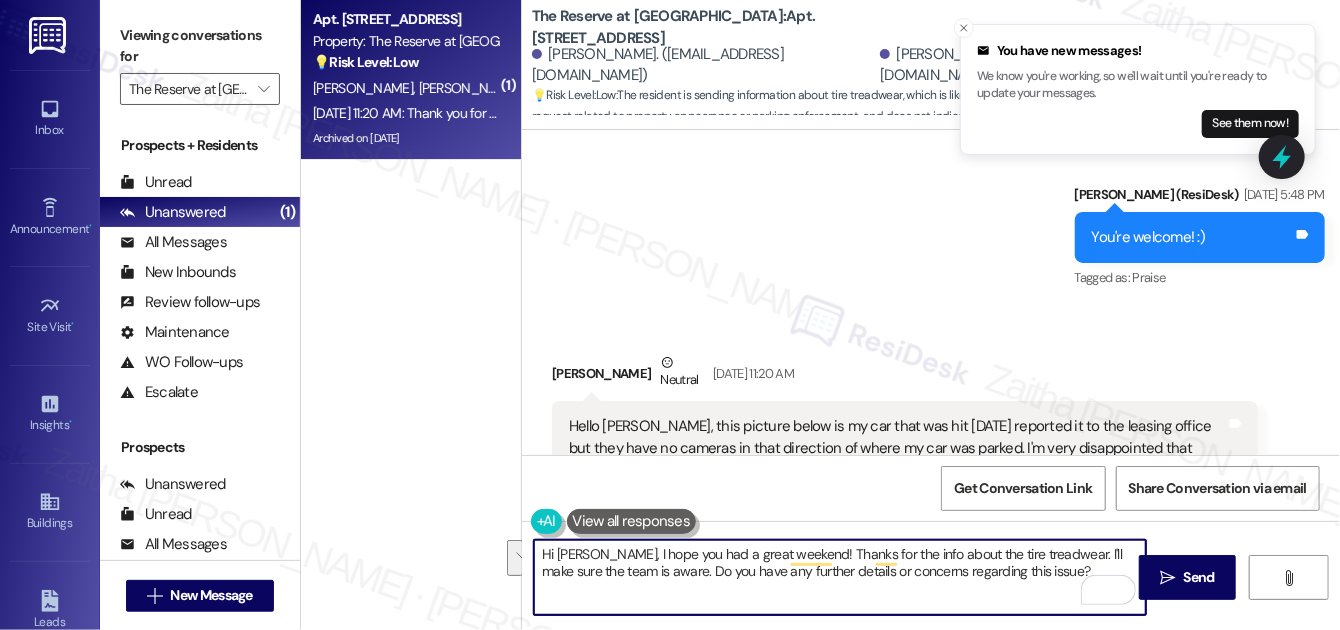 drag, startPoint x: 788, startPoint y: 551, endPoint x: 1048, endPoint y: 576, distance: 261.19916 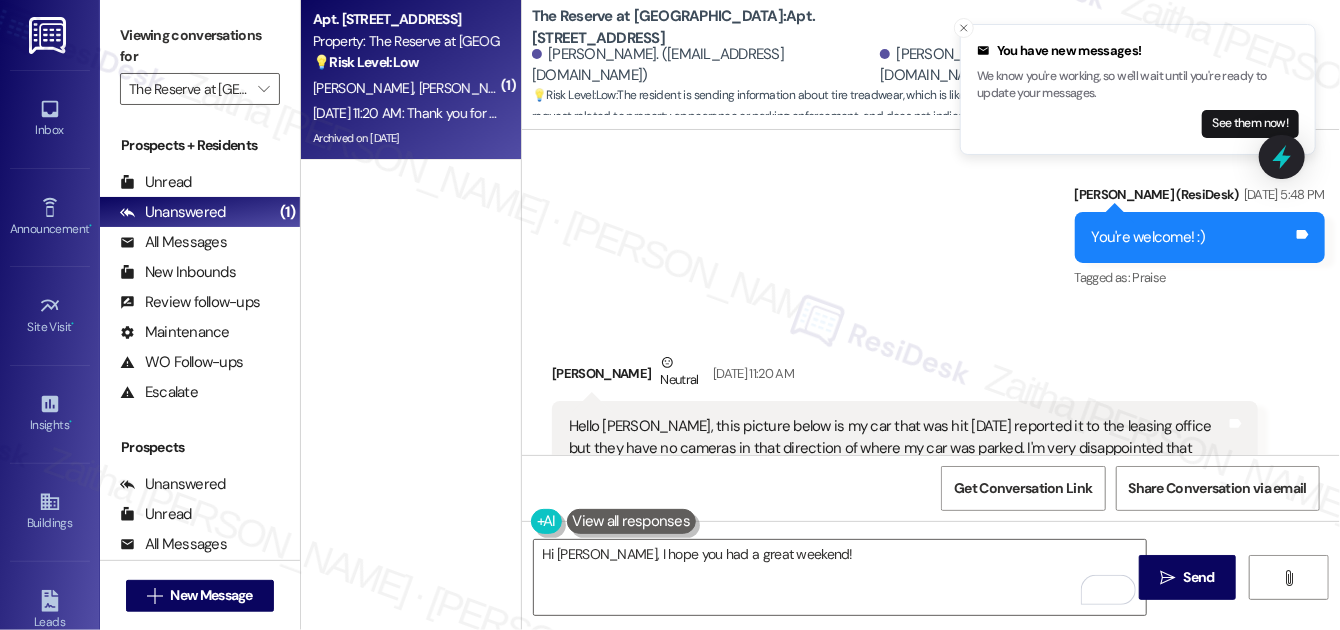 drag, startPoint x: 562, startPoint y: 298, endPoint x: 932, endPoint y: 372, distance: 377.32745 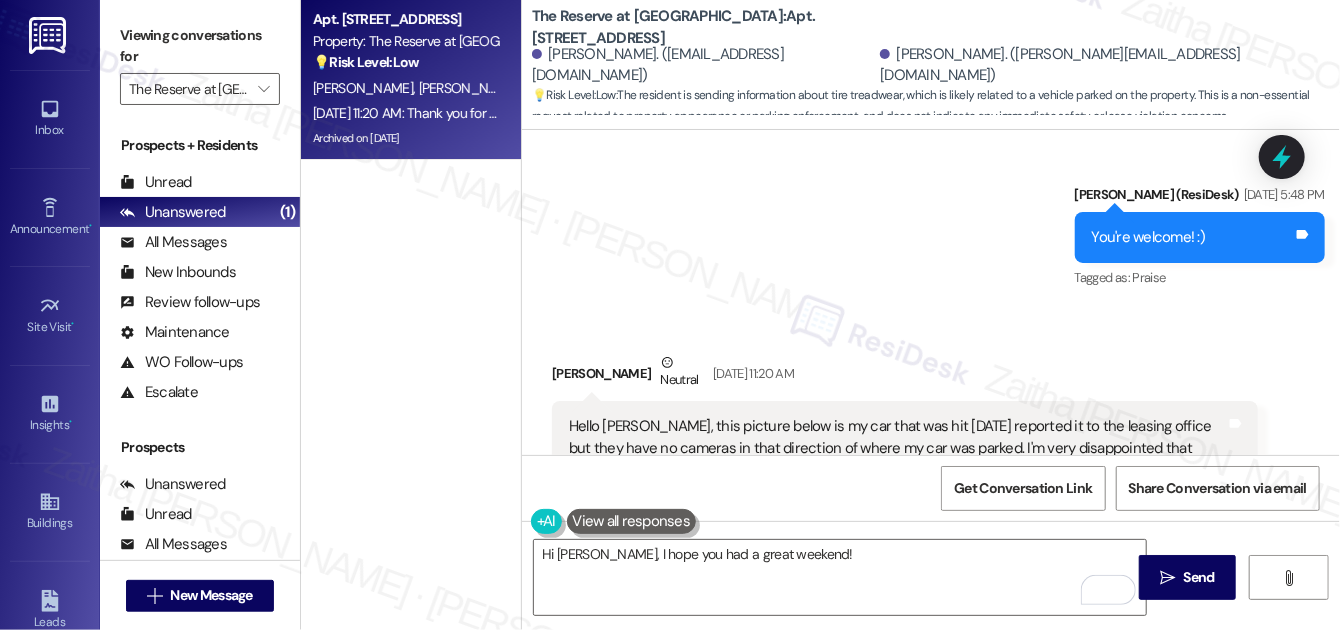 click on "Received via SMS Shania Wilkinson   Neutral Jul 19, 2025 at 11:20 AM Hello Jay, this picture below is my car that was hit on Friday the 18th reported it to the leasing office but they have no cameras in that direction of where my car was parked. I'm very disappointed that someone hit my car and left no note and ran off if this can be forwarded ahead to higher ups to send an annual email to everyone at the complex to make them aware of the situation that'll be greatly appreciated thank you and have a great Rest of your weekend JPG  attachment ResiDesk found written details in this image   See details The resident is sending information about tire treadwear, possibly related to a vehicle parked on the property.
Download   (Click to zoom) Tags and notes Tagged as:   Parking ,  Click to highlight conversations about Parking Safety & security ,  Click to highlight conversations about Safety & security Complaint ,  Click to highlight conversations about Complaint Request" at bounding box center (931, 624) 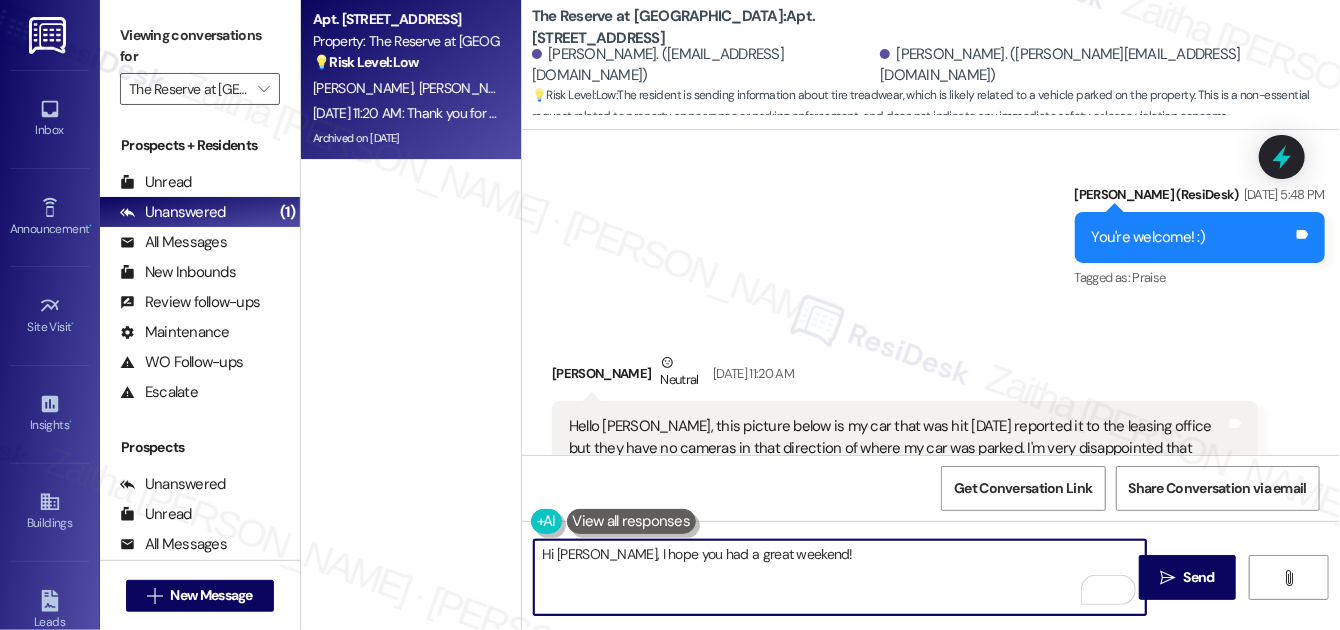 click on "Hi Shania, I hope you had a great weekend!" at bounding box center [840, 577] 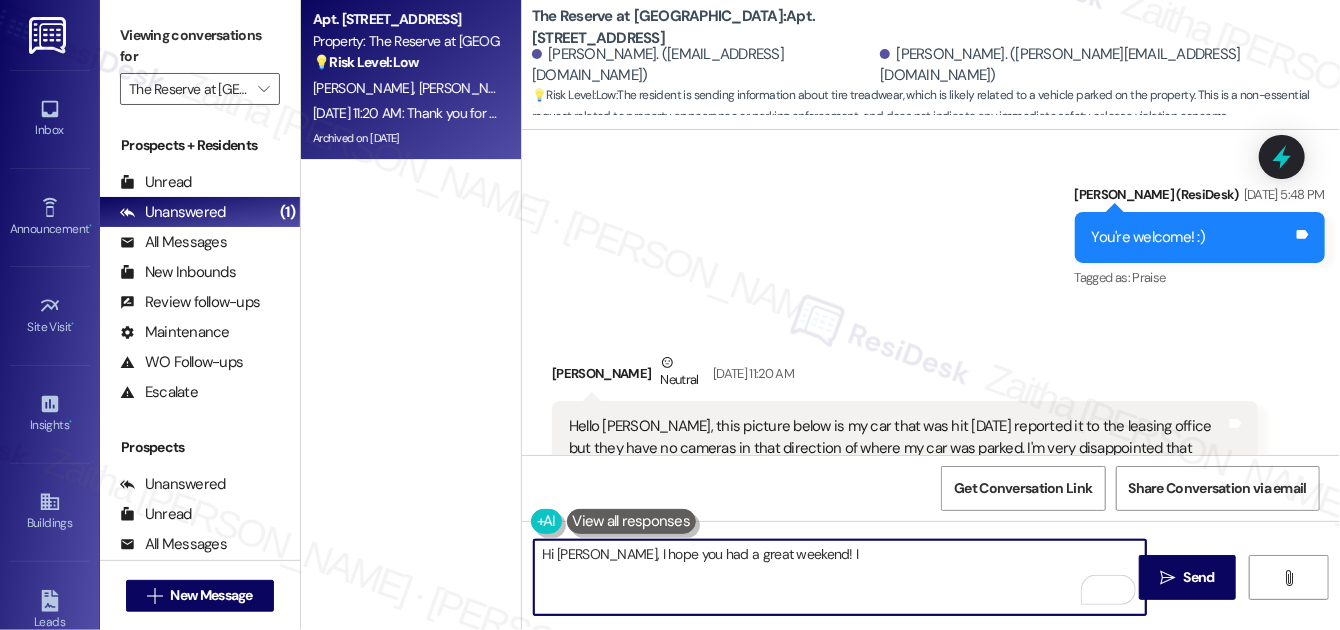 paste on "'m so sorry to hear about the damage to your car. I completely understand your frustration. I’ll go ahead and relay this to the team and suggest your request for a community-wide reminder. Thank you for bringing it to our attention." 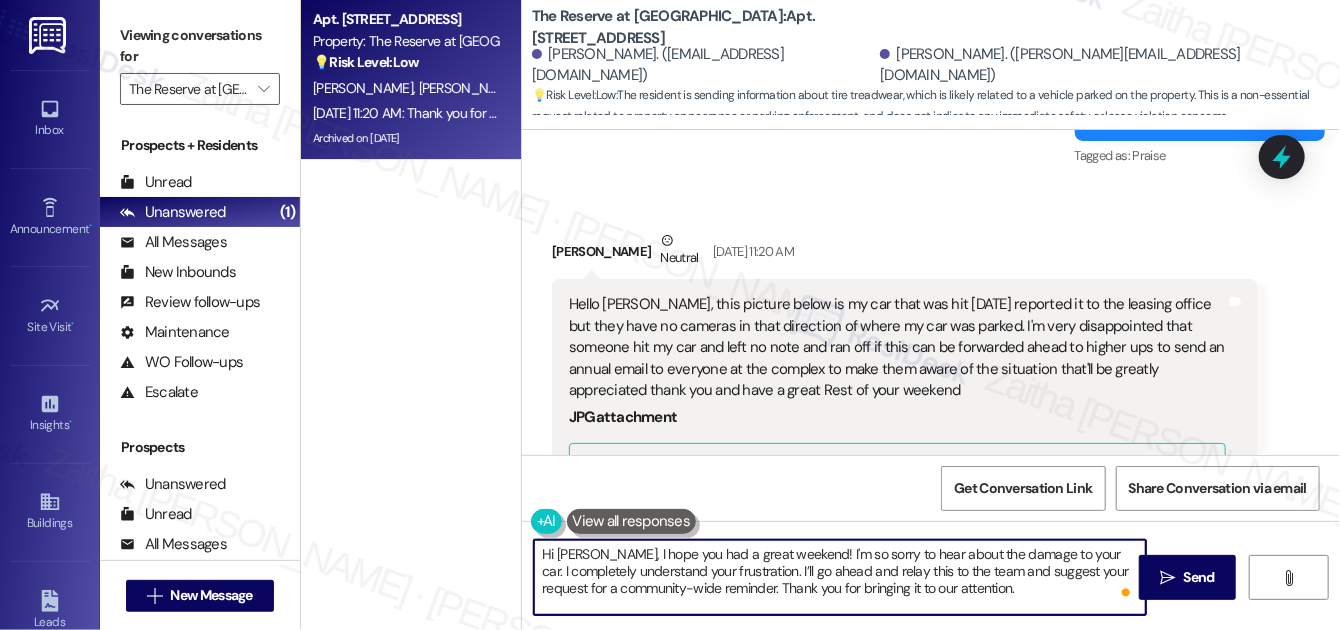 scroll, scrollTop: 9249, scrollLeft: 0, axis: vertical 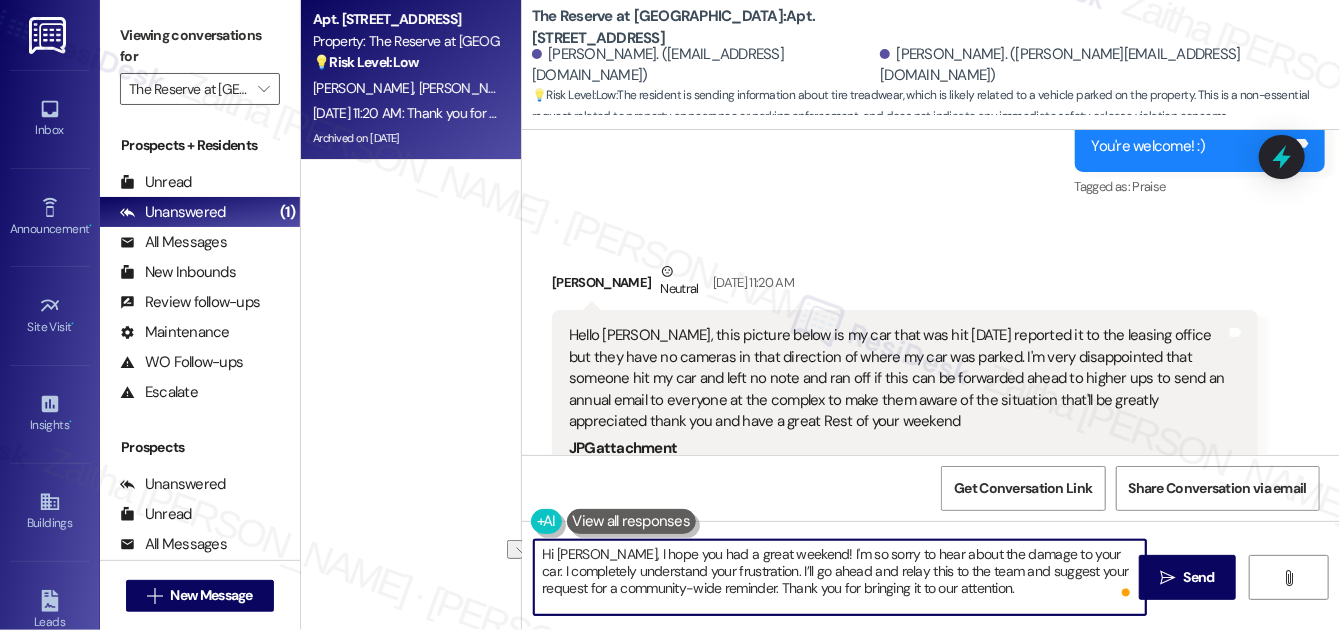 drag, startPoint x: 781, startPoint y: 554, endPoint x: 597, endPoint y: 557, distance: 184.02446 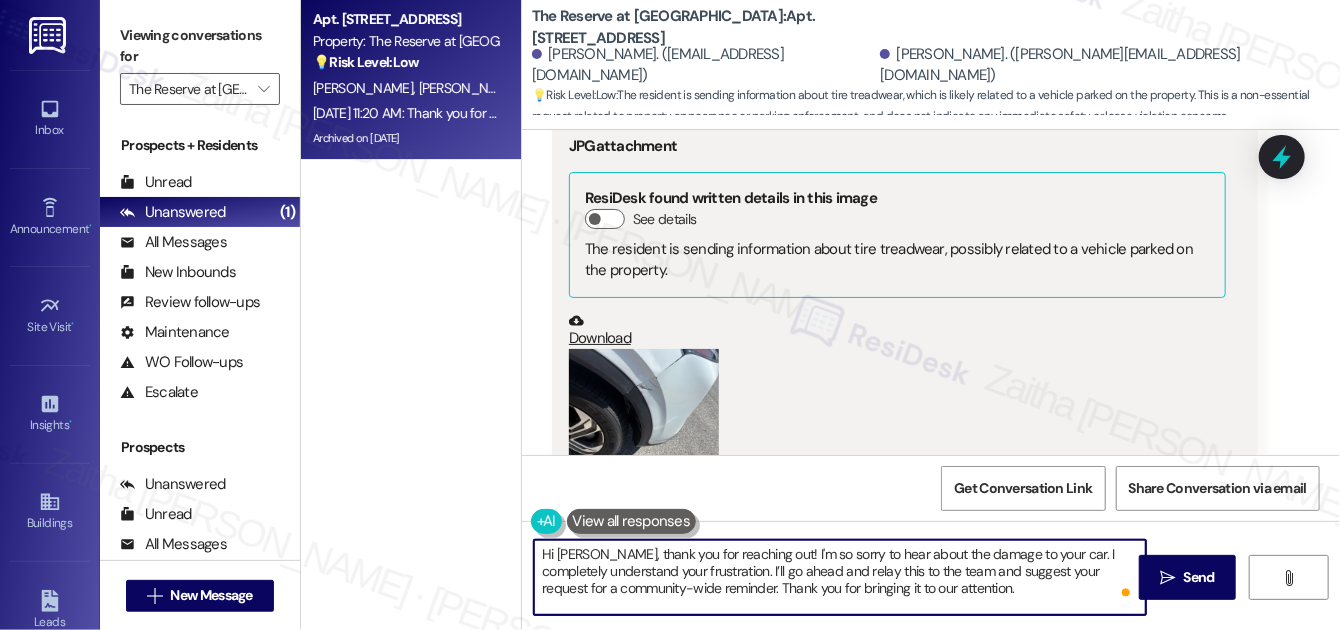 scroll, scrollTop: 9613, scrollLeft: 0, axis: vertical 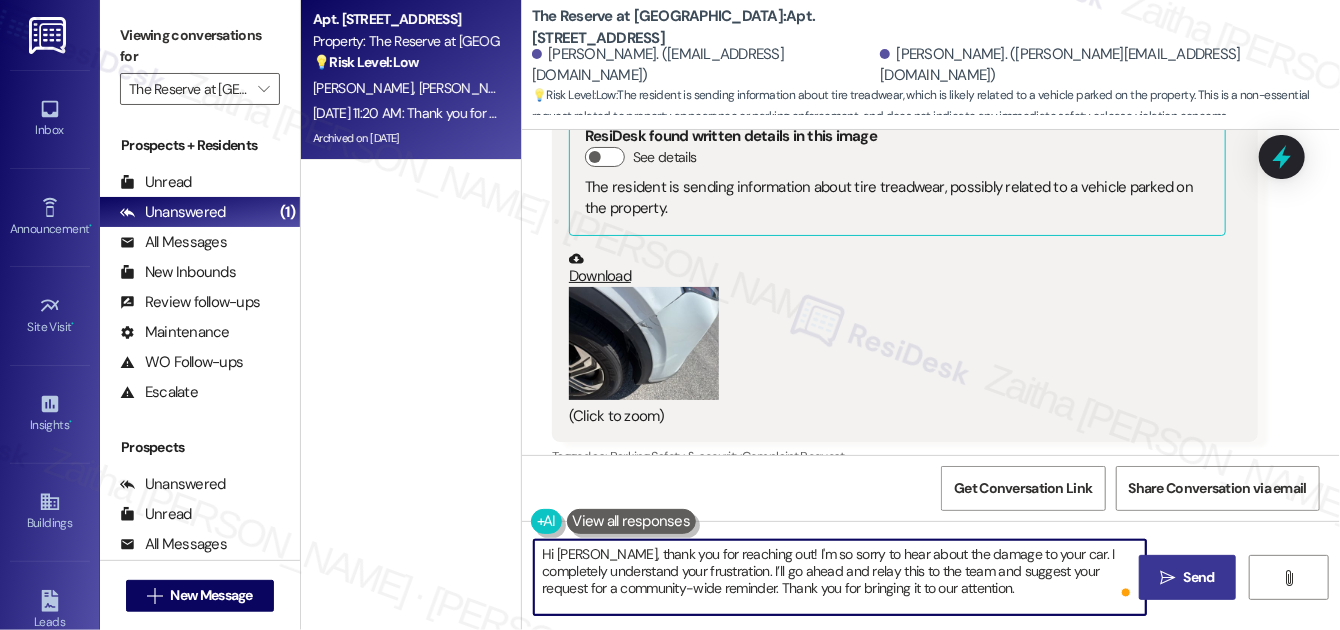 type on "Hi Shania, thank you for reaching out! I'm so sorry to hear about the damage to your car. I completely understand your frustration. I’ll go ahead and relay this to the team and suggest your request for a community-wide reminder. Thank you for bringing it to our attention." 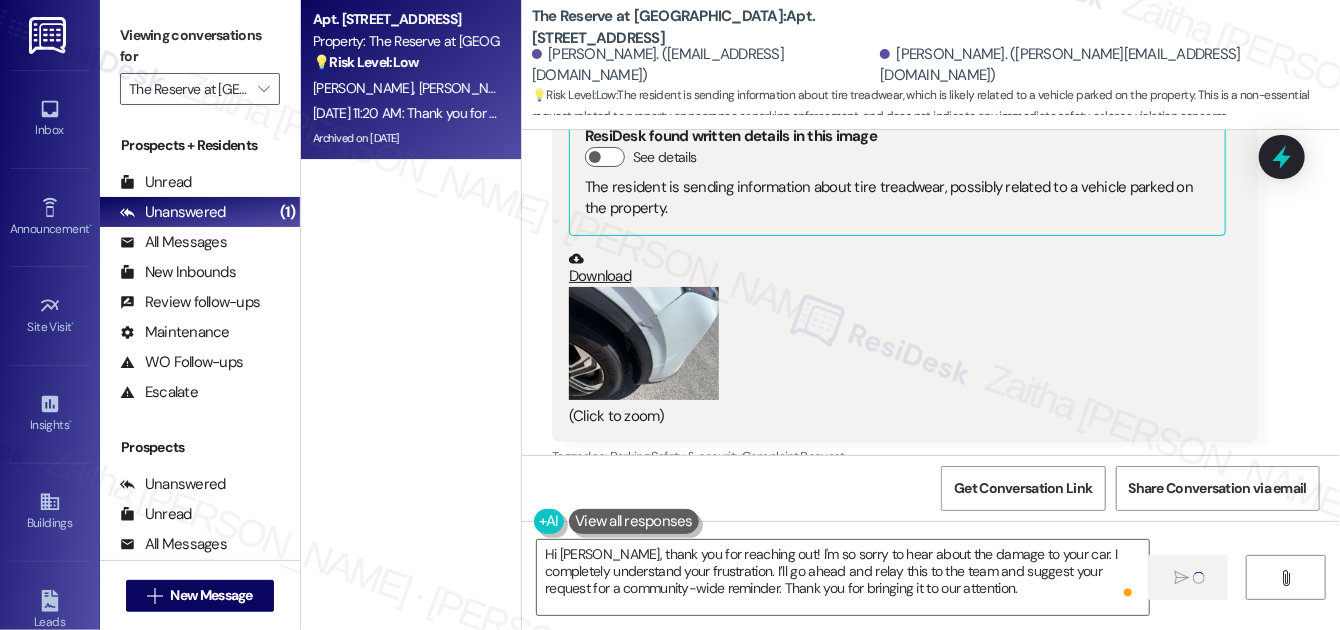 type 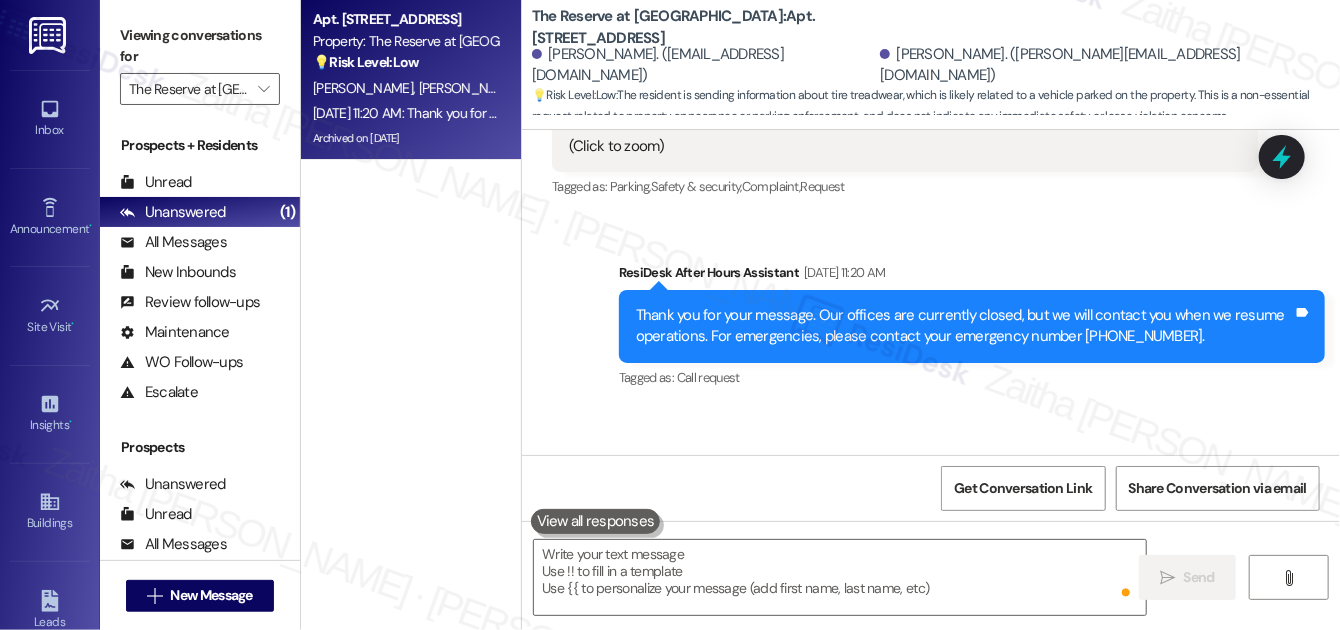 scroll, scrollTop: 9885, scrollLeft: 0, axis: vertical 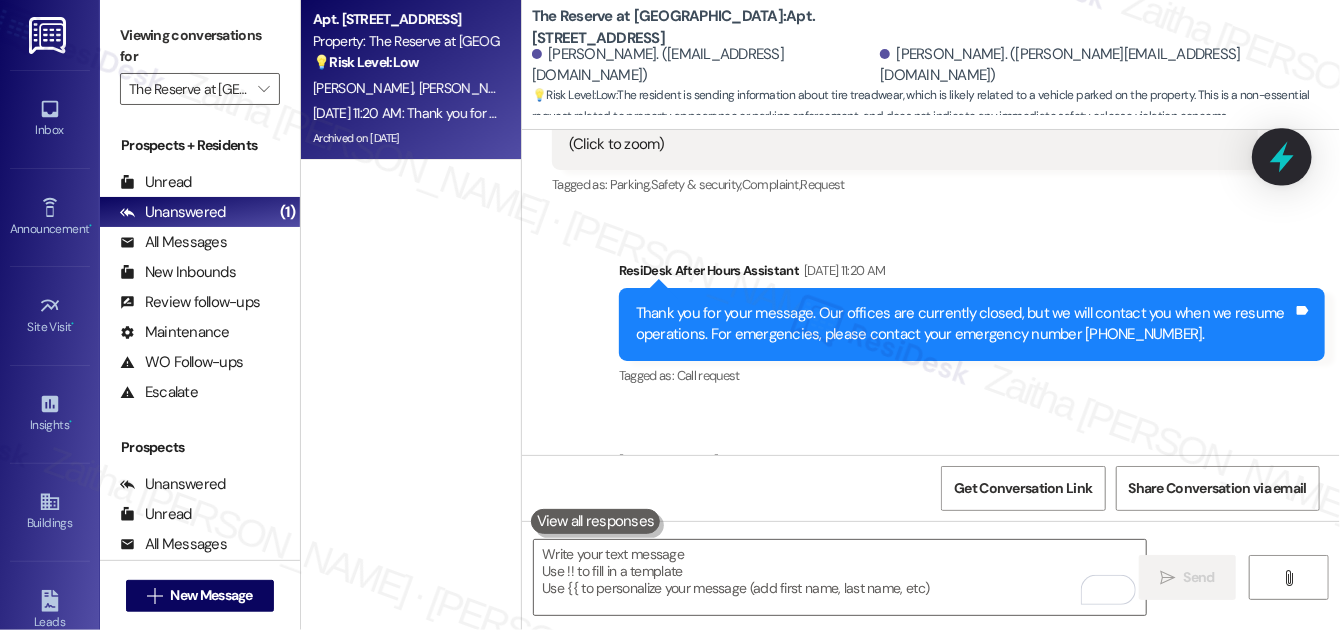 click at bounding box center [1282, 156] 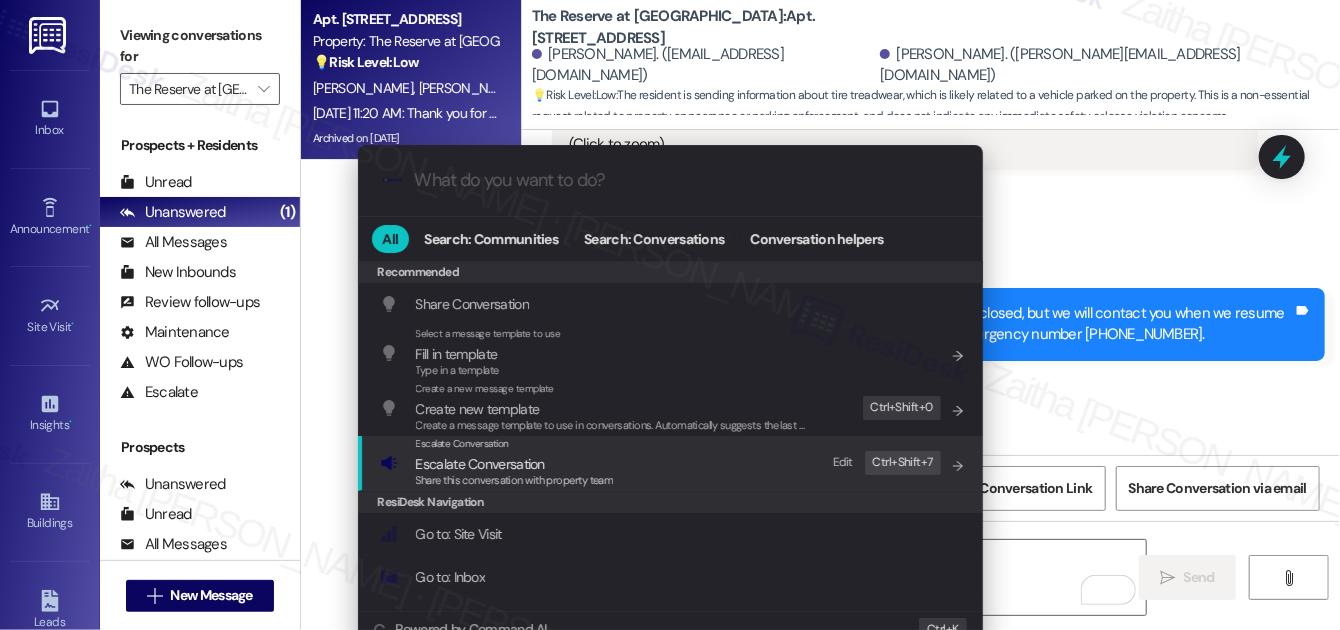 click on "Escalate Conversation" at bounding box center [480, 464] 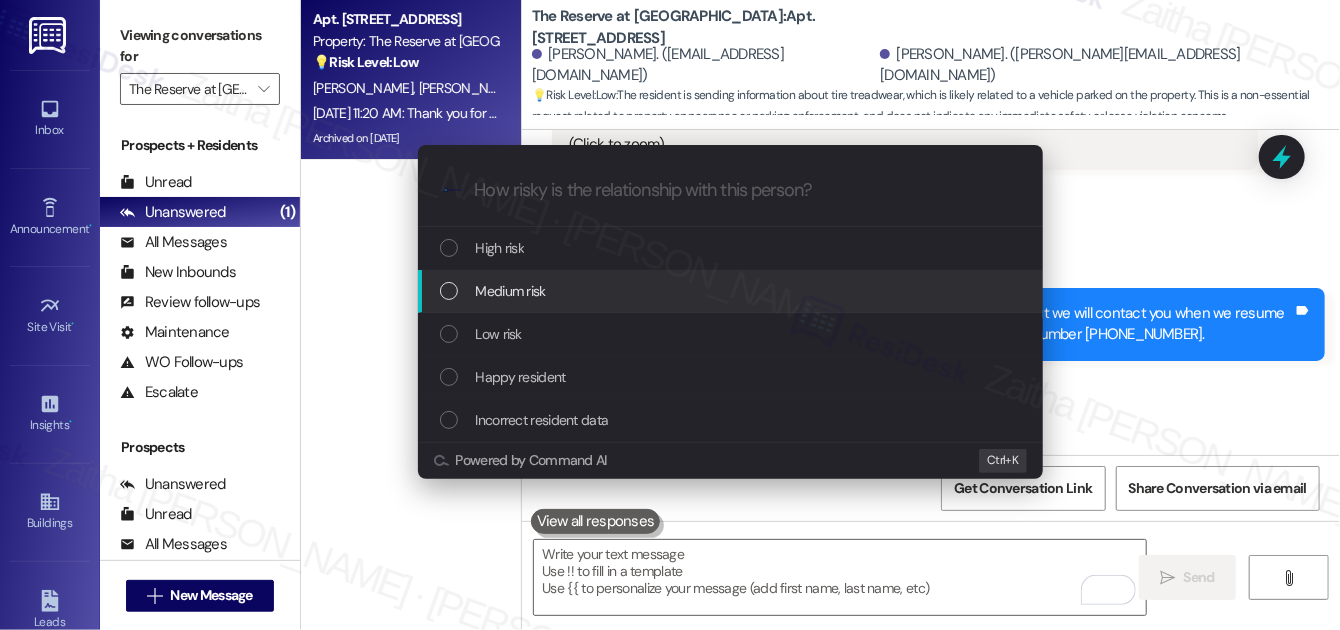 click on "Medium risk" at bounding box center (730, 291) 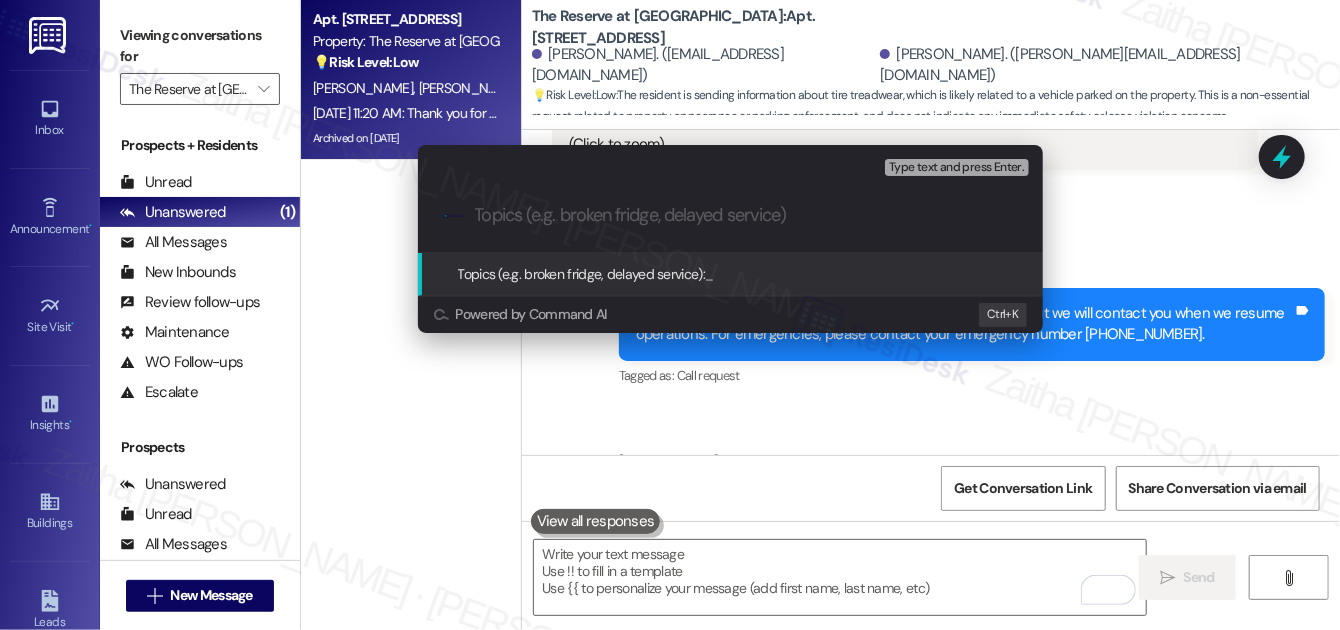paste on "Vehicle Damage Report & Community Reminder Request" 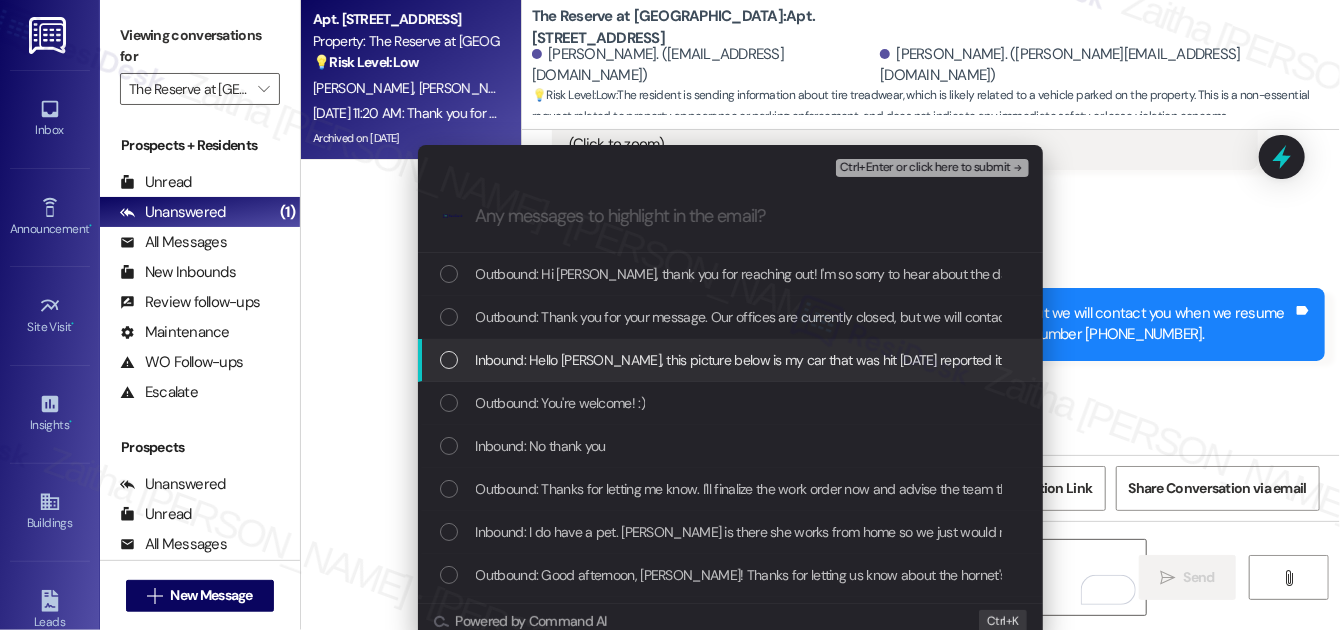 click on "Inbound: Hello Jay, this picture below is my car that was hit on Friday the 18th reported it to the leasing office but they have no cameras in that direction of where my car was parked. I'm very disappointed that someone hit my car and left no note and ran off if this can be forwarded ahead to higher ups to send an annual email to everyone at the complex to make them aware of the situation that'll be greatly appreciated thank you and have a great Rest of your weekend" at bounding box center (730, 360) 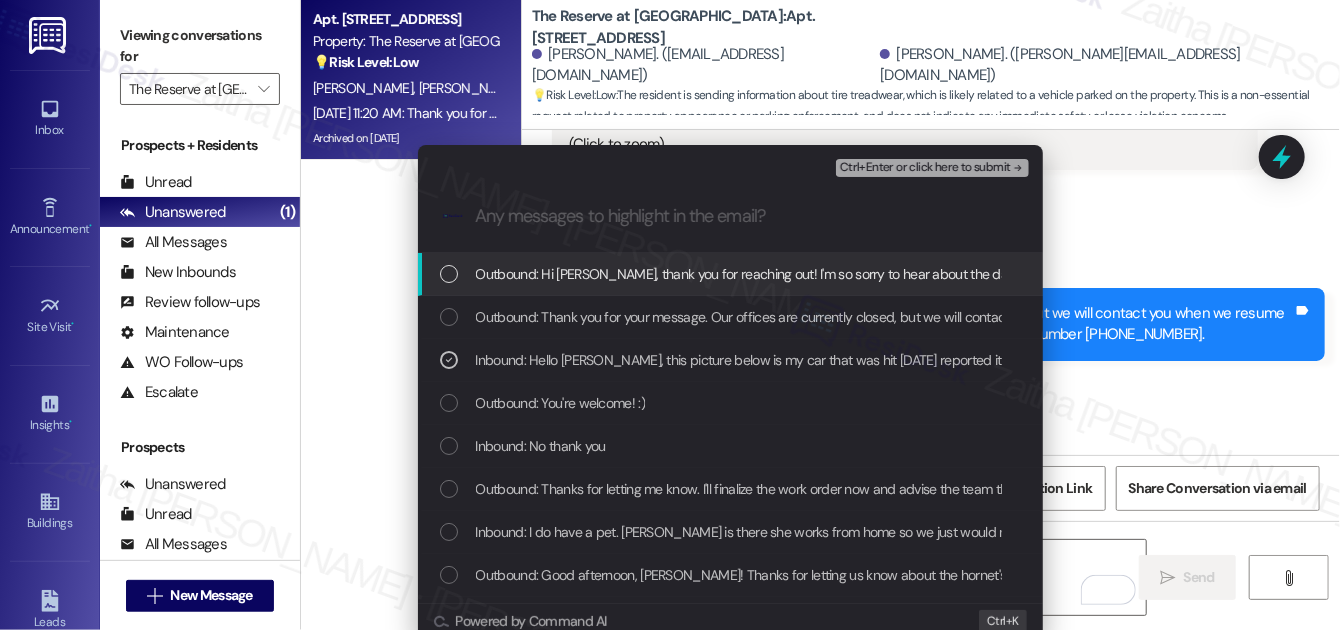 click on "Ctrl+Enter or click here to submit" at bounding box center [925, 168] 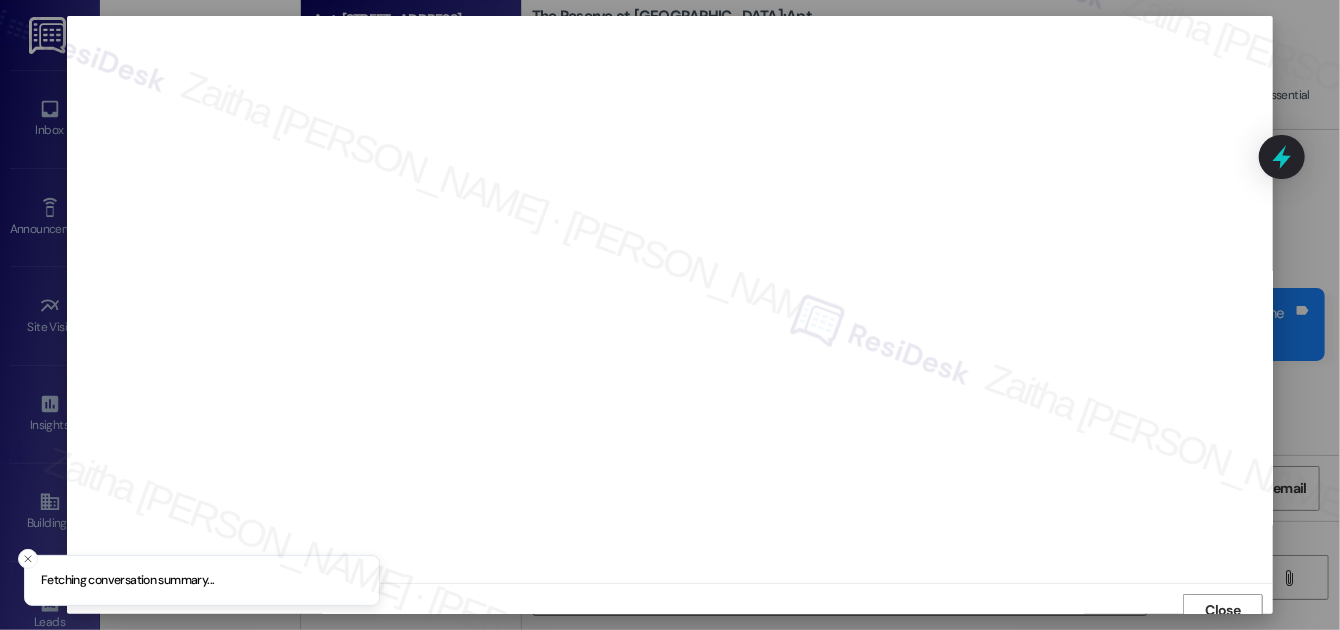 scroll, scrollTop: 11, scrollLeft: 0, axis: vertical 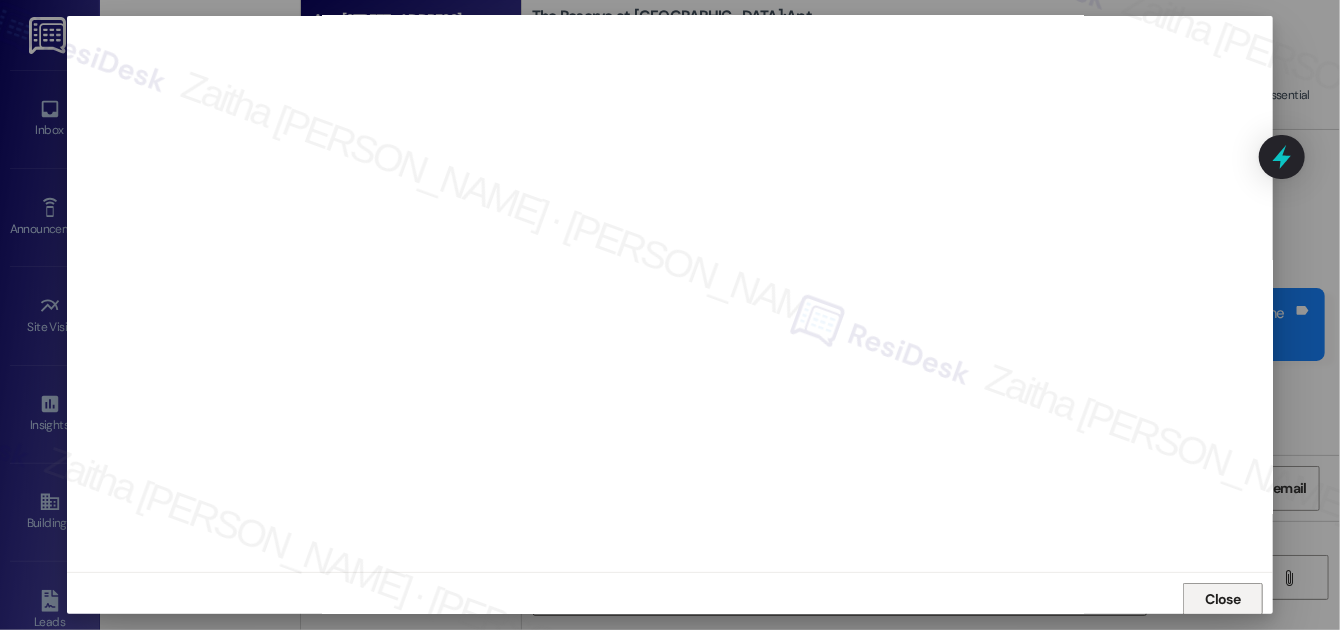 click on "Close" at bounding box center (1223, 599) 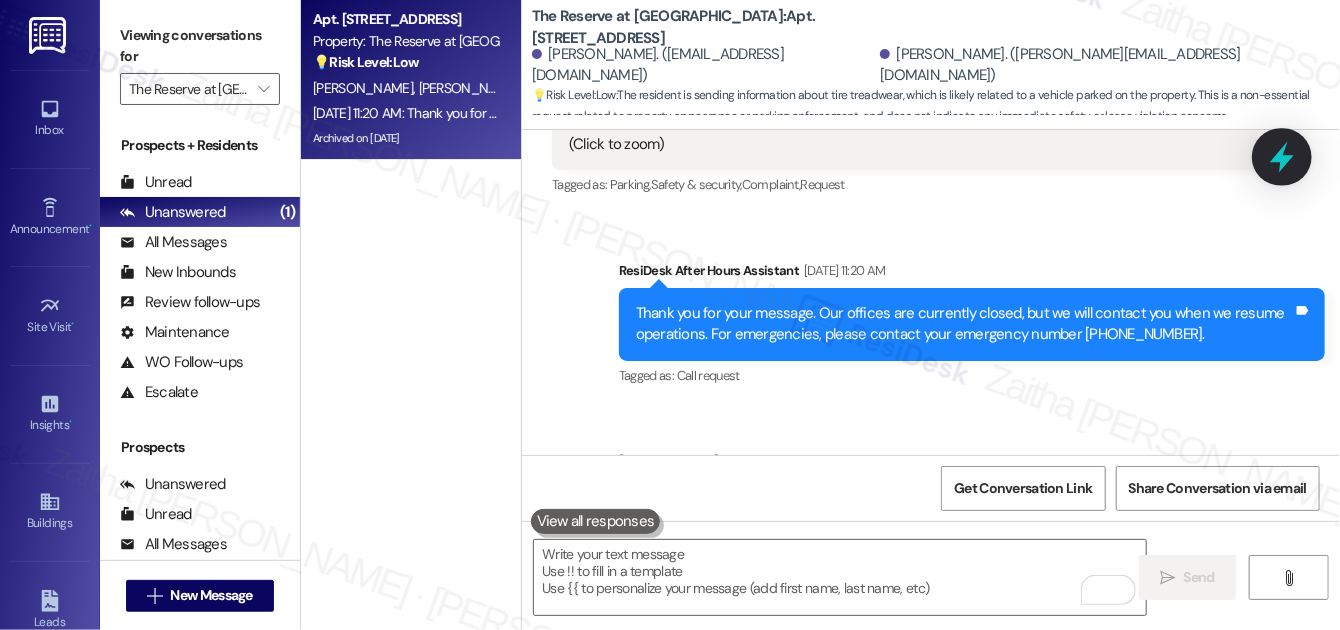 click 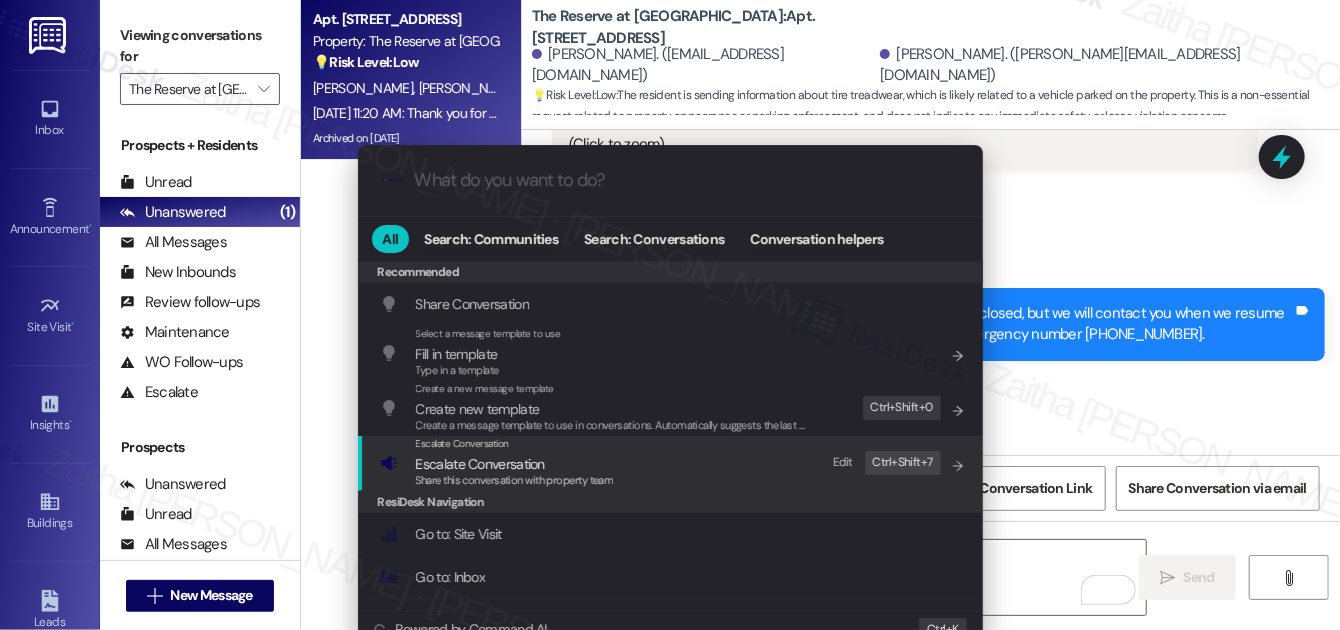 click on "Escalate Conversation" at bounding box center (480, 464) 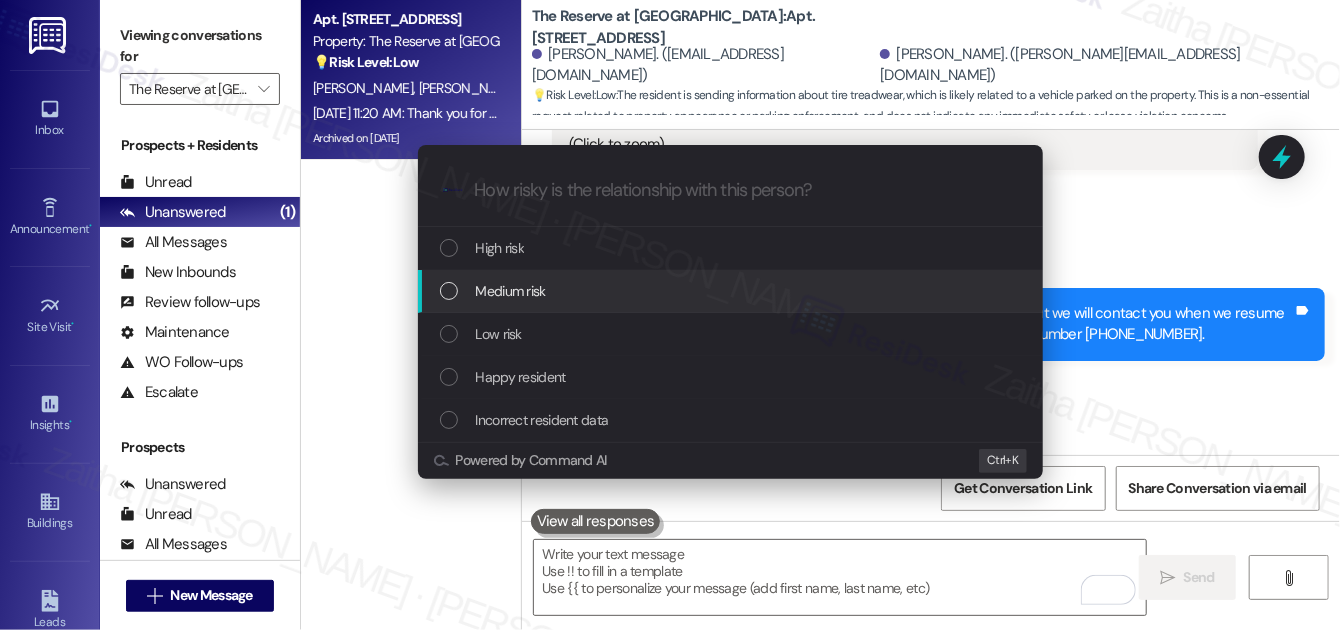 click on "Medium risk" at bounding box center [511, 291] 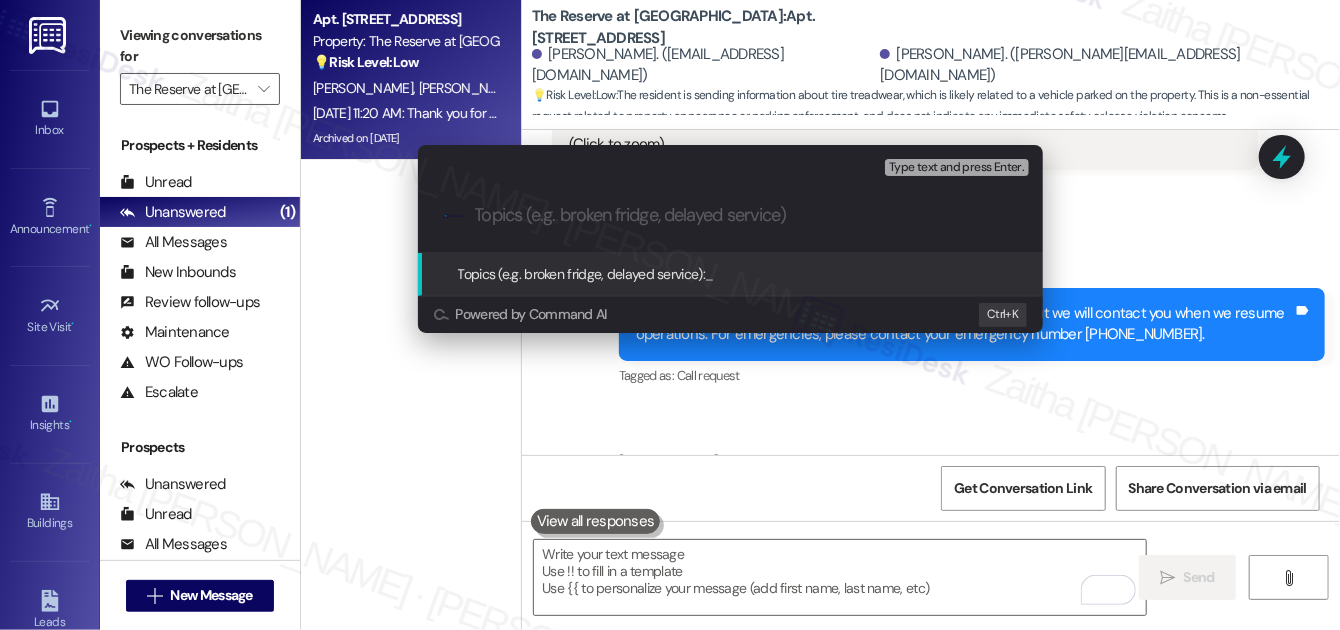 paste on "Vehicle Damage Report & Community Reminder Request" 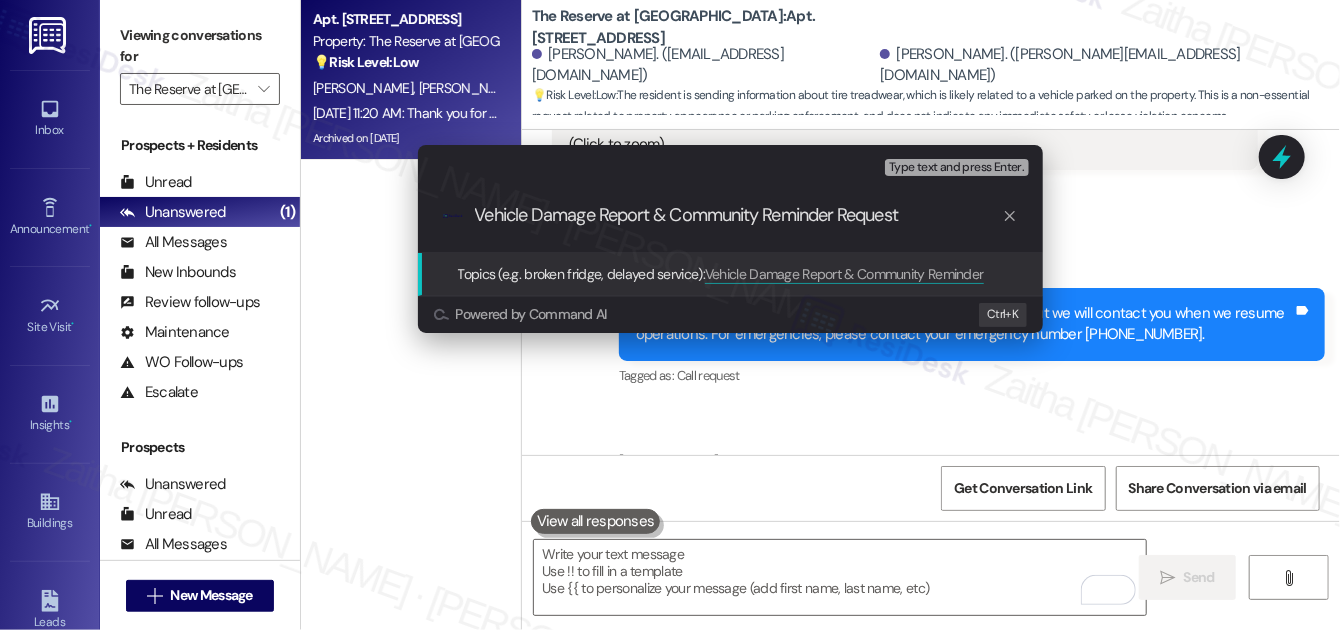 type 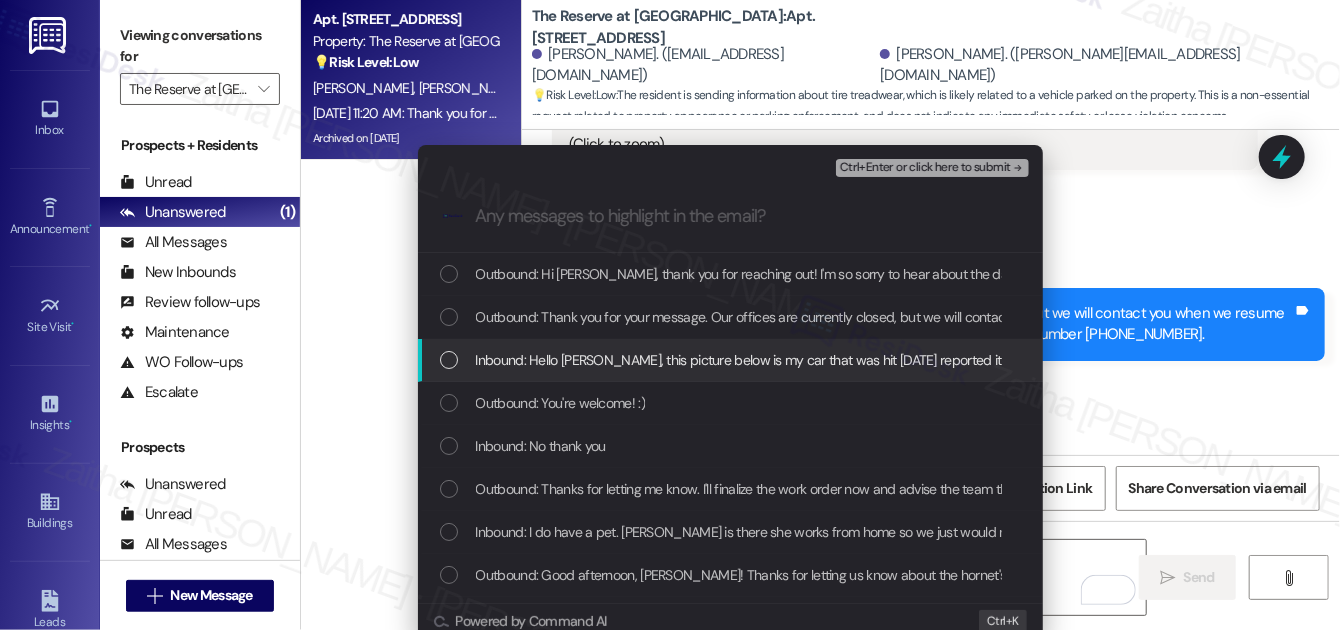 click on "Inbound: Hello Jay, this picture below is my car that was hit on Friday the 18th reported it to the leasing office but they have no cameras in that direction of where my car was parked. I'm very disappointed that someone hit my car and left no note and ran off if this can be forwarded ahead to higher ups to send an annual email to everyone at the complex to make them aware of the situation that'll be greatly appreciated thank you and have a great Rest of your weekend" at bounding box center (732, 360) 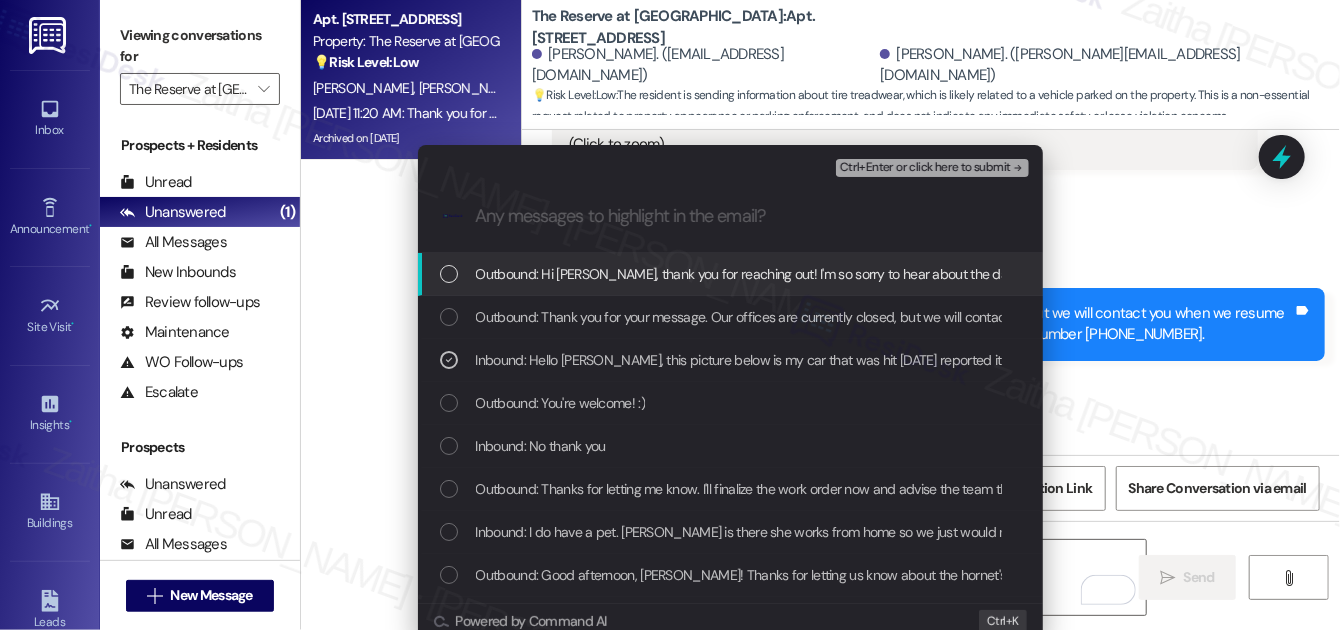 click on "Ctrl+Enter or click here to submit" at bounding box center [925, 168] 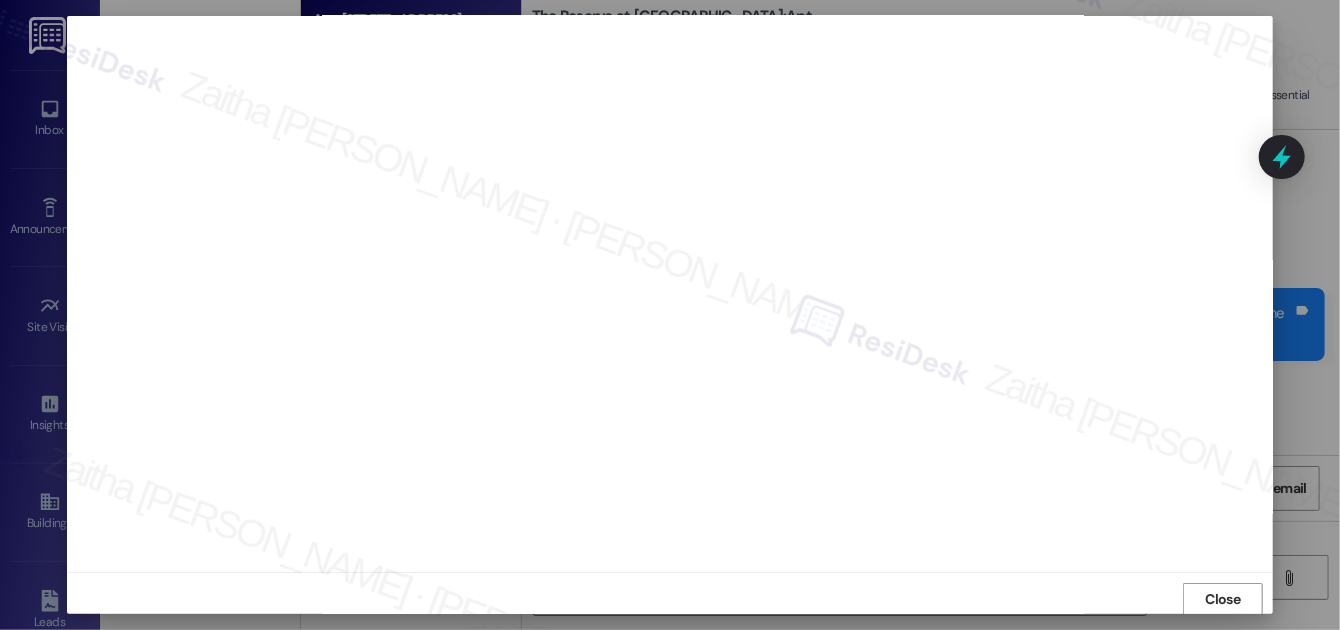 scroll, scrollTop: 21, scrollLeft: 0, axis: vertical 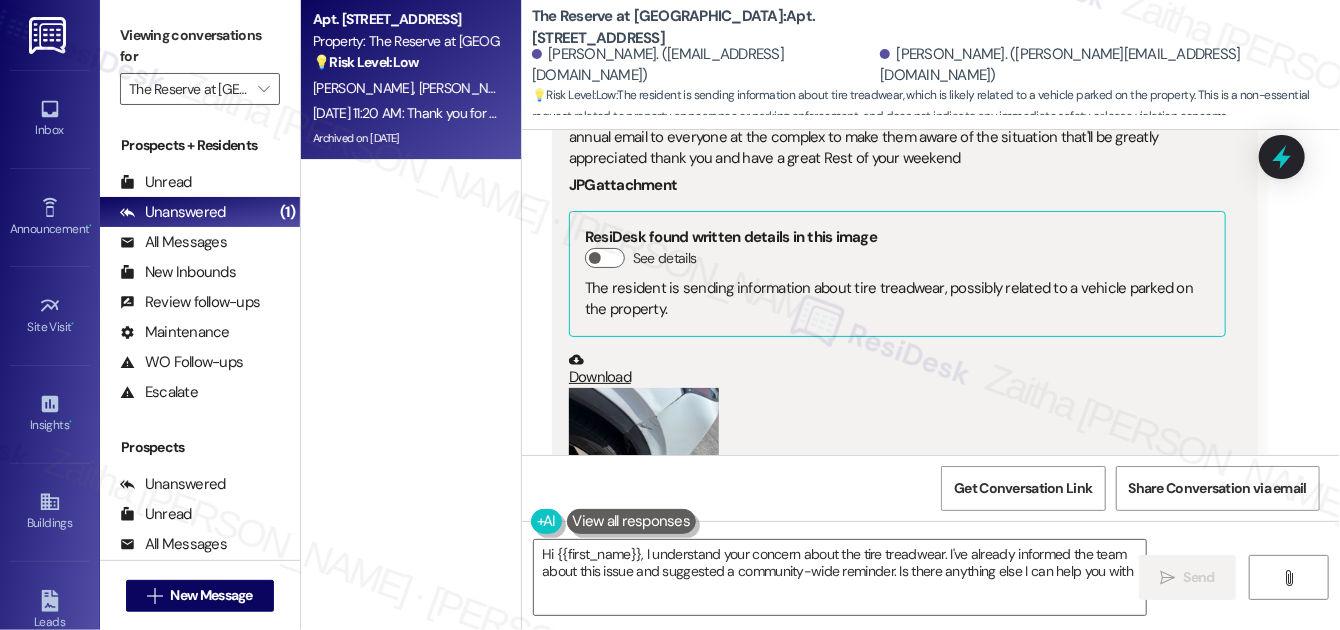 type on "Hi {{first_name}}, I understand your concern about the tire treadwear. I've already informed the team about this issue and suggested a community-wide reminder. Is there anything else I can help you with?" 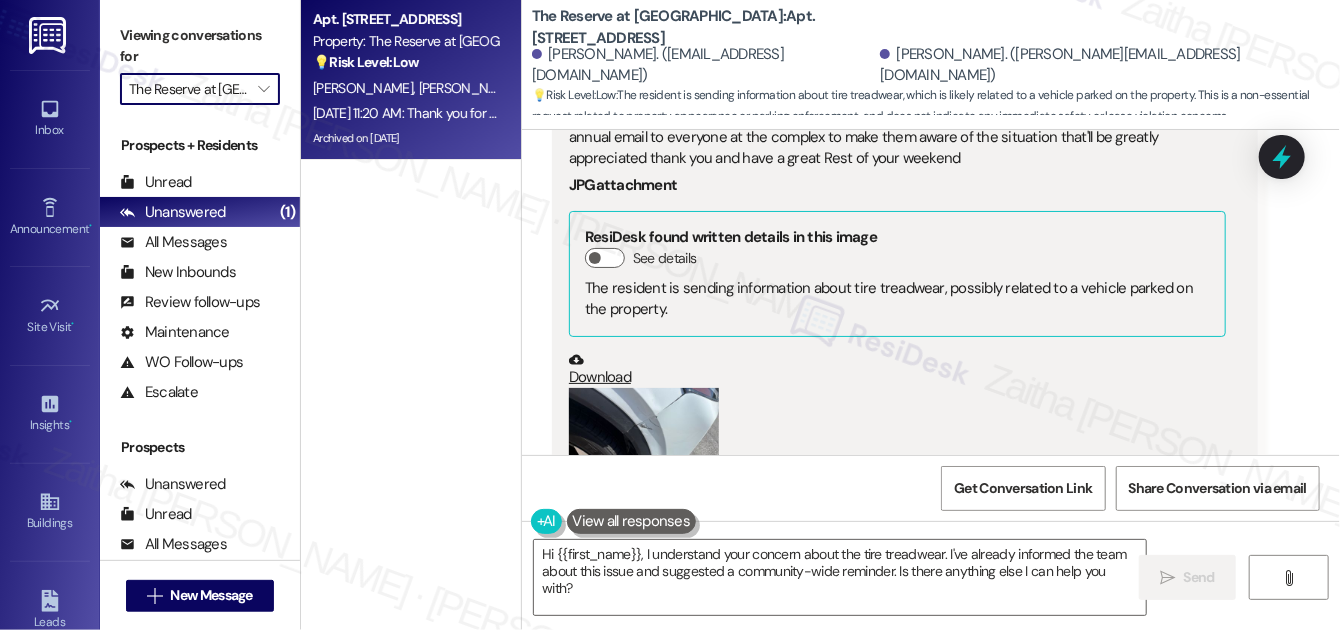 click on "The Reserve at [GEOGRAPHIC_DATA]" at bounding box center (188, 89) 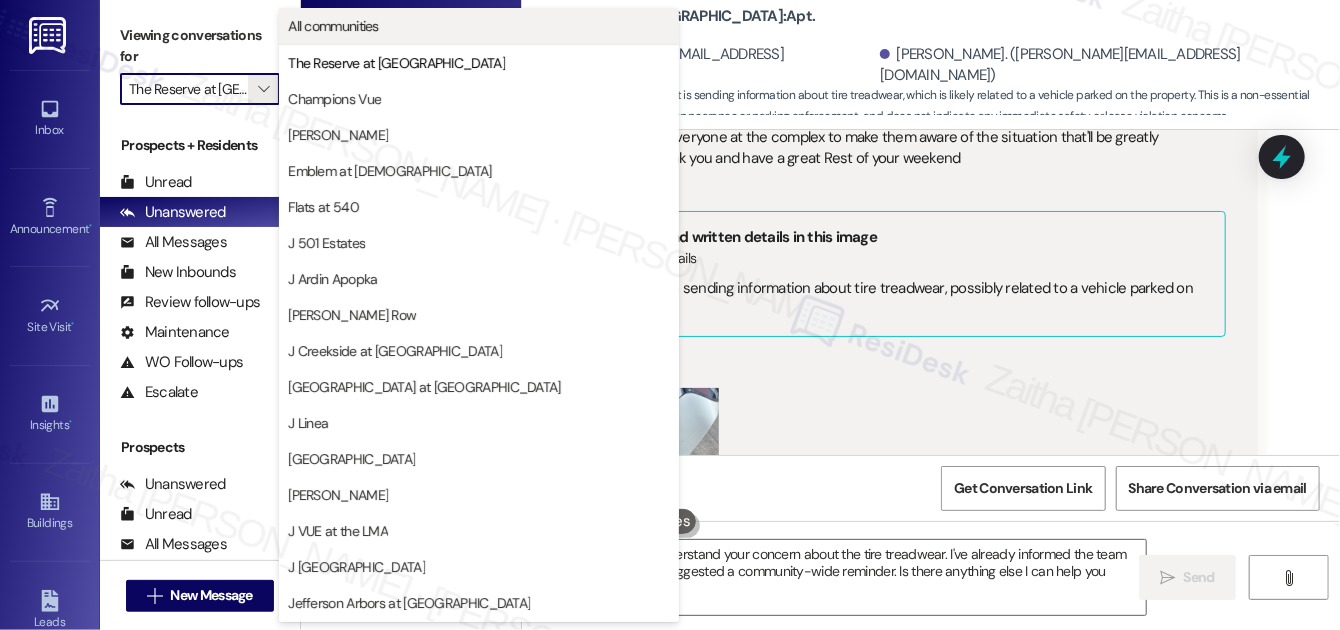 click on "All communities" at bounding box center (479, 26) 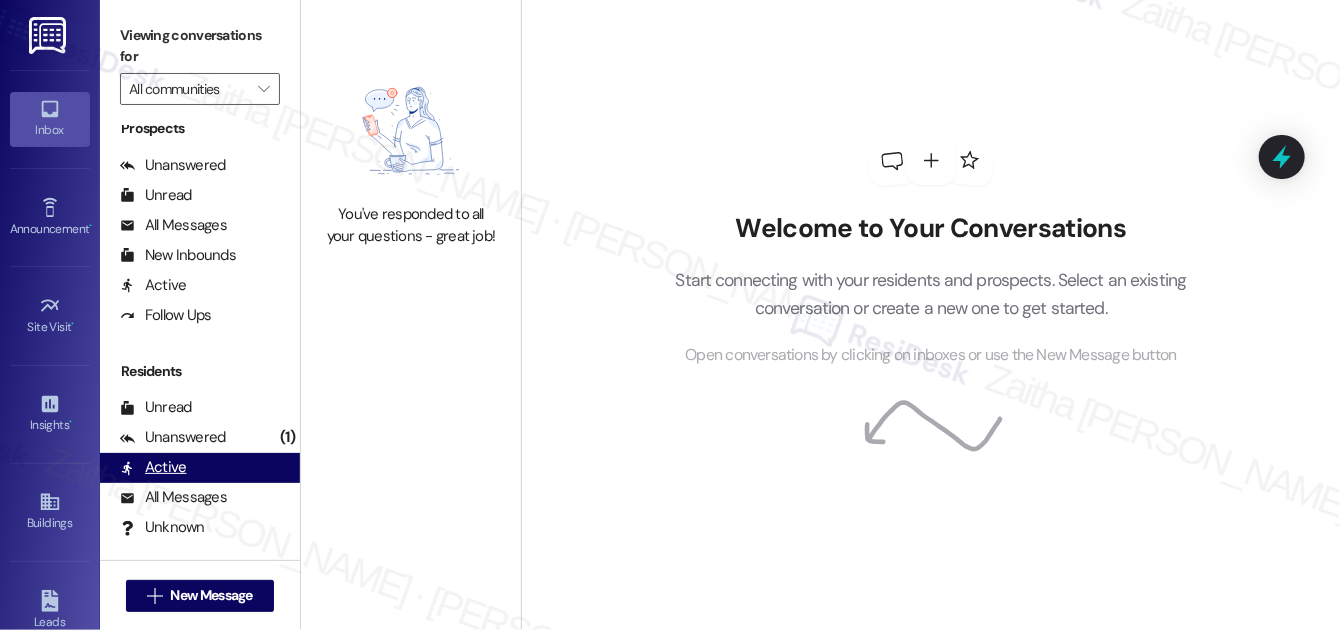 scroll, scrollTop: 384, scrollLeft: 0, axis: vertical 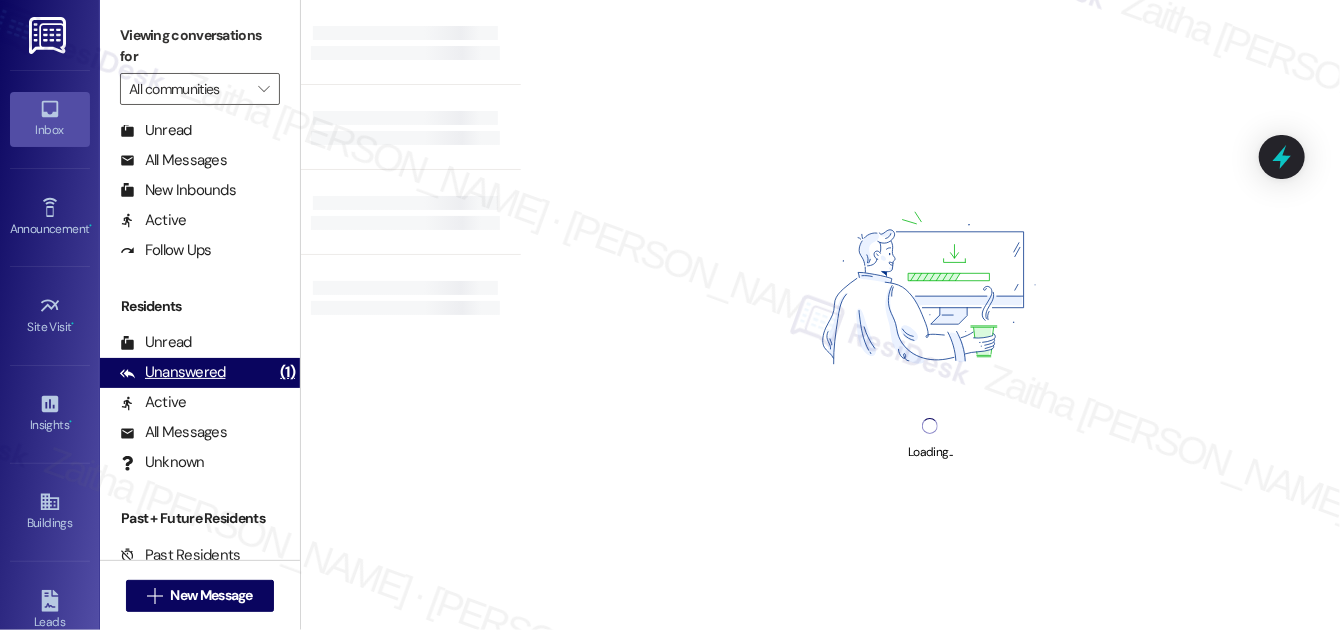 click on "Unanswered" at bounding box center [173, 372] 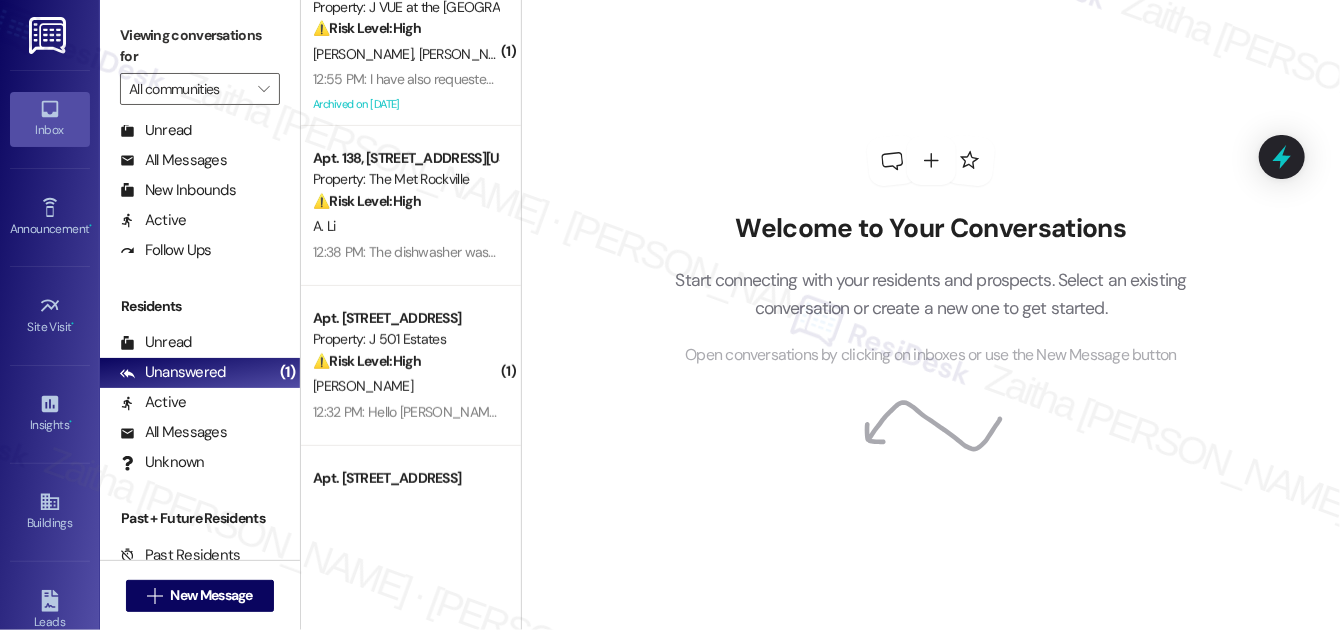 scroll, scrollTop: 363, scrollLeft: 0, axis: vertical 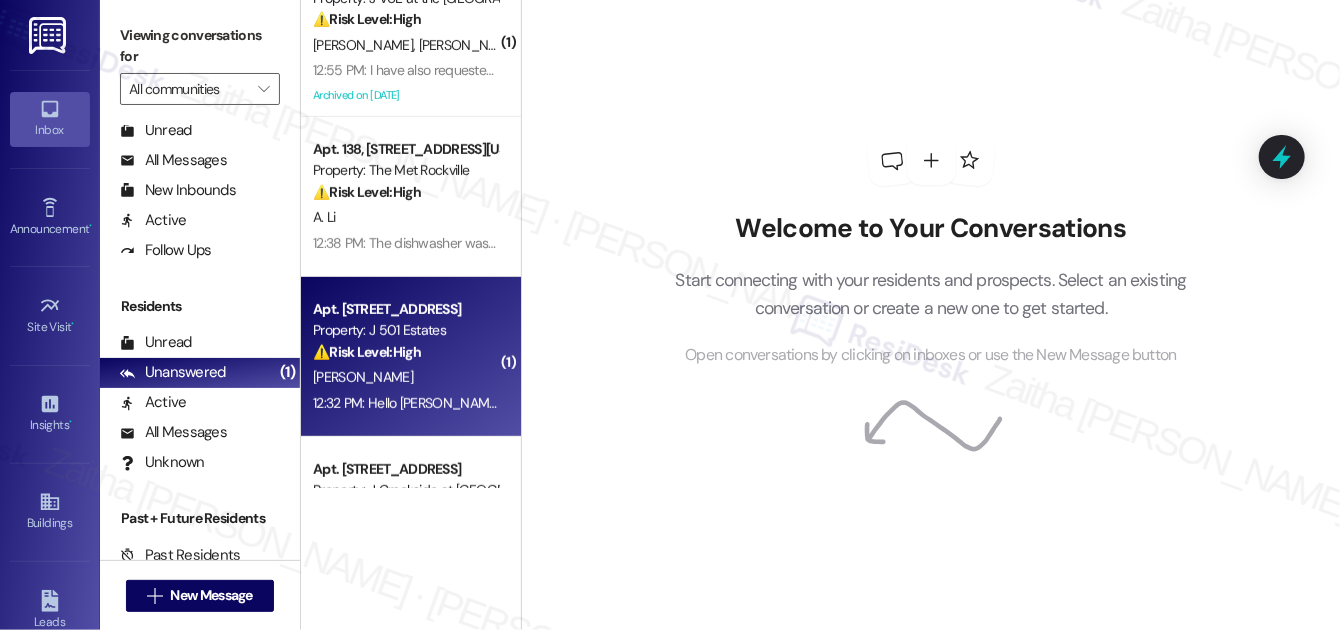 click on "[PERSON_NAME]" at bounding box center [405, 377] 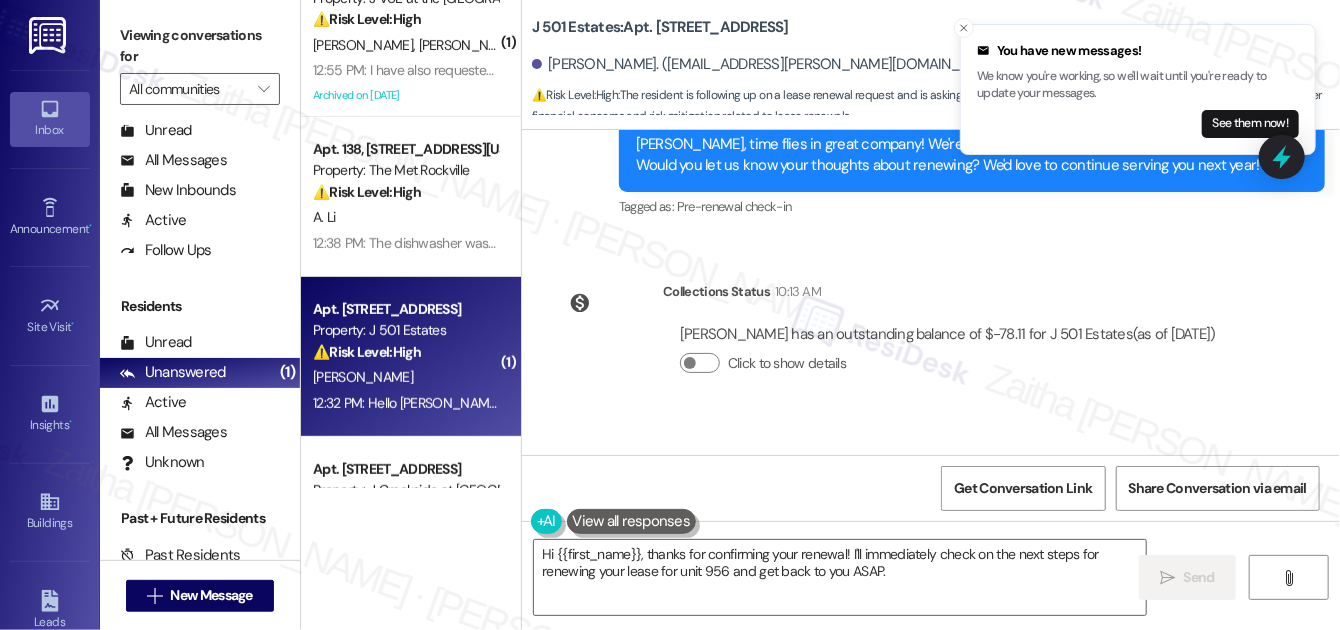 scroll, scrollTop: 6029, scrollLeft: 0, axis: vertical 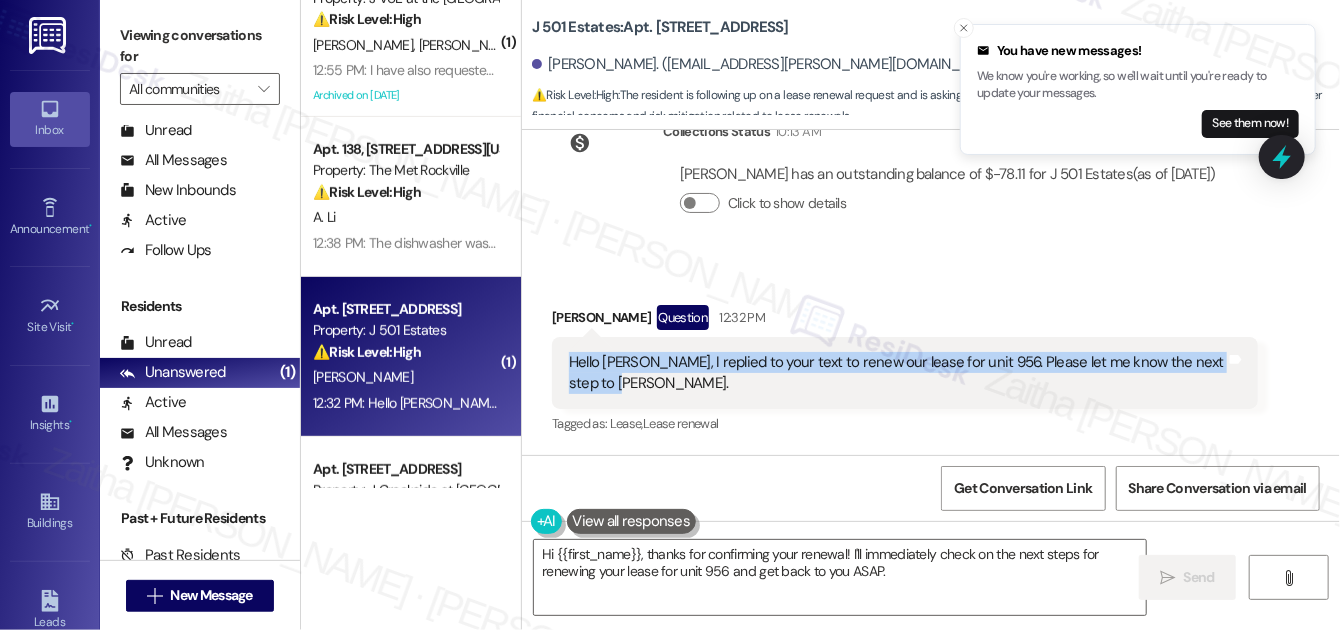 drag, startPoint x: 566, startPoint y: 357, endPoint x: 628, endPoint y: 392, distance: 71.19691 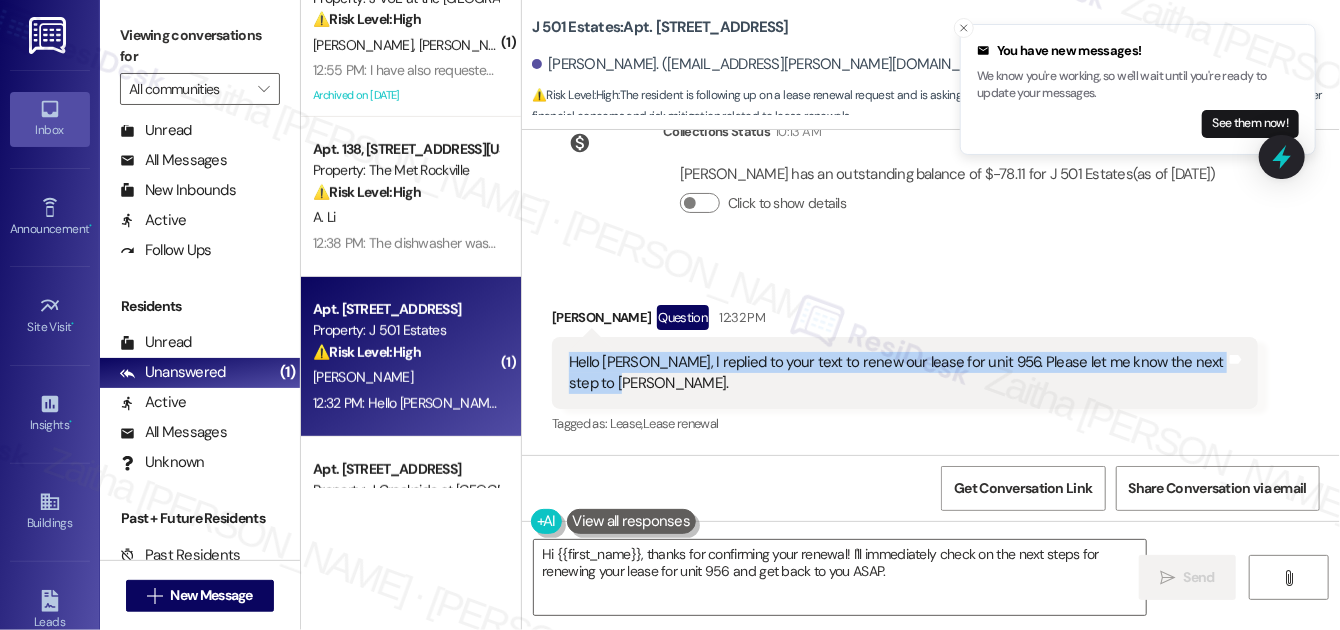 copy on "Hello Jay, I replied to your text to renew our lease for unit 956. Please let me know the next step to renew Asap." 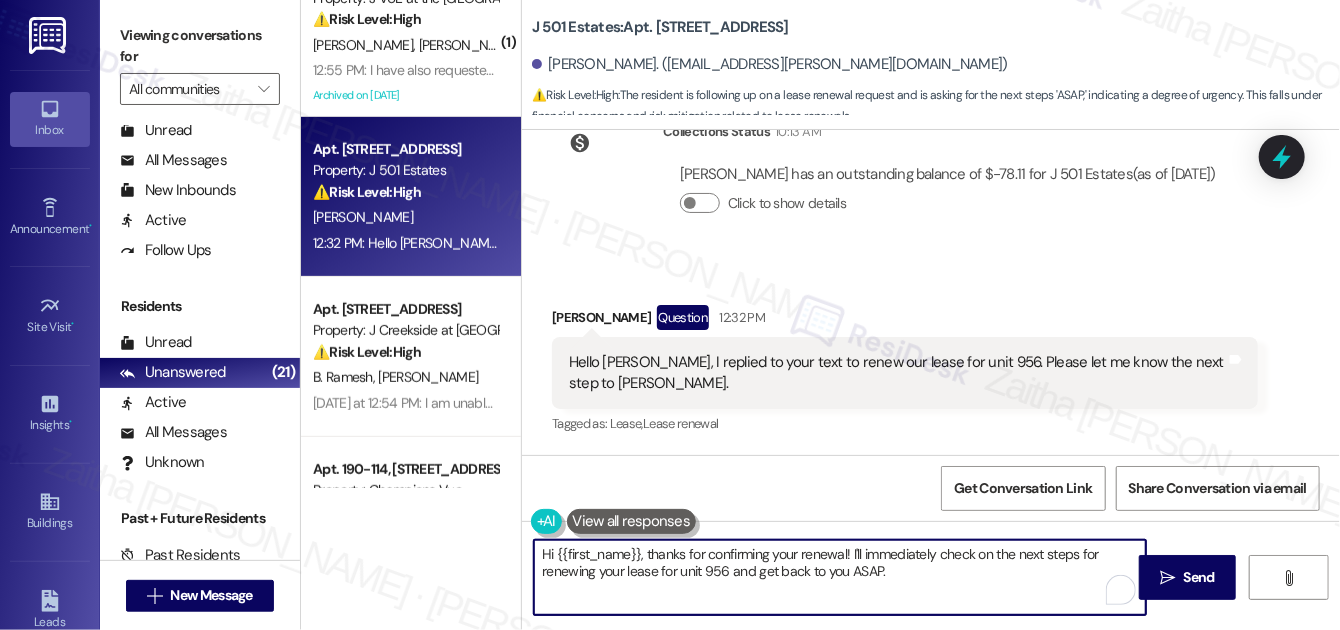 drag, startPoint x: 849, startPoint y: 552, endPoint x: 910, endPoint y: 585, distance: 69.354164 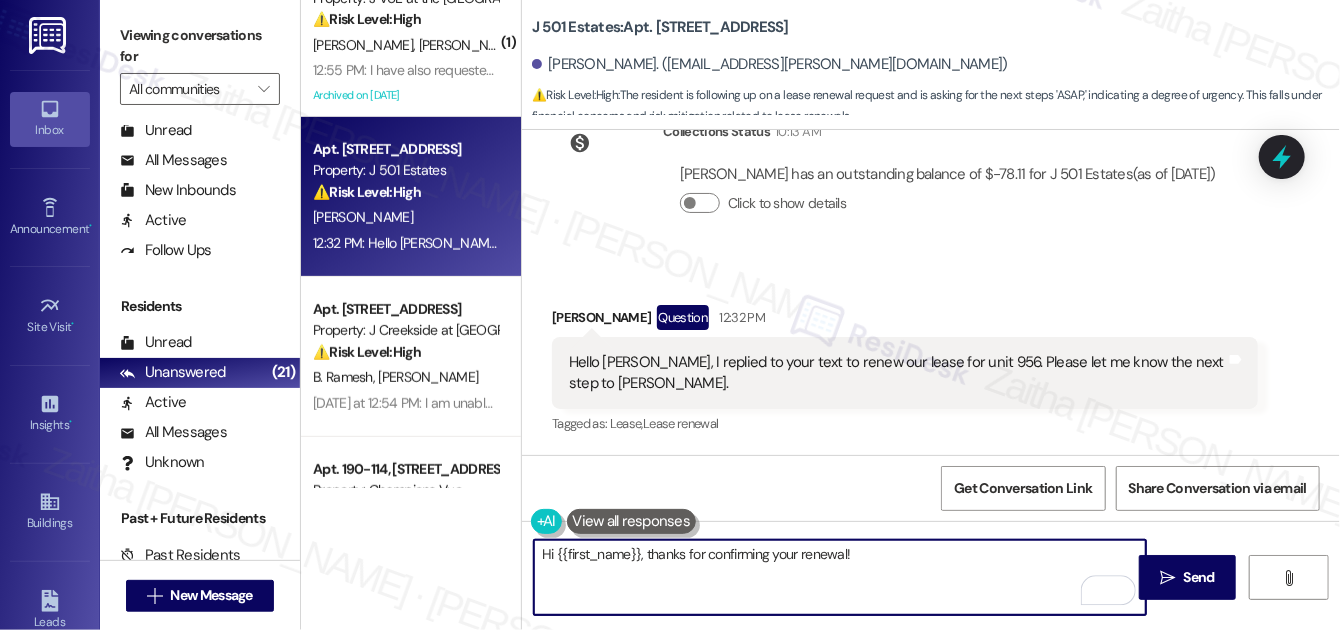 paste on "I’ll follow up with the team to get the next steps moving and will be in touch with an update as soon as possible.
Ask ChatGPT" 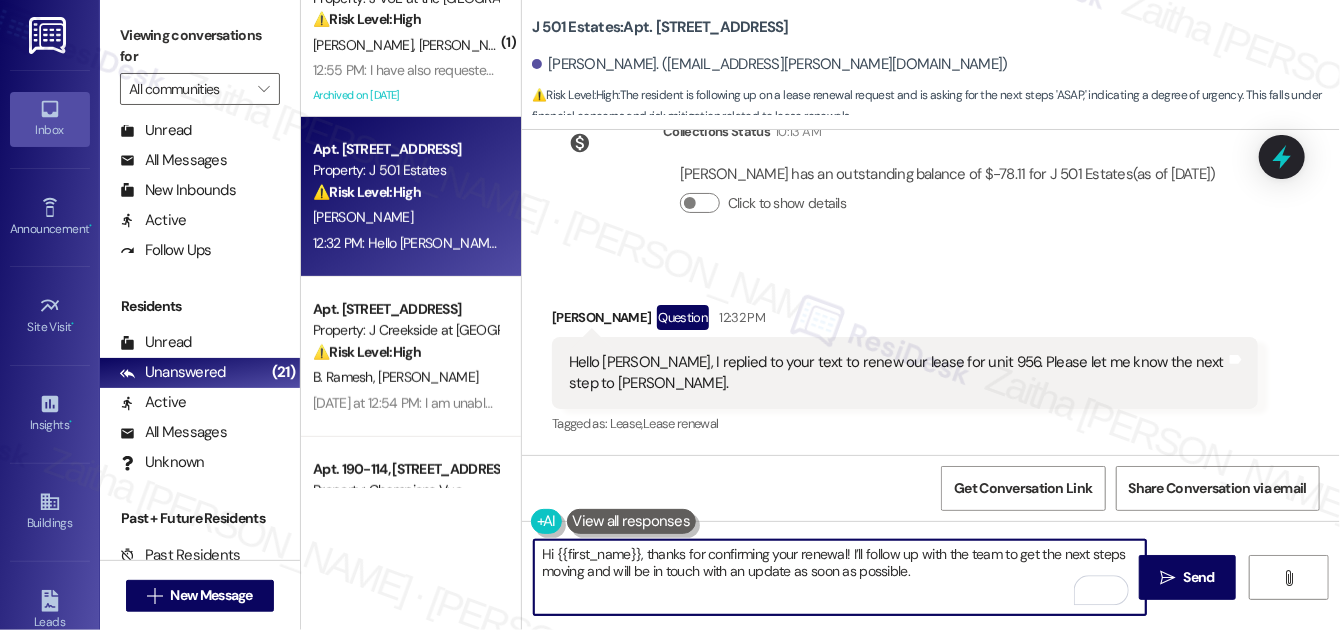 scroll, scrollTop: 152, scrollLeft: 0, axis: vertical 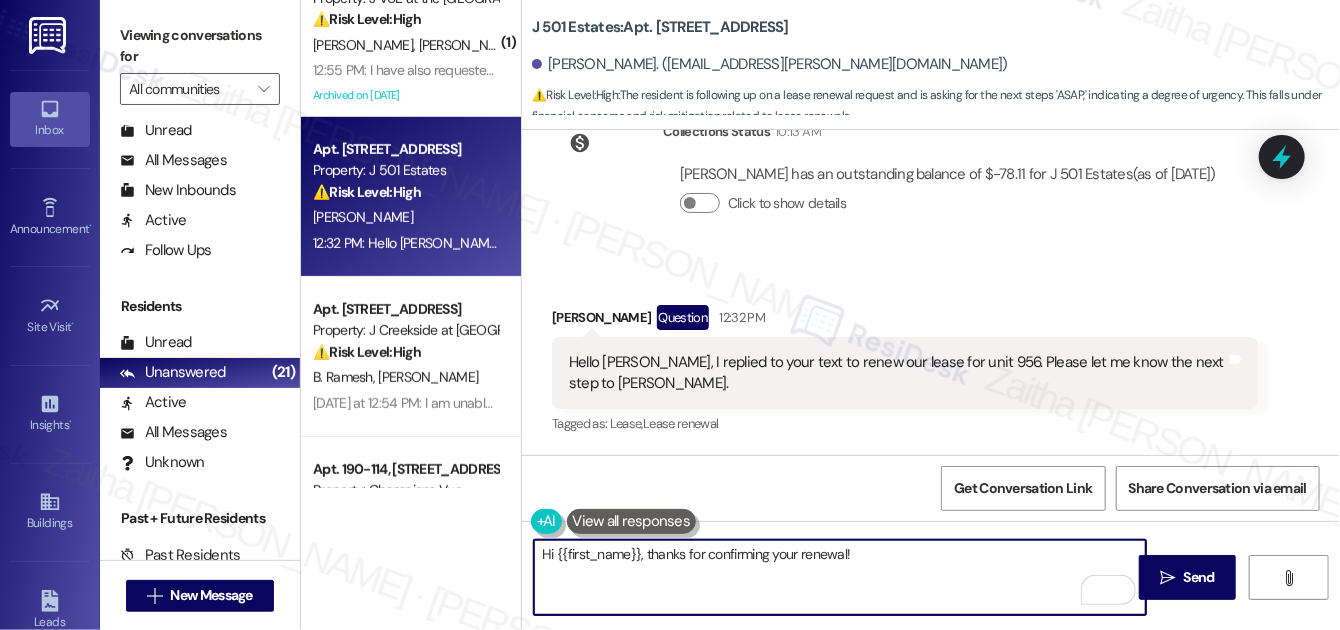 paste on "I’ll follow up with the team to get the next steps moving and will be in touch with an update as soon as possible" 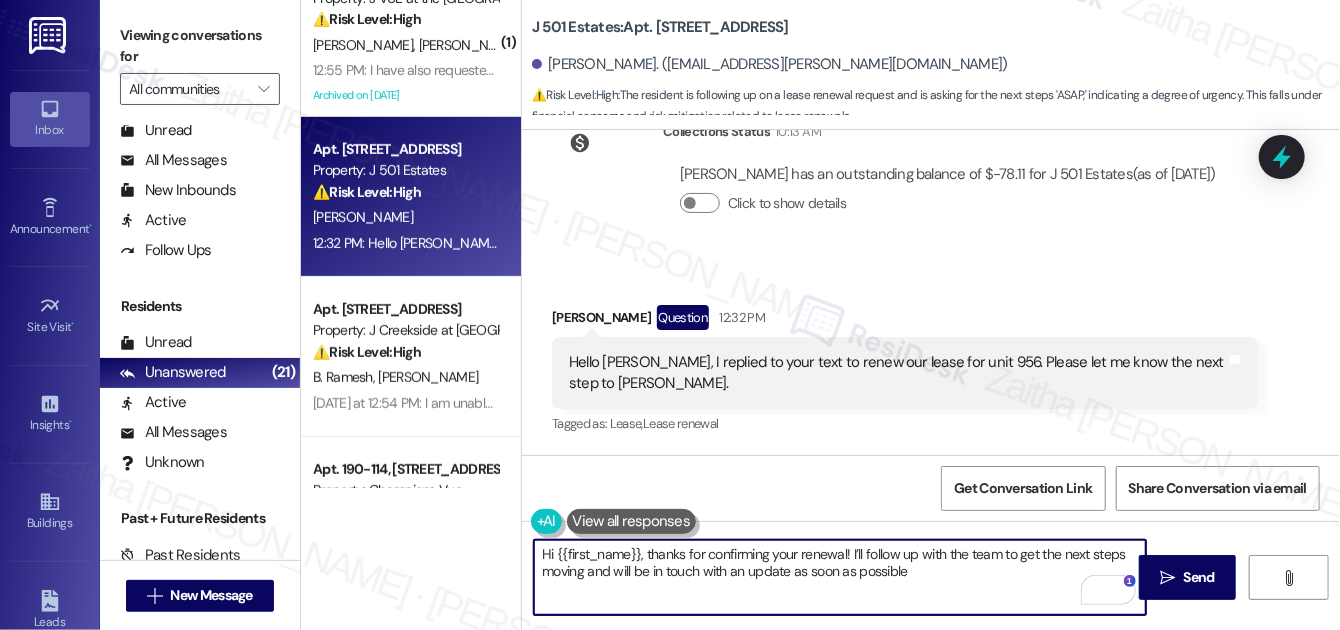 click on "Hi {{first_name}}, thanks for confirming your renewal! I’ll follow up with the team to get the next steps moving and will be in touch with an update as soon as possible" at bounding box center [840, 577] 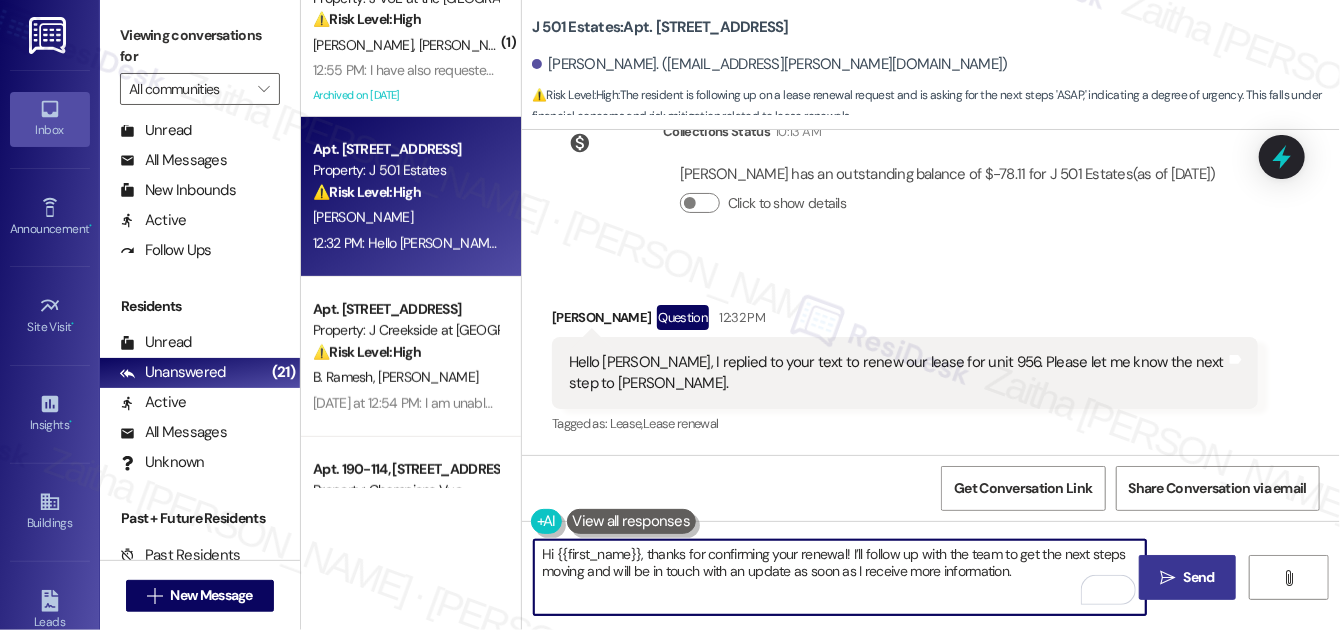 type on "Hi {{first_name}}, thanks for confirming your renewal! I’ll follow up with the team to get the next steps moving and will be in touch with an update as soon as I receive more information." 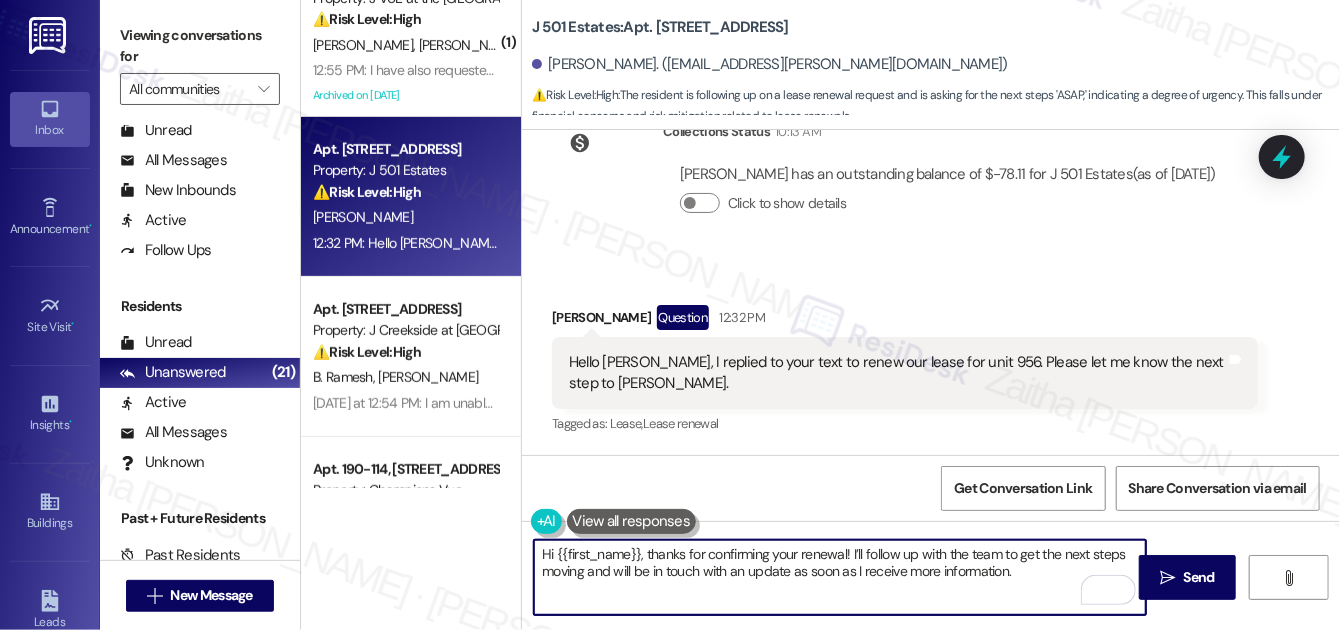 drag, startPoint x: 1201, startPoint y: 579, endPoint x: 1129, endPoint y: 530, distance: 87.0919 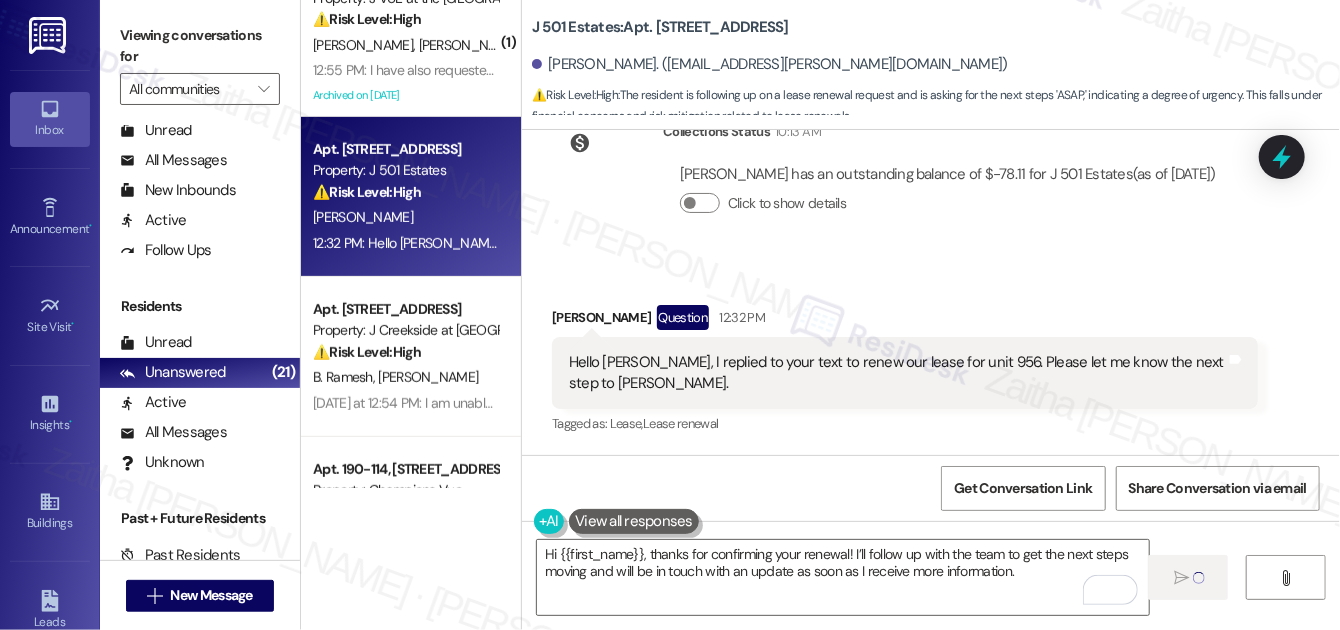 type 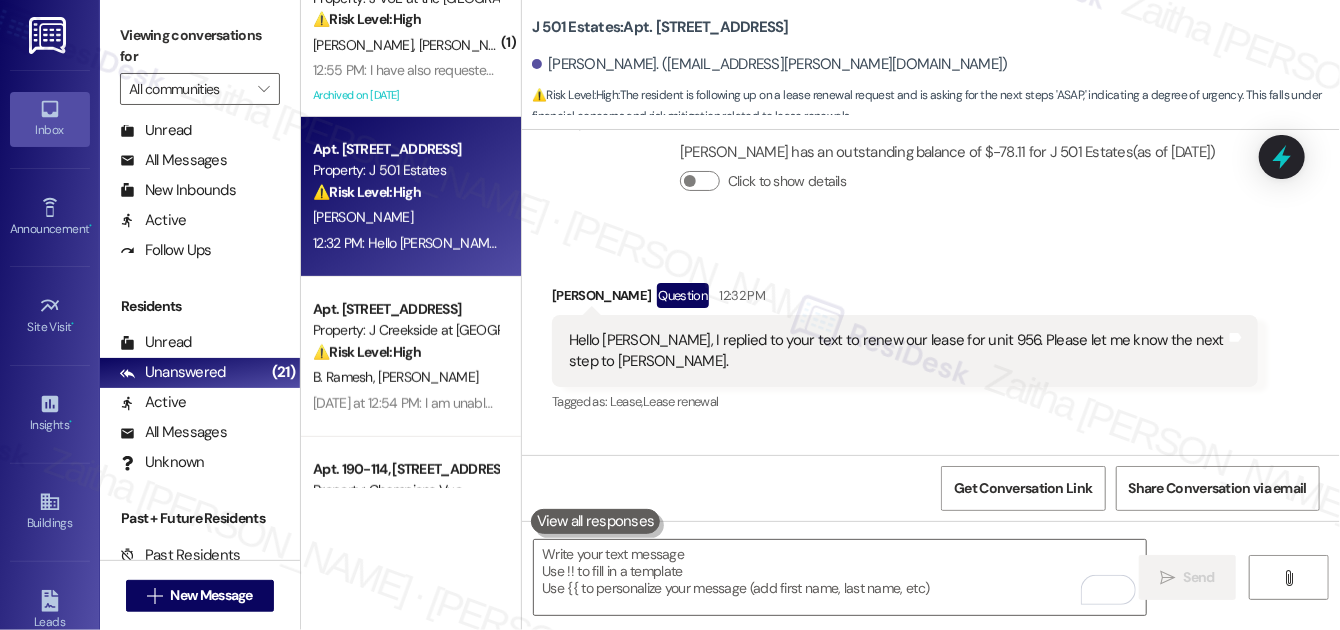 scroll, scrollTop: 6028, scrollLeft: 0, axis: vertical 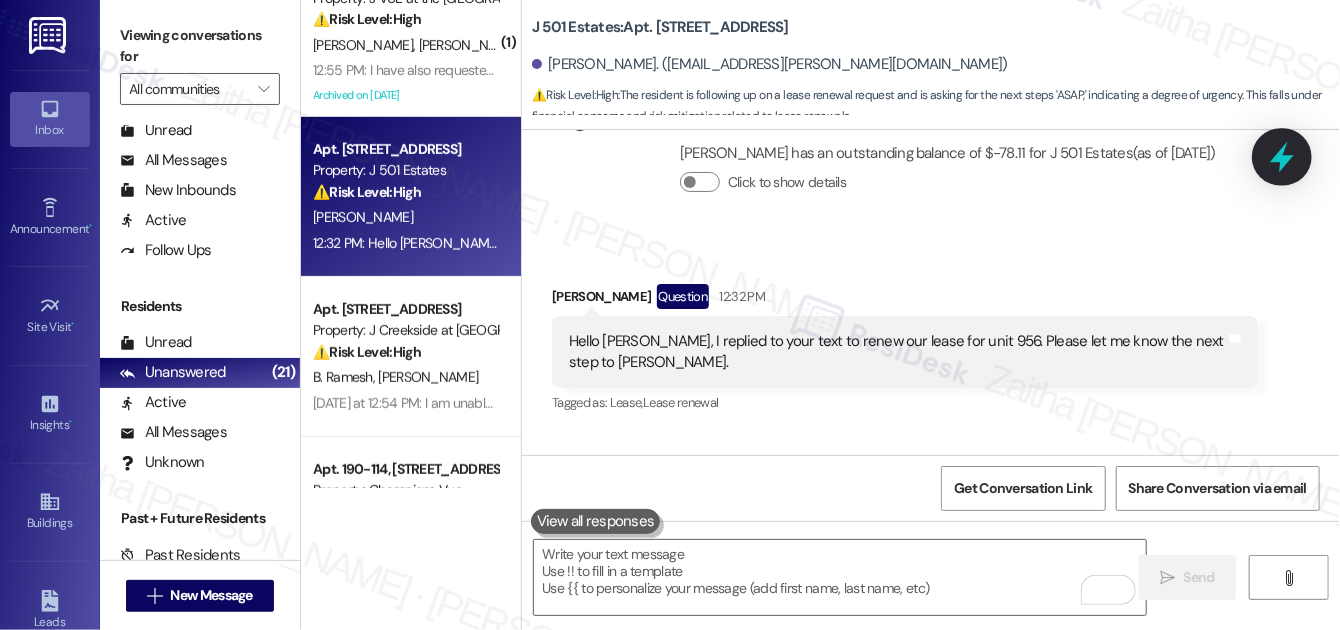 click 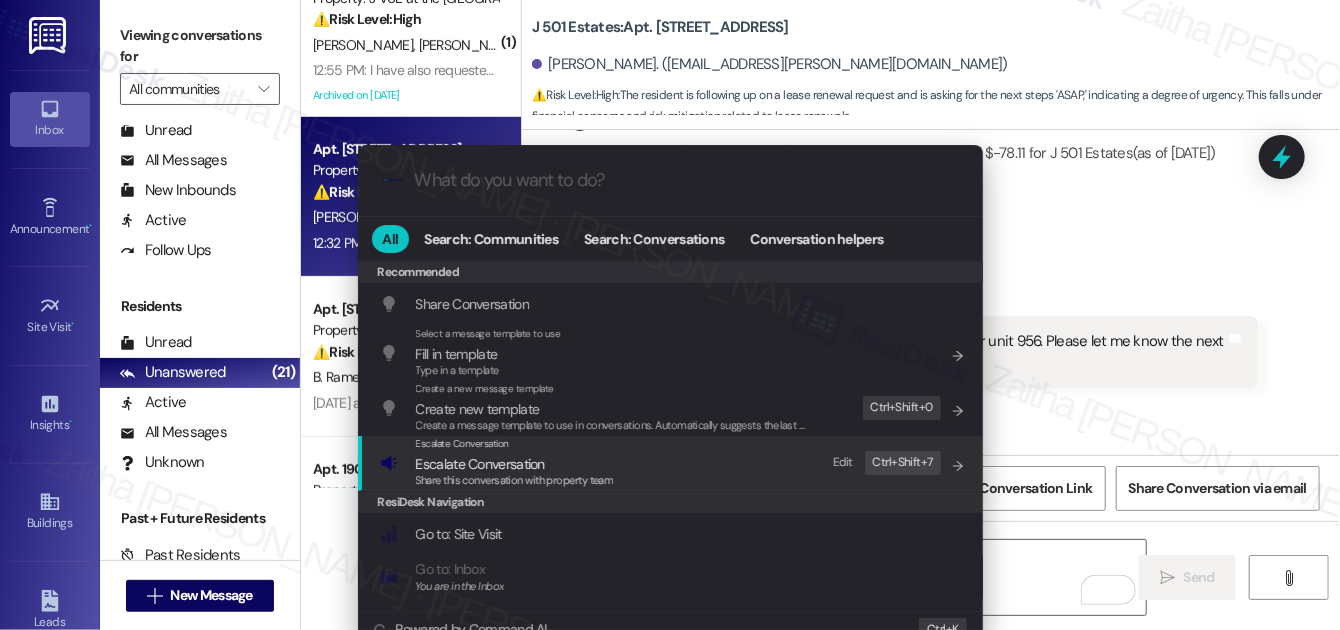 click on "Escalate Conversation" at bounding box center (480, 464) 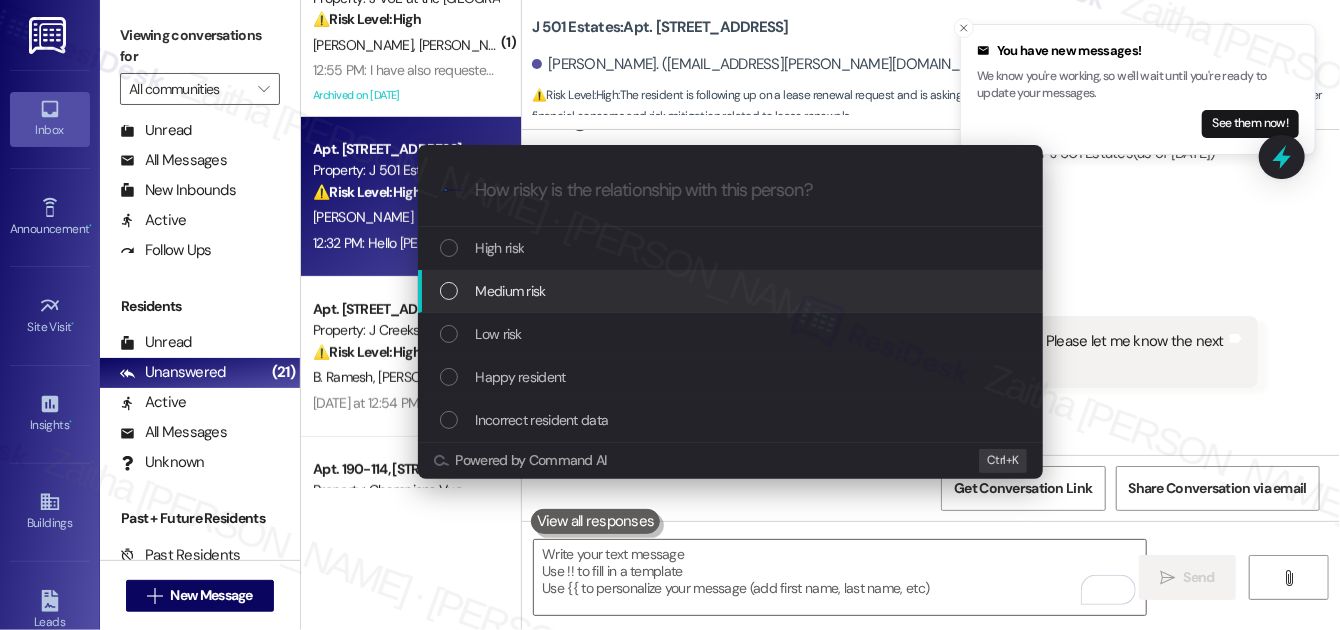 click on "Medium risk" at bounding box center [511, 291] 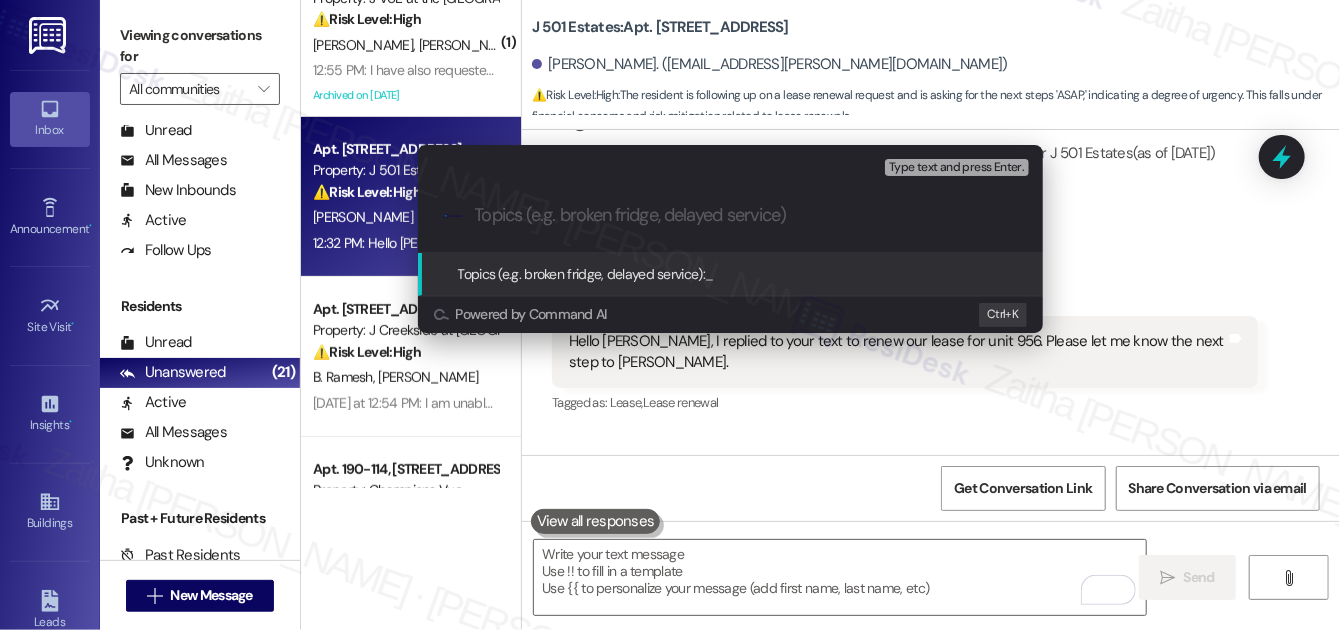 paste on "Lease Renewal Follow-Up – Unit 956" 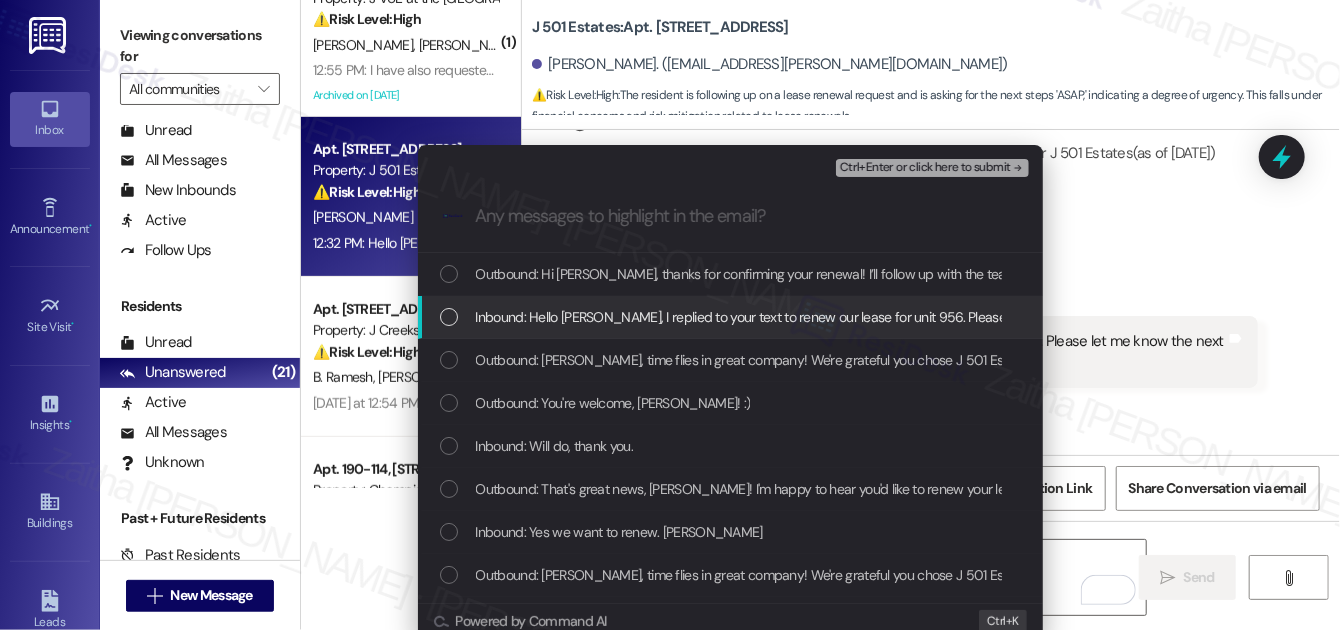 click on "Inbound: Hello Jay, I replied to your text to renew our lease for unit 956. Please let me know the next step to renew Asap." at bounding box center [732, 317] 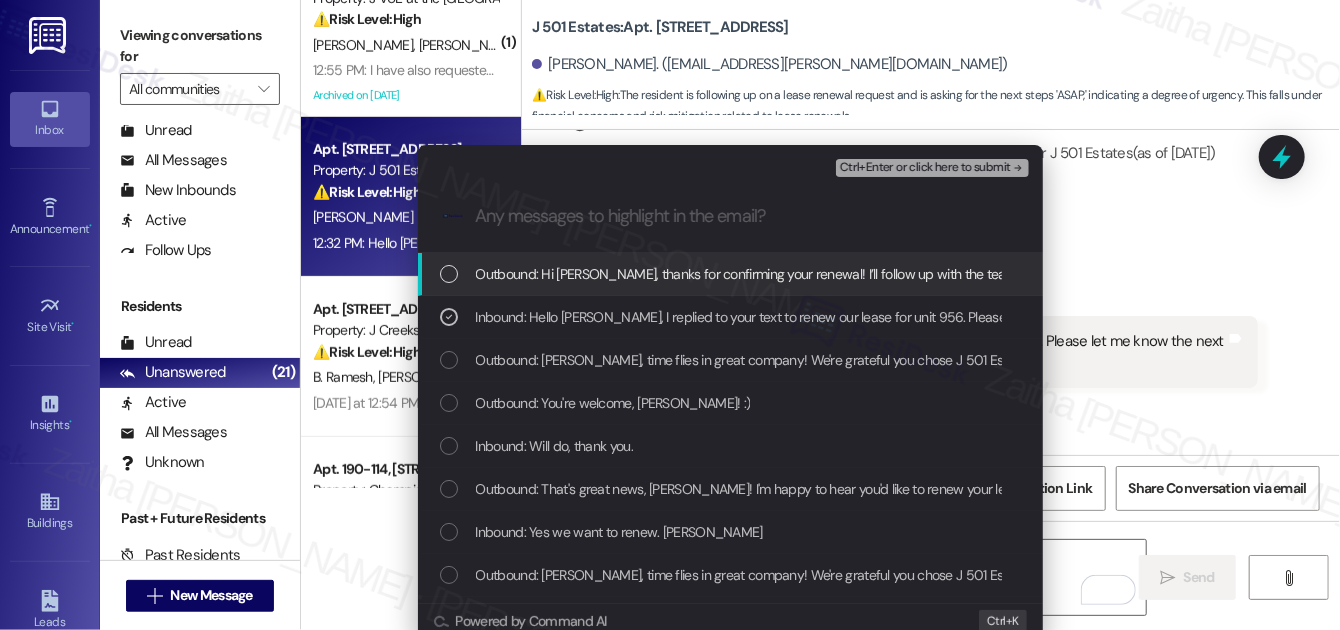 click on "Ctrl+Enter or click here to submit" at bounding box center (925, 168) 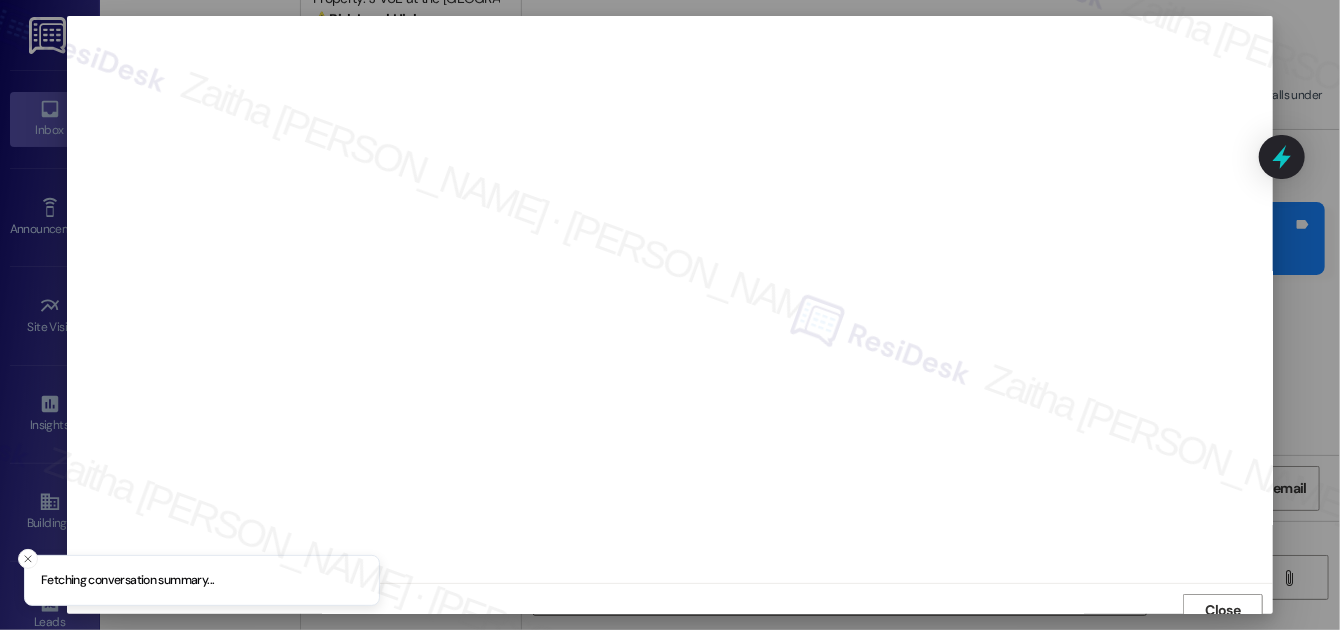 scroll, scrollTop: 5755, scrollLeft: 0, axis: vertical 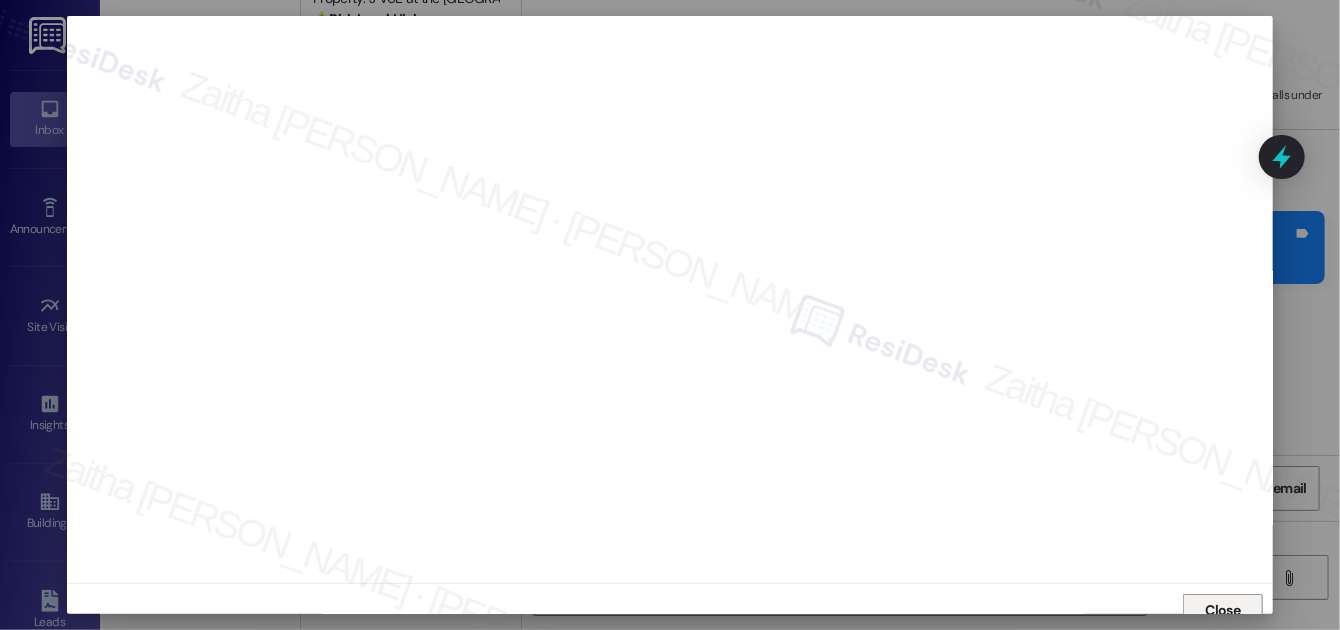 click on "Close" at bounding box center [1223, 610] 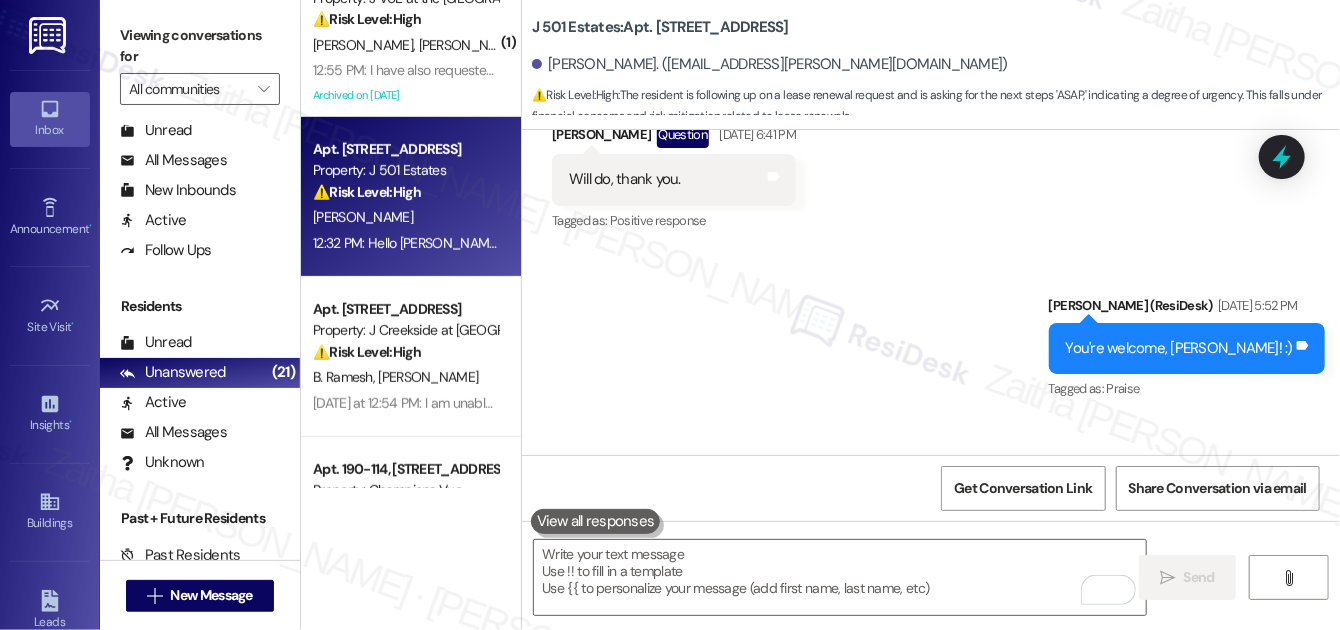 scroll, scrollTop: 5482, scrollLeft: 0, axis: vertical 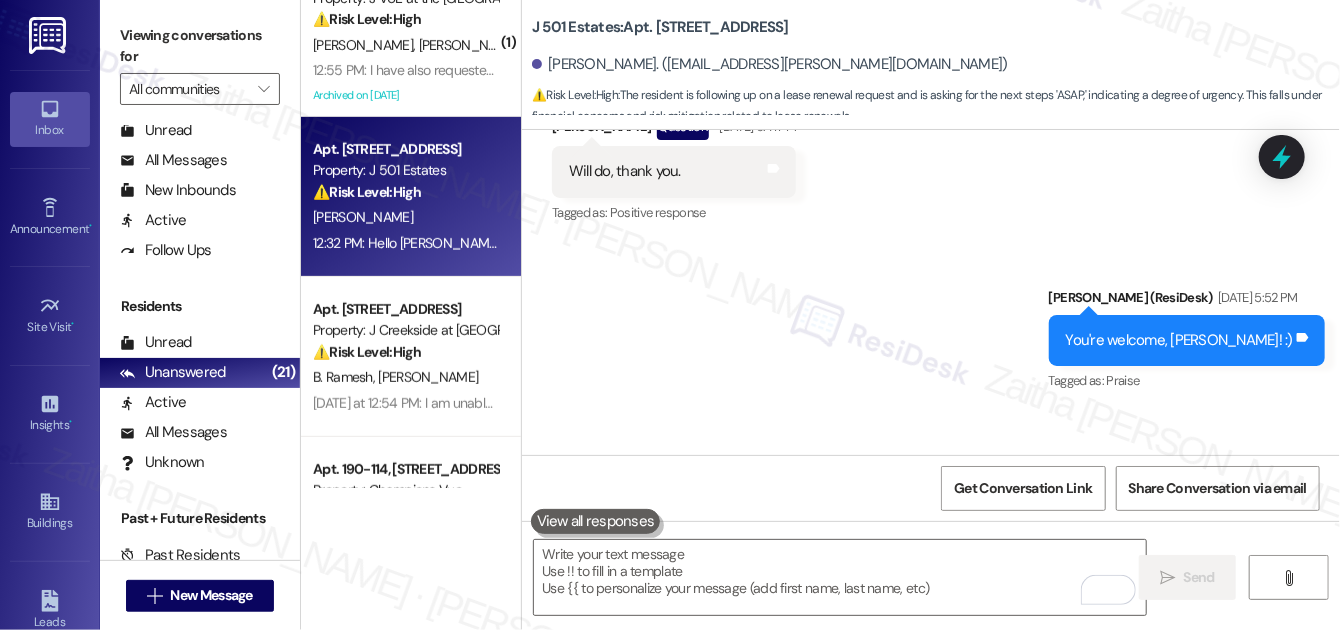 click 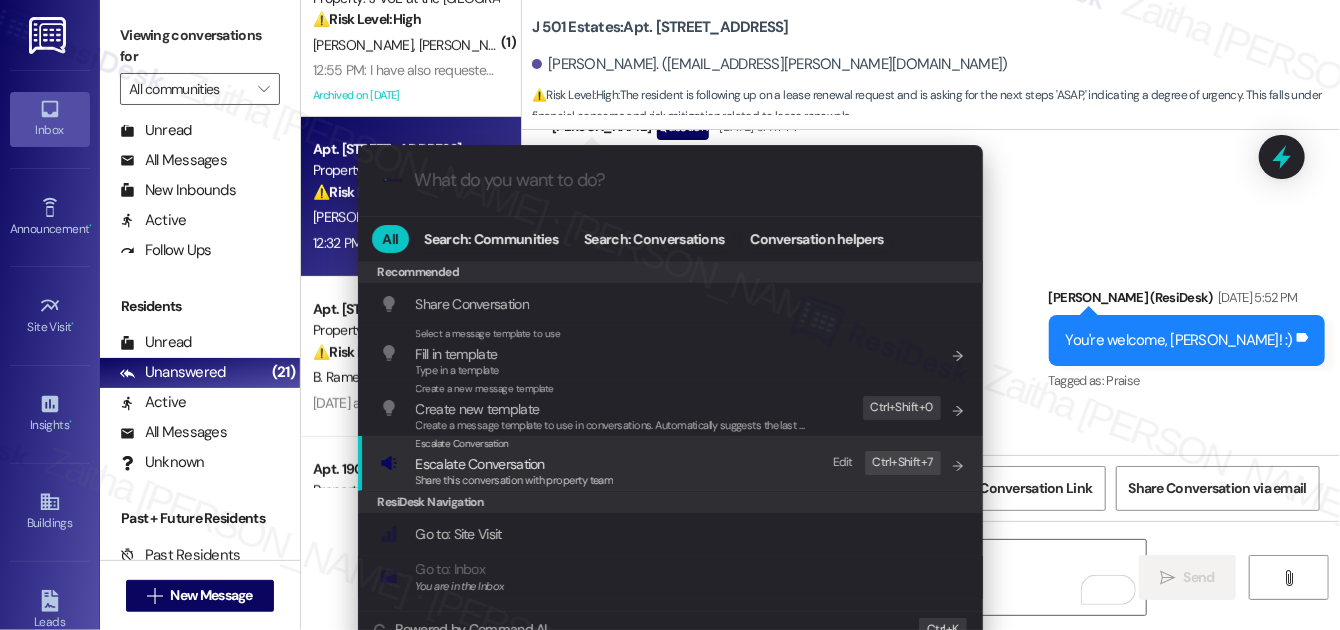 click on "Share this conversation with property team" at bounding box center (515, 481) 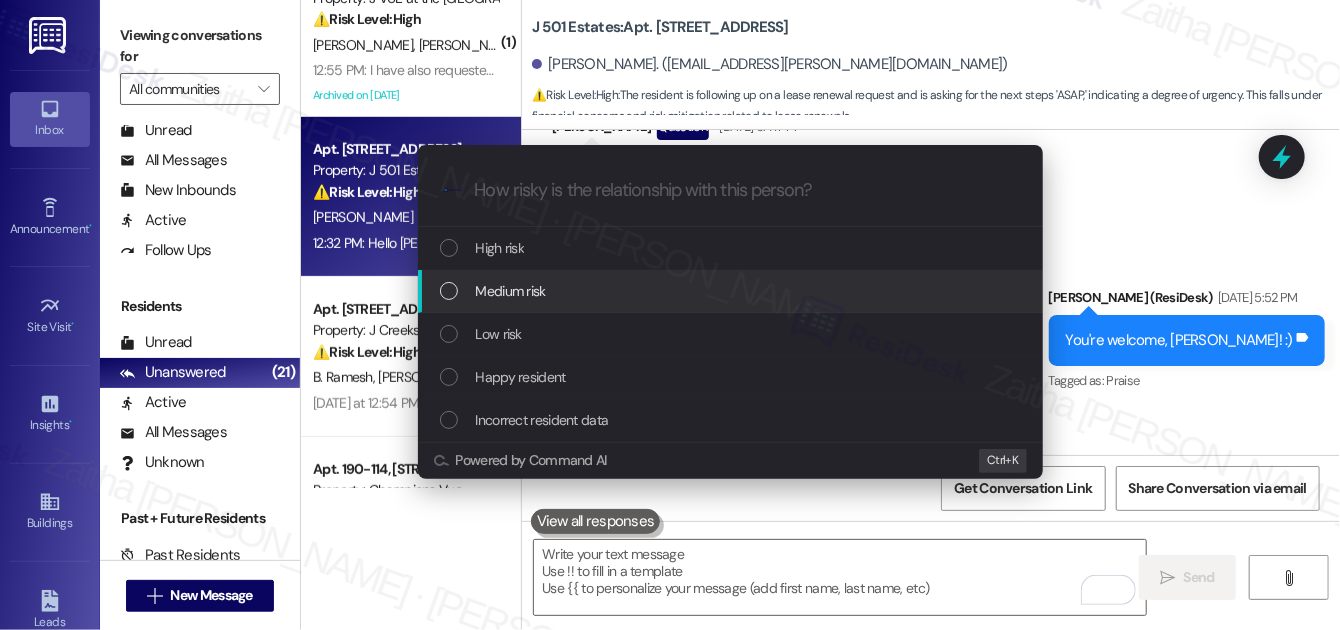 click on "Medium risk" at bounding box center [511, 291] 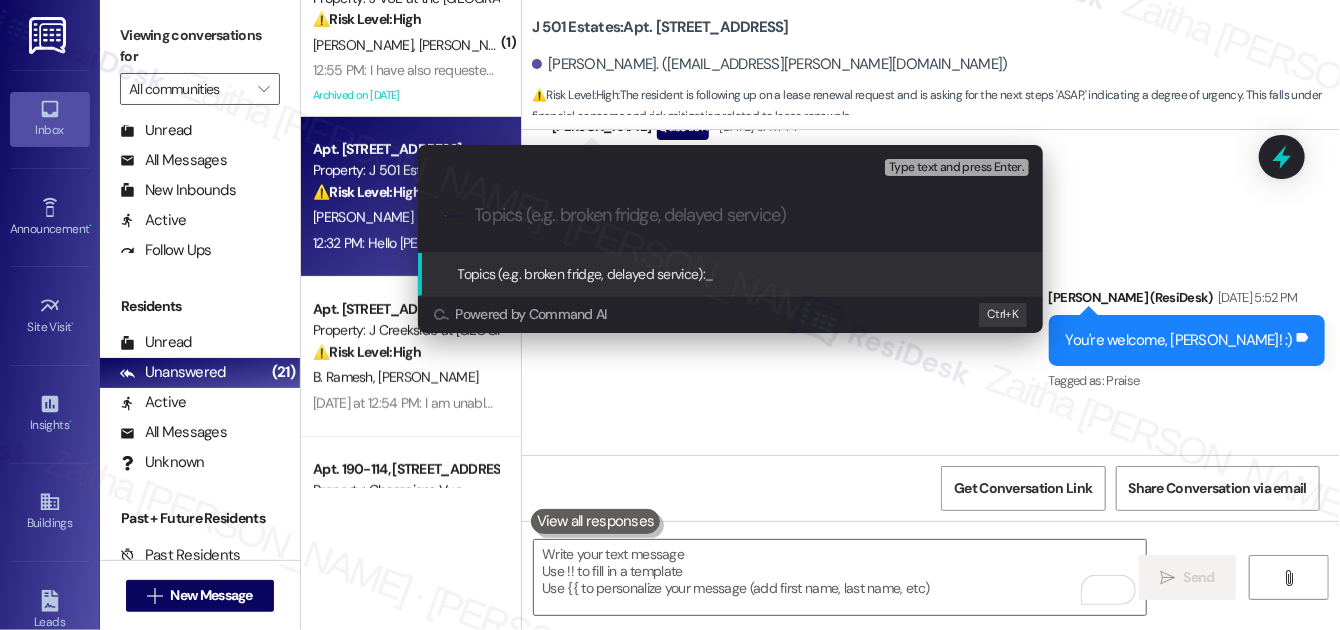 paste on "Lease Renewal Follow-Up – Unit 956" 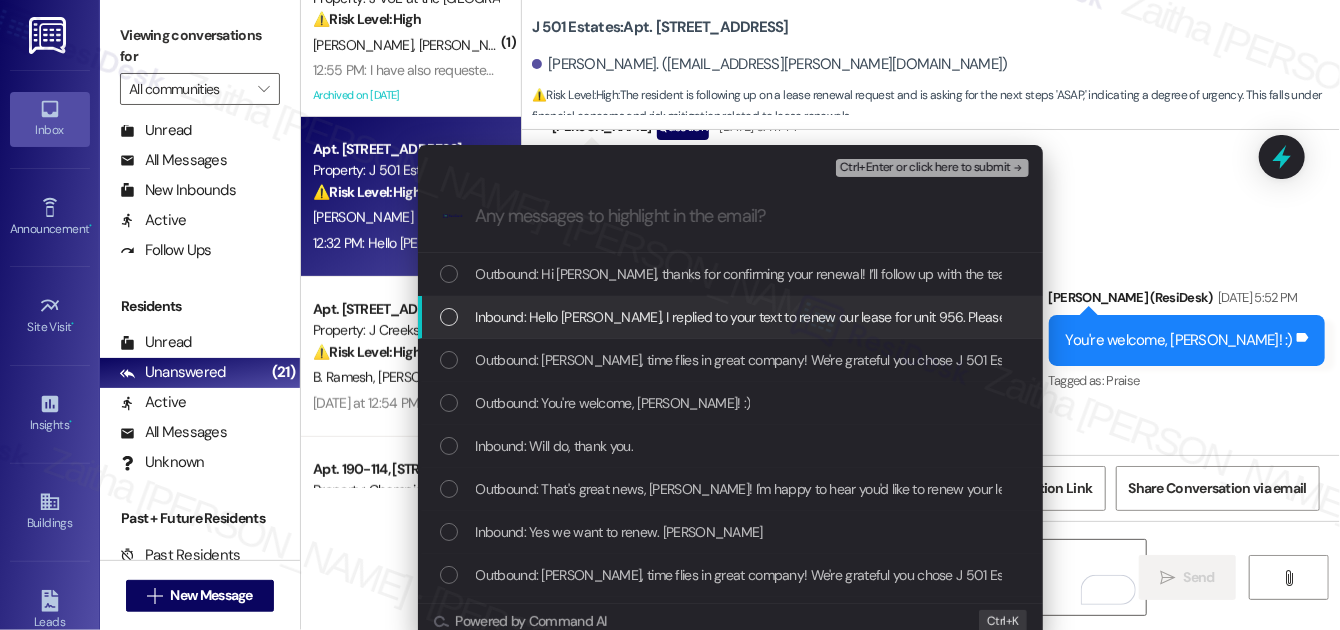 click at bounding box center [449, 317] 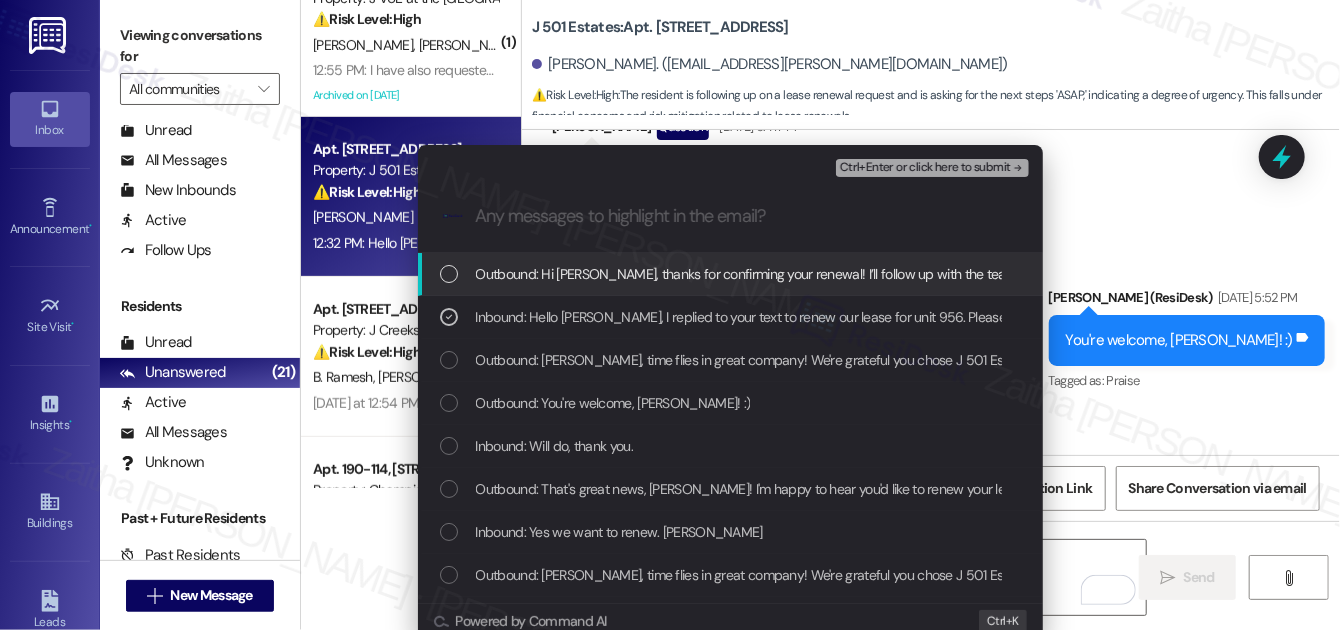 click on "Ctrl+Enter or click here to submit" at bounding box center (925, 168) 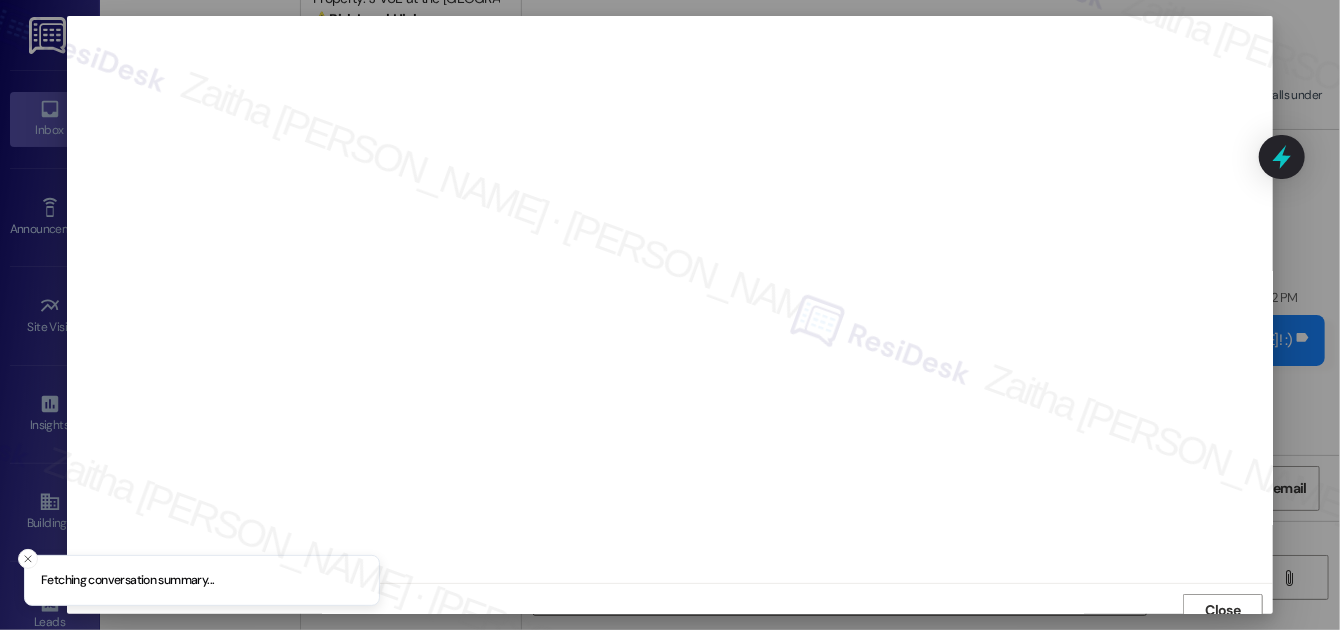 scroll, scrollTop: 11, scrollLeft: 0, axis: vertical 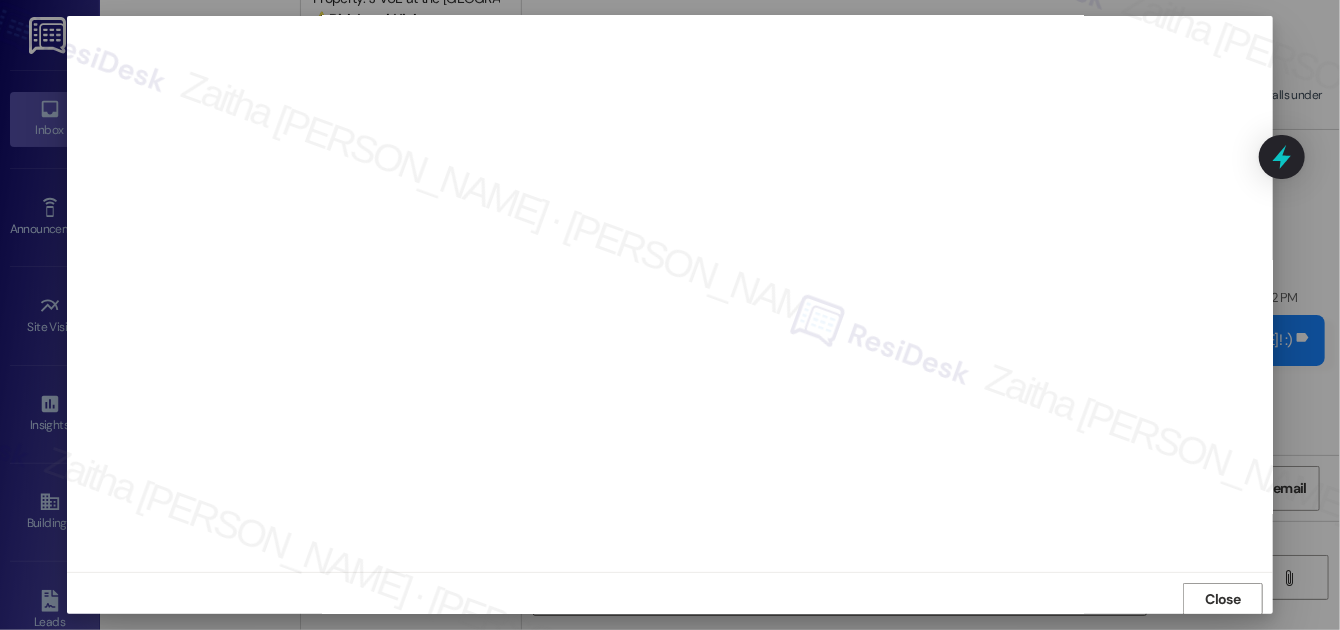 drag, startPoint x: 1211, startPoint y: 572, endPoint x: 1202, endPoint y: 581, distance: 12.727922 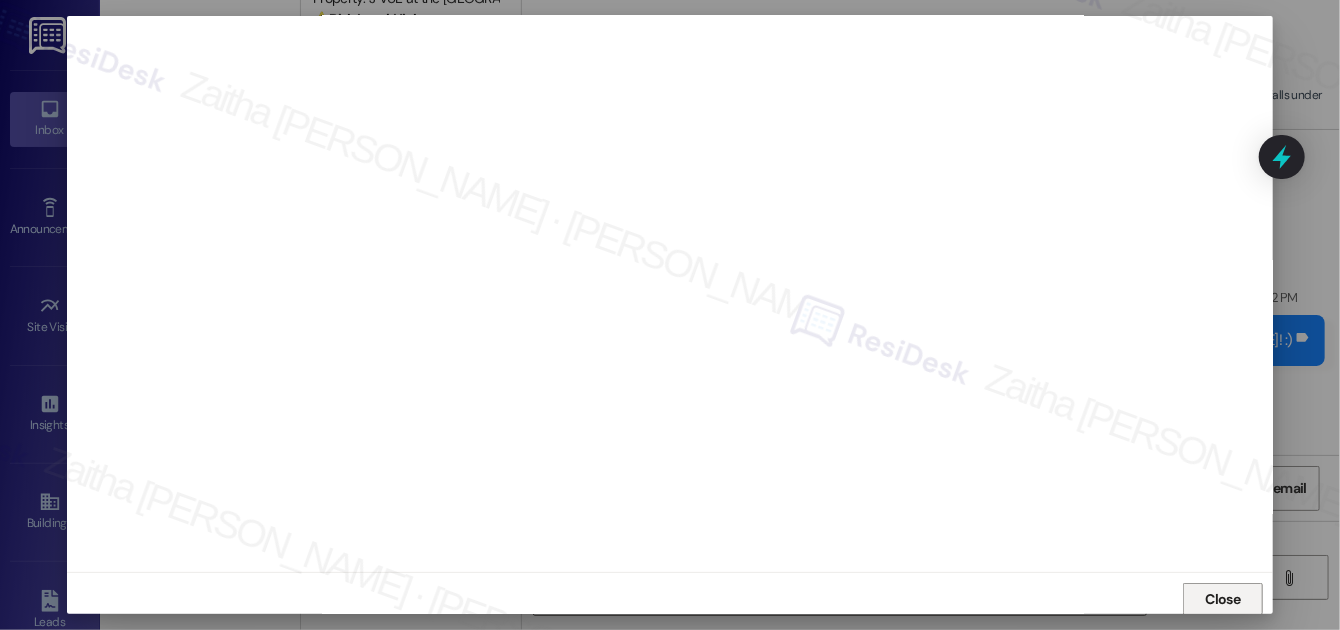 click on "Close" at bounding box center [1223, 599] 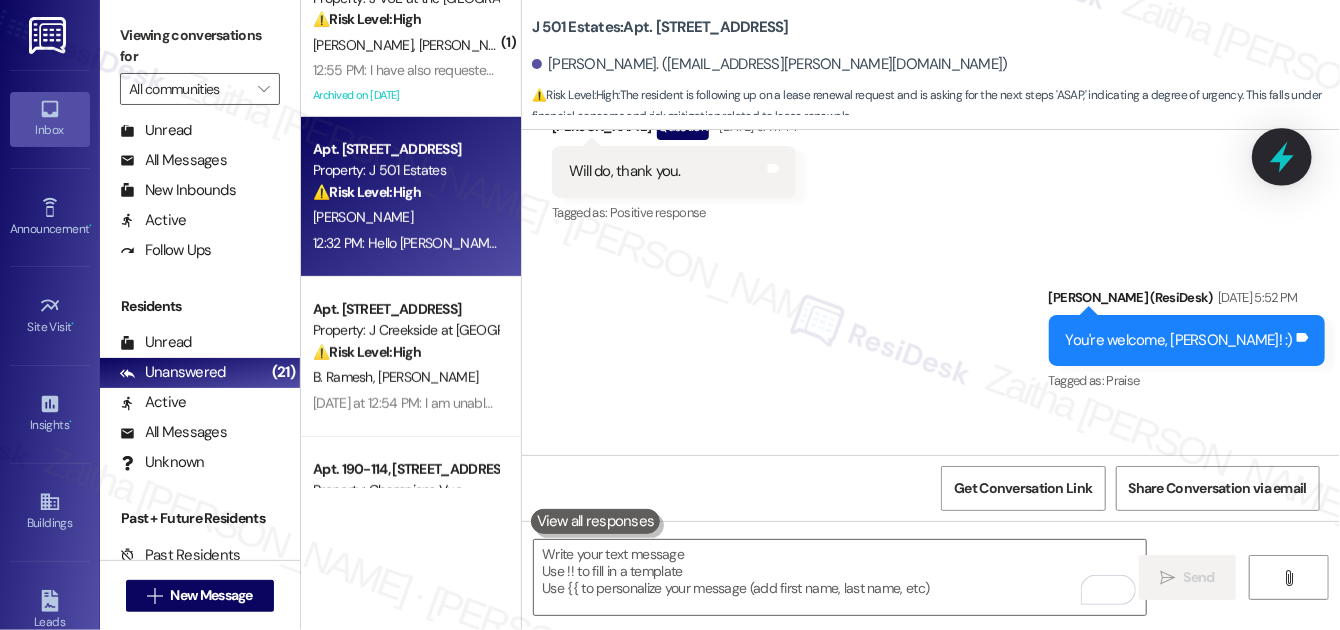 click 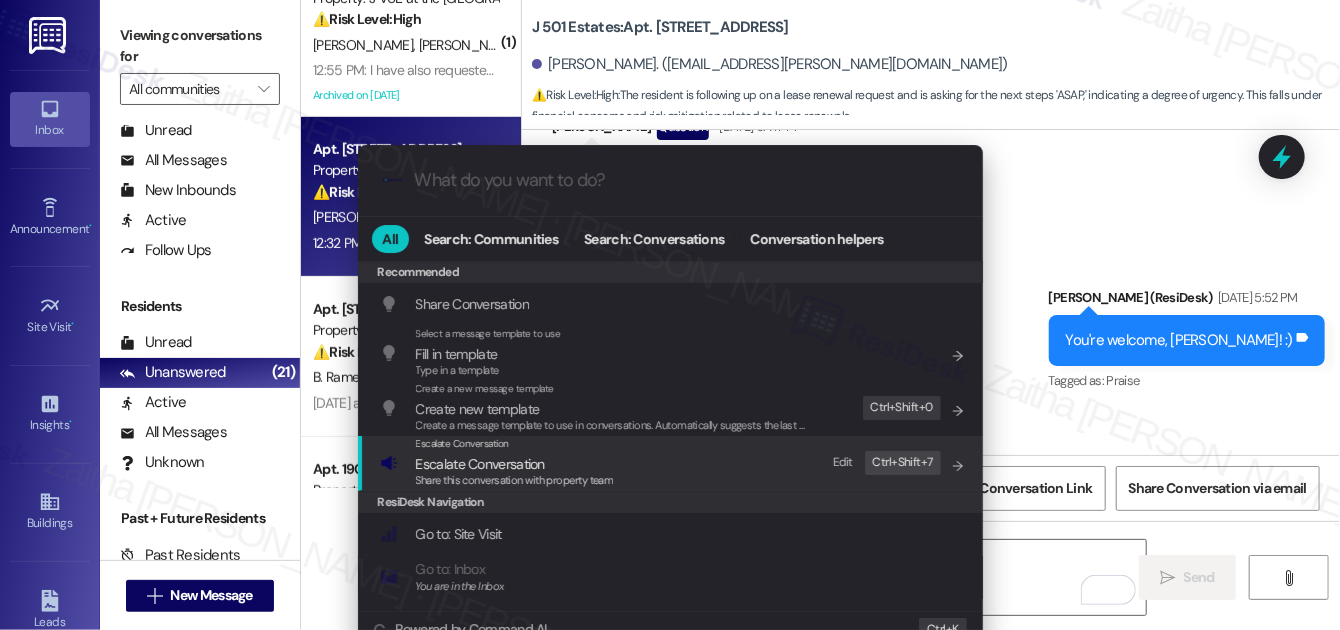 click on "Share this conversation with property team" at bounding box center (515, 480) 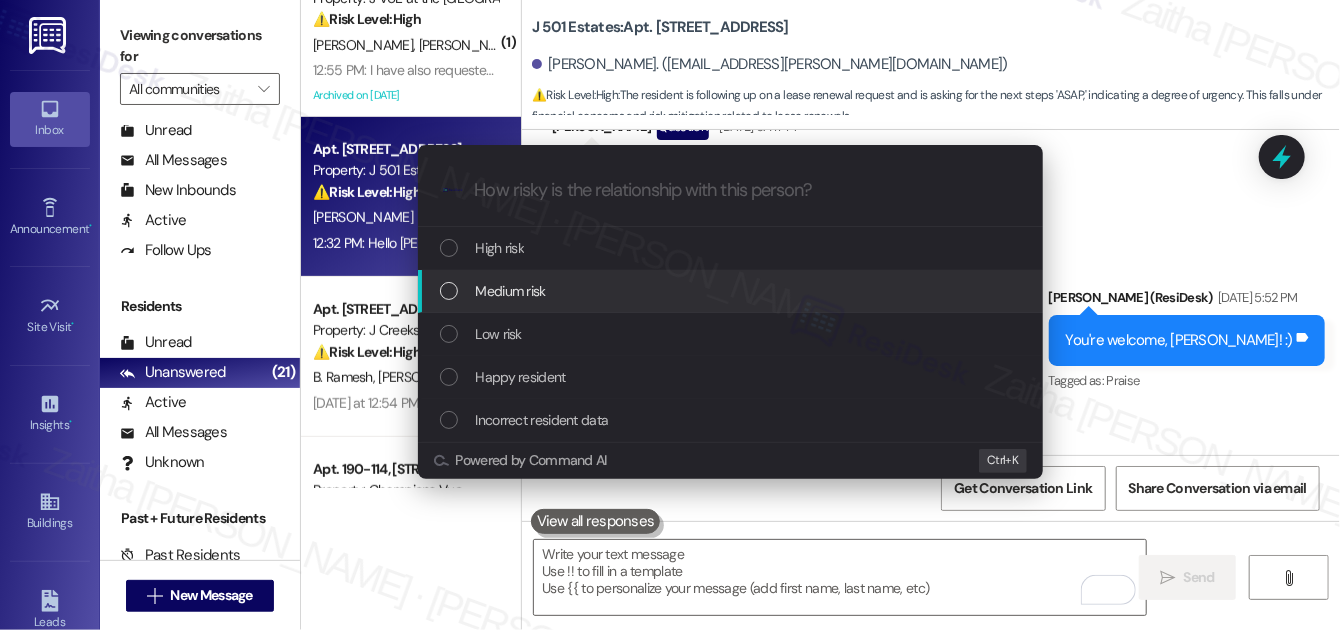 click on "Medium risk" at bounding box center (732, 291) 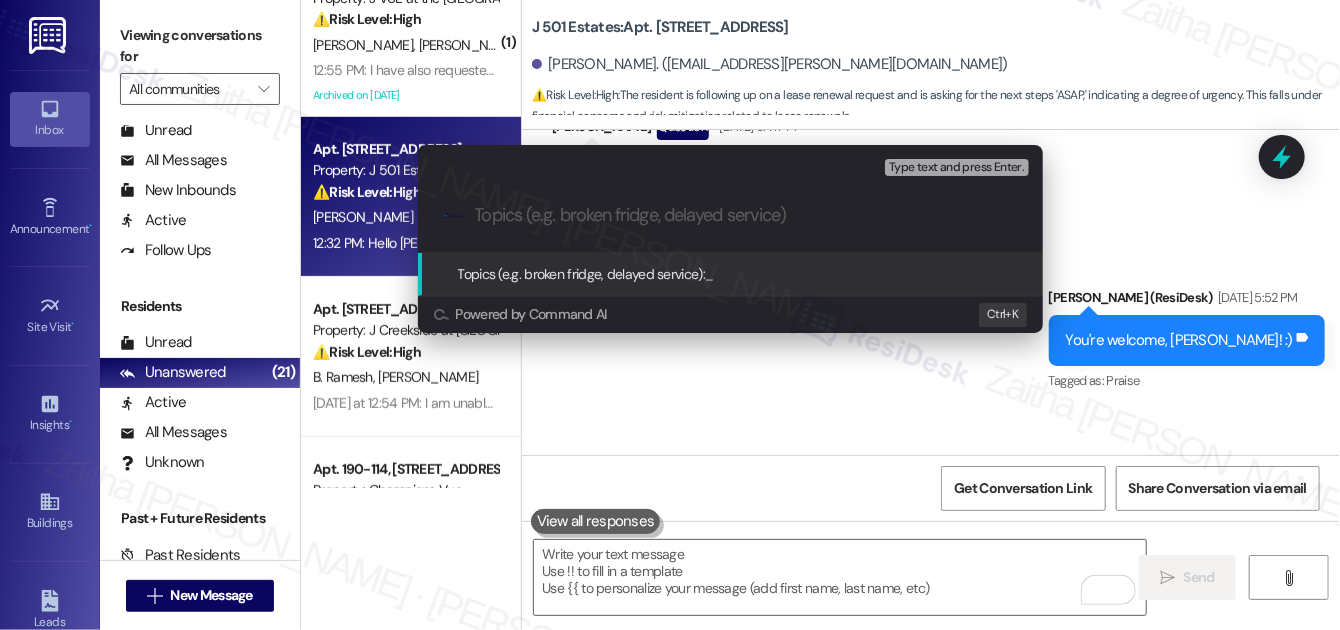 paste on "Lease Renewal Follow-Up – Unit 956" 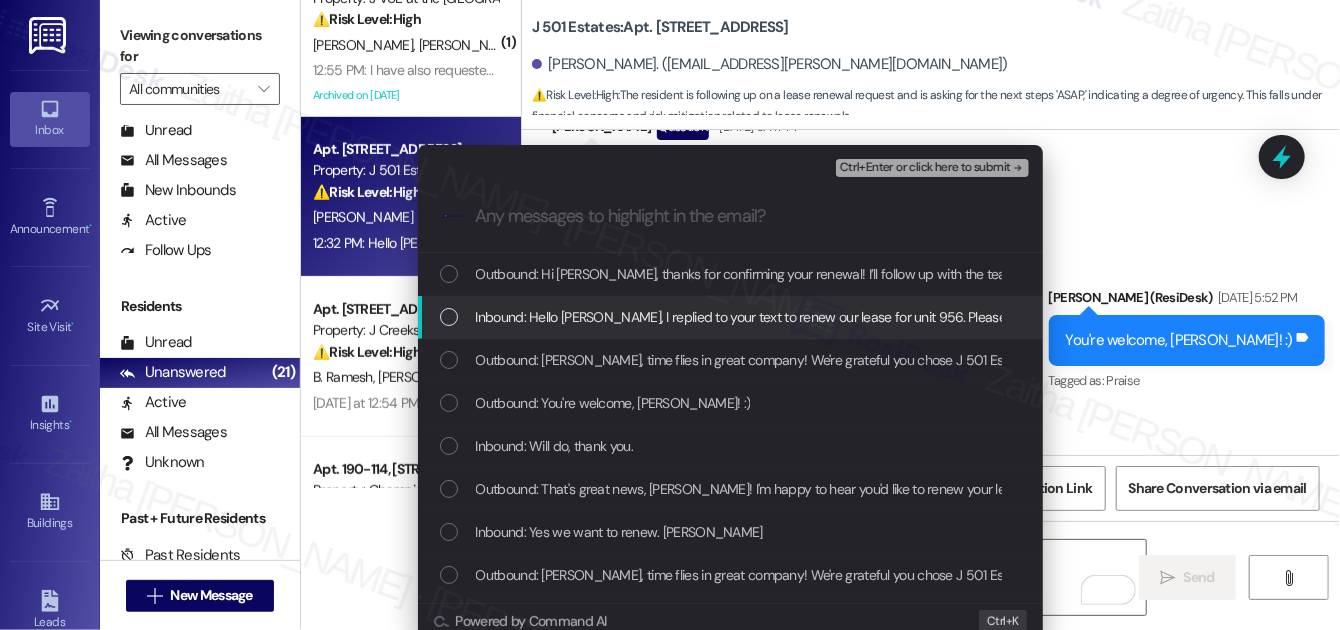 click at bounding box center [449, 317] 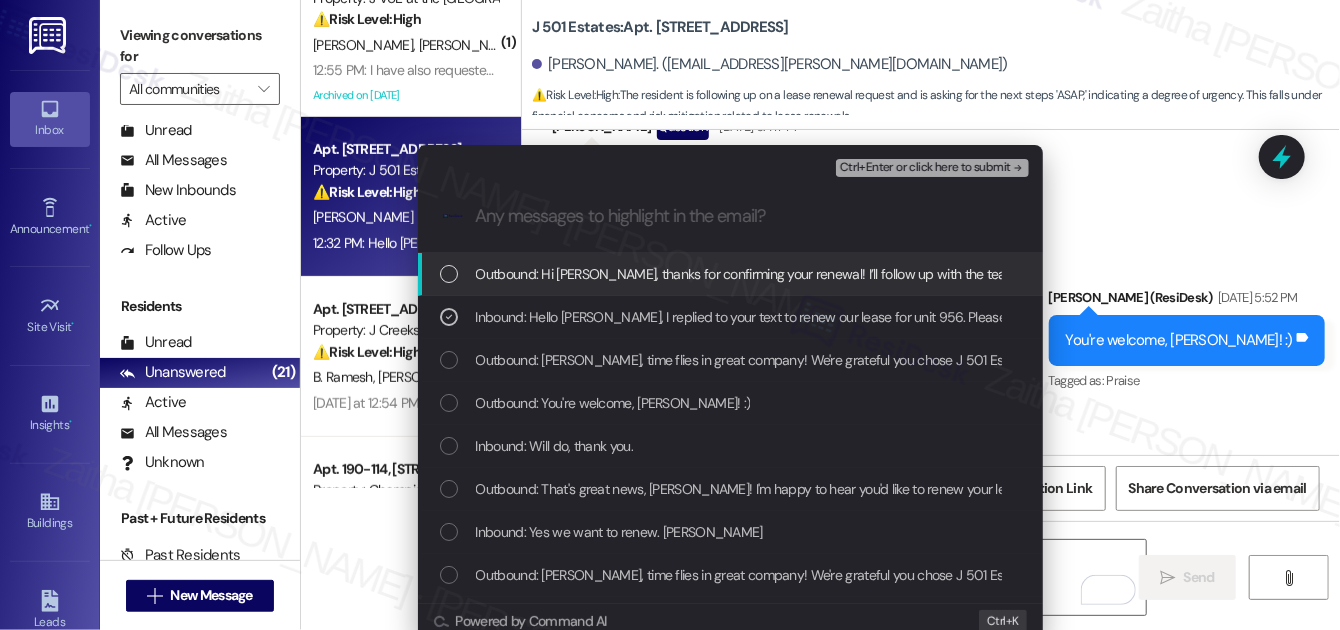 click on "Ctrl+Enter or click here to submit" at bounding box center [925, 168] 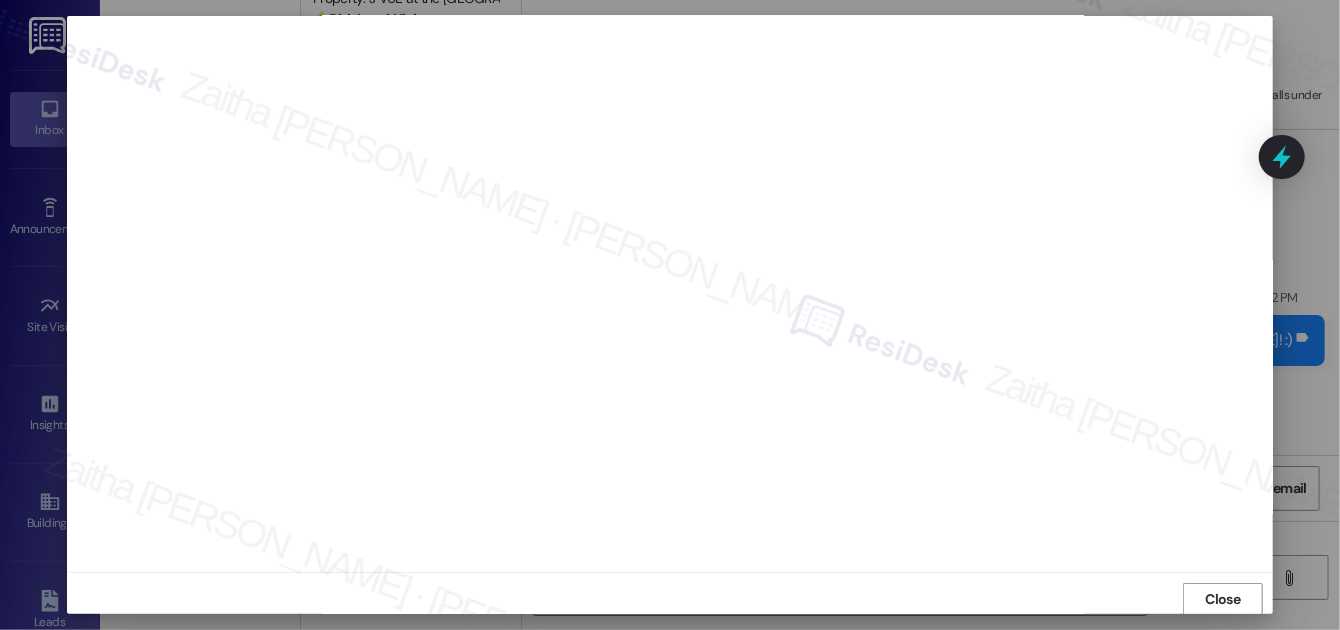 scroll, scrollTop: 21, scrollLeft: 0, axis: vertical 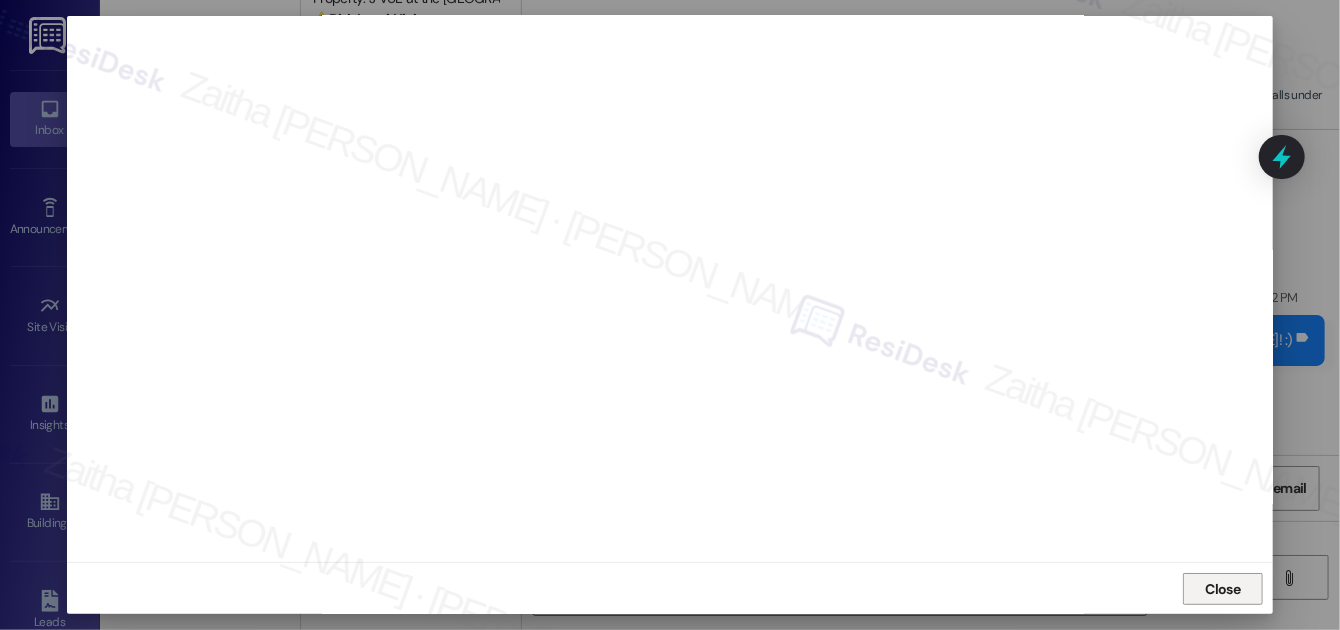 click on "Close" at bounding box center [1223, 589] 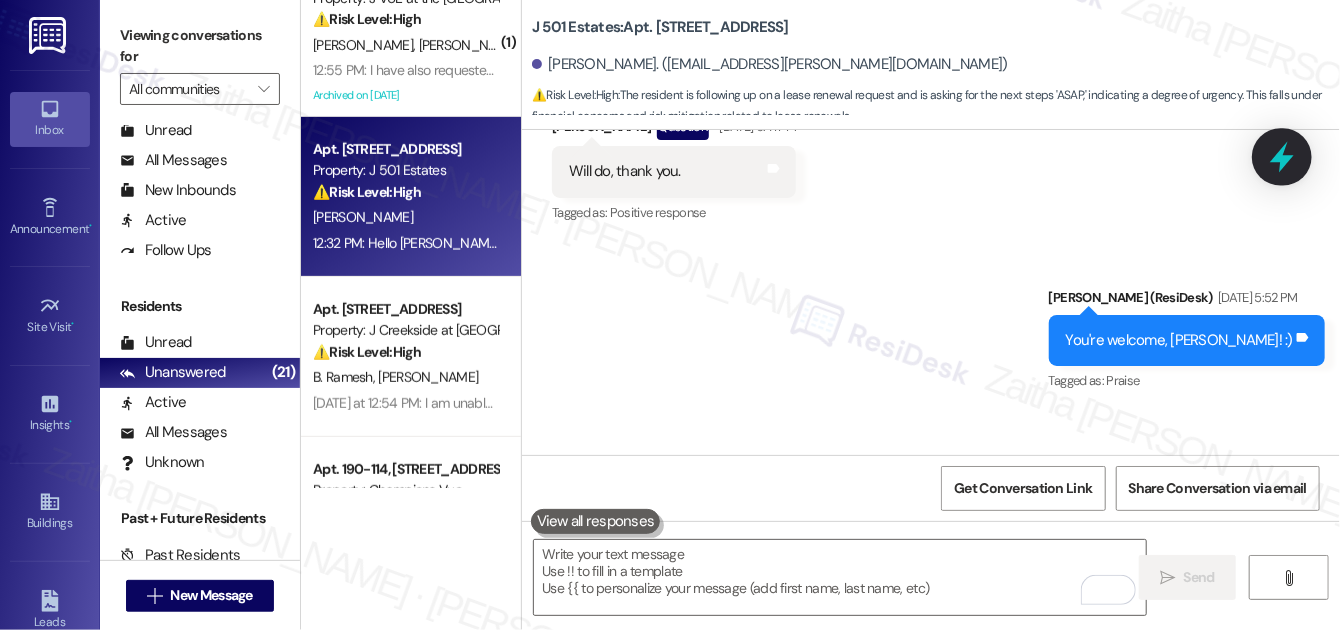 click 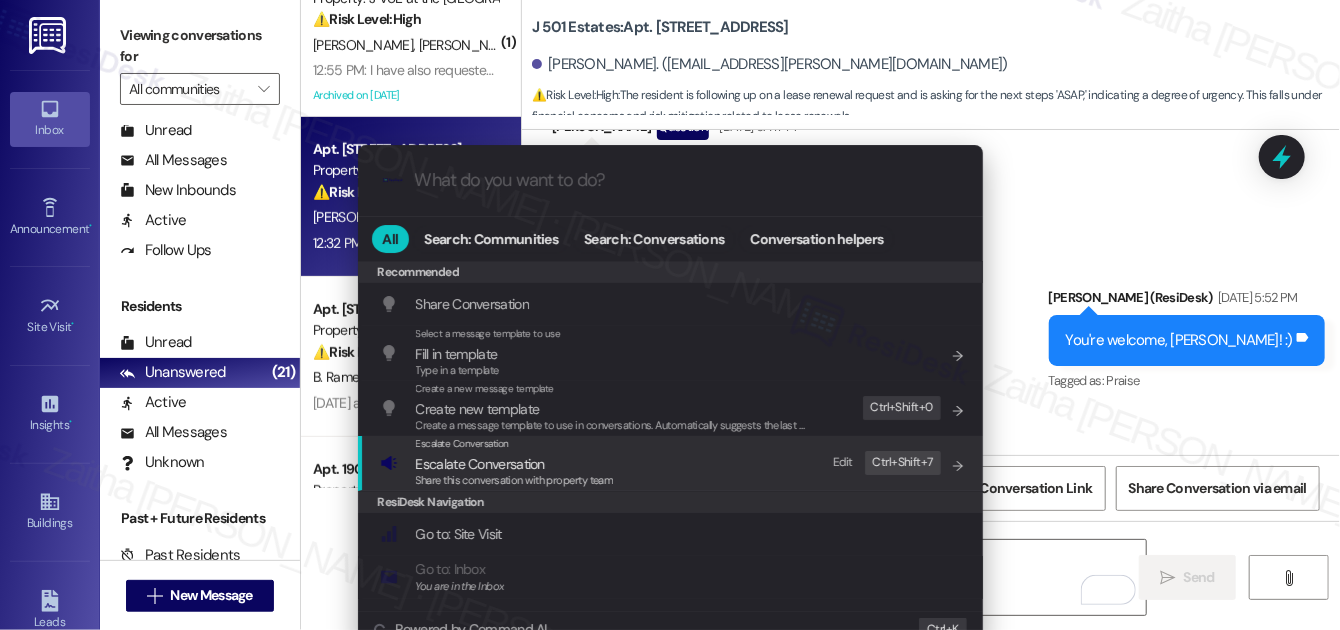 click on "Escalate Conversation" at bounding box center (480, 464) 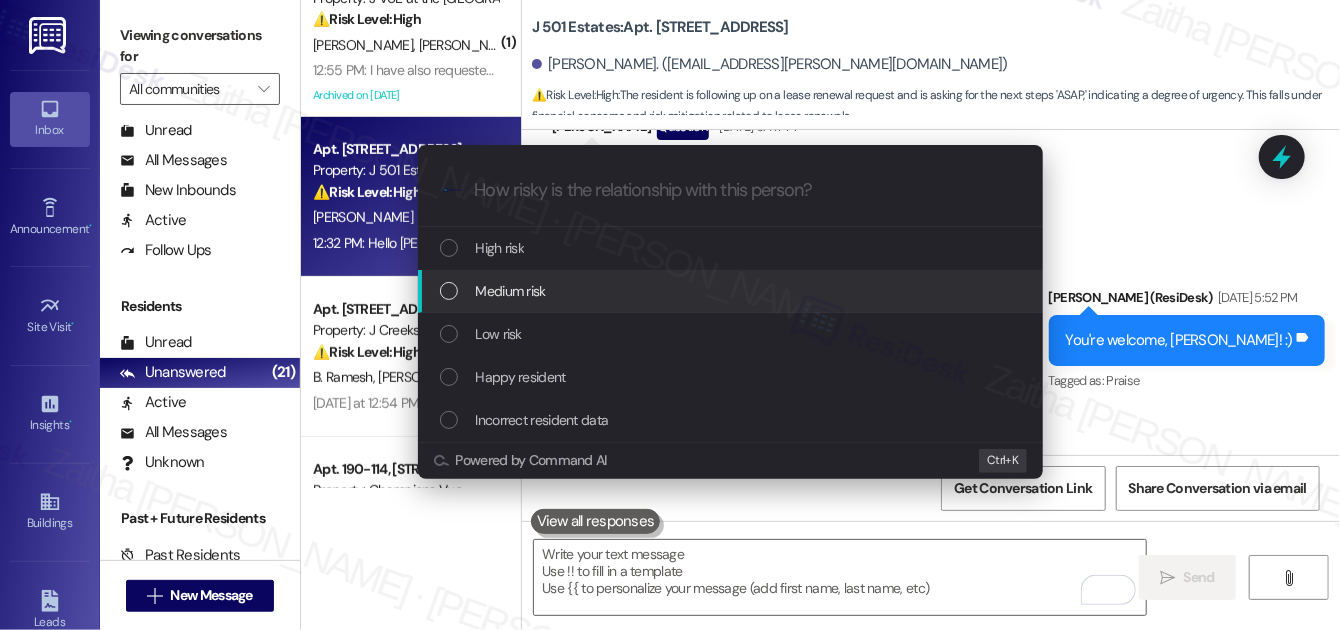 click on "Medium risk" at bounding box center (732, 291) 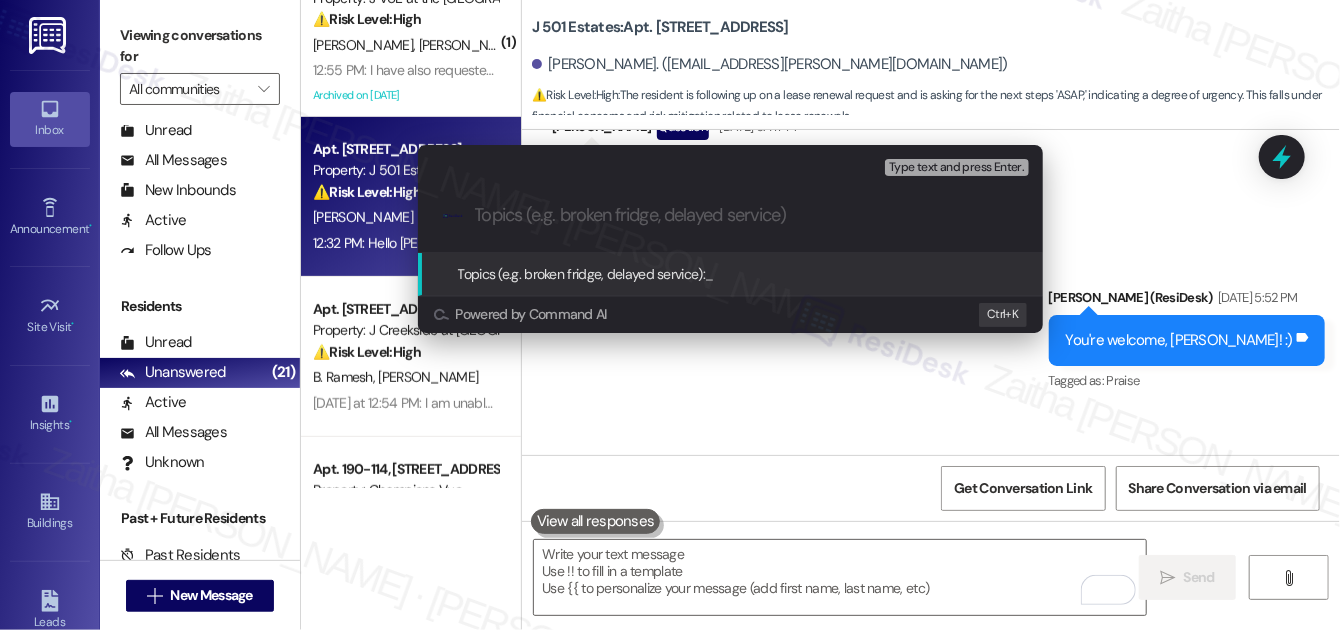 paste on "Lease Renewal Follow-Up – Unit 956" 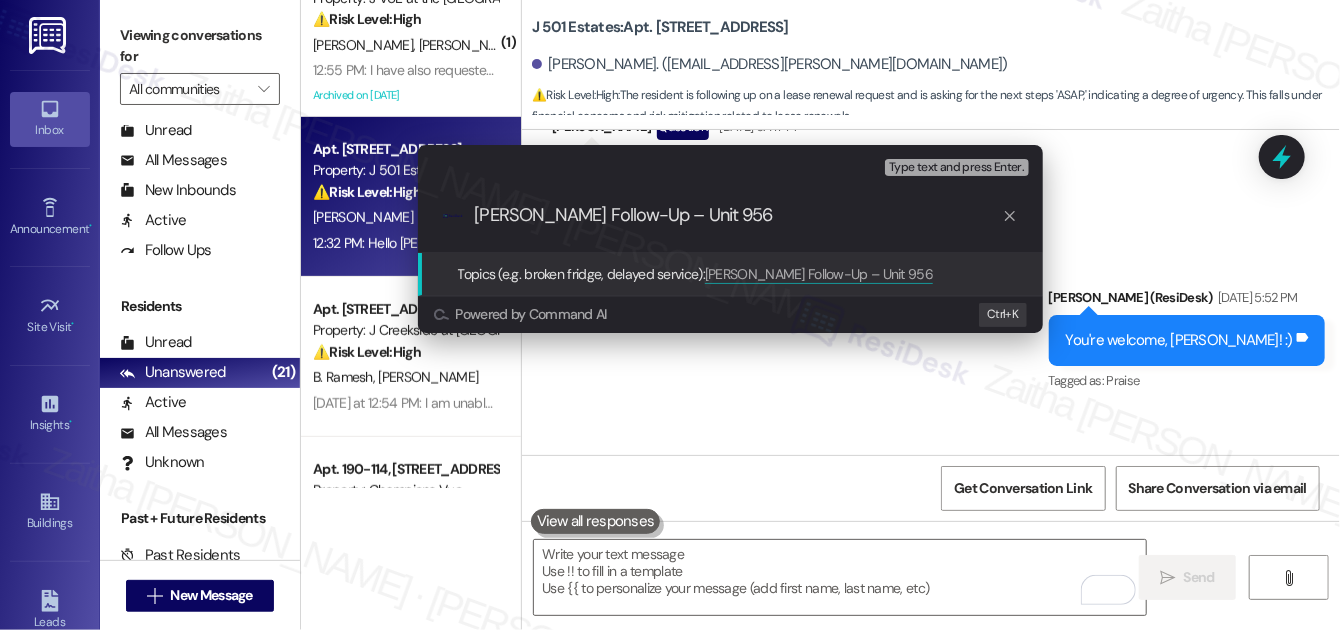 type 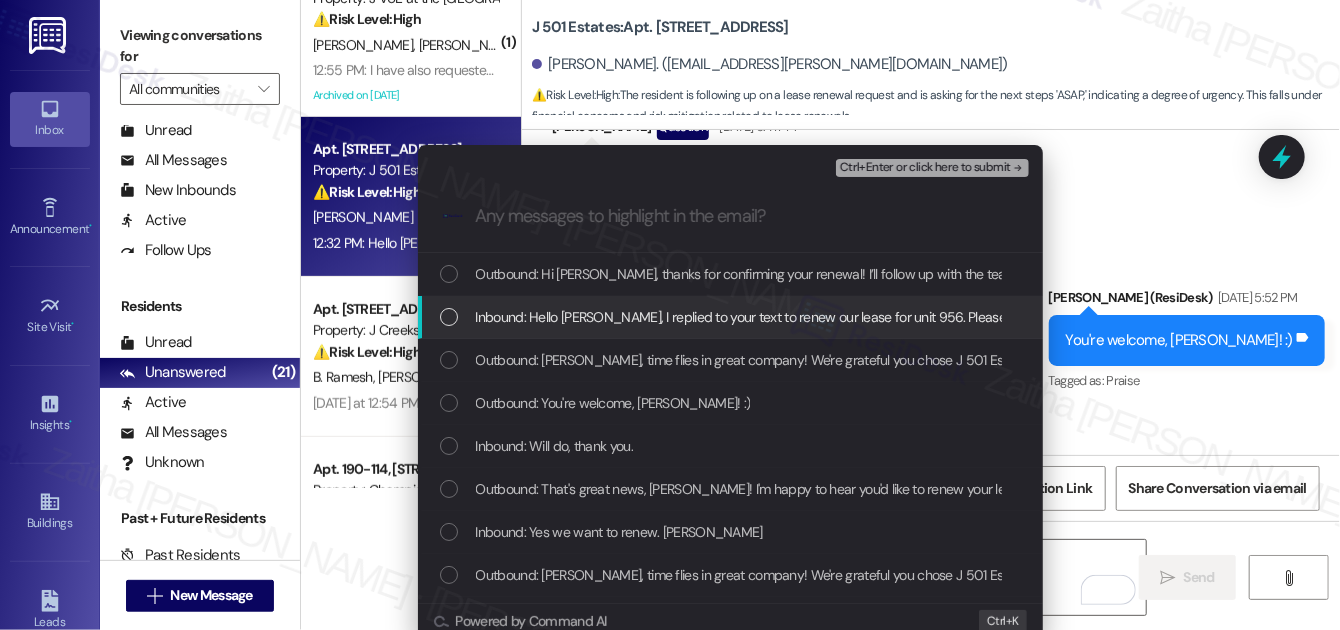 click at bounding box center [449, 317] 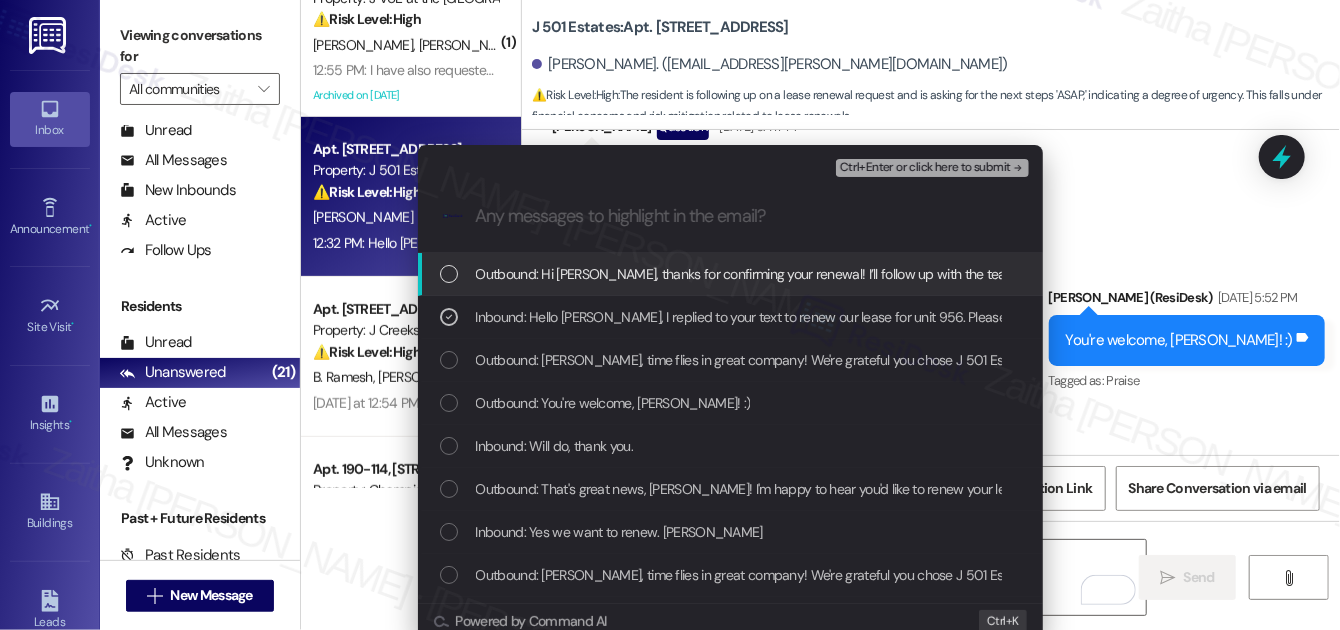 click on "Ctrl+Enter or click here to submit" at bounding box center [925, 168] 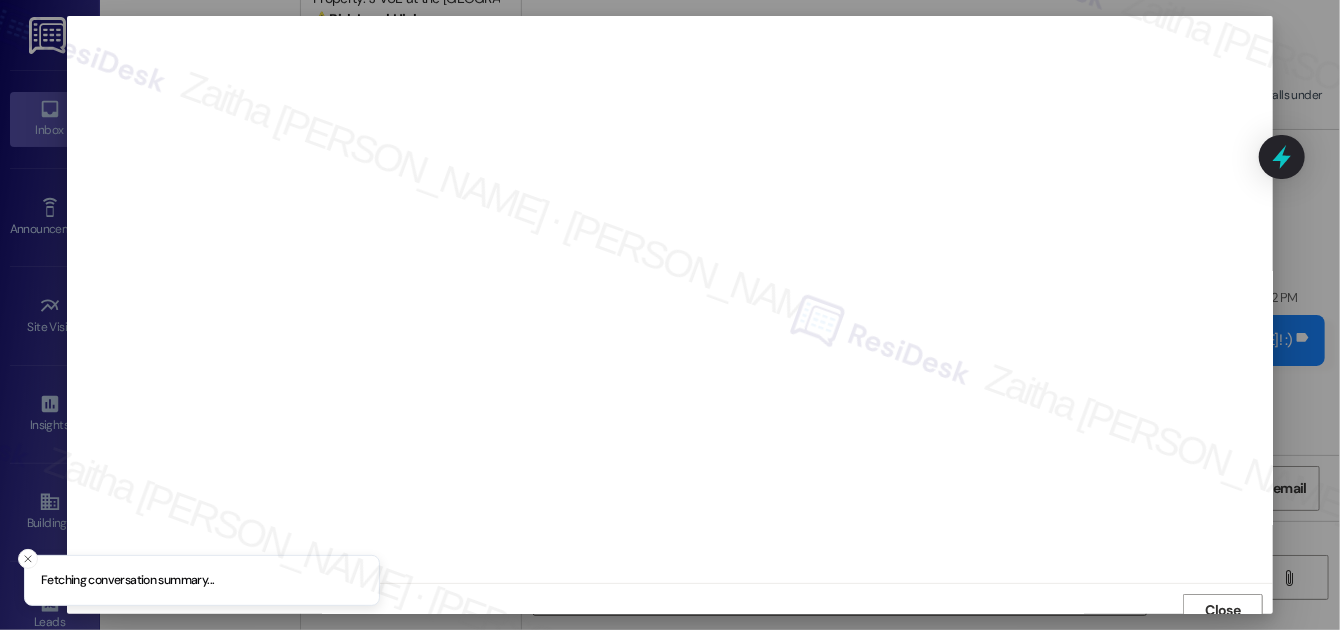 scroll, scrollTop: 11, scrollLeft: 0, axis: vertical 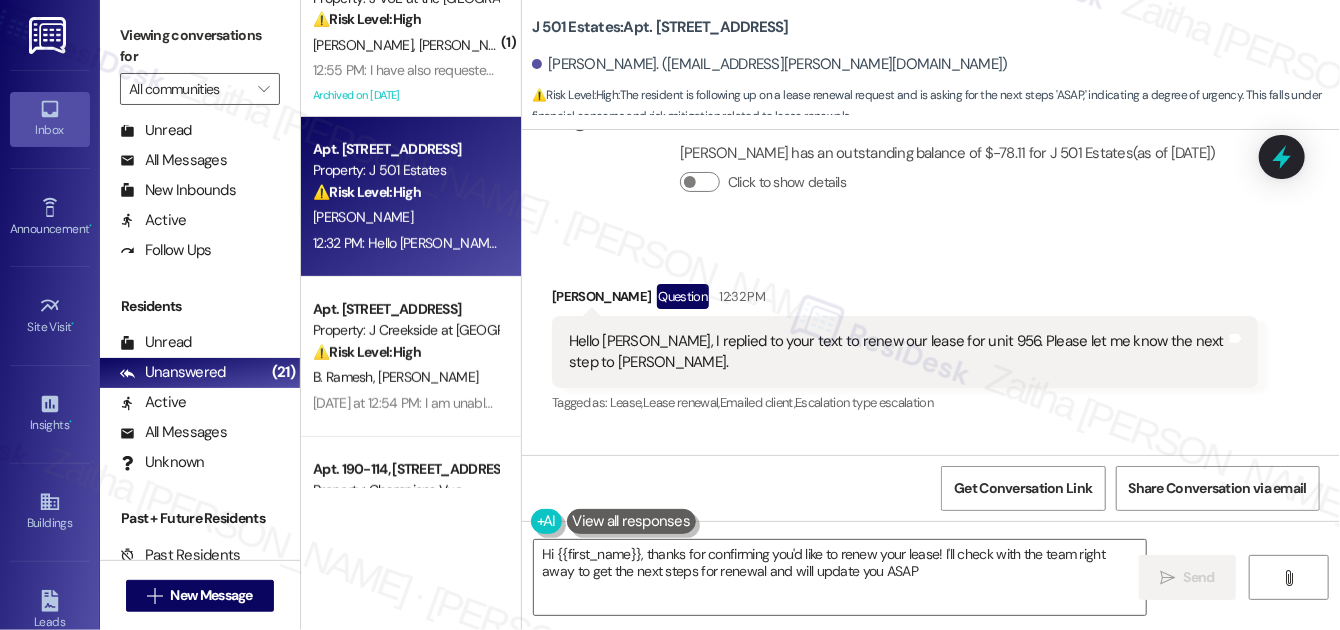 type on "Hi {{first_name}}, thanks for confirming you'd like to renew your lease! I'll check with the team right away to get the next steps for renewal and will update you ASAP." 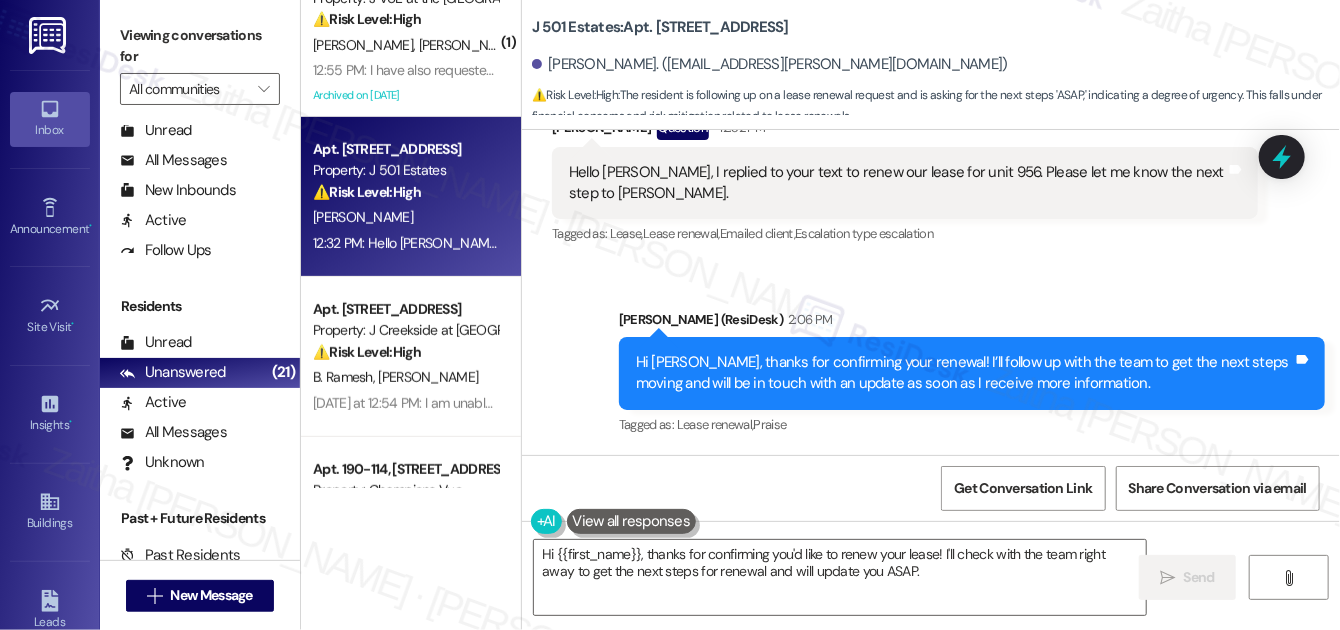 scroll, scrollTop: 6218, scrollLeft: 0, axis: vertical 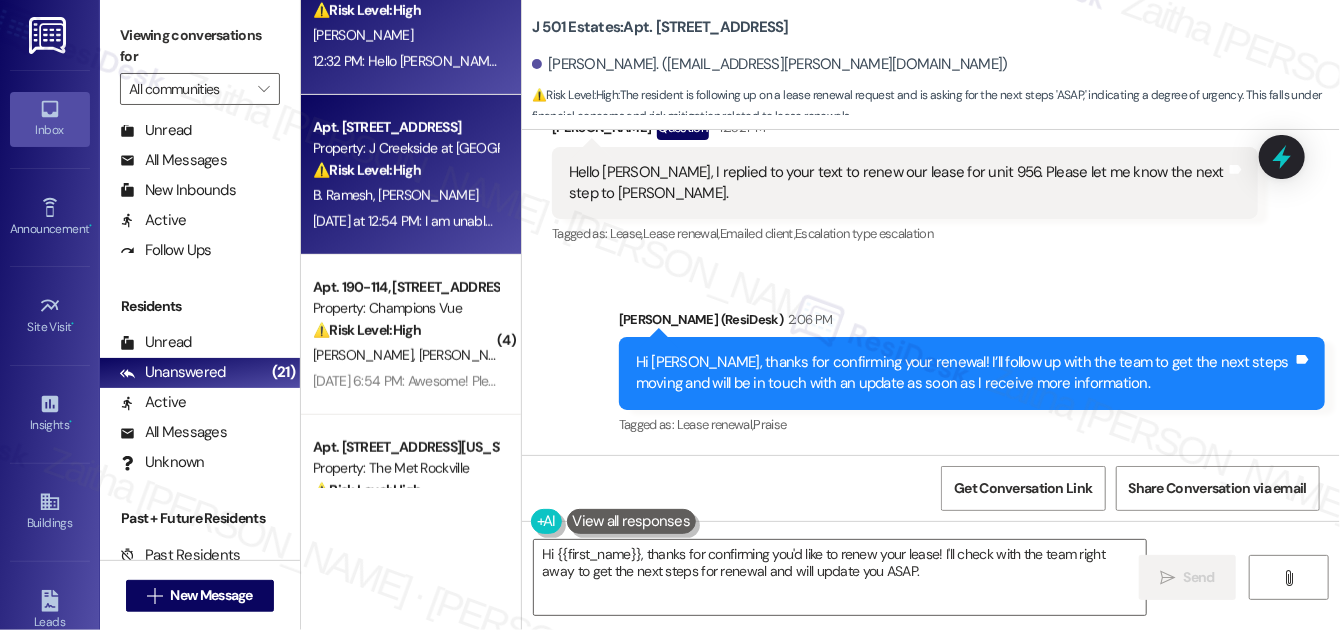 click on "B. Ramesh S. Ravipati" at bounding box center [405, 195] 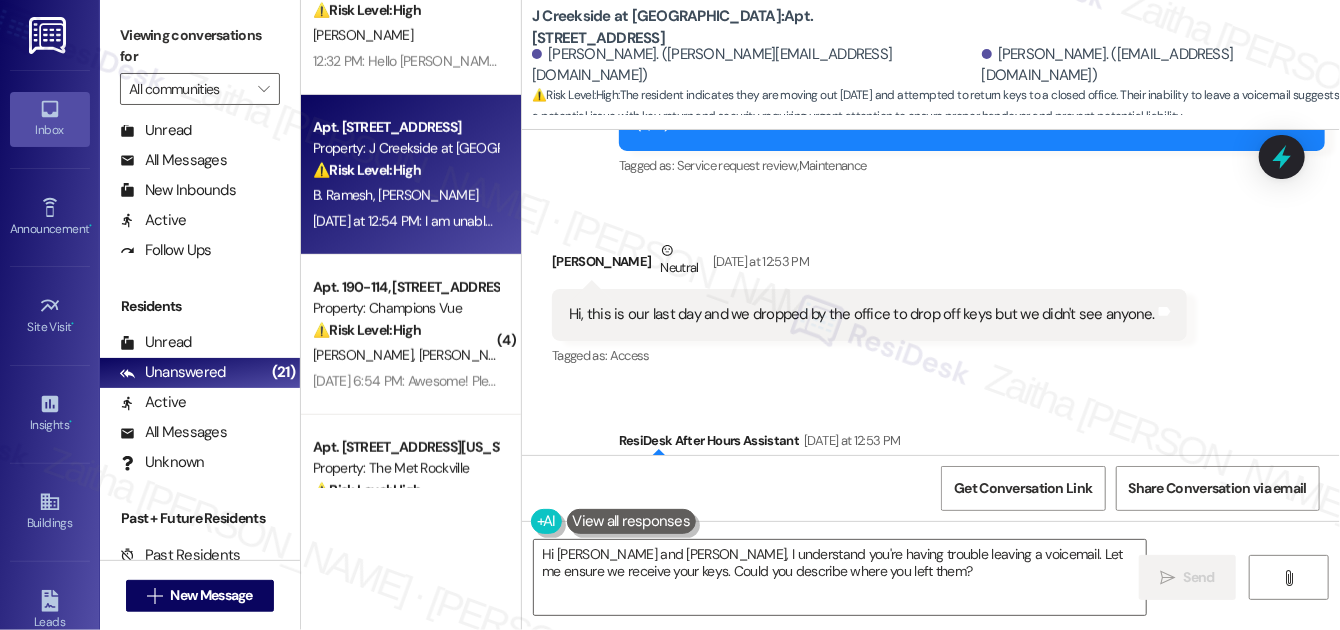 scroll, scrollTop: 2025, scrollLeft: 0, axis: vertical 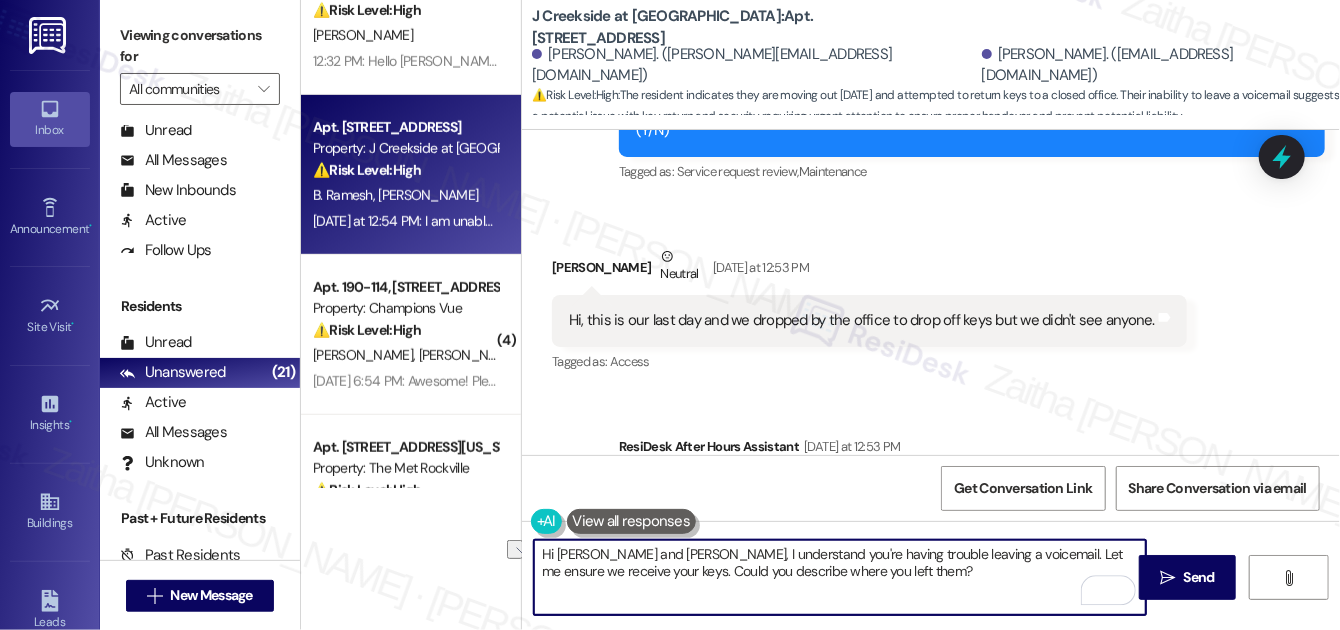 drag, startPoint x: 618, startPoint y: 555, endPoint x: 685, endPoint y: 554, distance: 67.00746 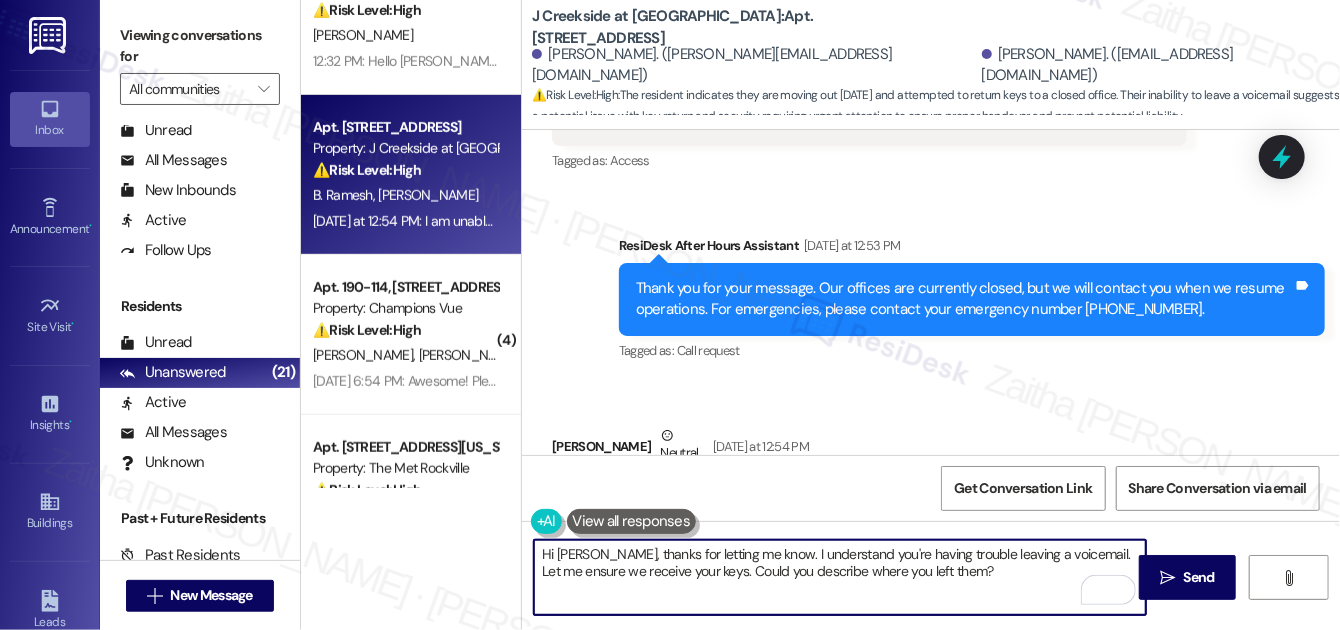 scroll, scrollTop: 2116, scrollLeft: 0, axis: vertical 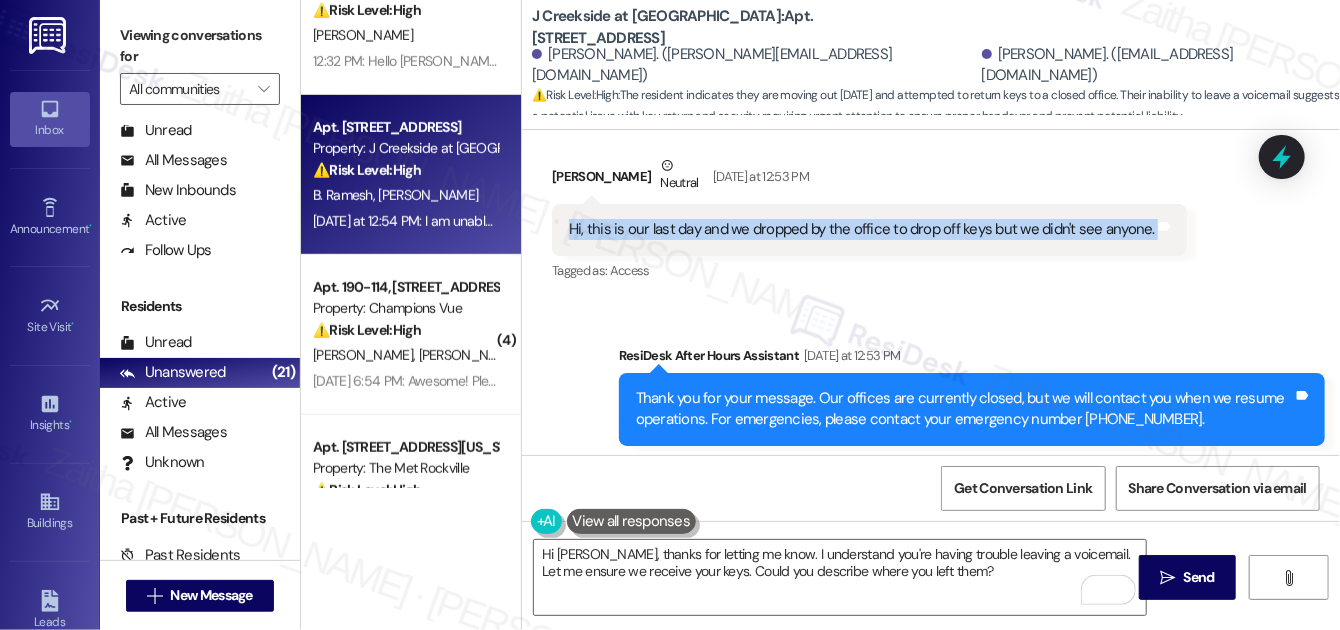 drag, startPoint x: 560, startPoint y: 183, endPoint x: 1166, endPoint y: 195, distance: 606.1188 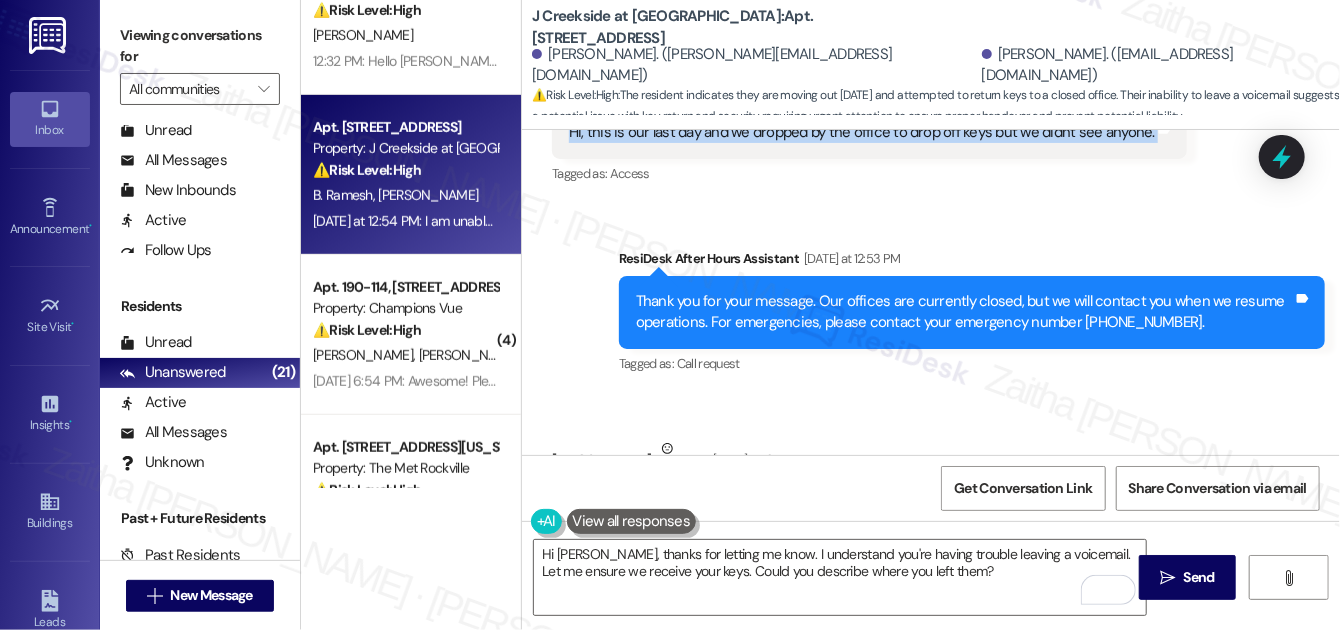 scroll, scrollTop: 2298, scrollLeft: 0, axis: vertical 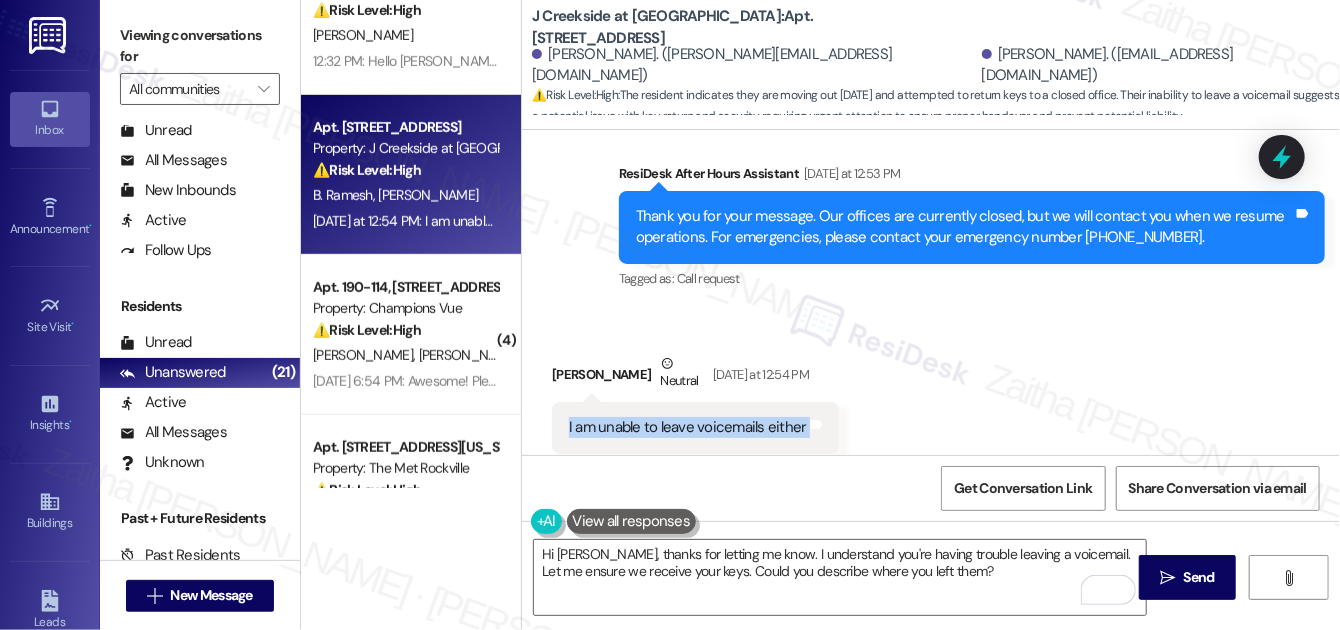 drag, startPoint x: 555, startPoint y: 389, endPoint x: 861, endPoint y: 395, distance: 306.0588 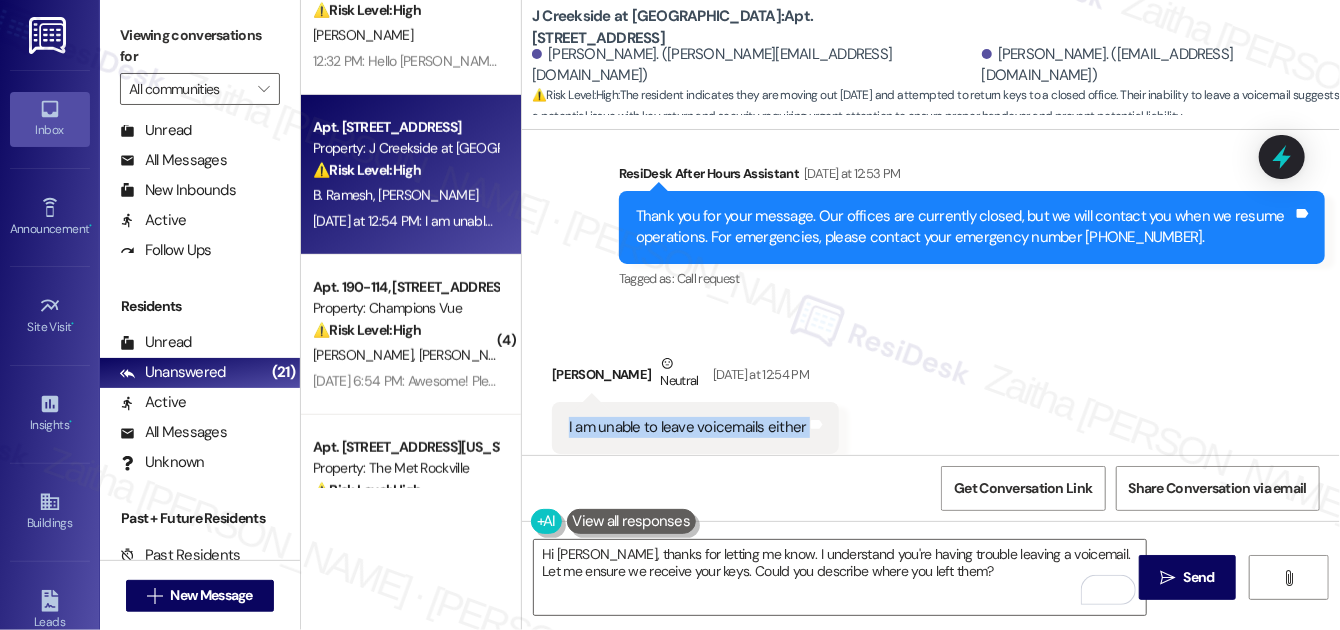 click on "Received via SMS Bharadwaj Ramesh   Neutral Yesterday at 12:54 PM I am unable to leave voicemails either Tags and notes Tagged as:   Bad communication Click to highlight conversations about Bad communication" at bounding box center [931, 403] 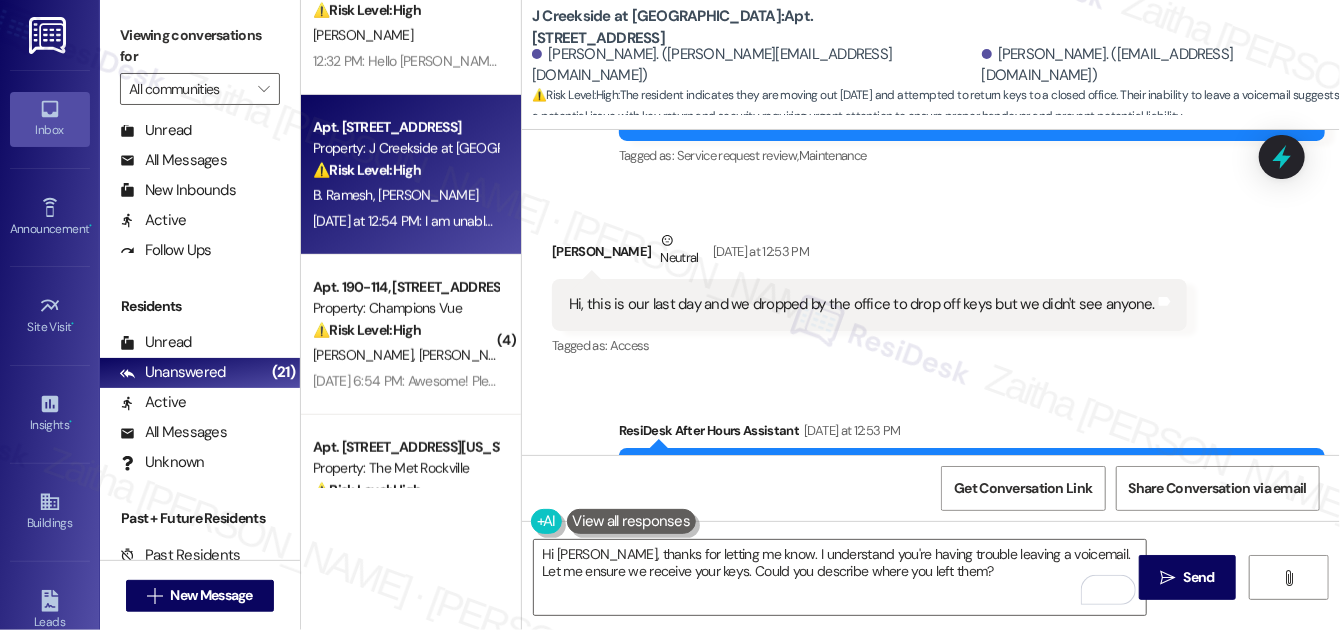 scroll, scrollTop: 2025, scrollLeft: 0, axis: vertical 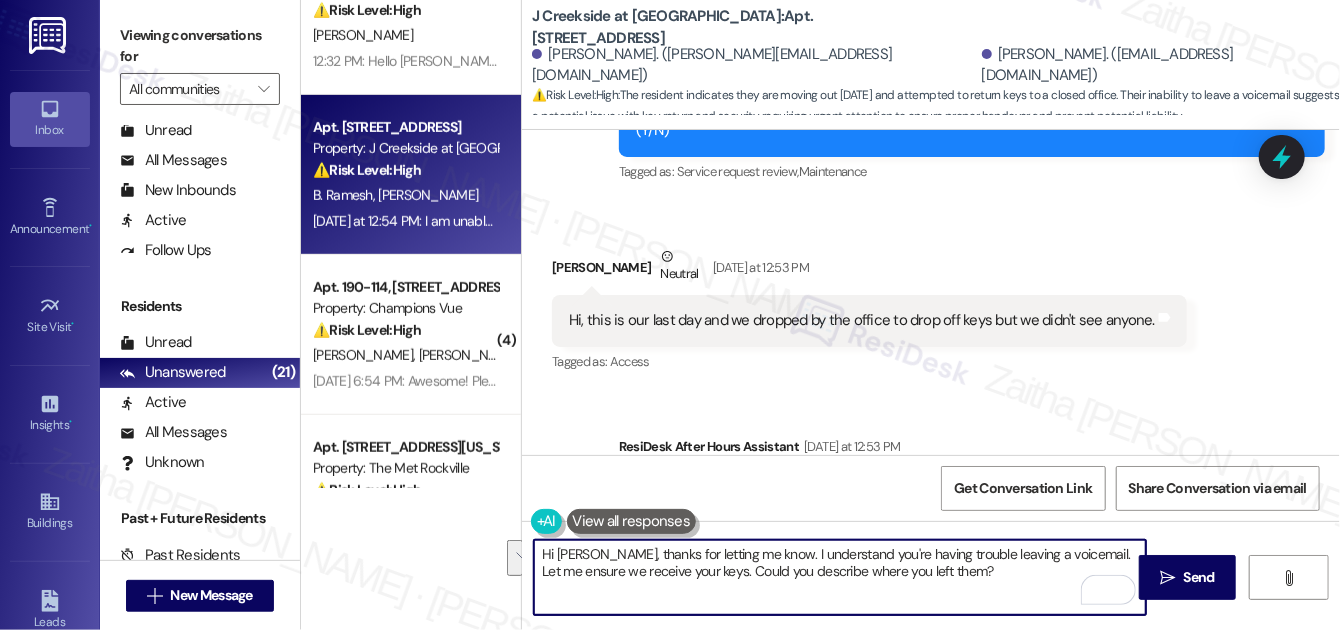 drag, startPoint x: 620, startPoint y: 553, endPoint x: 973, endPoint y: 575, distance: 353.68488 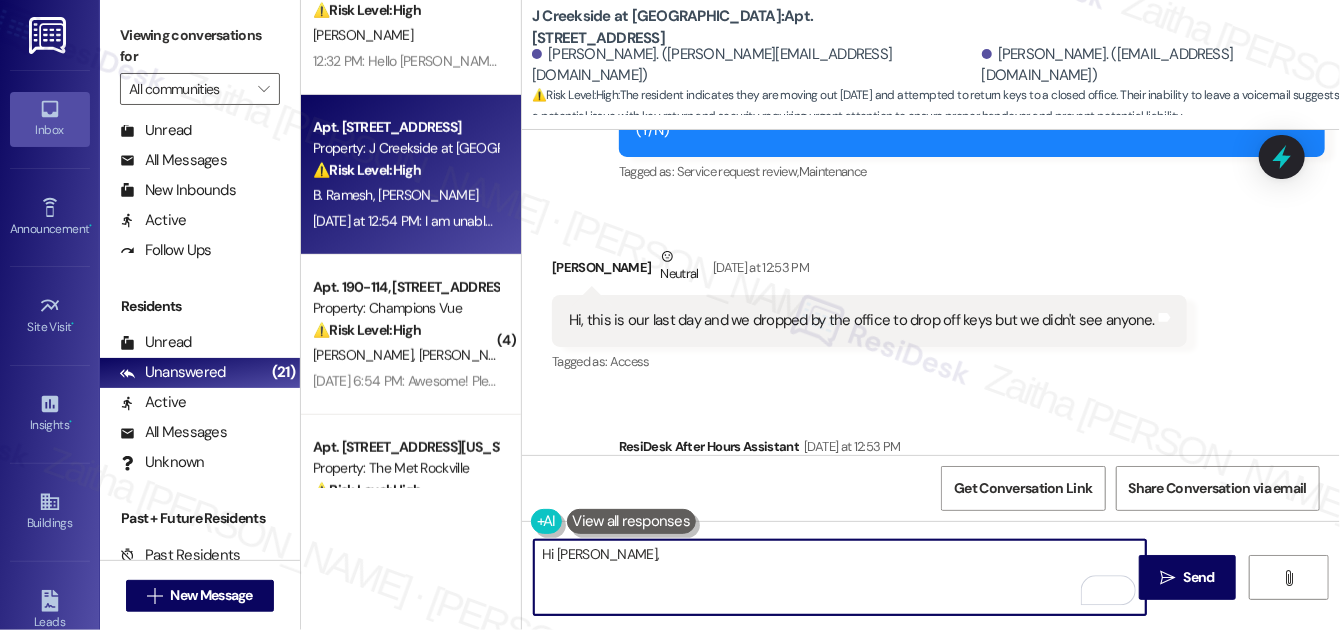 paste on "Thank you for the update, and I hope your move is going smoothly. I'm sorry no one was available when you stopped by." 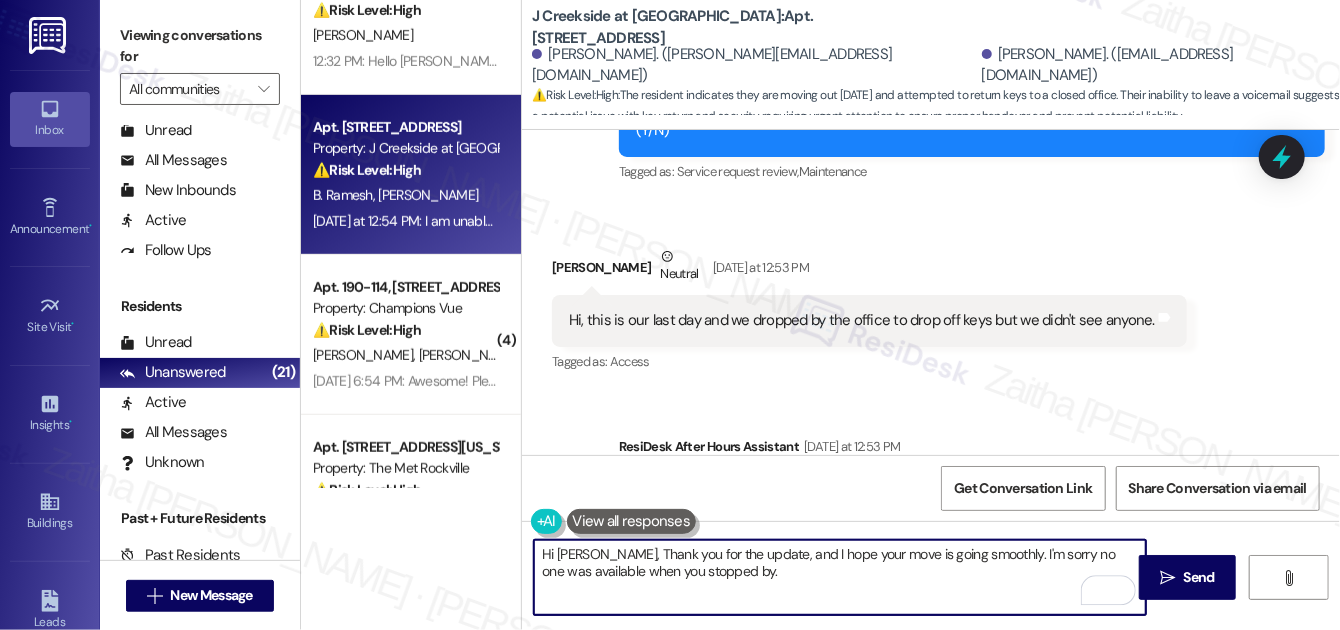 click on "Hi Bharadwaj, Thank you for the update, and I hope your move is going smoothly. I'm sorry no one was available when you stopped by." at bounding box center (840, 577) 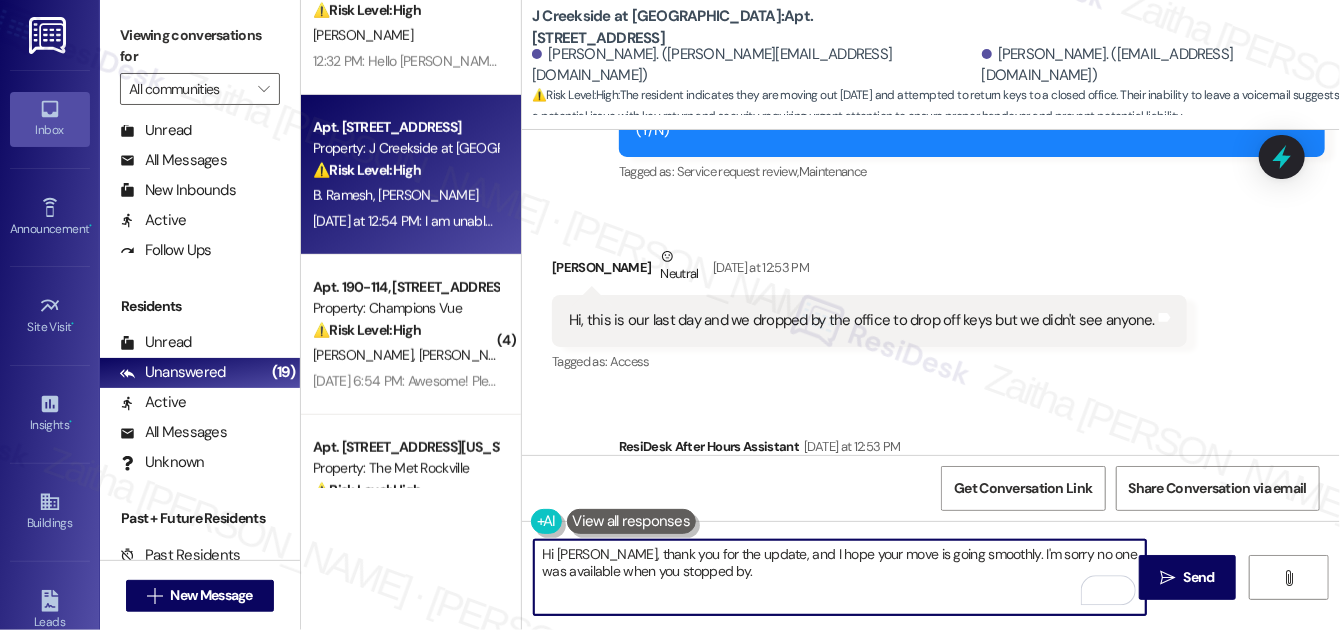 click on "Hi Bharadwaj, thank you for the update, and I hope your move is going smoothly. I'm sorry no one was available when you stopped by." at bounding box center [840, 577] 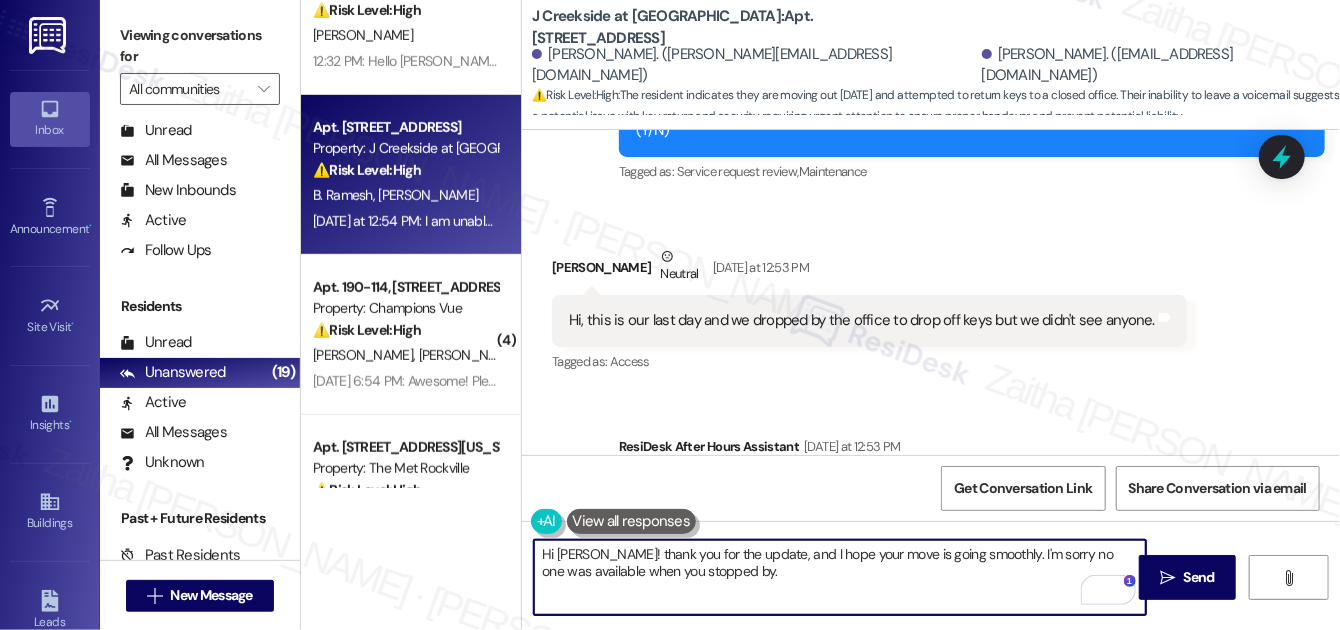 click on "Hi Bharadwaj! thank you for the update, and I hope your move is going smoothly. I'm sorry no one was available when you stopped by." at bounding box center [840, 577] 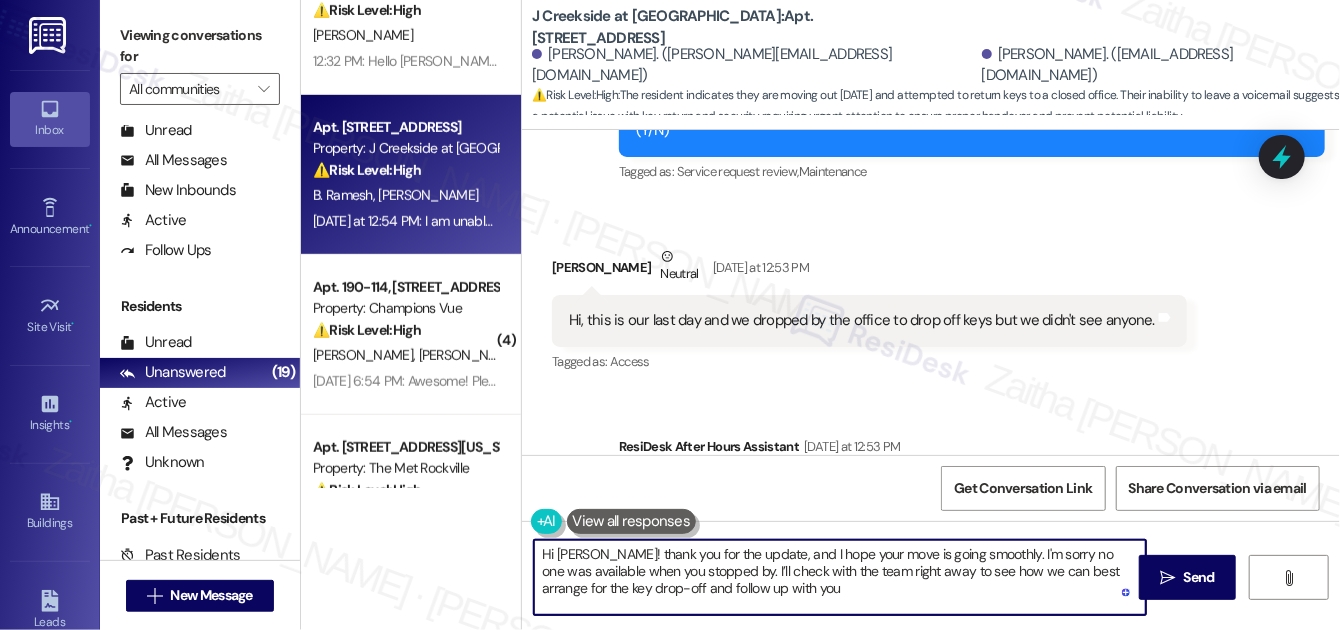click on "Hi Bharadwaj! thank you for the update, and I hope your move is going smoothly. I'm sorry no one was available when you stopped by. I’ll check with the team right away to see how we can best arrange for the key drop-off and follow up with you" at bounding box center (840, 577) 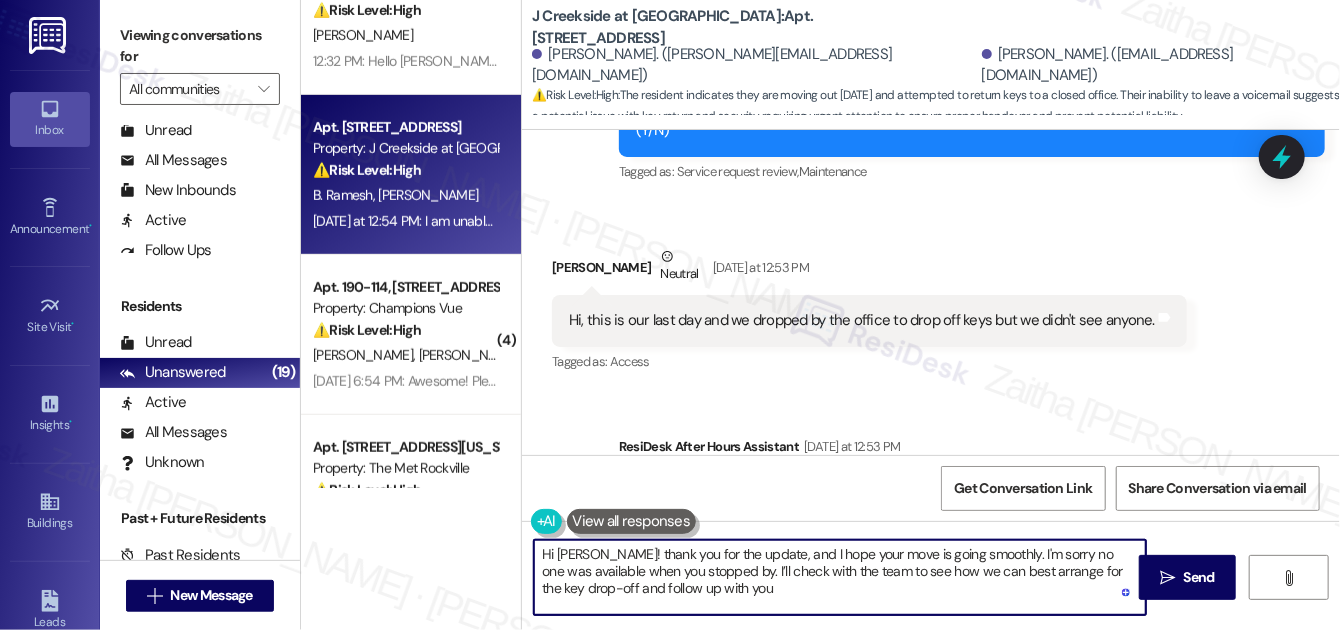 click on "Hi Bharadwaj! thank you for the update, and I hope your move is going smoothly. I'm sorry no one was available when you stopped by. I’ll check with the team to see how we can best arrange for the key drop-off and follow up with you" at bounding box center [840, 577] 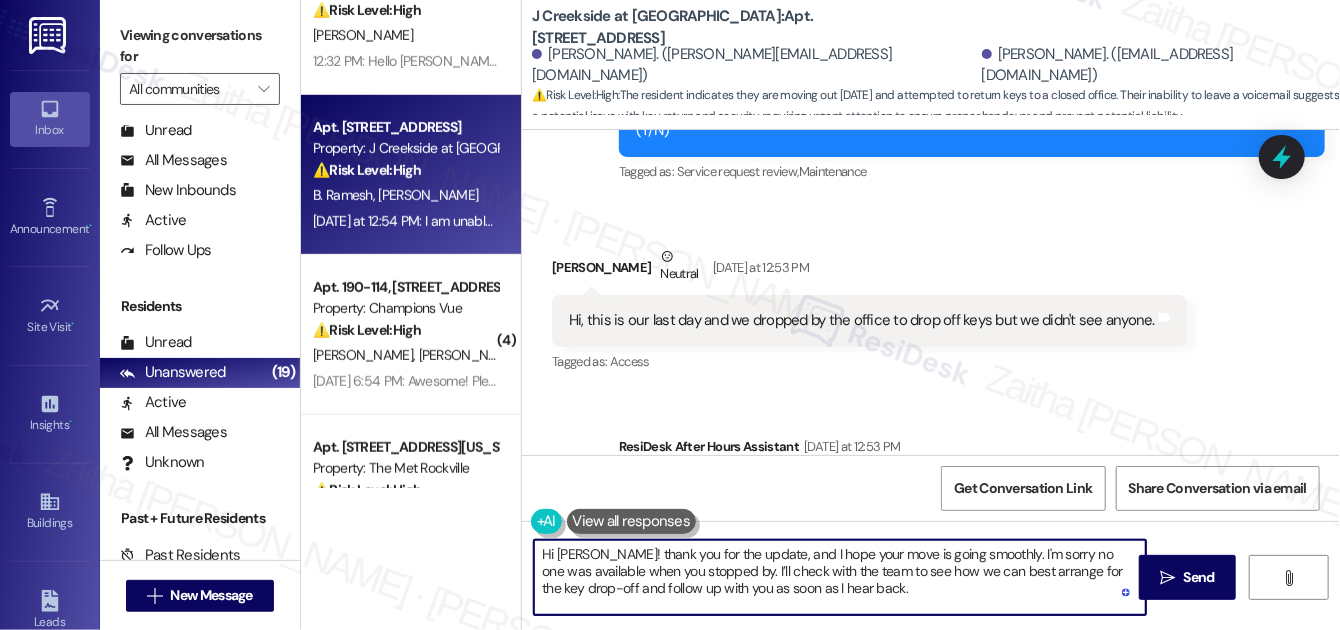paste on "Thanks again for letting me know!" 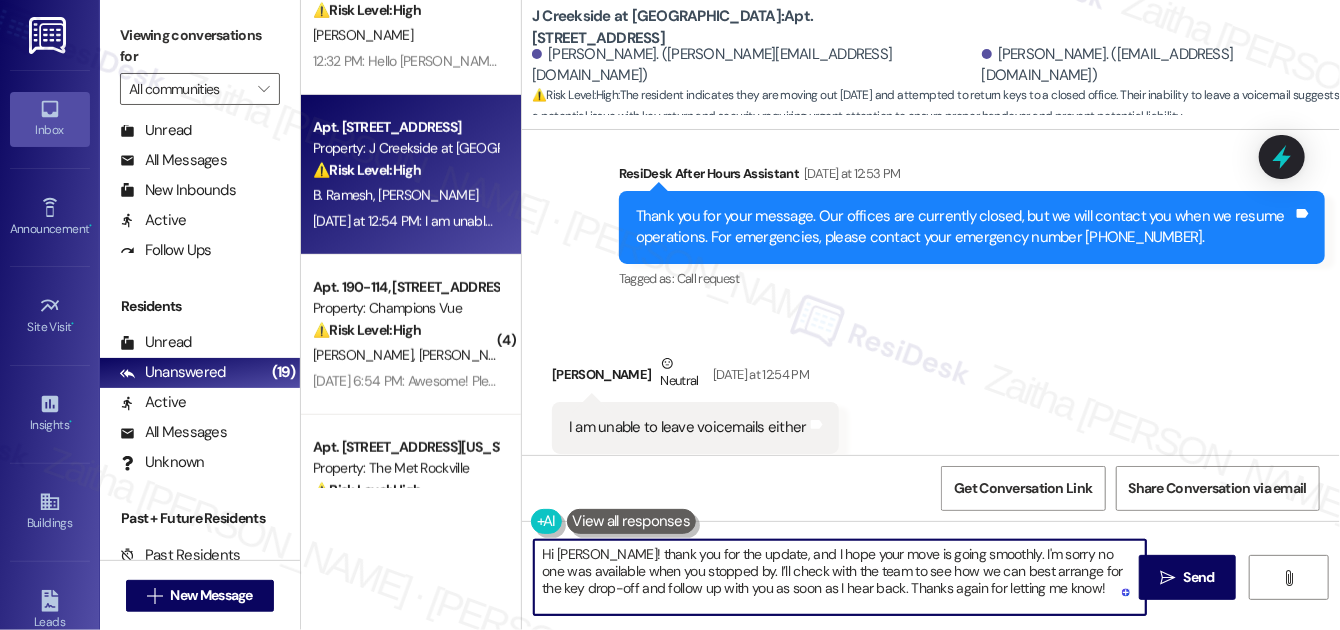 scroll, scrollTop: 2298, scrollLeft: 0, axis: vertical 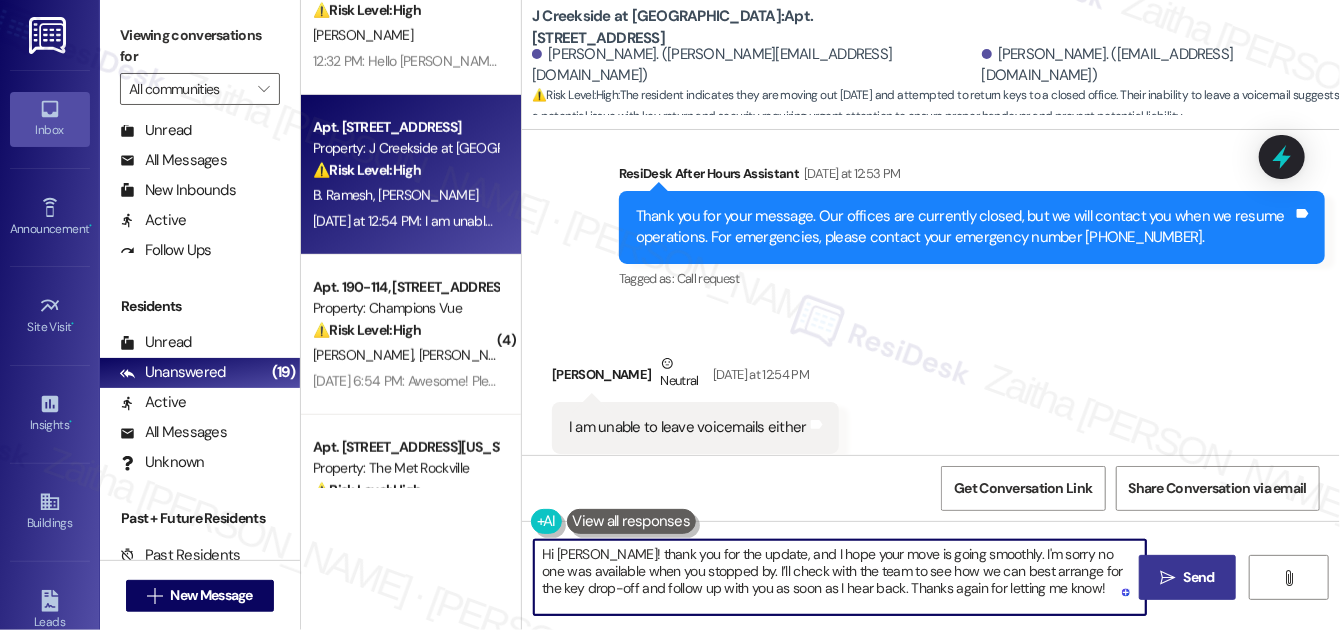 type on "Hi Bharadwaj! thank you for the update, and I hope your move is going smoothly. I'm sorry no one was available when you stopped by. I’ll check with the team to see how we can best arrange for the key drop-off and follow up with you as soon as I hear back. Thanks again for letting me know!" 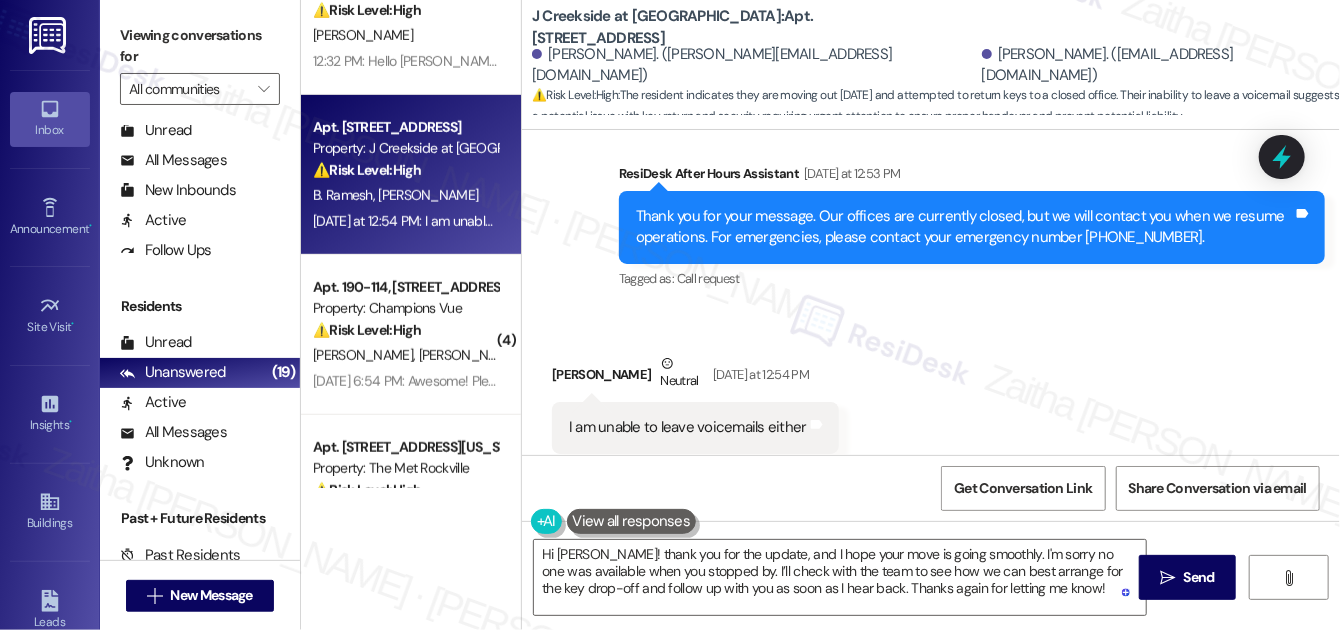 drag, startPoint x: 1197, startPoint y: 575, endPoint x: 1176, endPoint y: 546, distance: 35.805027 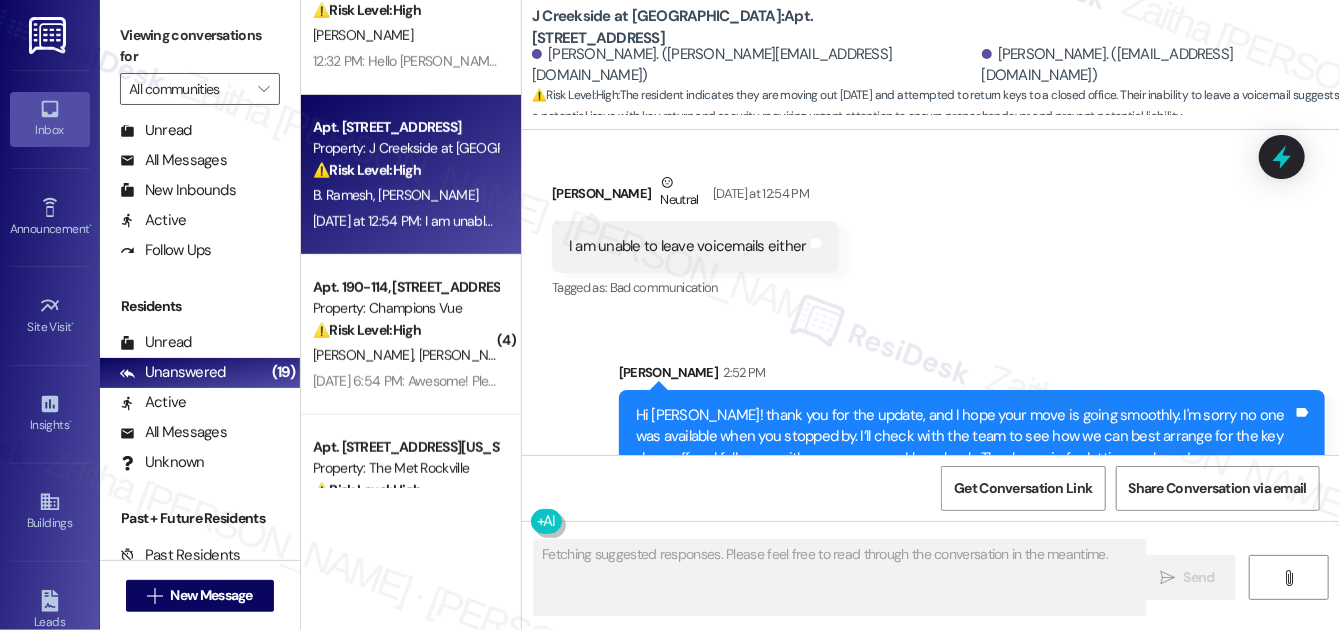 scroll, scrollTop: 2481, scrollLeft: 0, axis: vertical 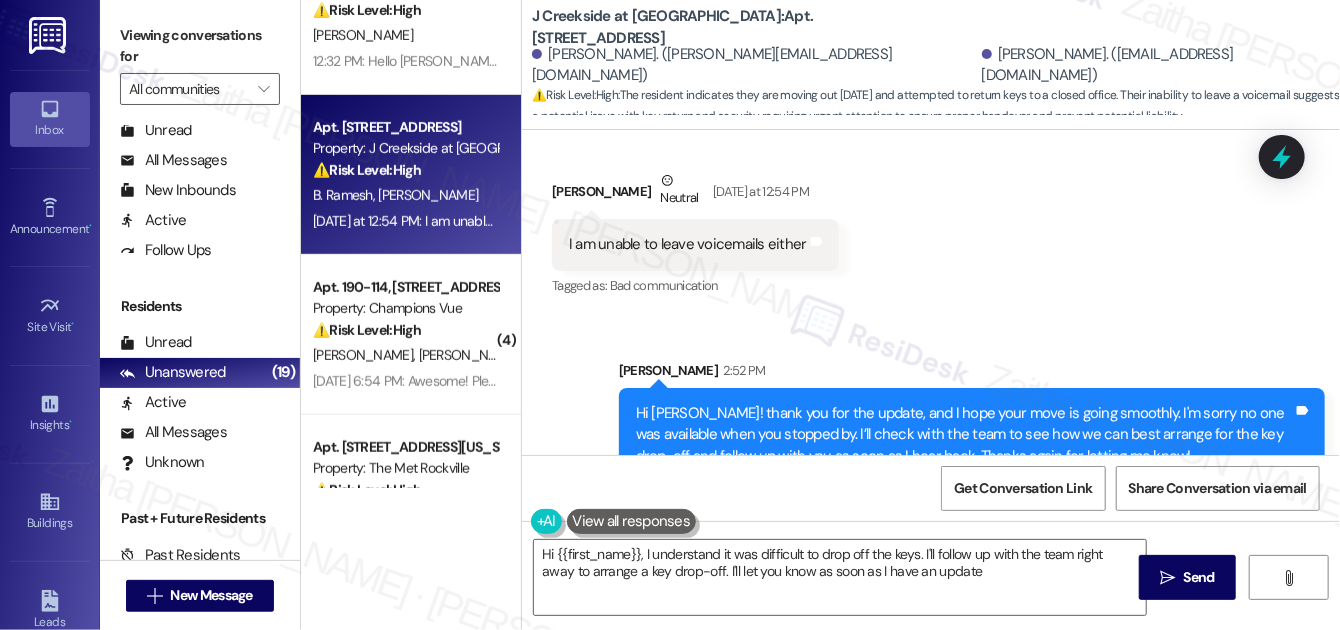type on "Hi {{first_name}}, I understand it was difficult to drop off the keys. I'll follow up with the team right away to arrange a key drop-off. I'll let you know as soon as I have an update!" 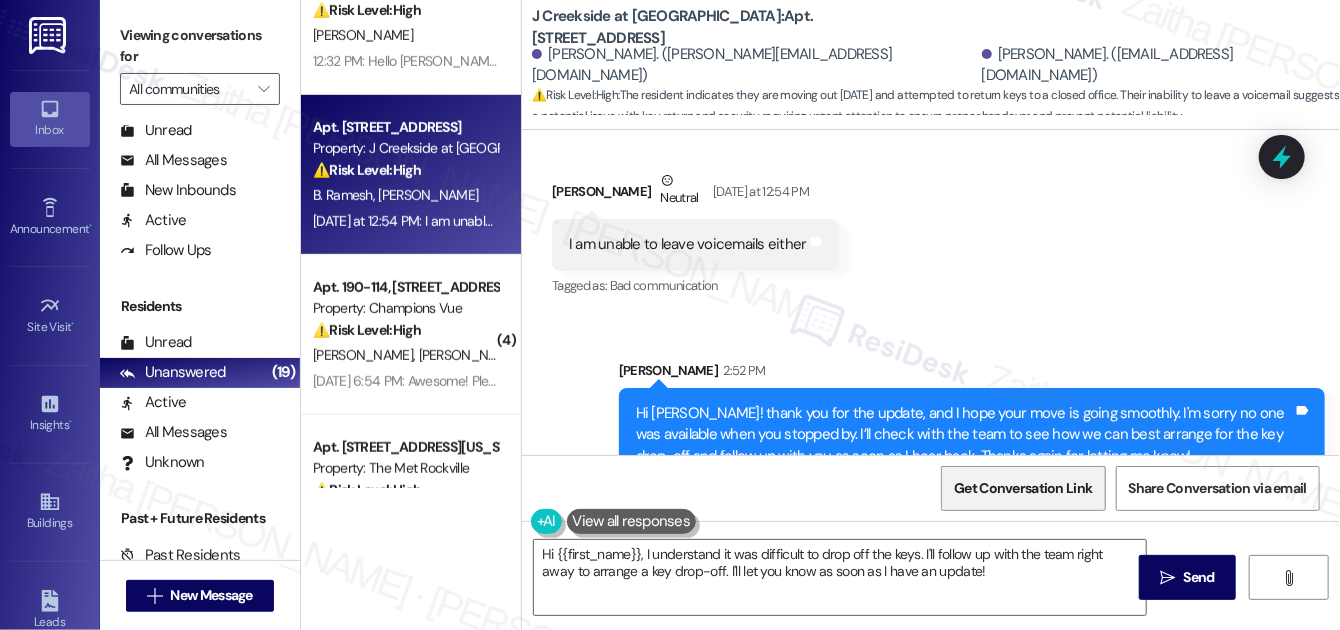 click on "Get Conversation Link" at bounding box center [1023, 488] 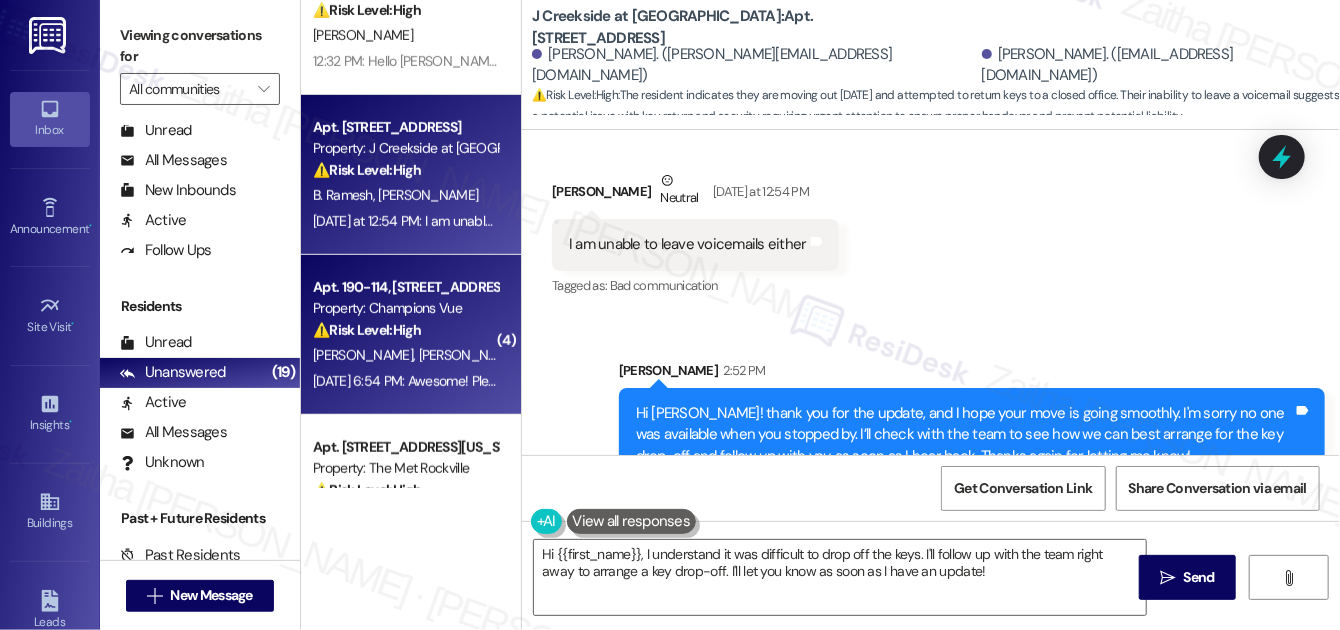 click on "⚠️  Risk Level:  High The resident is requesting to be removed from the lease due to moving out. This involves a legal and financial consideration that needs to be addressed promptly to avoid potential disputes or complications." at bounding box center (405, 330) 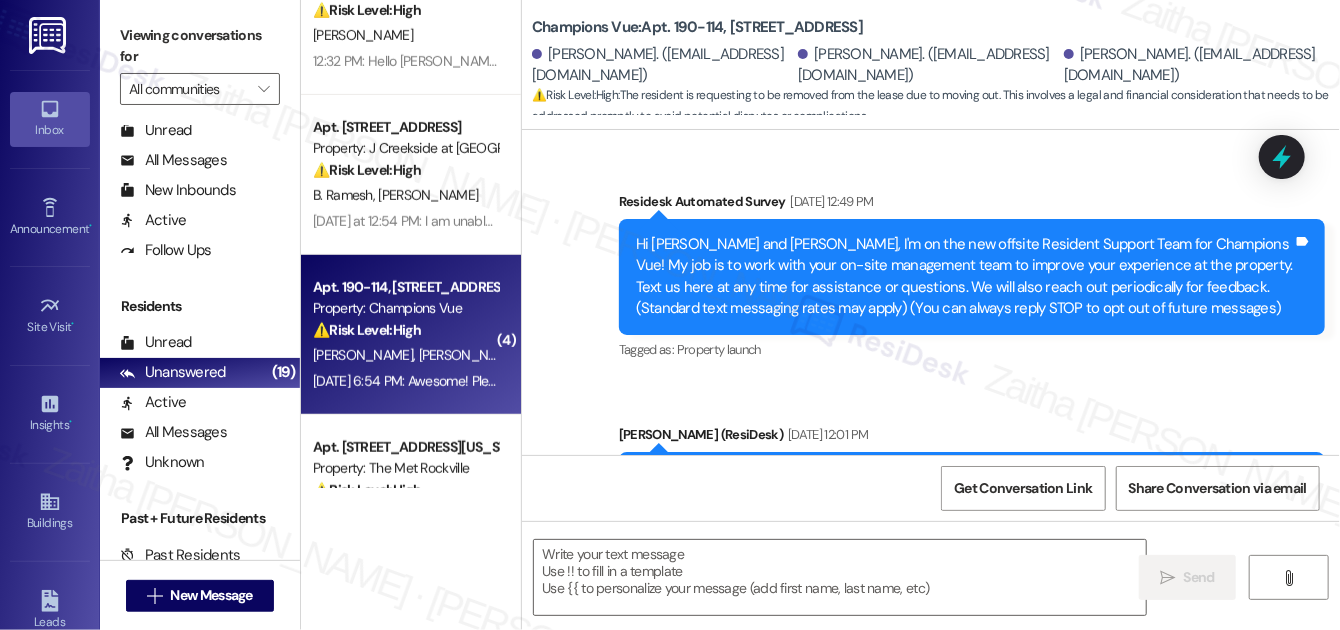 scroll, scrollTop: 2117, scrollLeft: 0, axis: vertical 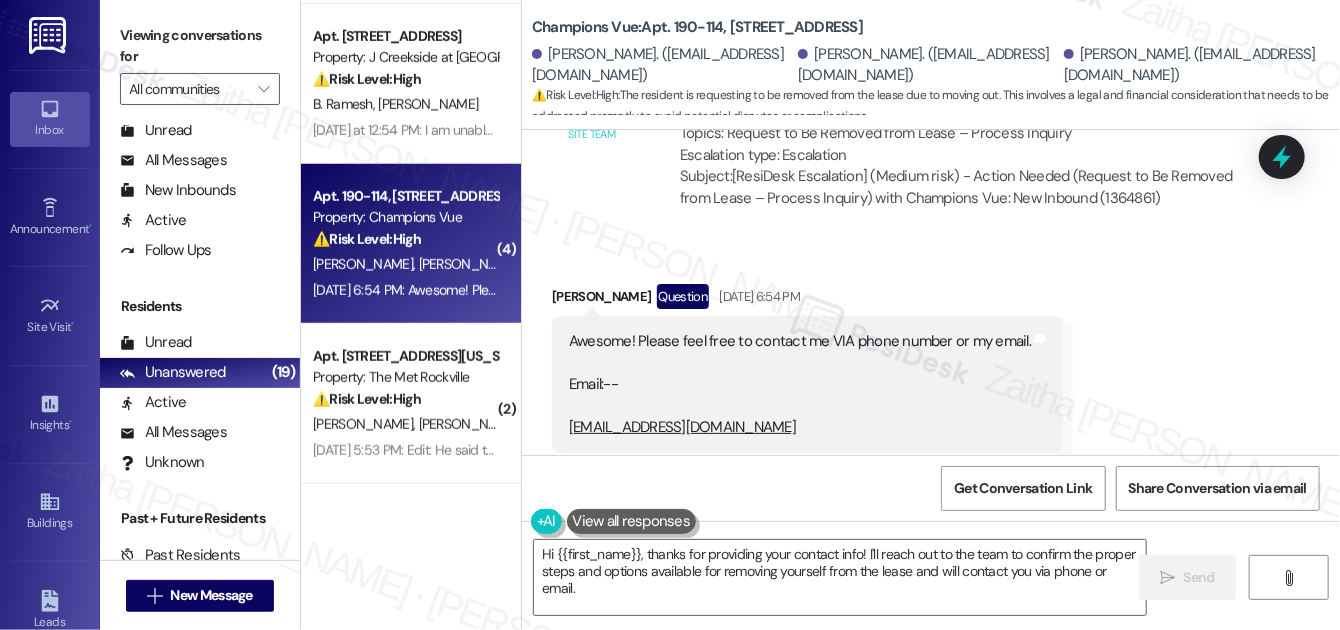 click on "Jeremi Arroyo Question Jul 18, 2025 at 6:54 PM" at bounding box center [807, 300] 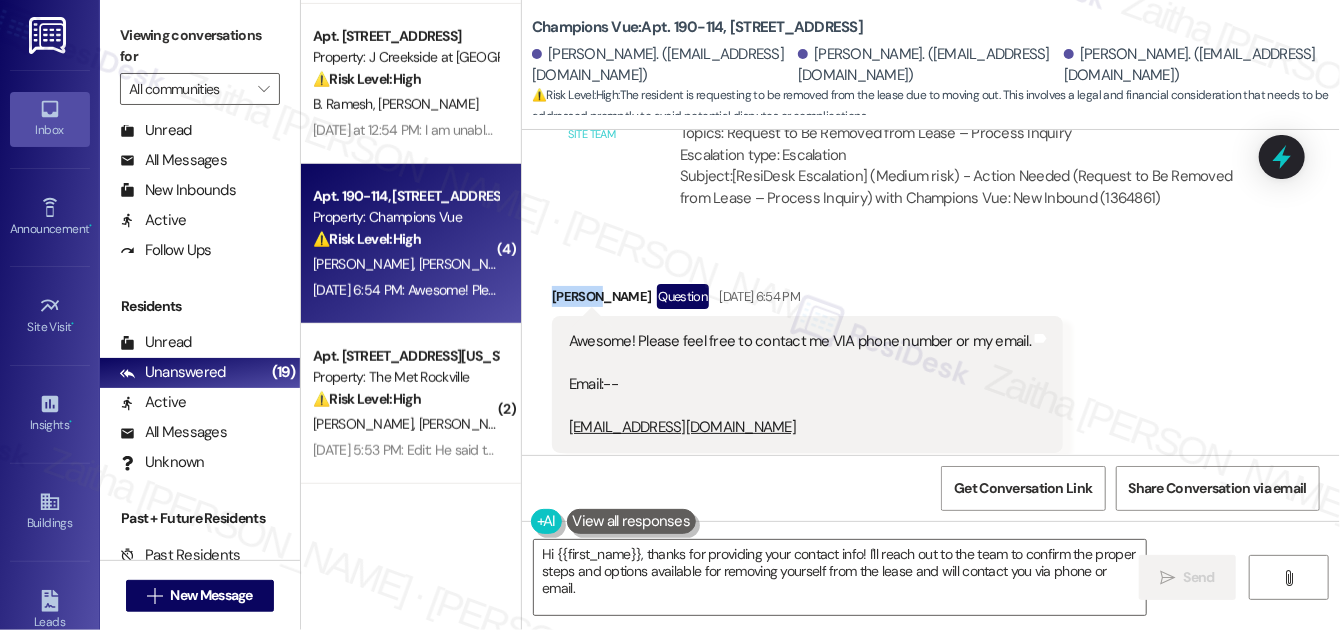 click on "Jeremi Arroyo Question Jul 18, 2025 at 6:54 PM" at bounding box center [807, 300] 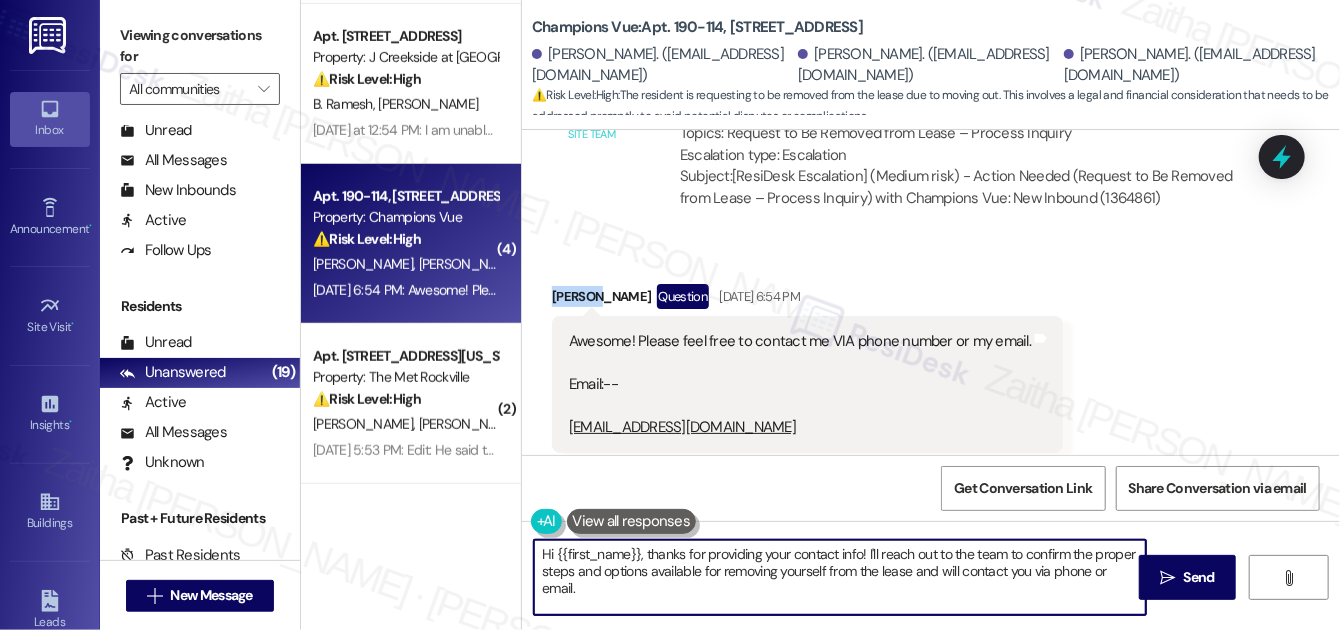 click on "Hi {{first_name}}, thanks for providing your contact info! I'll reach out to the team to confirm the proper steps and options available for removing yourself from the lease and will contact you via phone or email." at bounding box center [840, 577] 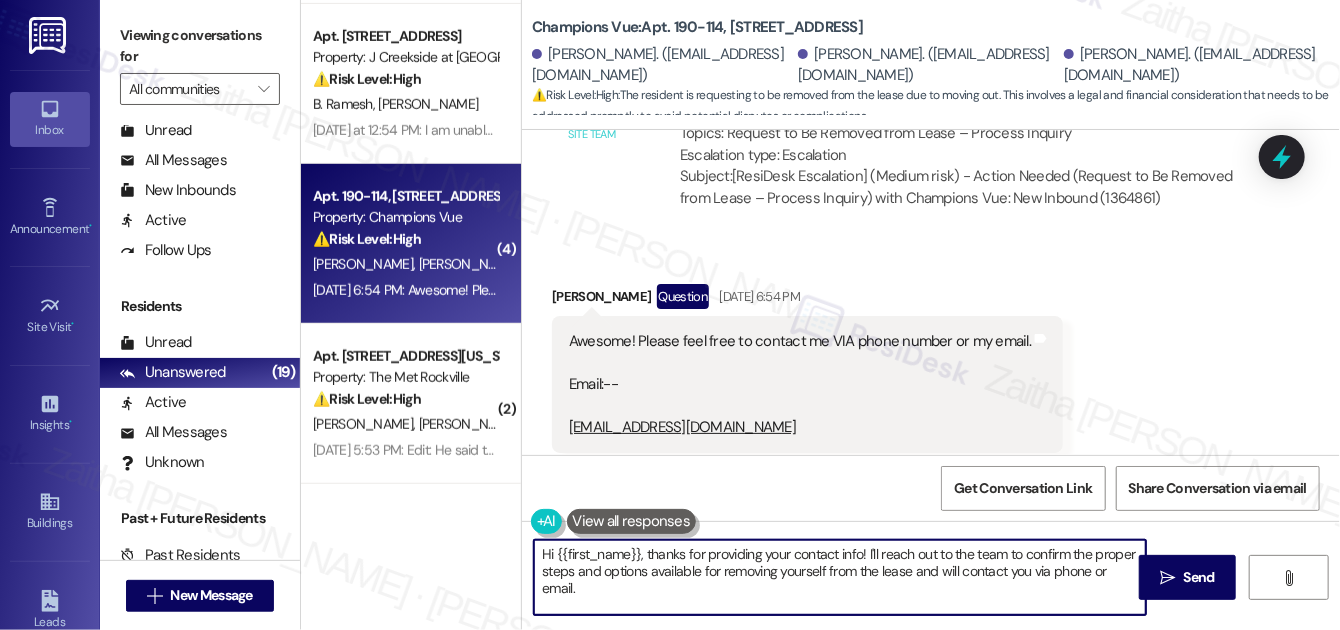 click on "Hi {{first_name}}, thanks for providing your contact info! I'll reach out to the team to confirm the proper steps and options available for removing yourself from the lease and will contact you via phone or email." at bounding box center [840, 577] 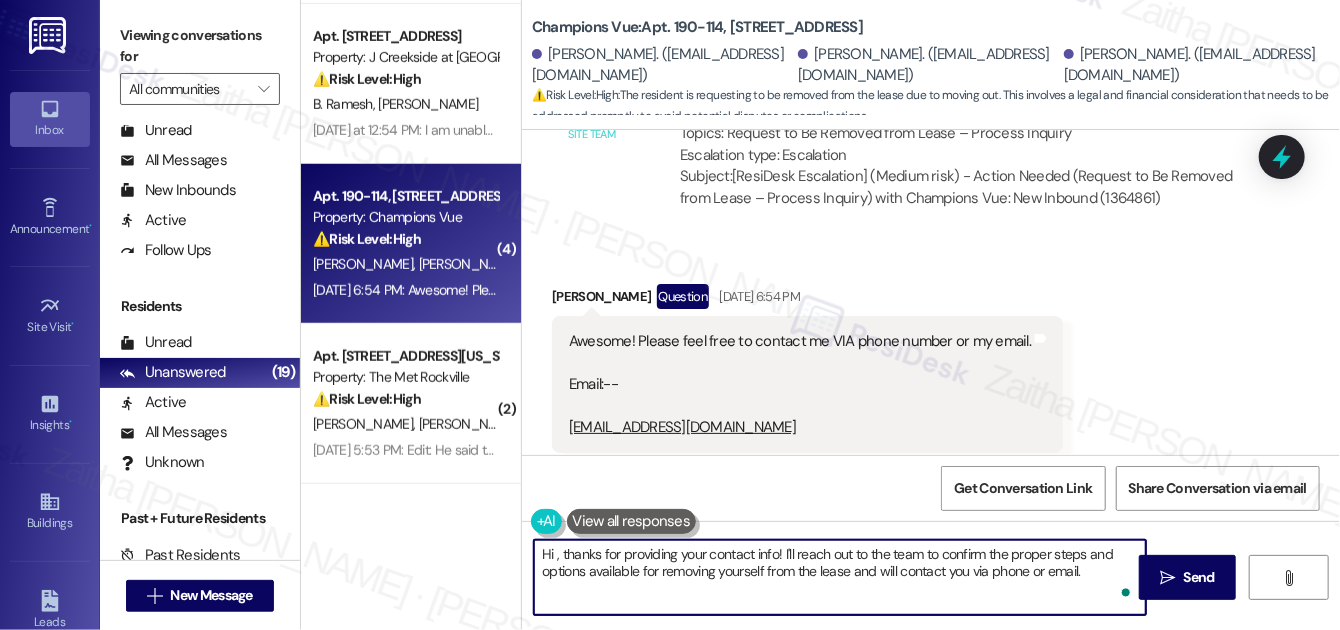 paste on "Jeremi" 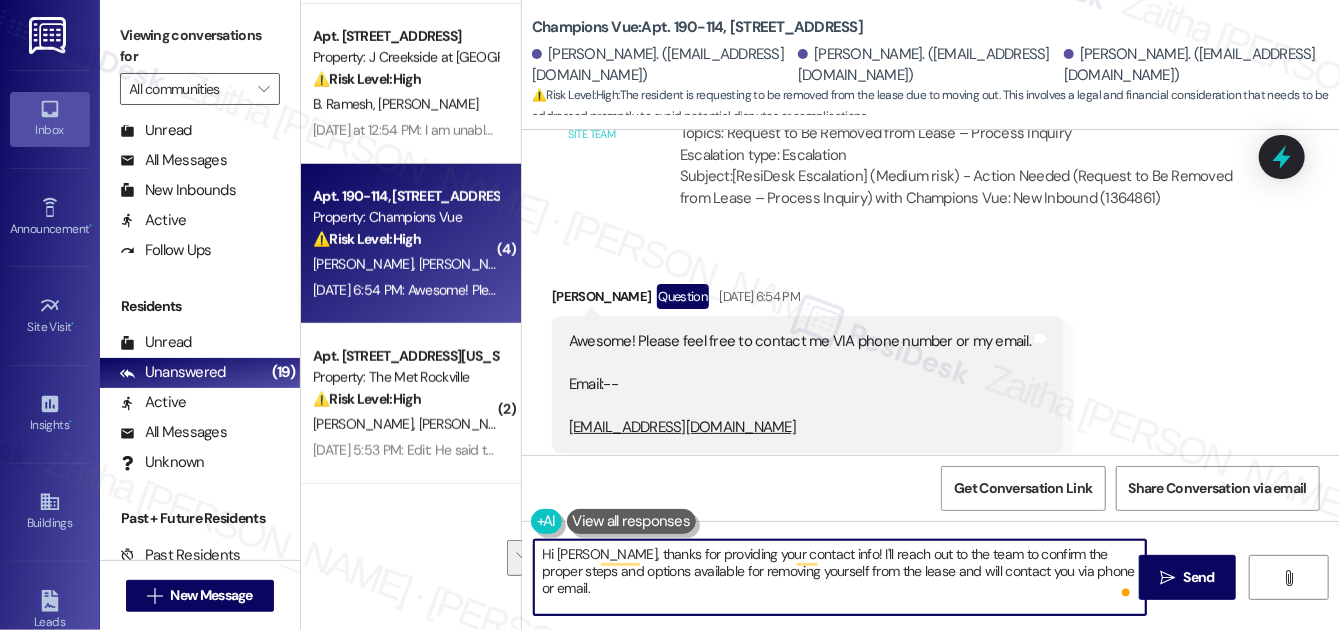 drag, startPoint x: 836, startPoint y: 552, endPoint x: 1110, endPoint y: 567, distance: 274.41028 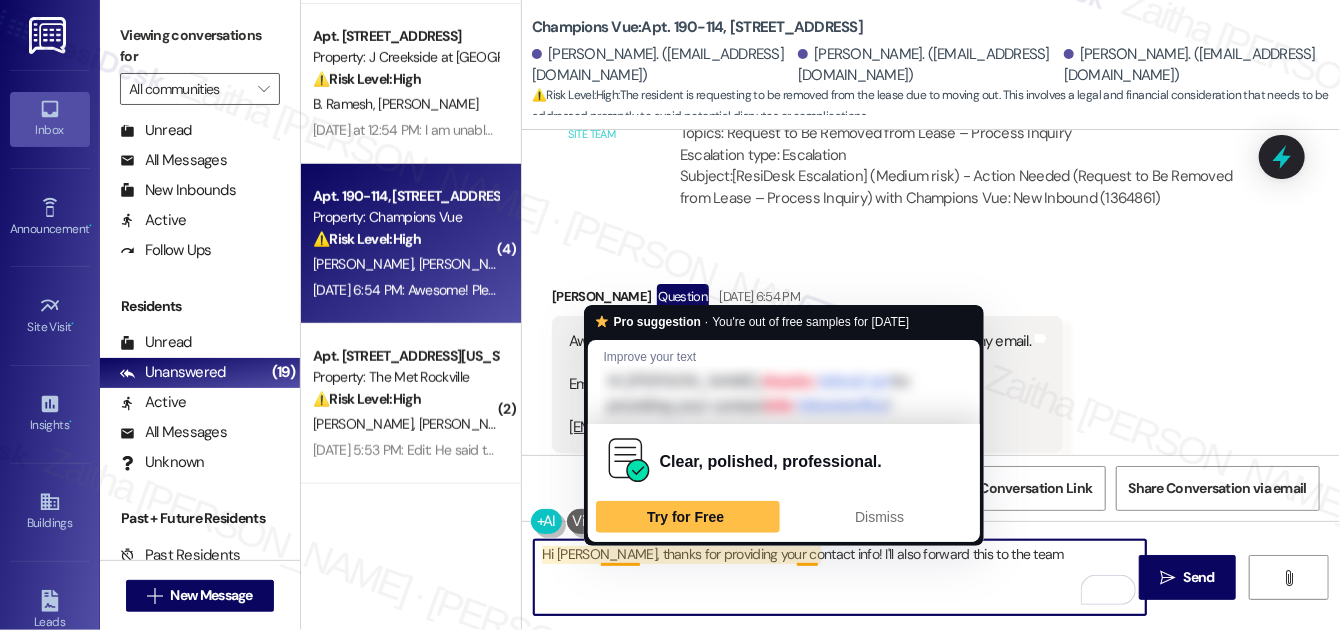 click on "Hi Jeremi, thanks for providing your contact info! I'll also forward this to the team" at bounding box center [840, 577] 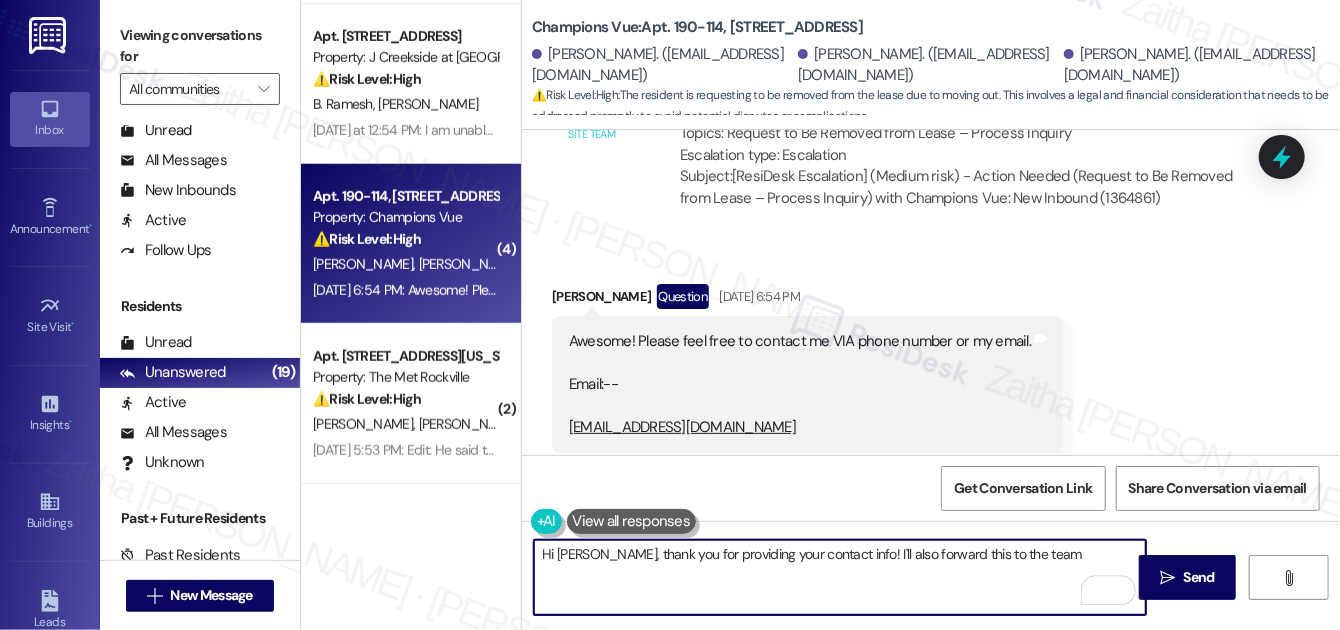 click on "Hi Jeremi, thank you for providing your contact info! I'll also forward this to the team" at bounding box center (840, 577) 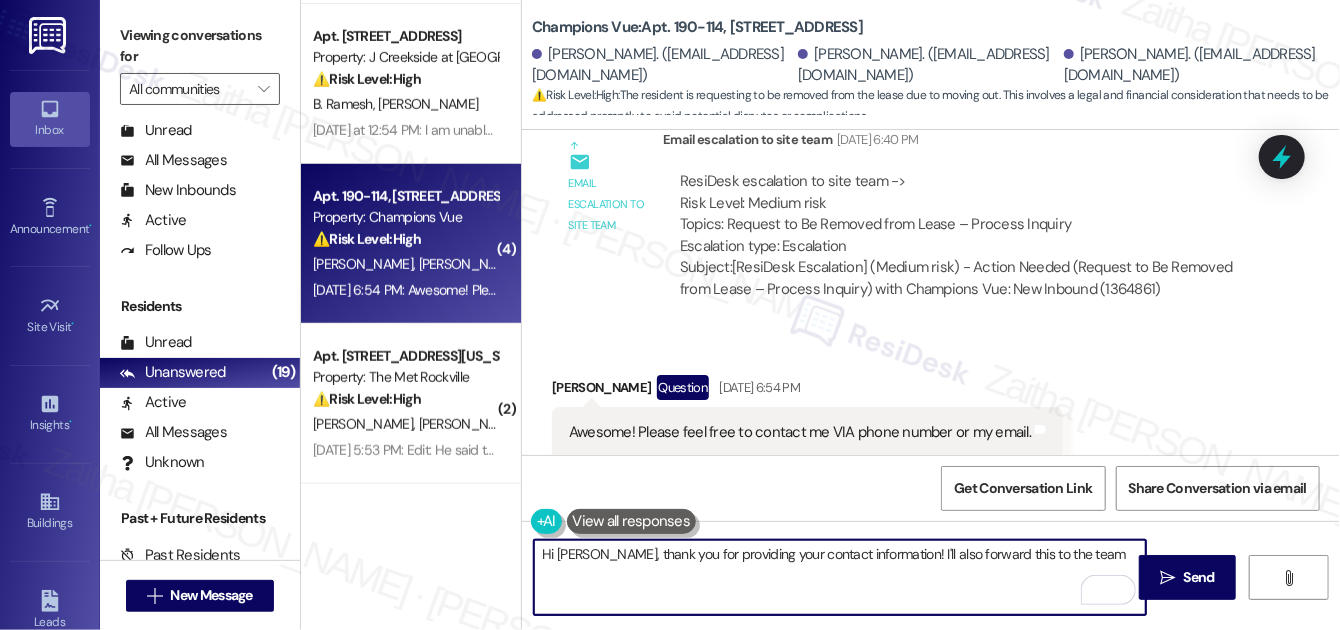scroll, scrollTop: 5061, scrollLeft: 0, axis: vertical 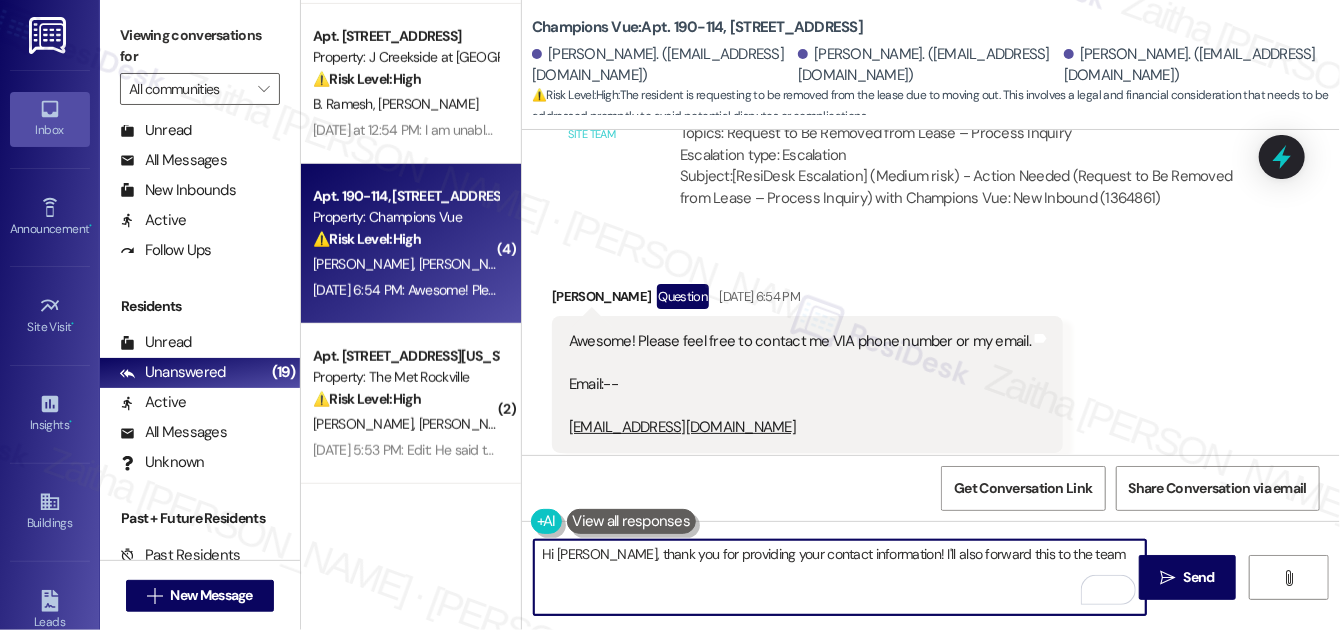 click on "Hi Jeremi, thank you for providing your contact information! I'll also forward this to the team" at bounding box center (840, 577) 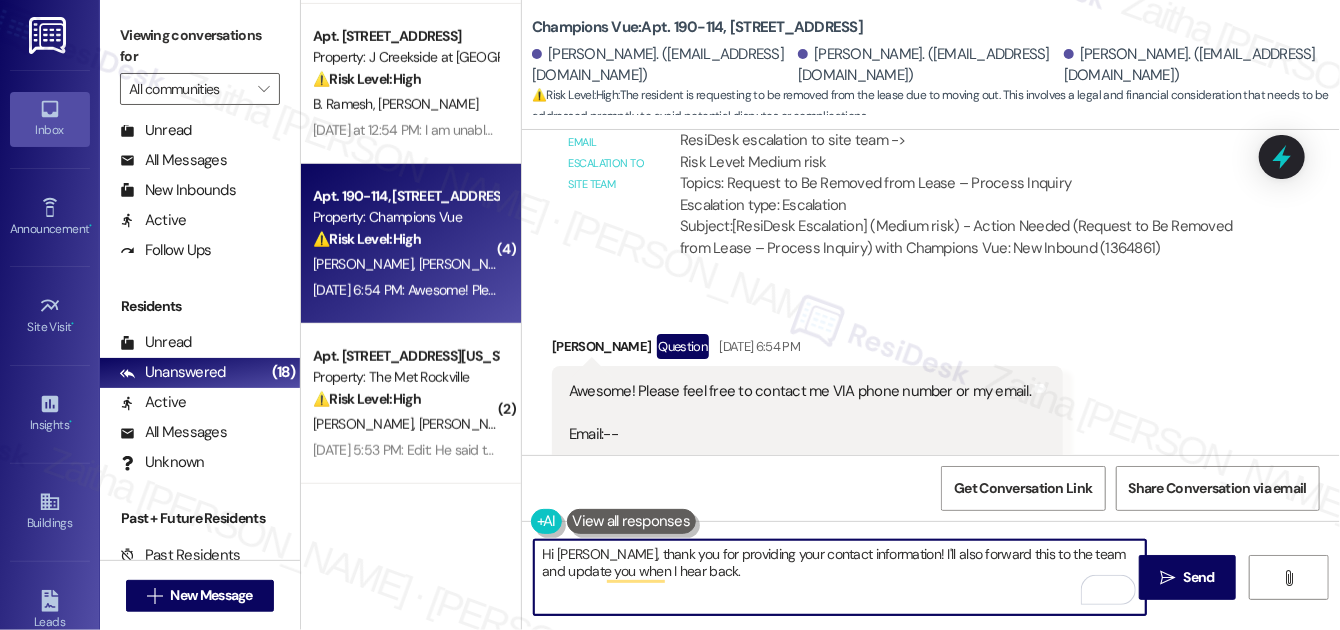 scroll, scrollTop: 5061, scrollLeft: 0, axis: vertical 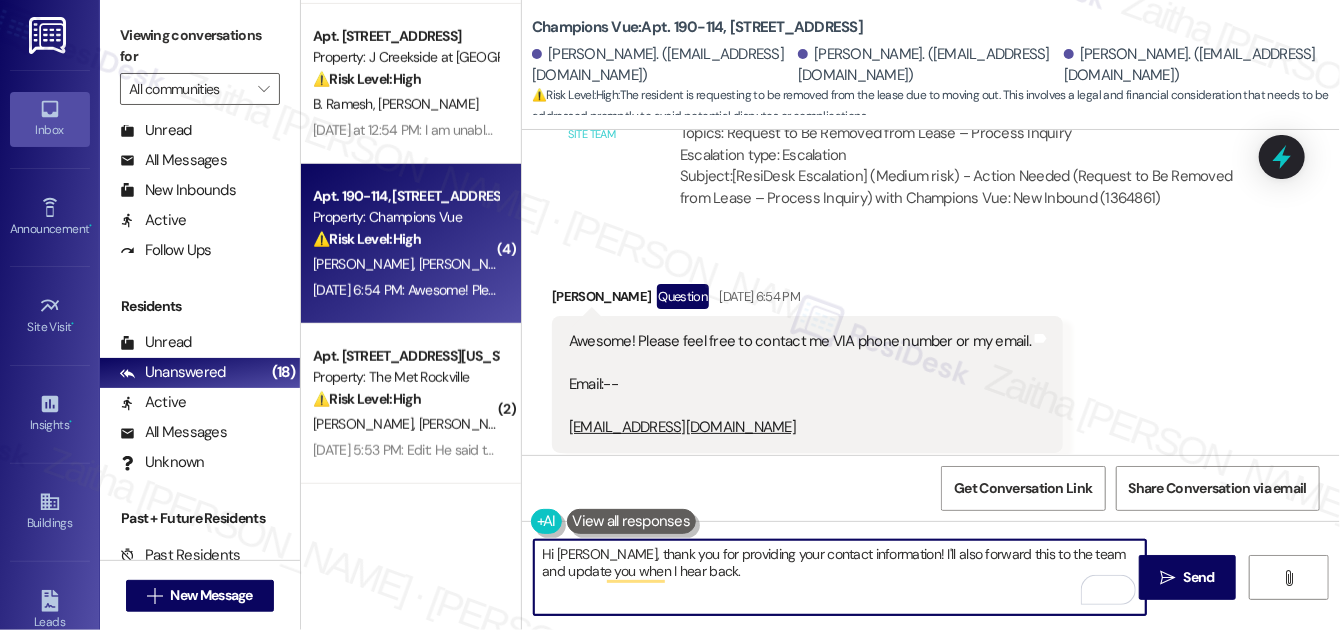 click on "Hi Jeremi, thank you for providing your contact information! I'll also forward this to the team and update you when I hear back." at bounding box center (840, 577) 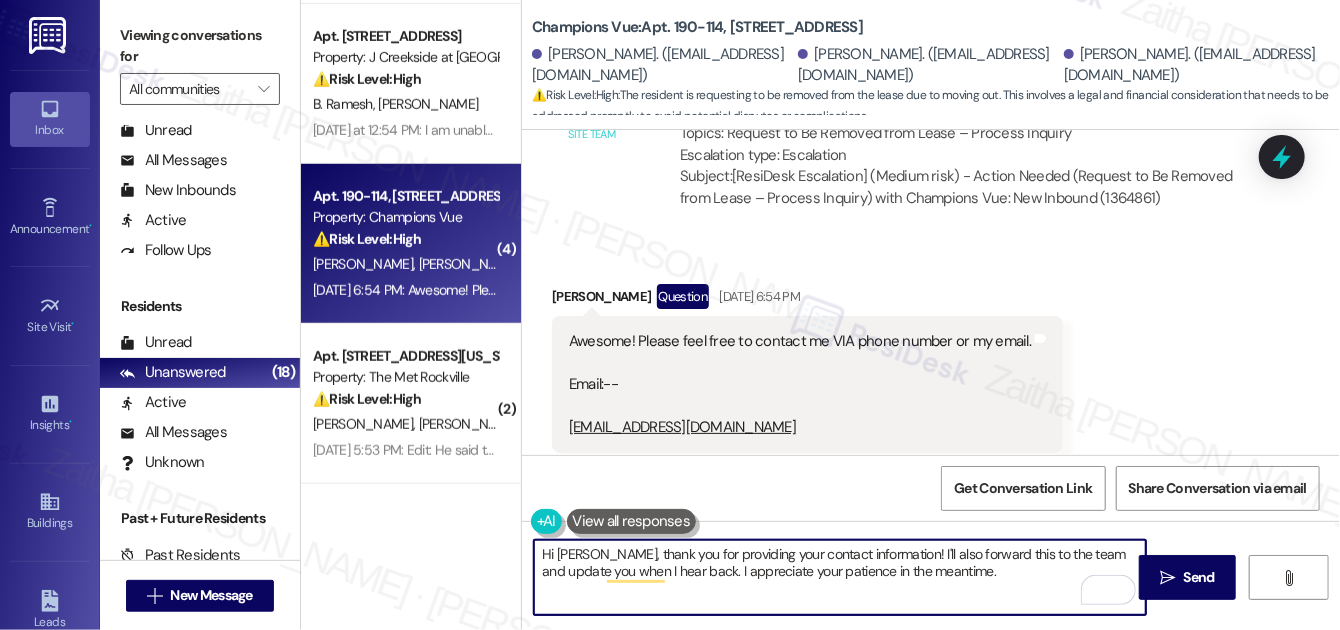 click on "Hi Jeremi, thank you for providing your contact information! I'll also forward this to the team and update you when I hear back. I appreciate your patience in the meantime." at bounding box center (840, 577) 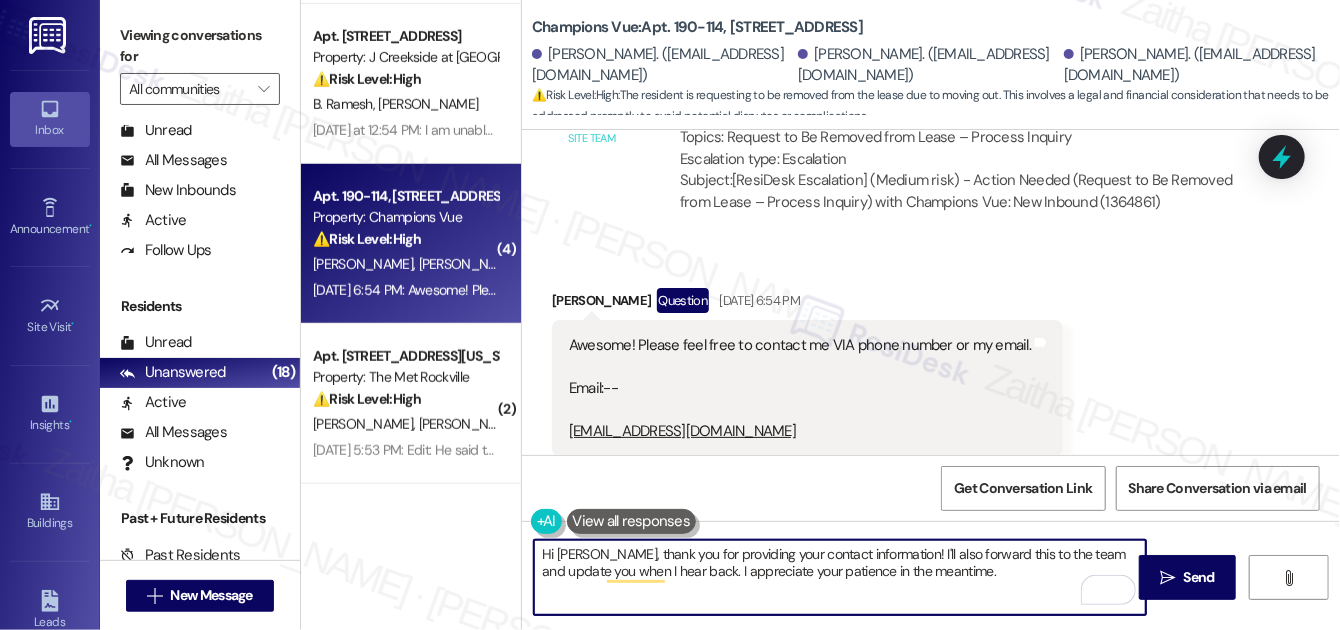 scroll, scrollTop: 5061, scrollLeft: 0, axis: vertical 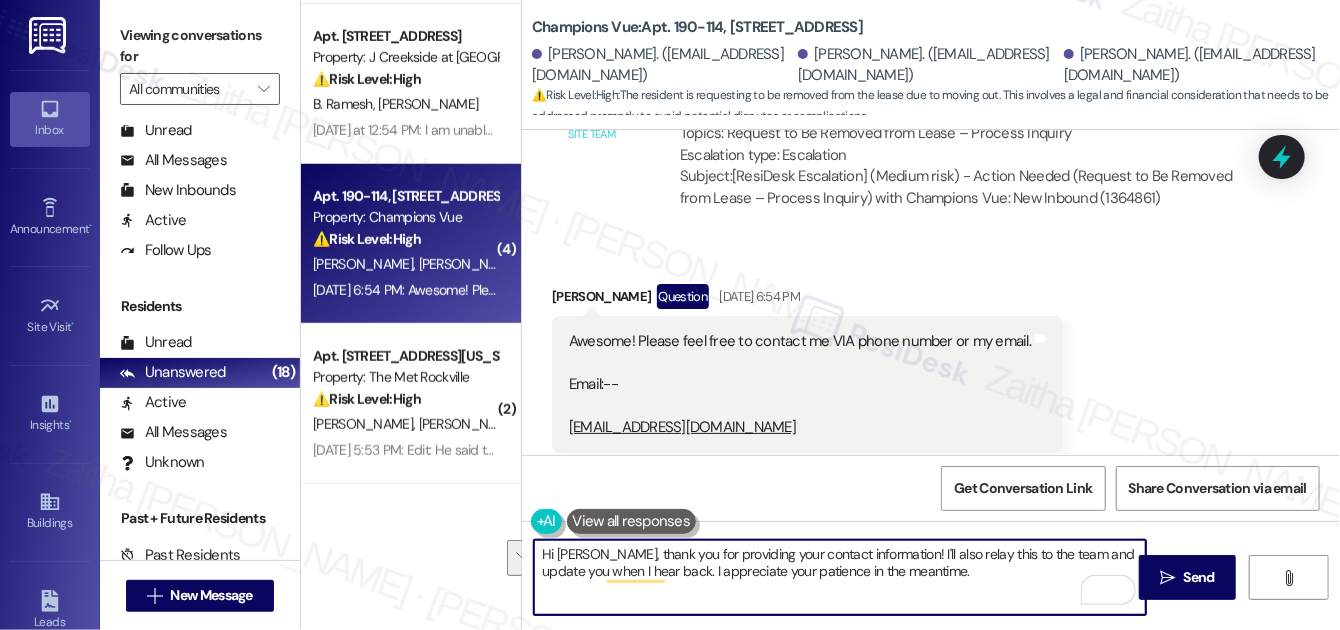 drag, startPoint x: 535, startPoint y: 554, endPoint x: 976, endPoint y: 580, distance: 441.76578 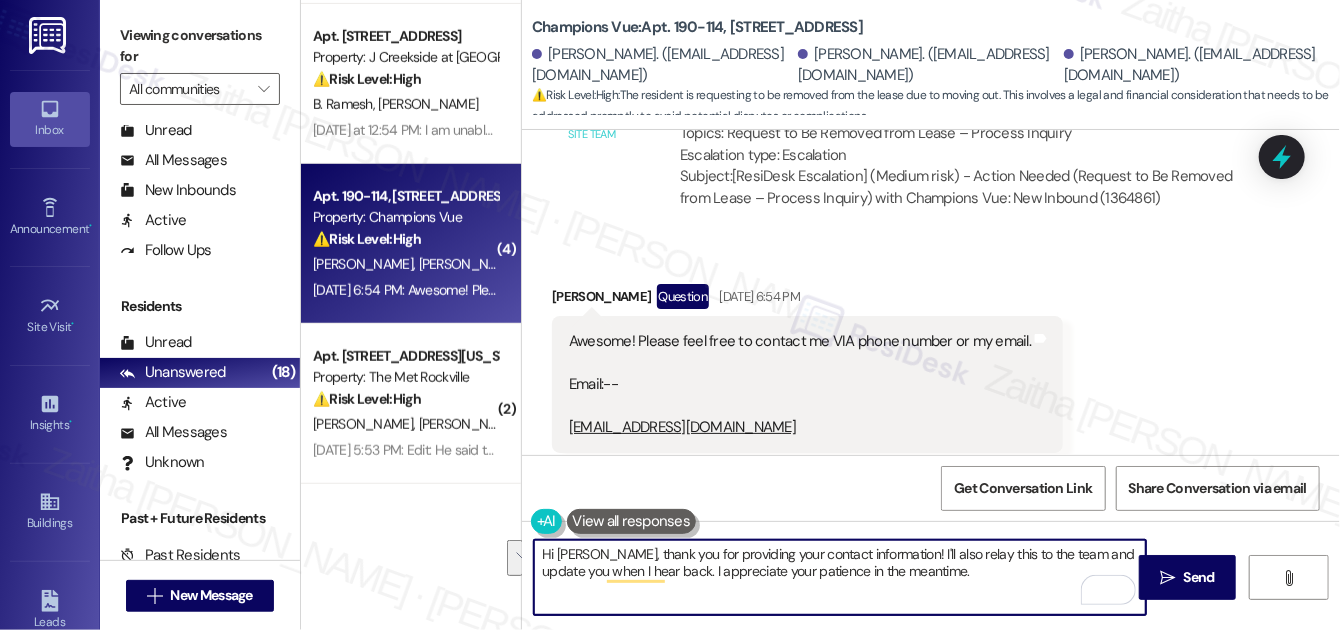 click on "Hi Jeremi, thank you for providing your contact information! I'll also relay this to the team and update you when I hear back. I appreciate your patience in the meantime." at bounding box center [840, 577] 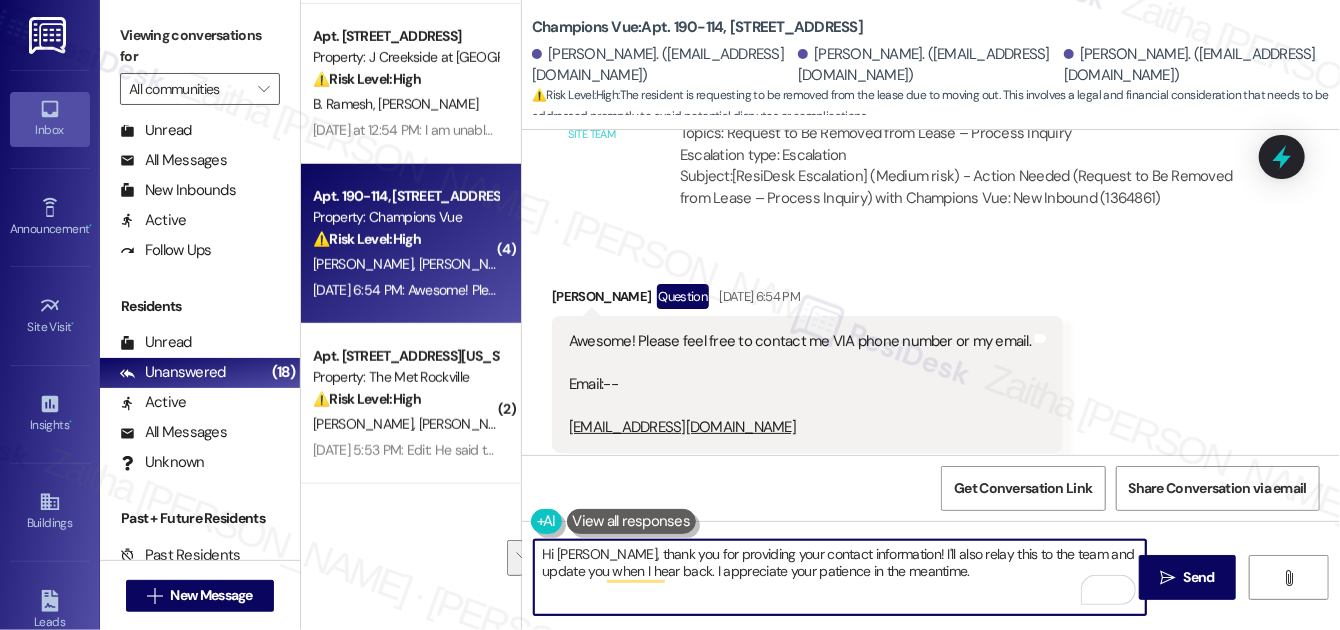 drag, startPoint x: 883, startPoint y: 550, endPoint x: 936, endPoint y: 579, distance: 60.41523 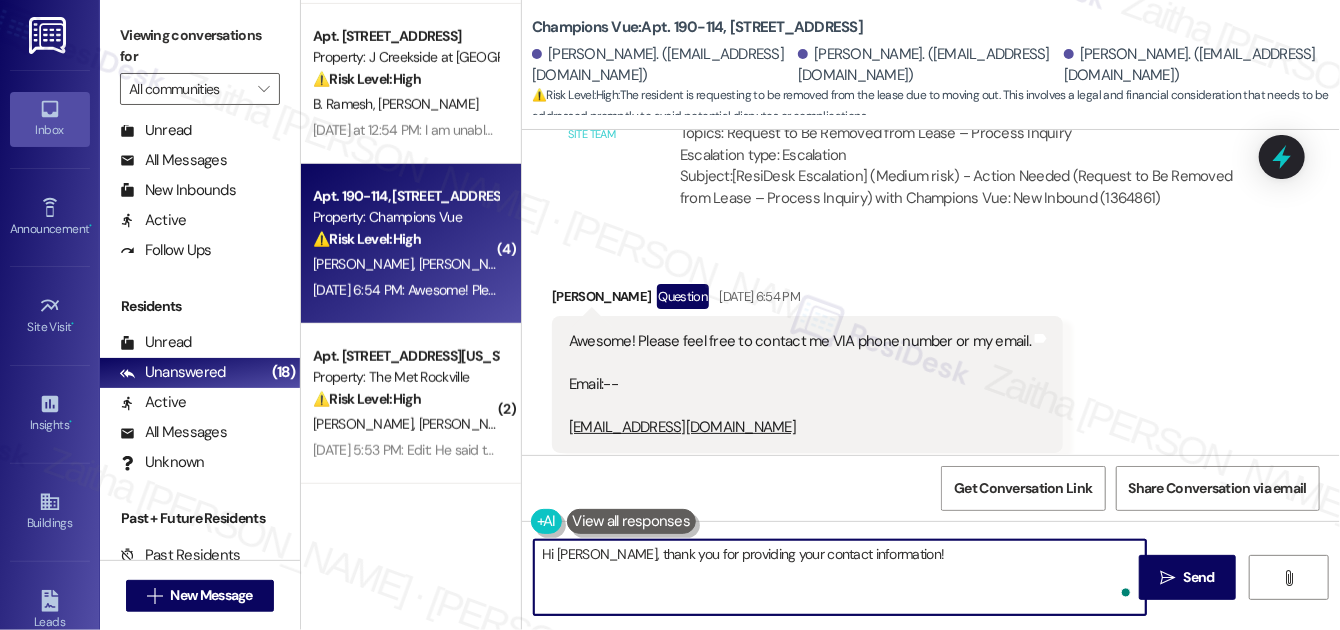 paste on "I’ll pass this along to the team and follow up with you once I hear back. I really appreciate your patience in the meantime." 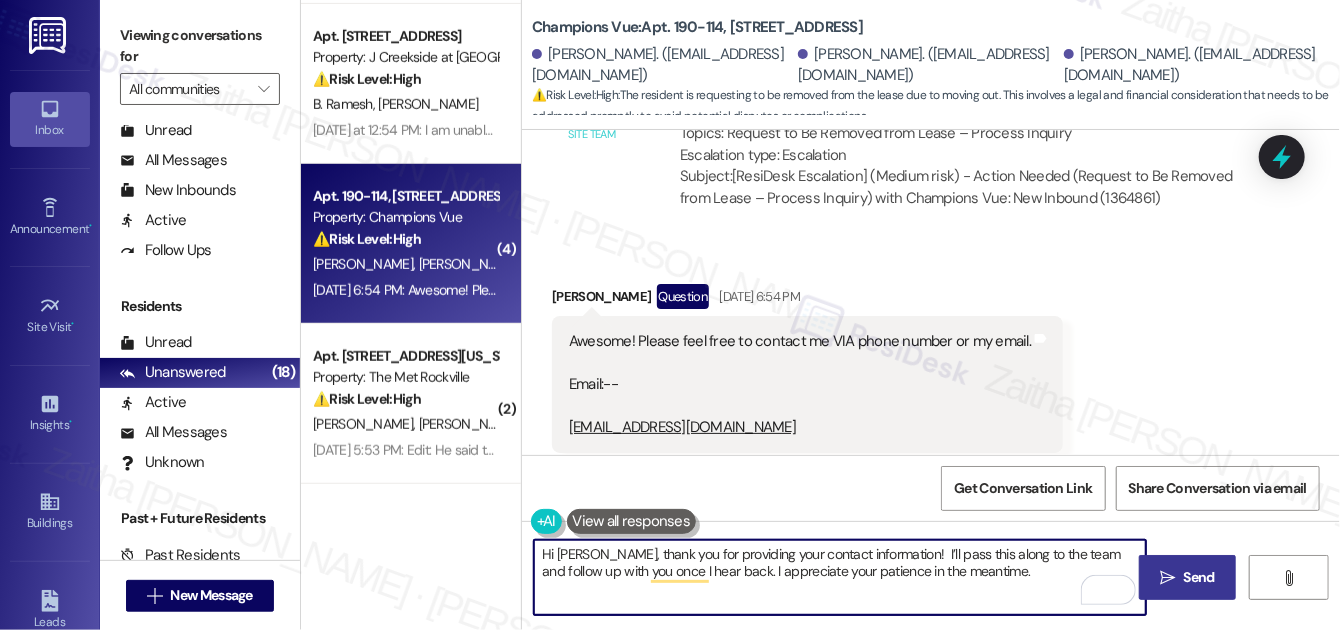 type on "Hi [PERSON_NAME], thank you for providing your contact information!  I’ll pass this along to the team and follow up with you once I hear back. I appreciate your patience in the meantime." 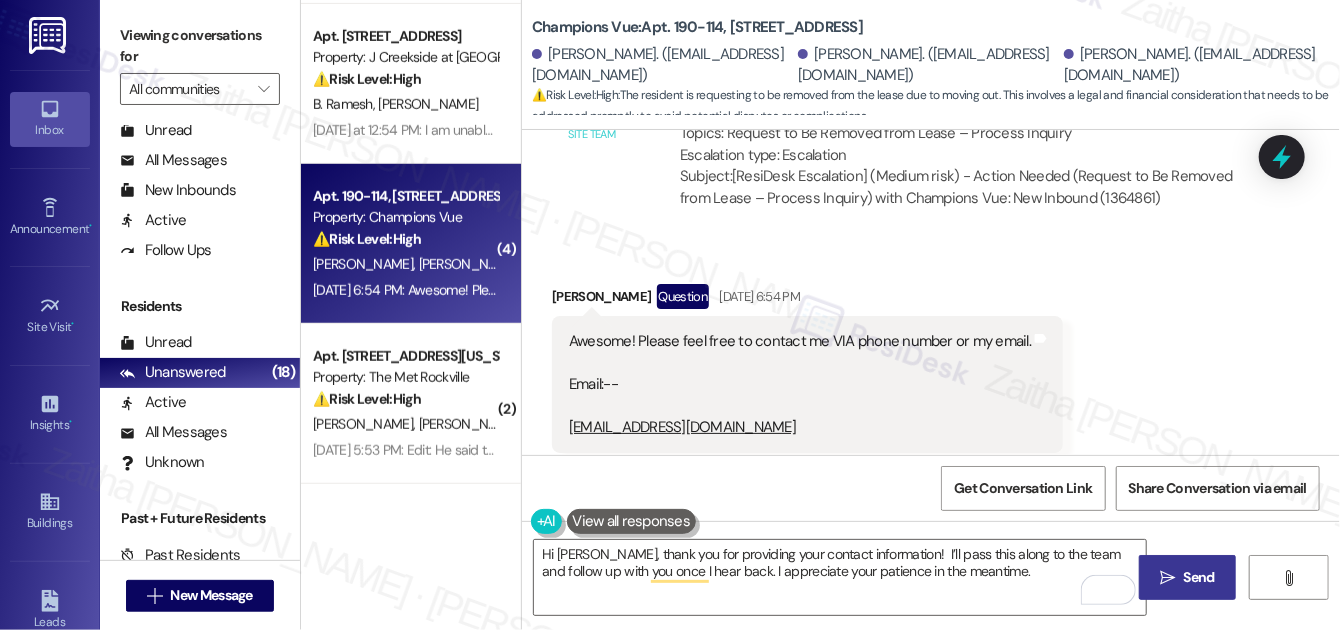 click on "Send" at bounding box center (1199, 577) 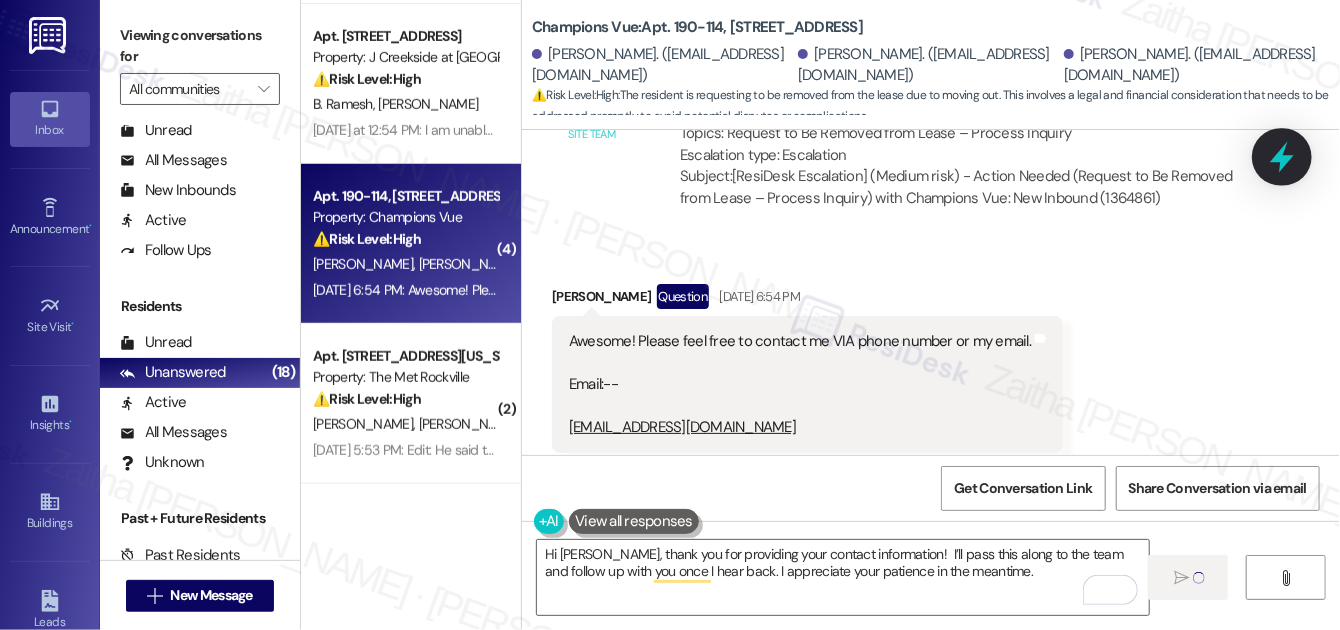 type 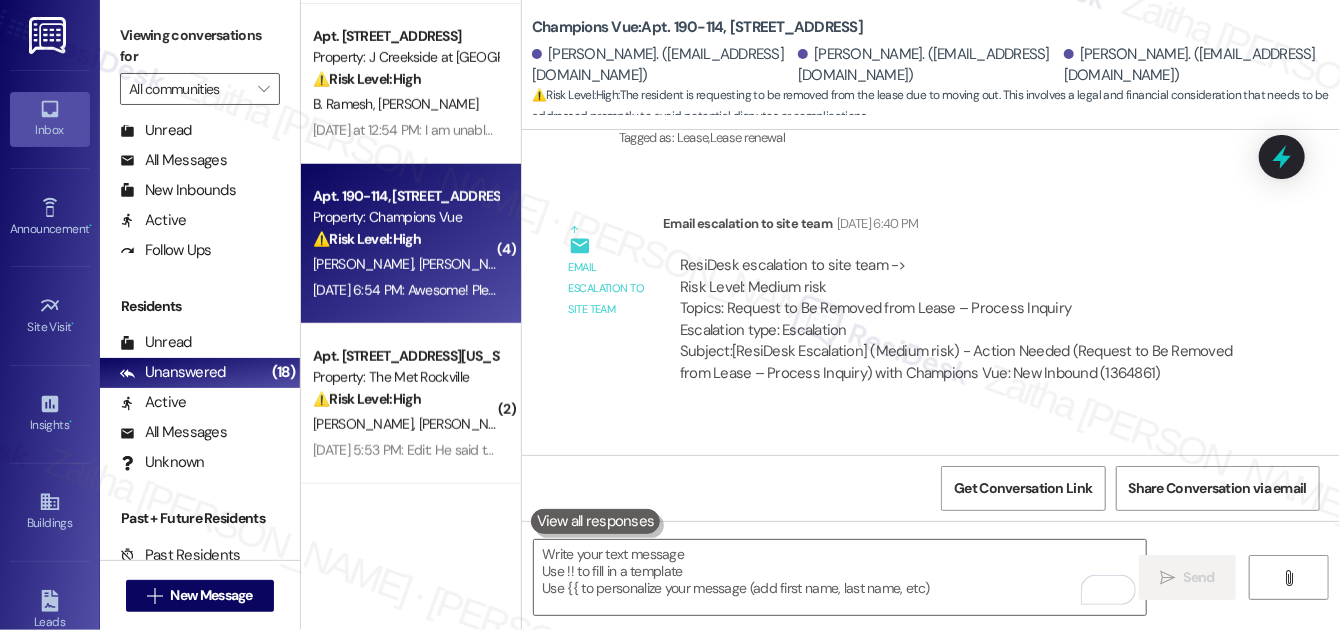 scroll, scrollTop: 4879, scrollLeft: 0, axis: vertical 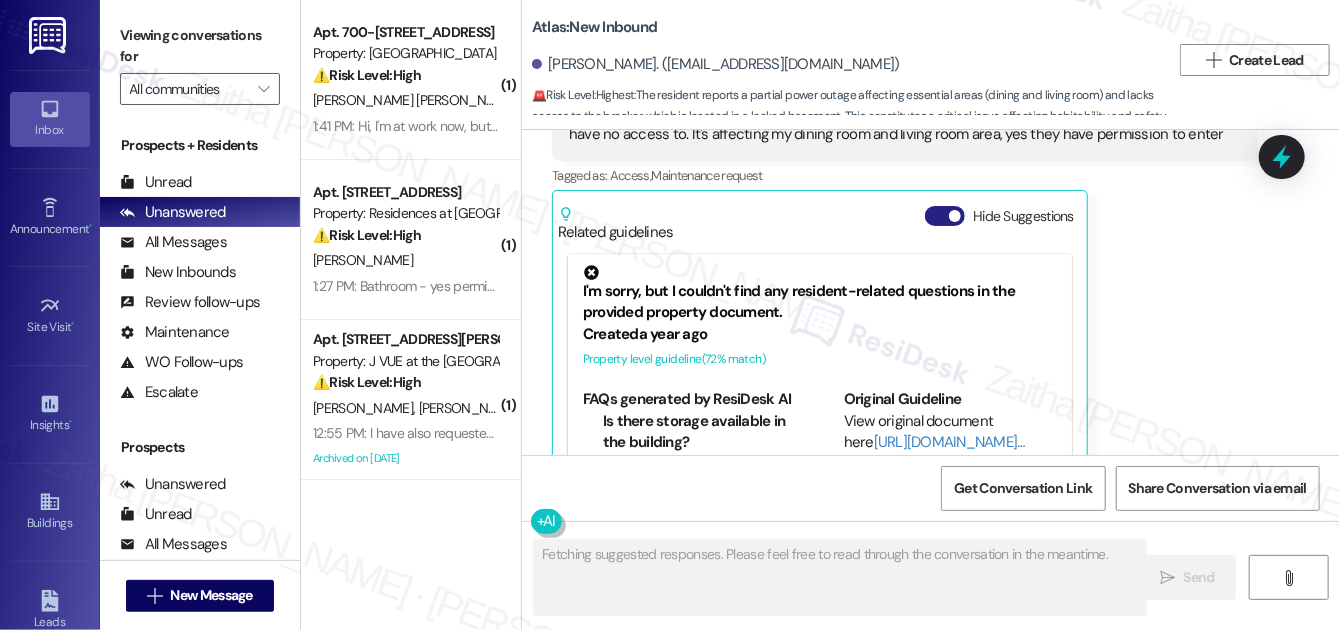 click on "Hide Suggestions" at bounding box center [945, 216] 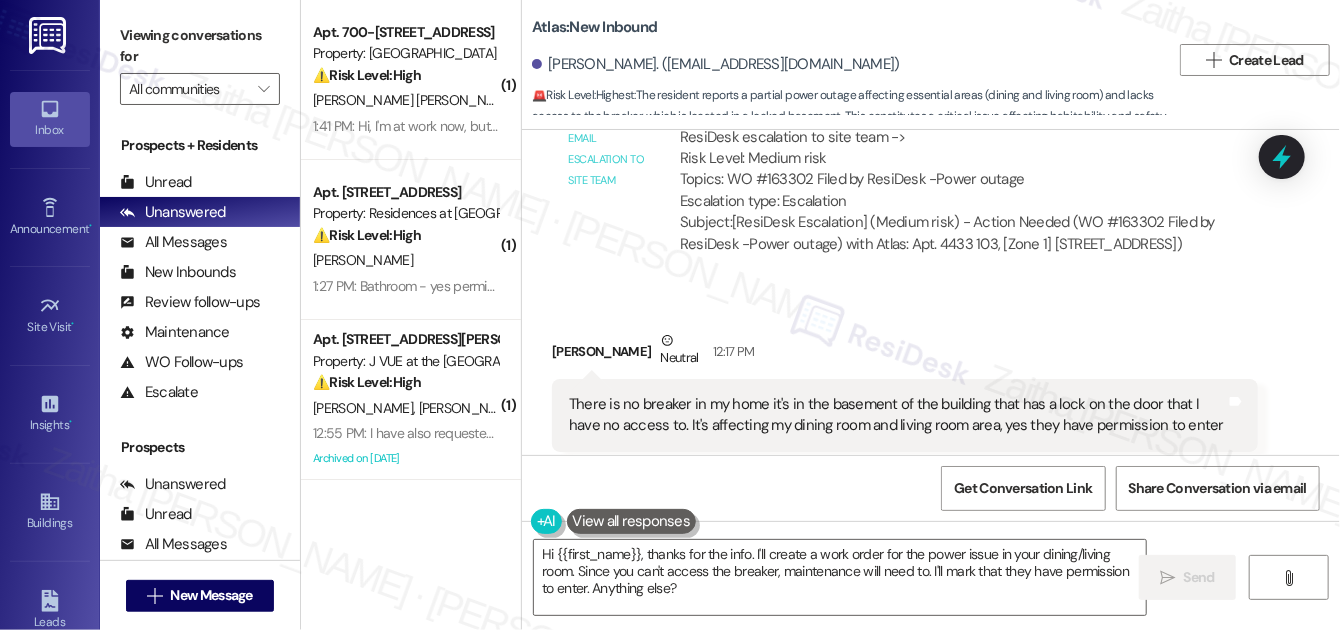 scroll, scrollTop: 31039, scrollLeft: 0, axis: vertical 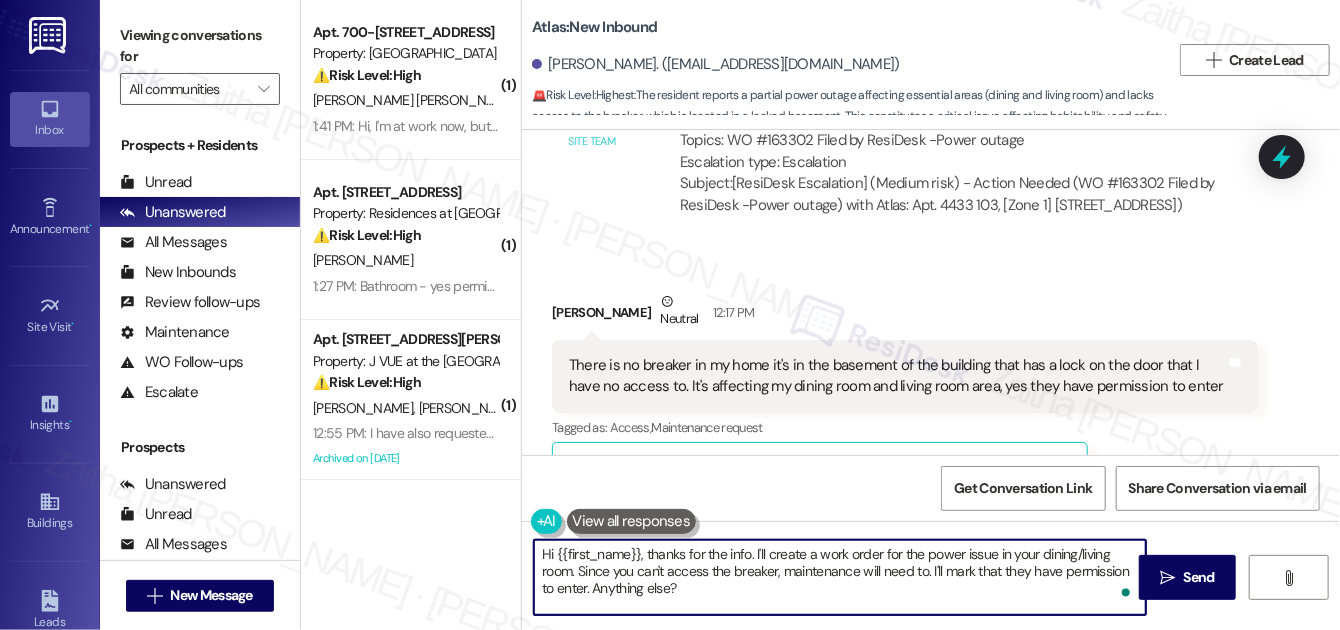 drag, startPoint x: 649, startPoint y: 555, endPoint x: 542, endPoint y: 555, distance: 107 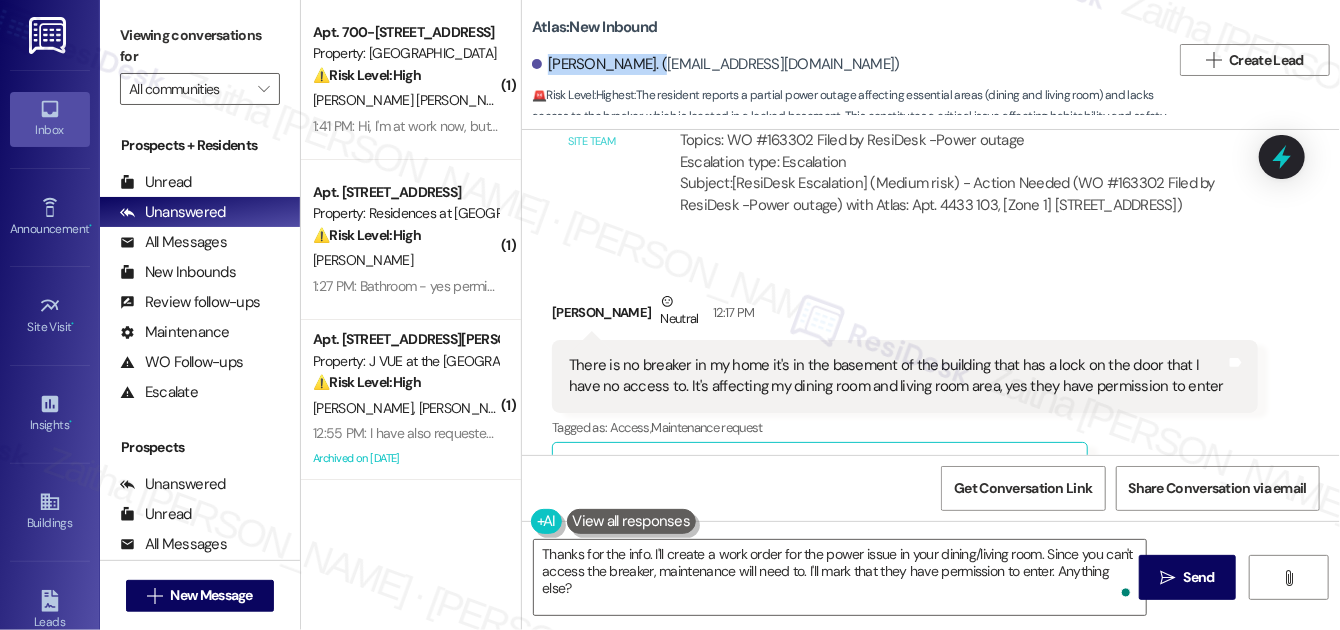 drag, startPoint x: 549, startPoint y: 58, endPoint x: 645, endPoint y: 58, distance: 96 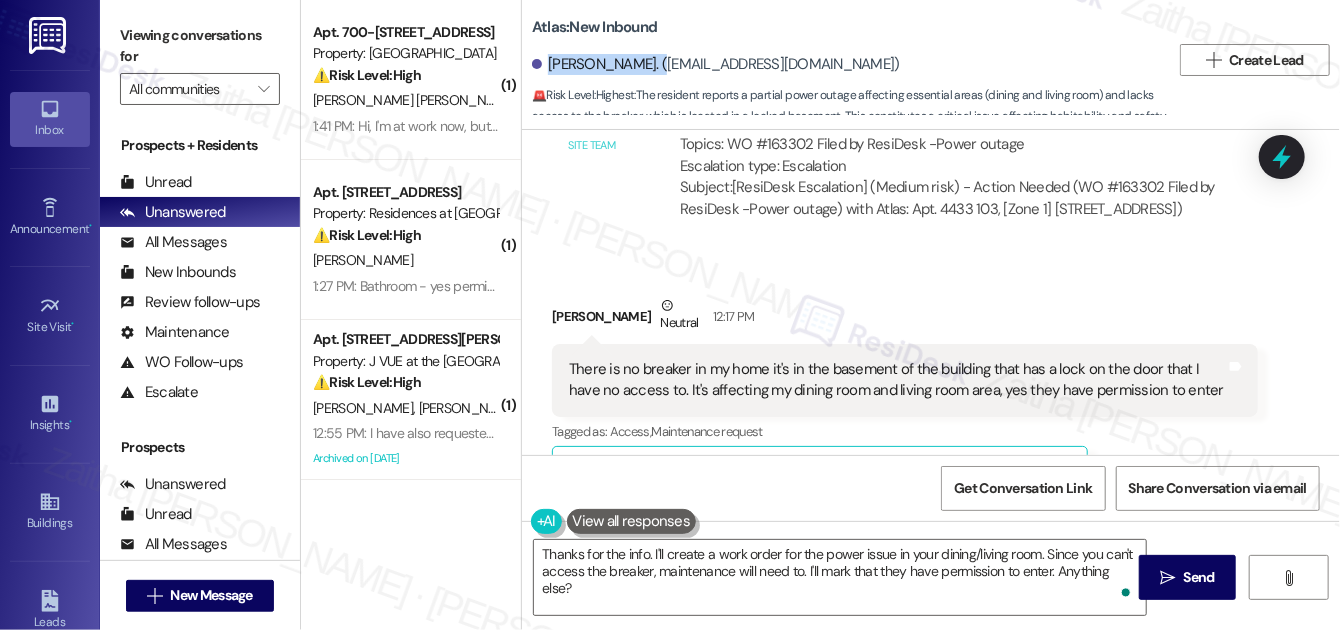 scroll, scrollTop: 31039, scrollLeft: 0, axis: vertical 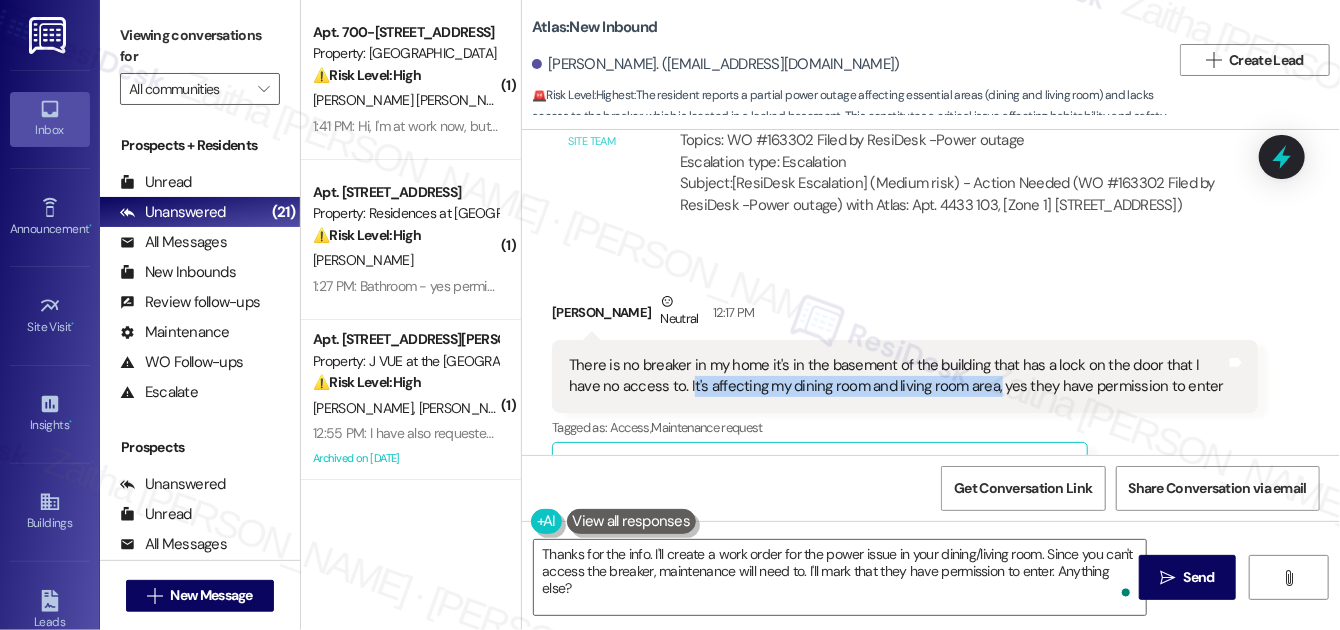 drag, startPoint x: 652, startPoint y: 322, endPoint x: 956, endPoint y: 331, distance: 304.1332 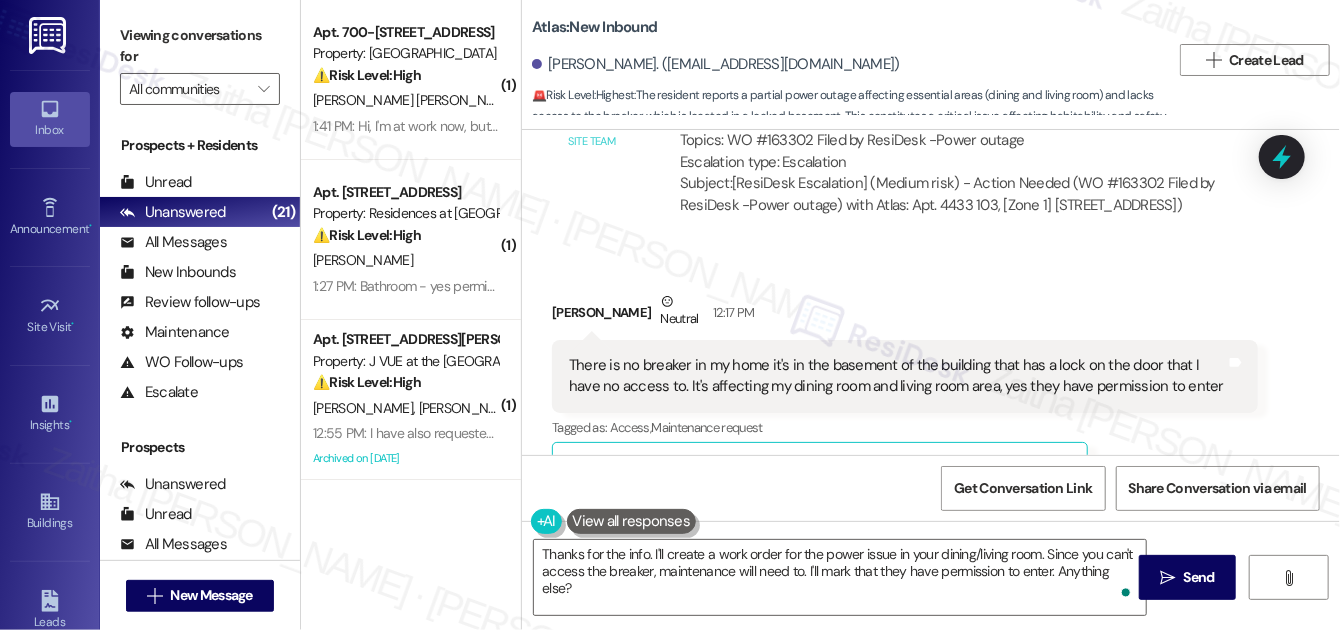 click on "Tagged as:   Access ,  Click to highlight conversations about Access Maintenance request Click to highlight conversations about Maintenance request" at bounding box center (905, 427) 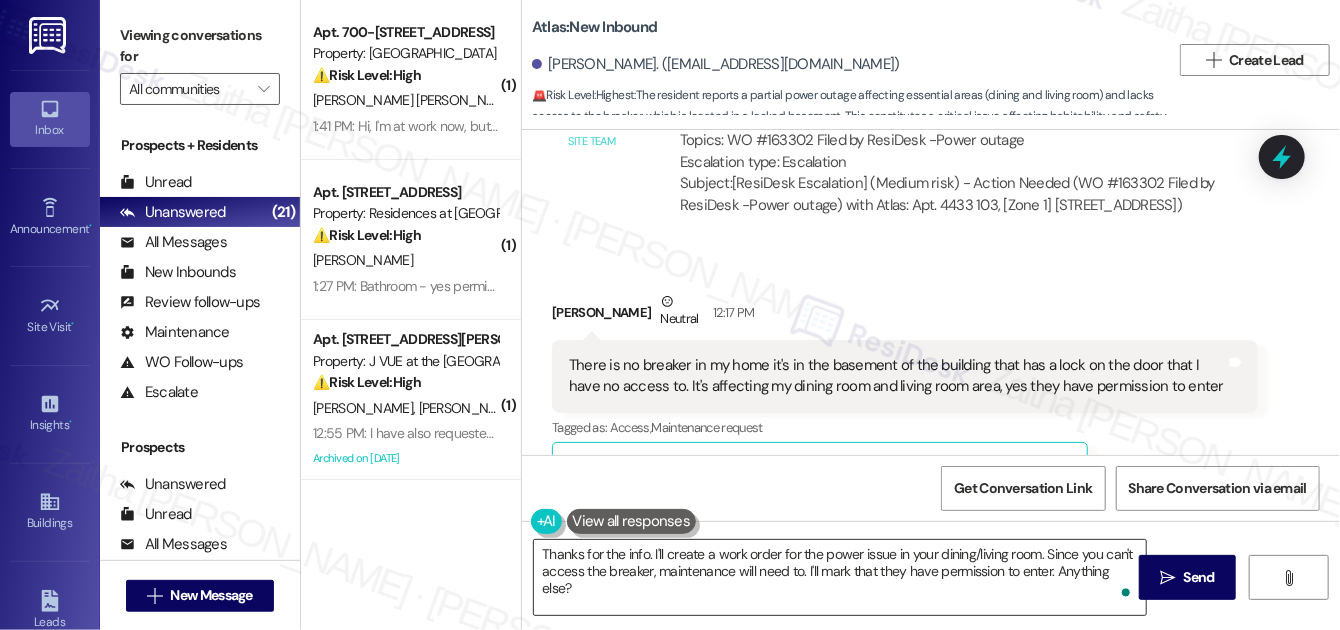 click on "Thanks for the info. I'll create a work order for the power issue in your dining/living room. Since you can't access the breaker, maintenance will need to. I'll mark that they have permission to enter. Anything else?" at bounding box center [840, 577] 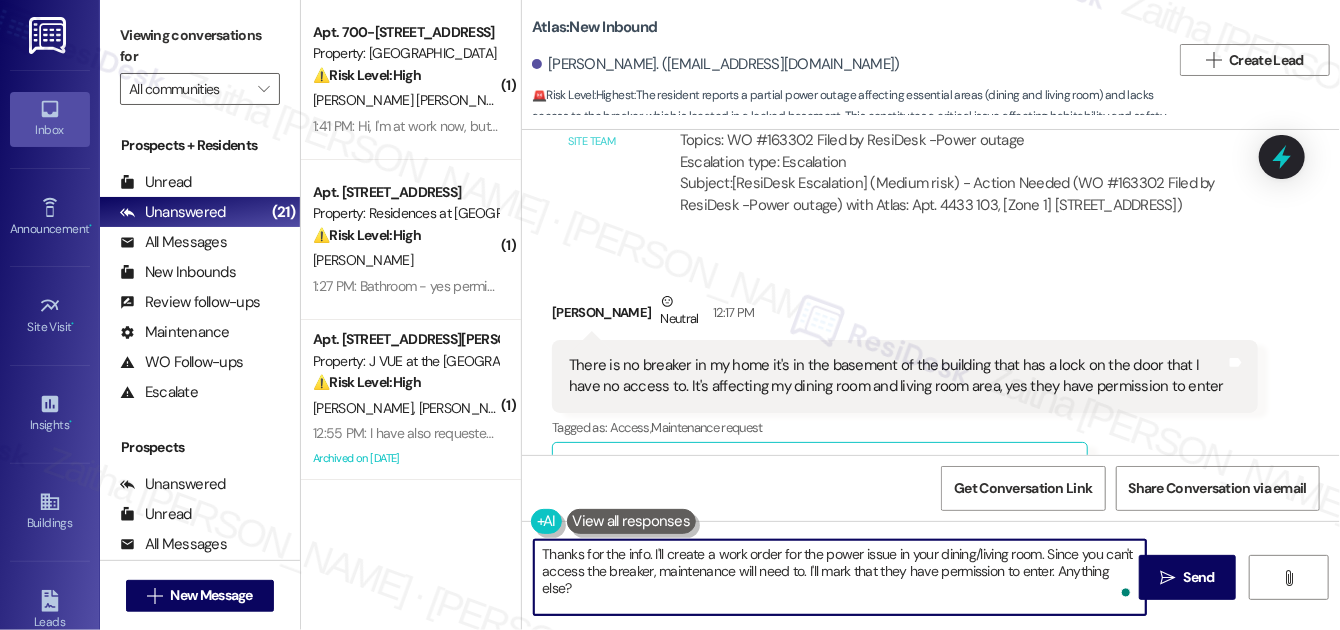 click on "Thanks for the info. I'll create a work order for the power issue in your dining/living room. Since you can't access the breaker, maintenance will need to. I'll mark that they have permission to enter. Anything else?" at bounding box center (840, 577) 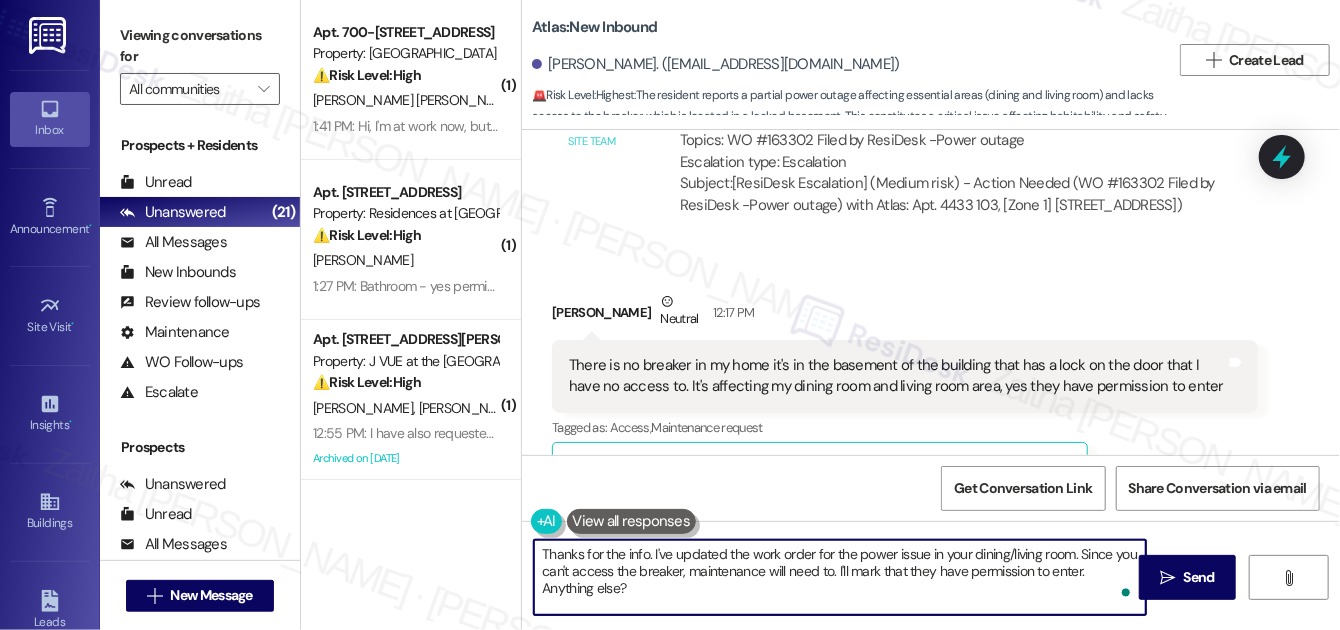click on "Thanks for the info. I've updated the work order for the power issue in your dining/living room. Since you can't access the breaker, maintenance will need to. I'll mark that they have permission to enter. Anything else?" at bounding box center (840, 577) 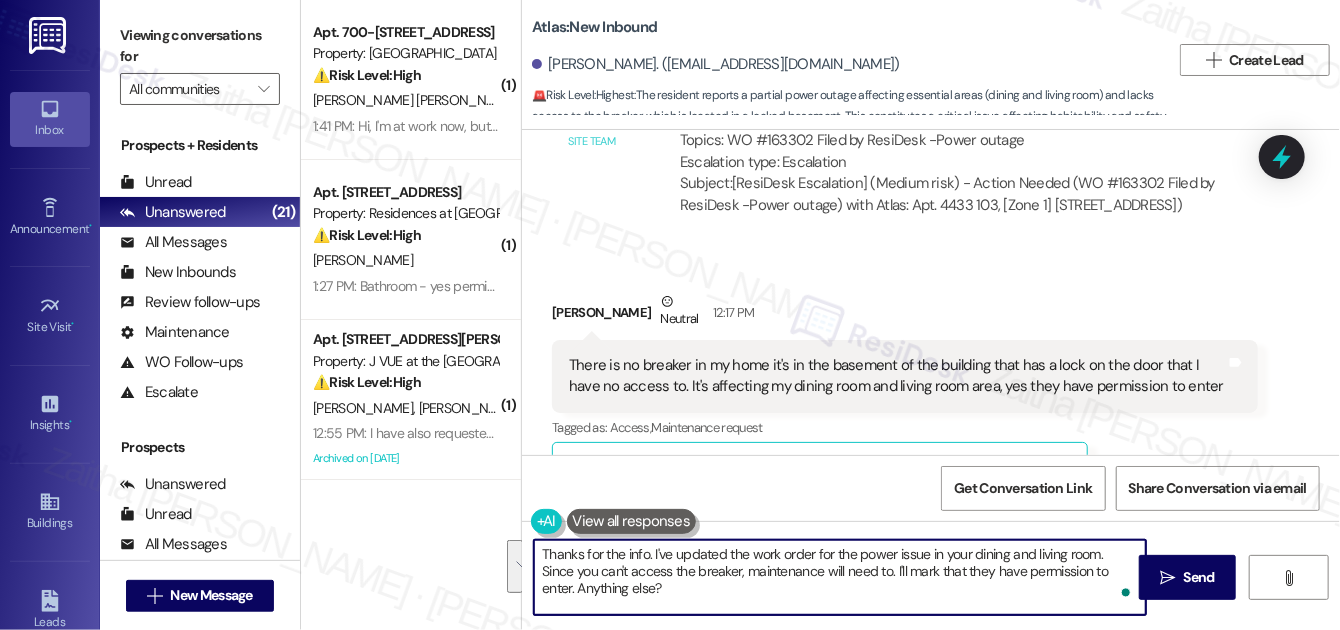 drag, startPoint x: 1101, startPoint y: 550, endPoint x: 1085, endPoint y: 593, distance: 45.88028 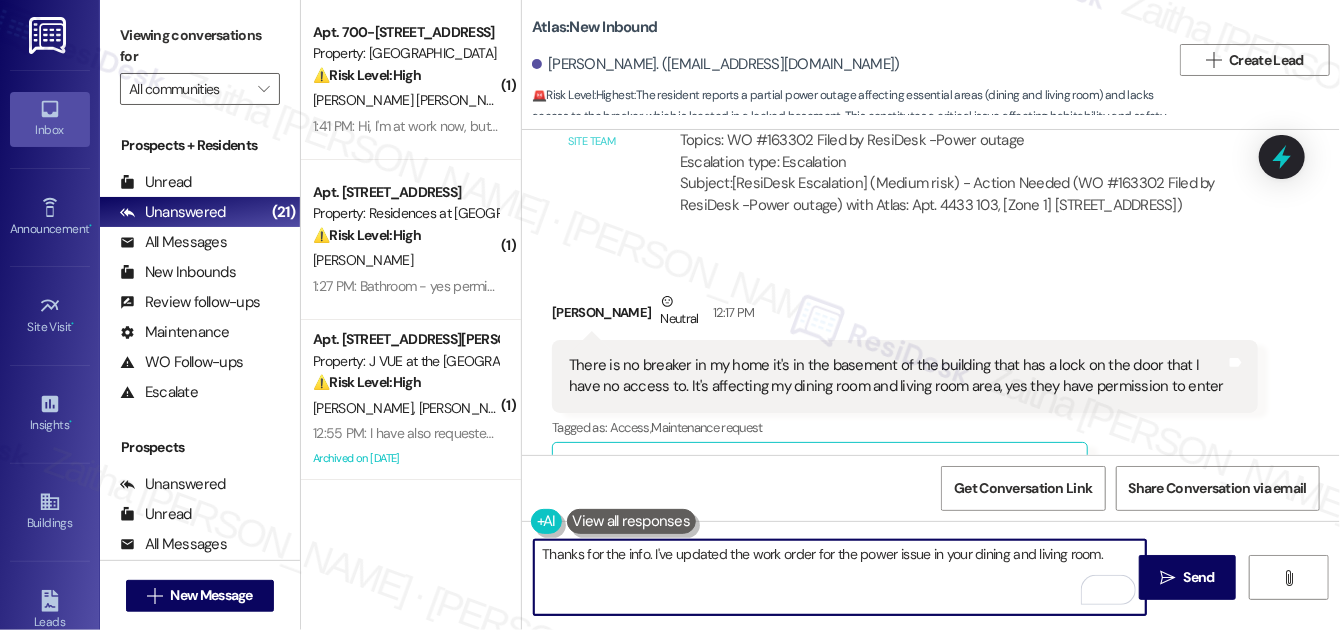 click on "Thanks for the info. I've updated the work order for the power issue in your dining and living room." at bounding box center (840, 577) 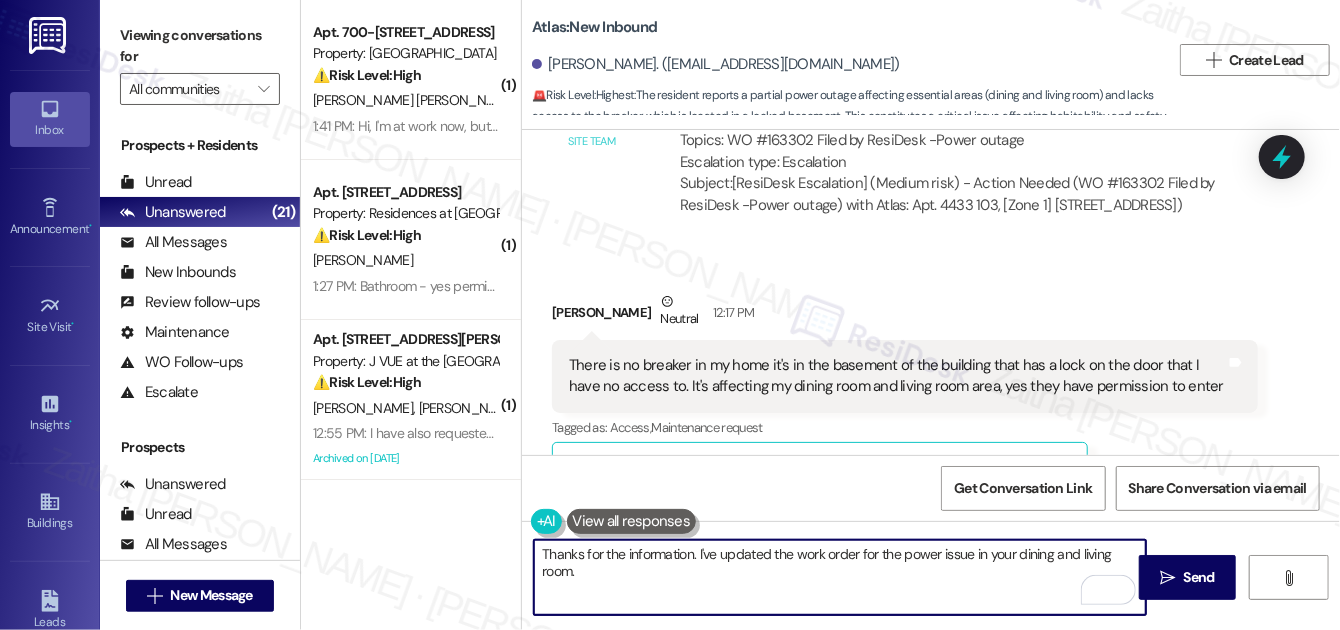 click on "Thanks for the information. I've updated the work order for the power issue in your dining and living room." at bounding box center (840, 577) 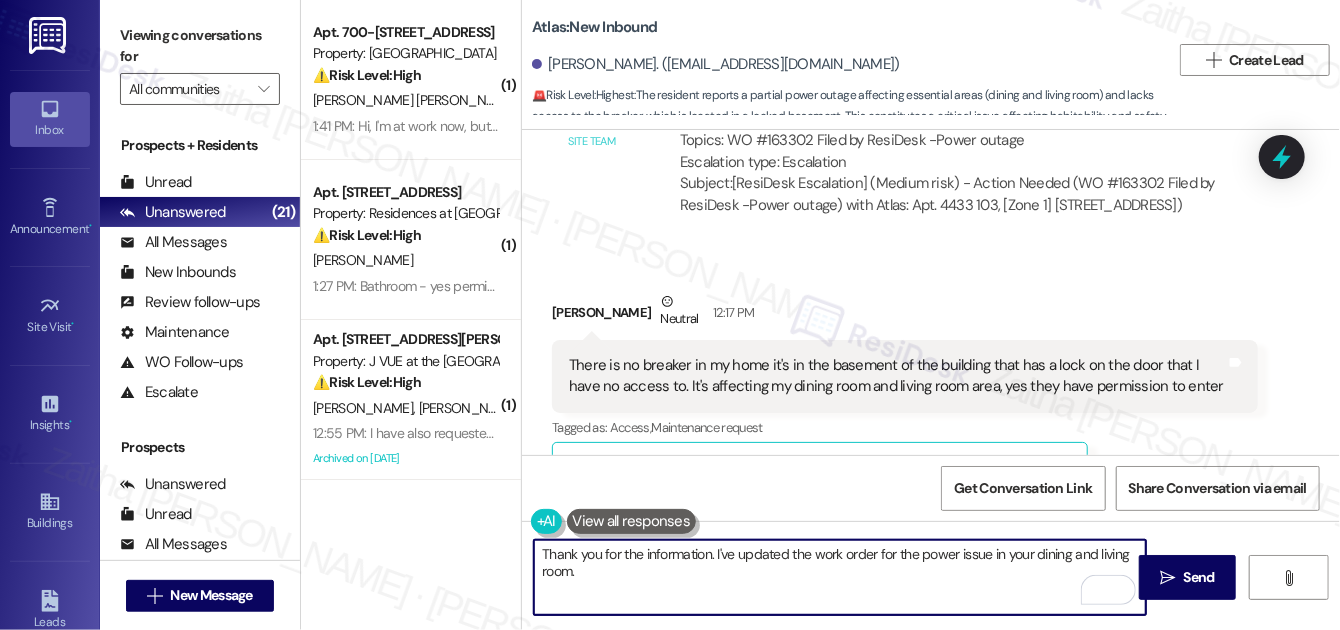 click on "Thank you for the information. I've updated the work order for the power issue in your dining and living room." at bounding box center (840, 577) 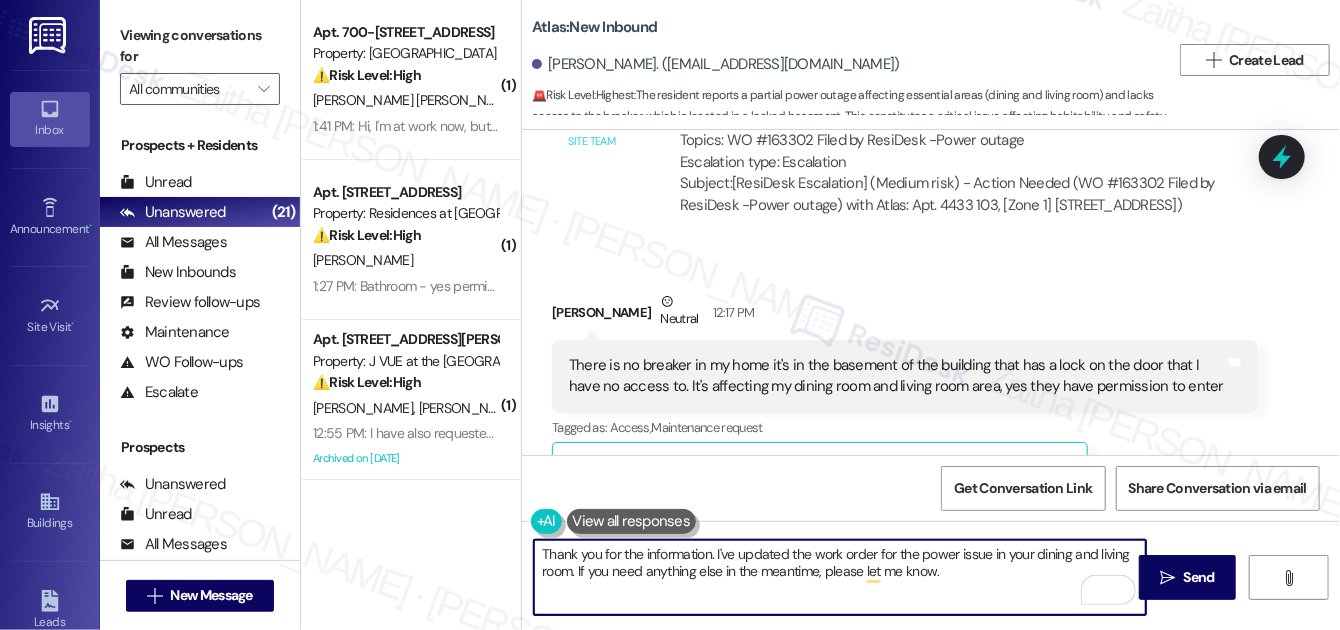 click on "Thank you for the information. I've updated the work order for the power issue in your dining and living room. If you need anything else in the meantime, please let me know." at bounding box center [840, 577] 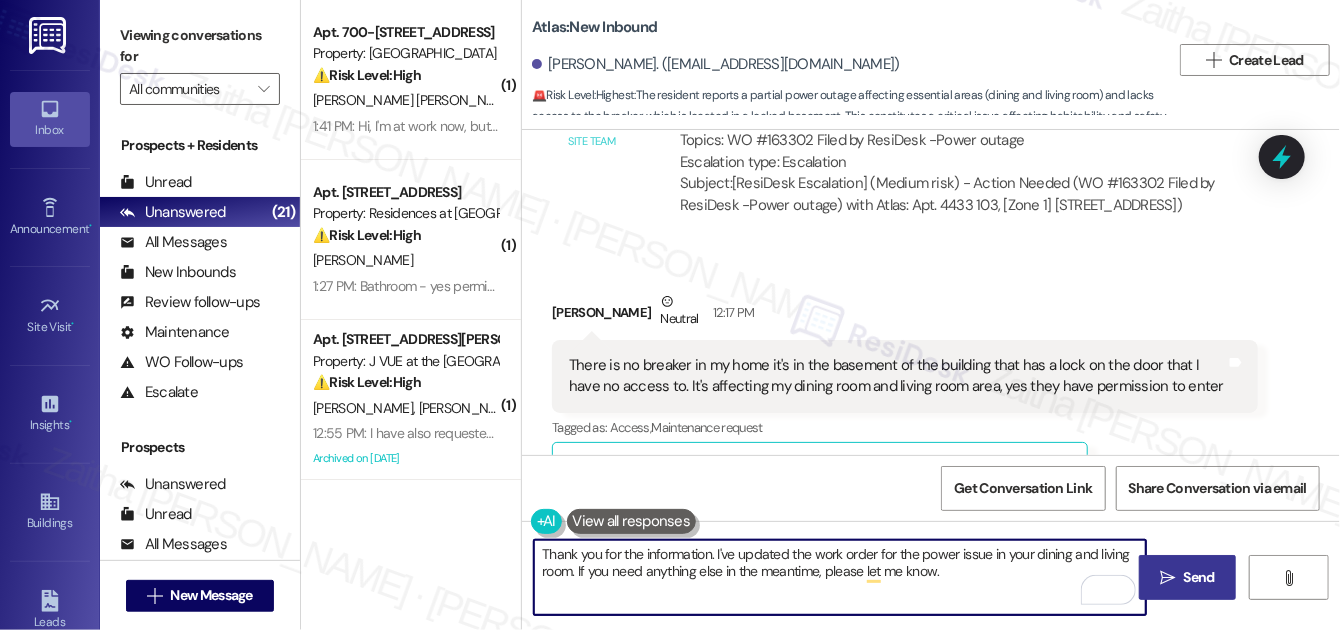 type on "Thank you for the information. I've updated the work order for the power issue in your dining and living room. If you need anything else in the meantime, please let me know." 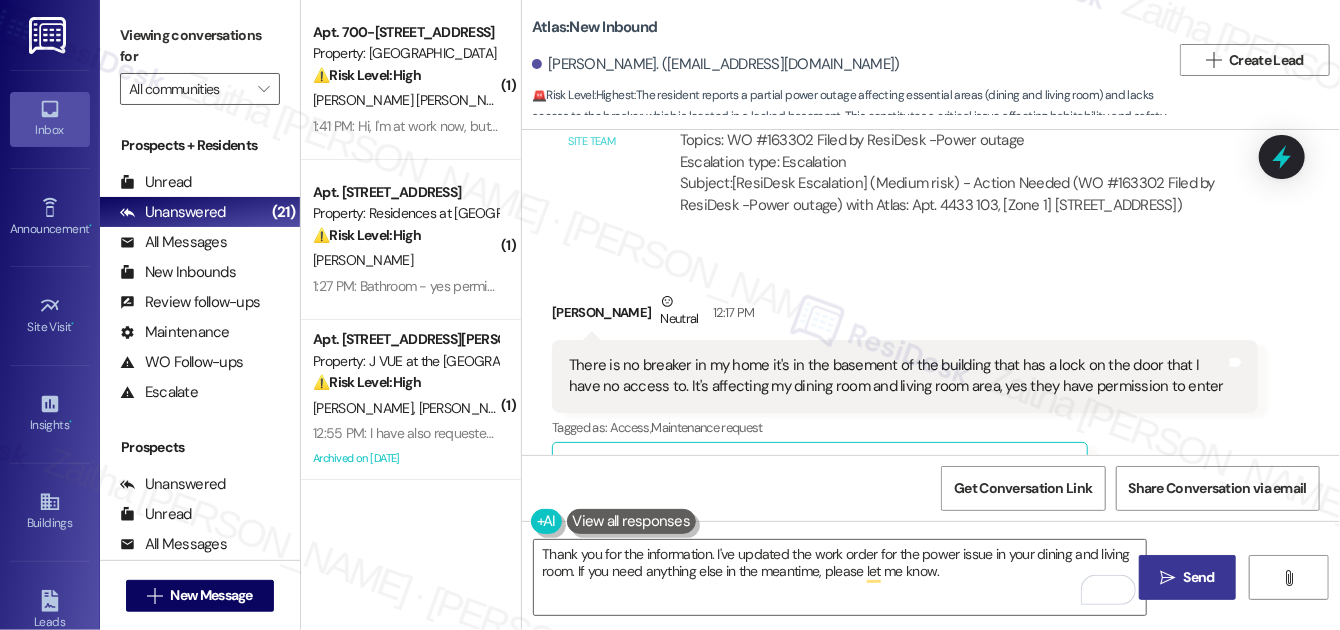 drag, startPoint x: 1221, startPoint y: 578, endPoint x: 1204, endPoint y: 567, distance: 20.248457 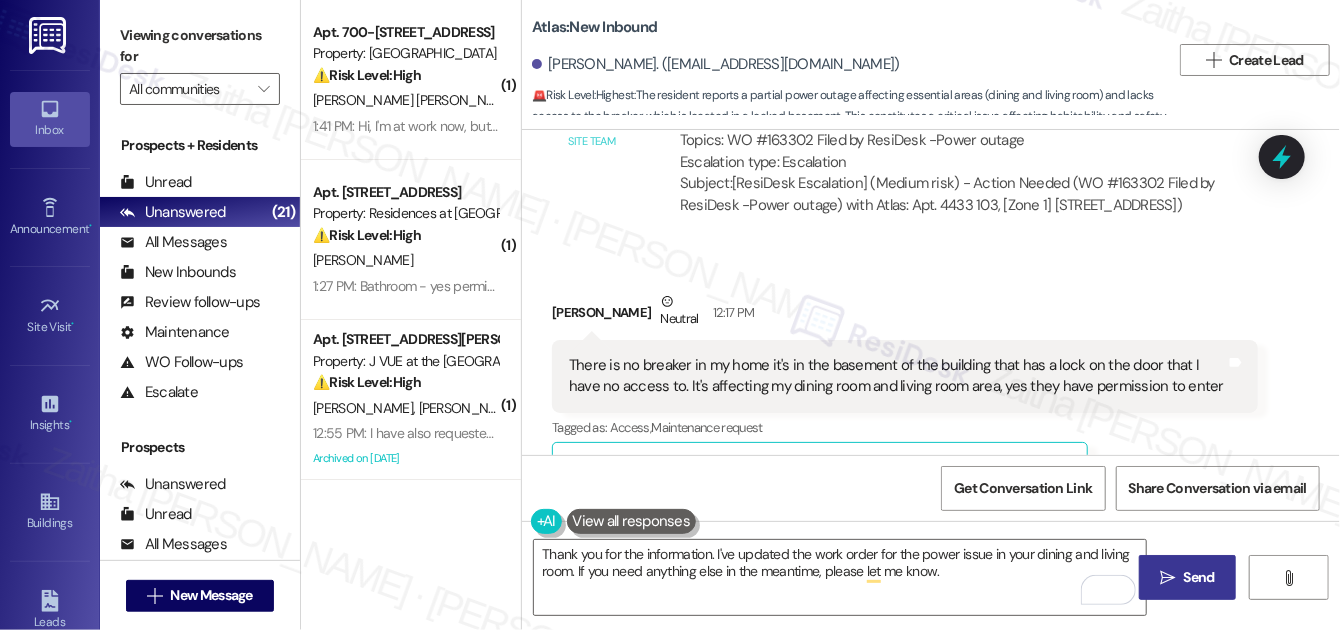 click on " Send" at bounding box center (1187, 577) 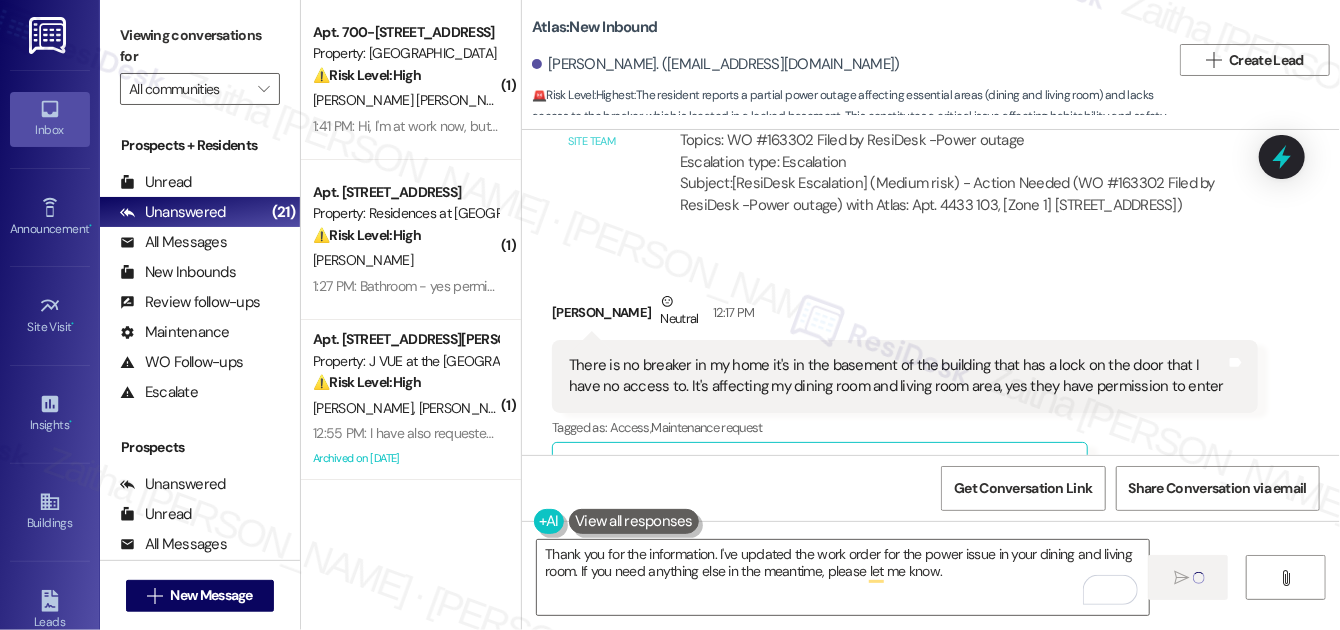 type 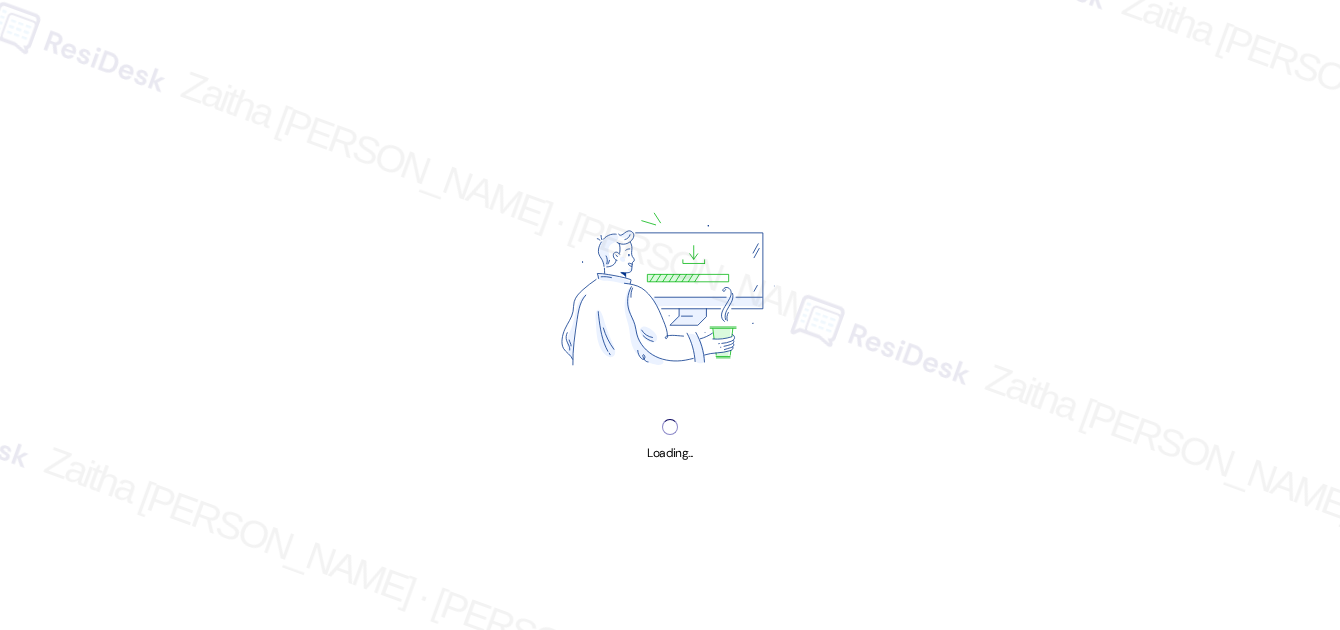 scroll, scrollTop: 0, scrollLeft: 0, axis: both 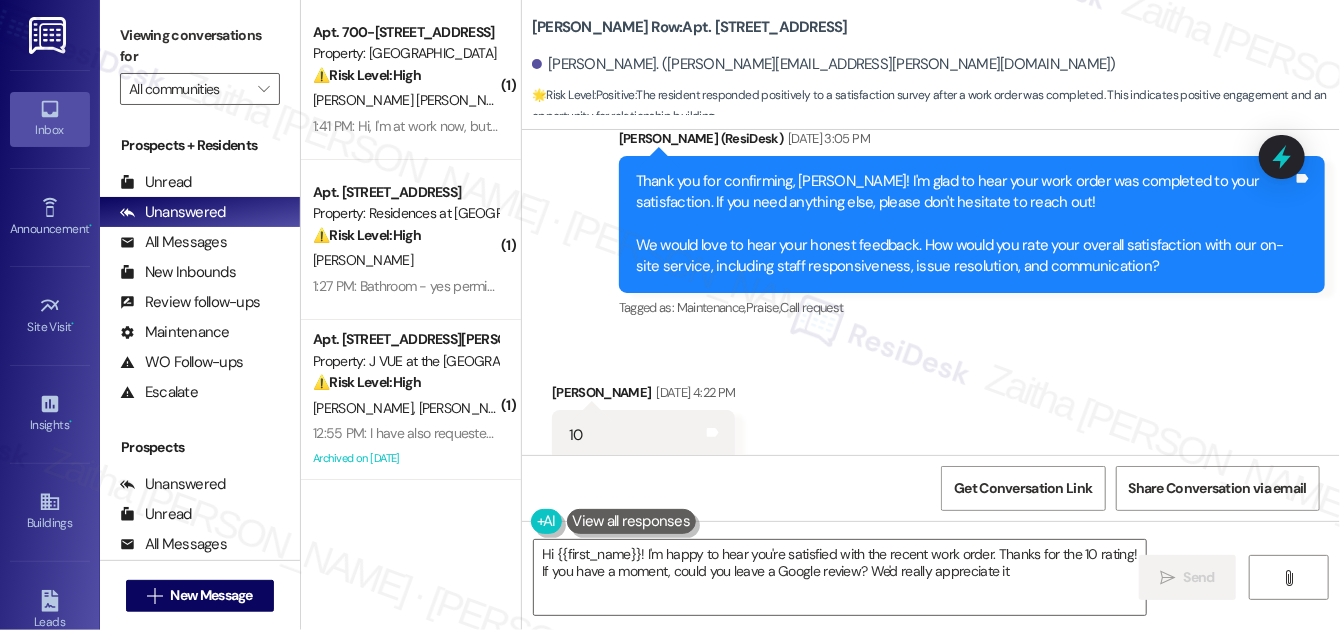 type on "Hi {{first_name}}! I'm happy to hear you're satisfied with the recent work order. Thanks for the 10 rating! If you have a moment, could you leave a Google review? We'd really appreciate it!" 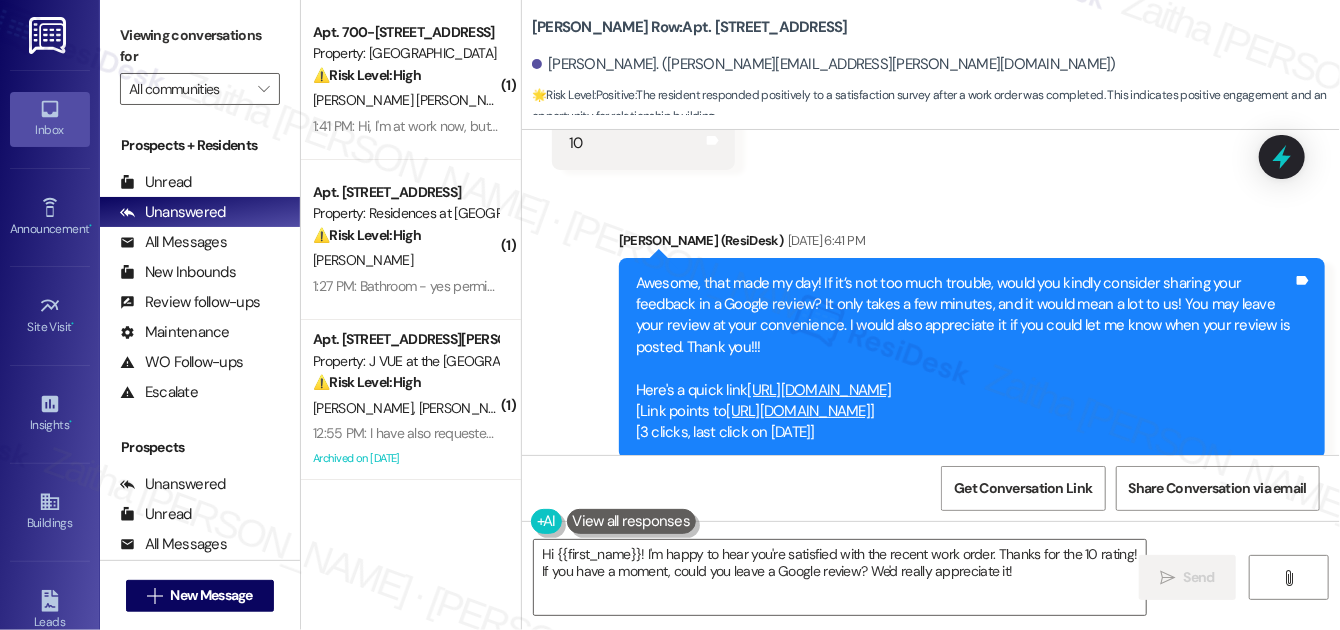 scroll, scrollTop: 3761, scrollLeft: 0, axis: vertical 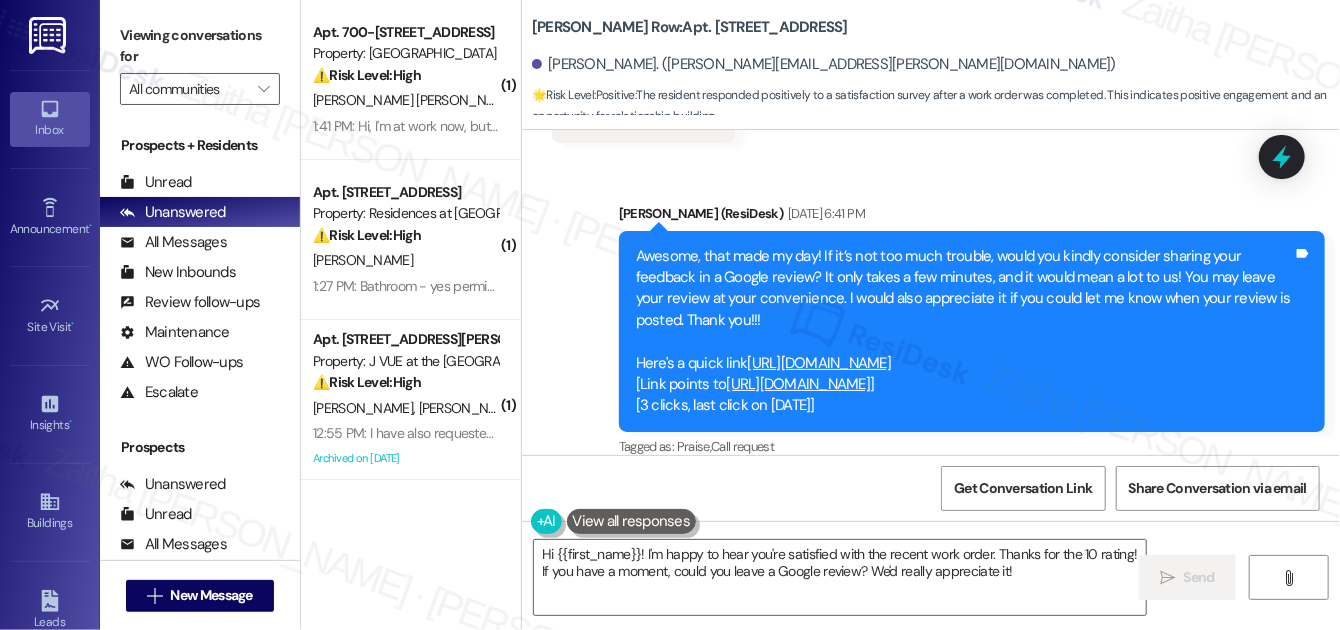 click on "https://www.theresidesk.com/links/review-RxRFSNGsU" at bounding box center [820, 363] 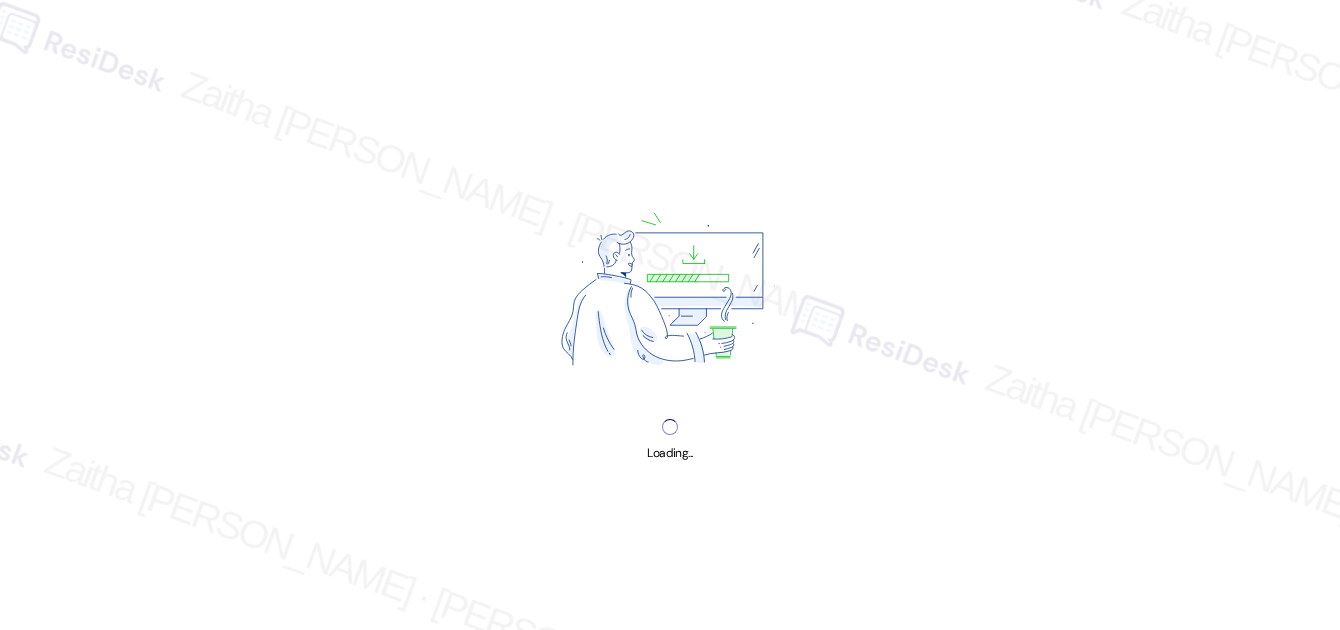 scroll, scrollTop: 0, scrollLeft: 0, axis: both 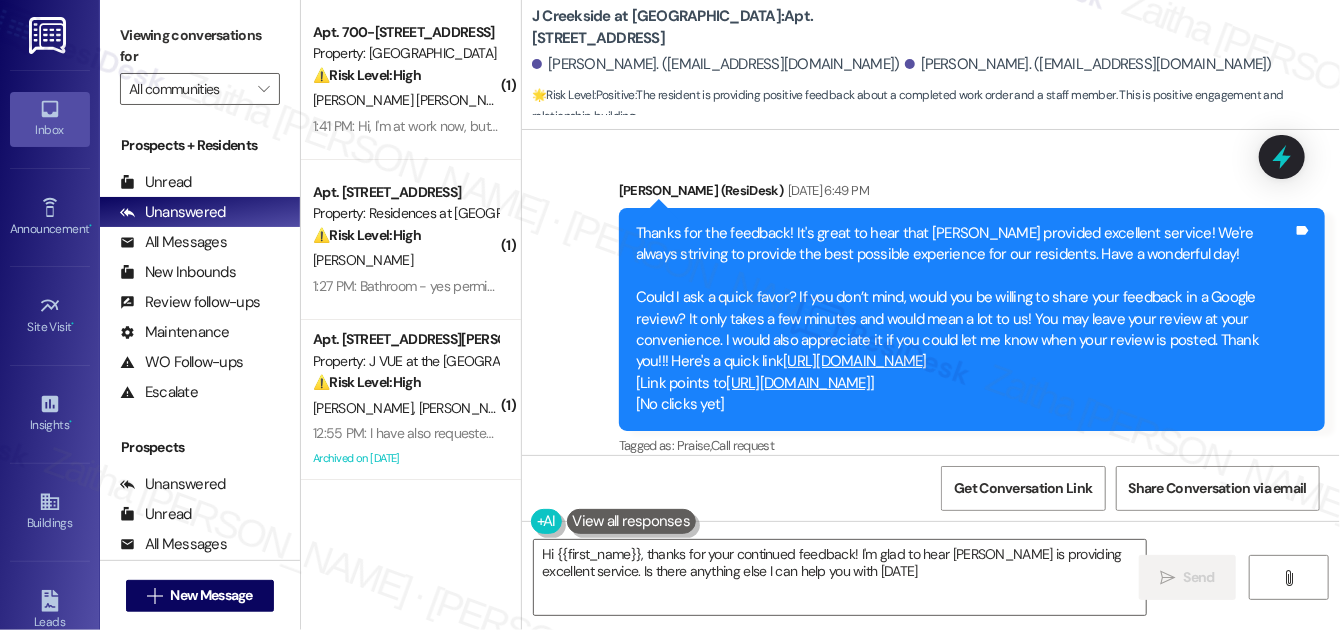 type on "Hi {{first_name}}, thanks for your continued feedback! I'm glad to hear [PERSON_NAME] is providing excellent service. Is there anything else I can help you with [DATE]?" 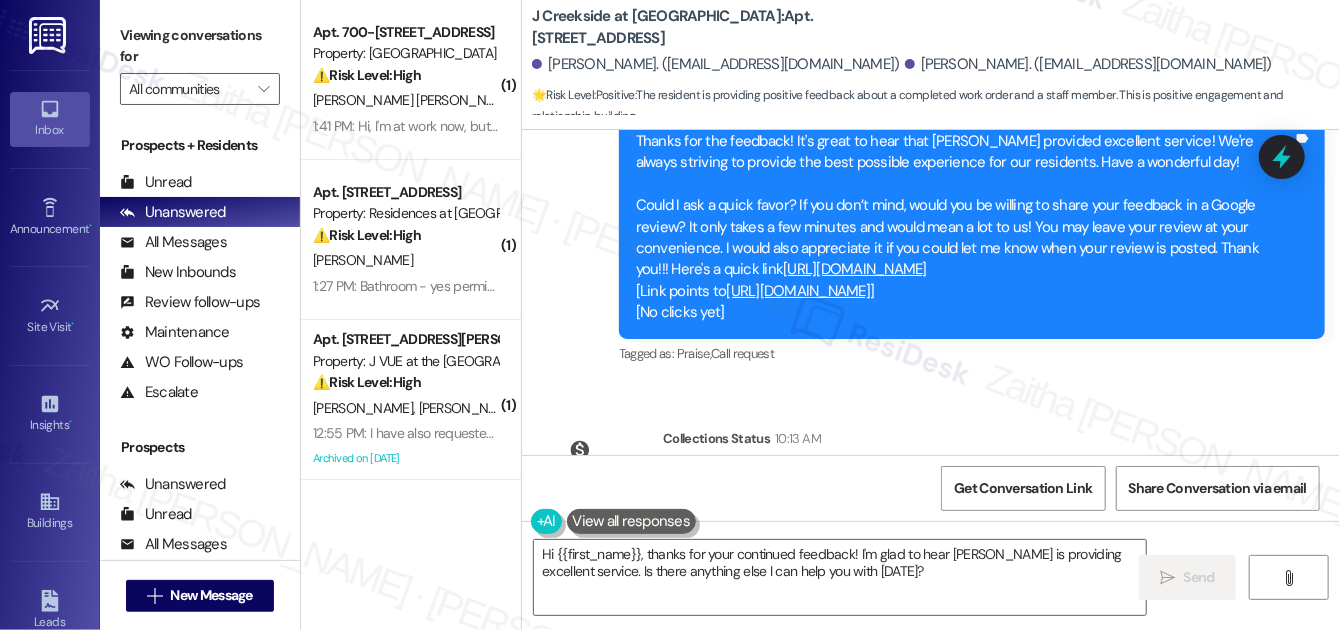 scroll, scrollTop: 11718, scrollLeft: 0, axis: vertical 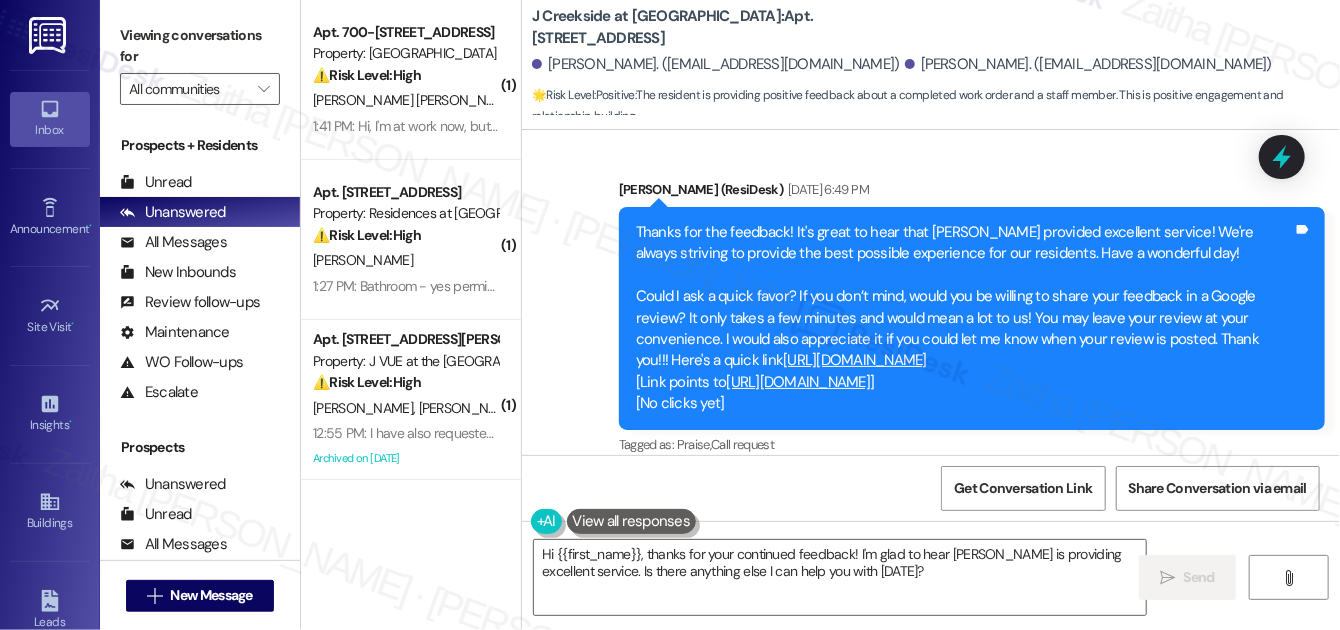 click on "https://www.theresidesk.com/links/review-J2auilfkY" at bounding box center [855, 360] 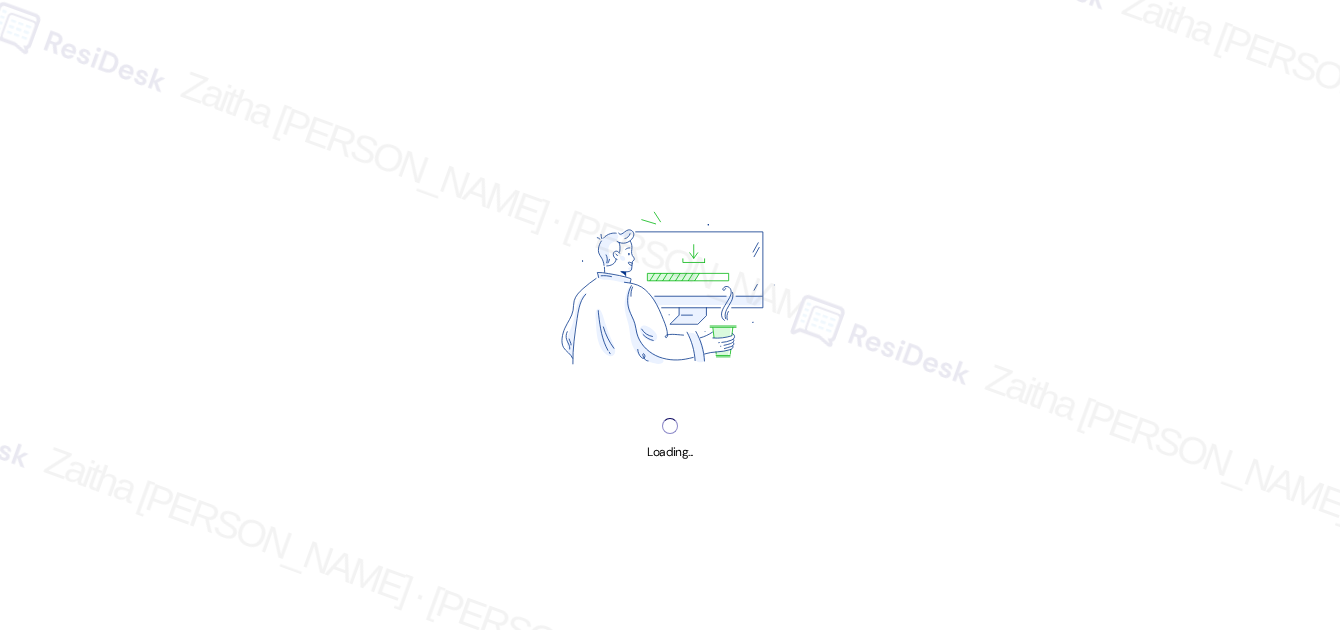 scroll, scrollTop: 0, scrollLeft: 0, axis: both 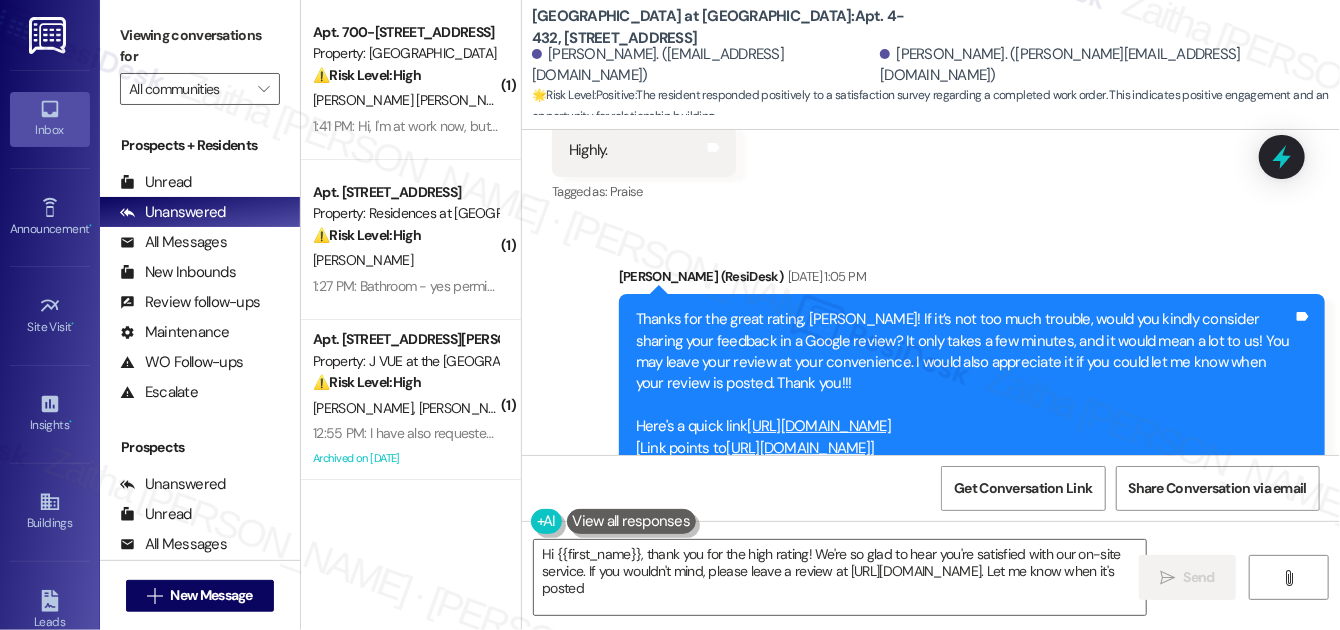 type on "Hi {{first_name}}, thank you for the high rating! We're so glad to hear you're satisfied with our on-site service. If you wouldn't mind, please leave a review at [URL][DOMAIN_NAME]. Let me know when it's posted!" 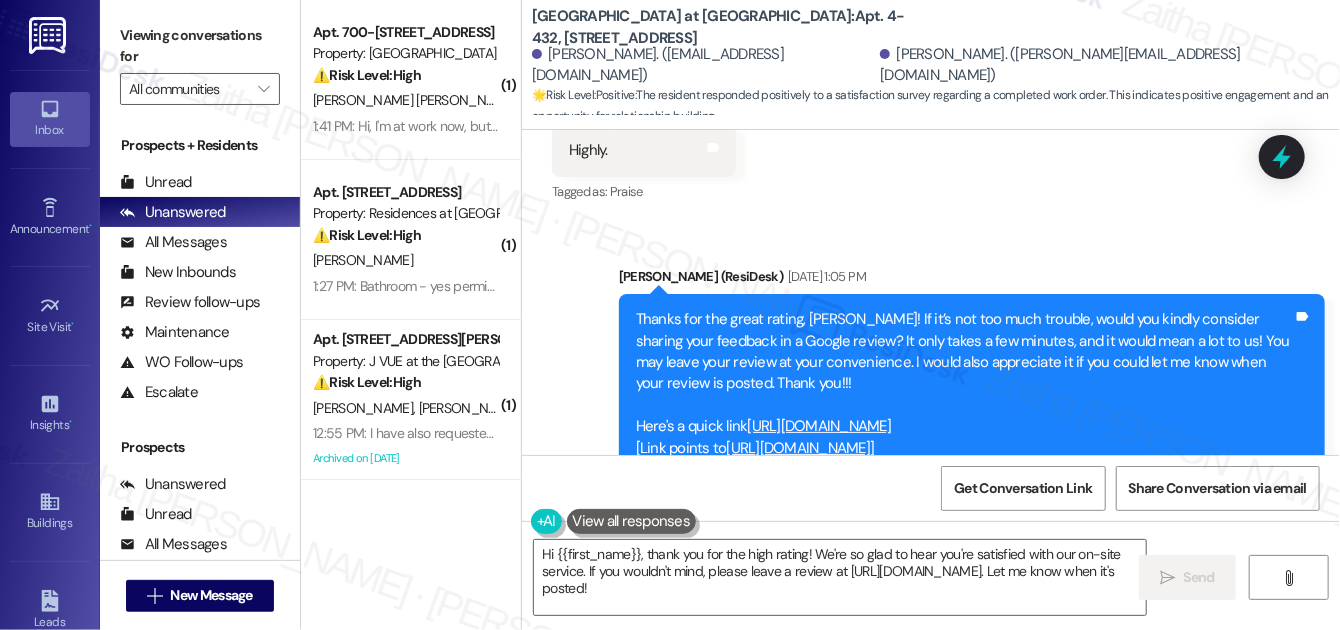 click on "[URL][DOMAIN_NAME]" at bounding box center (820, 426) 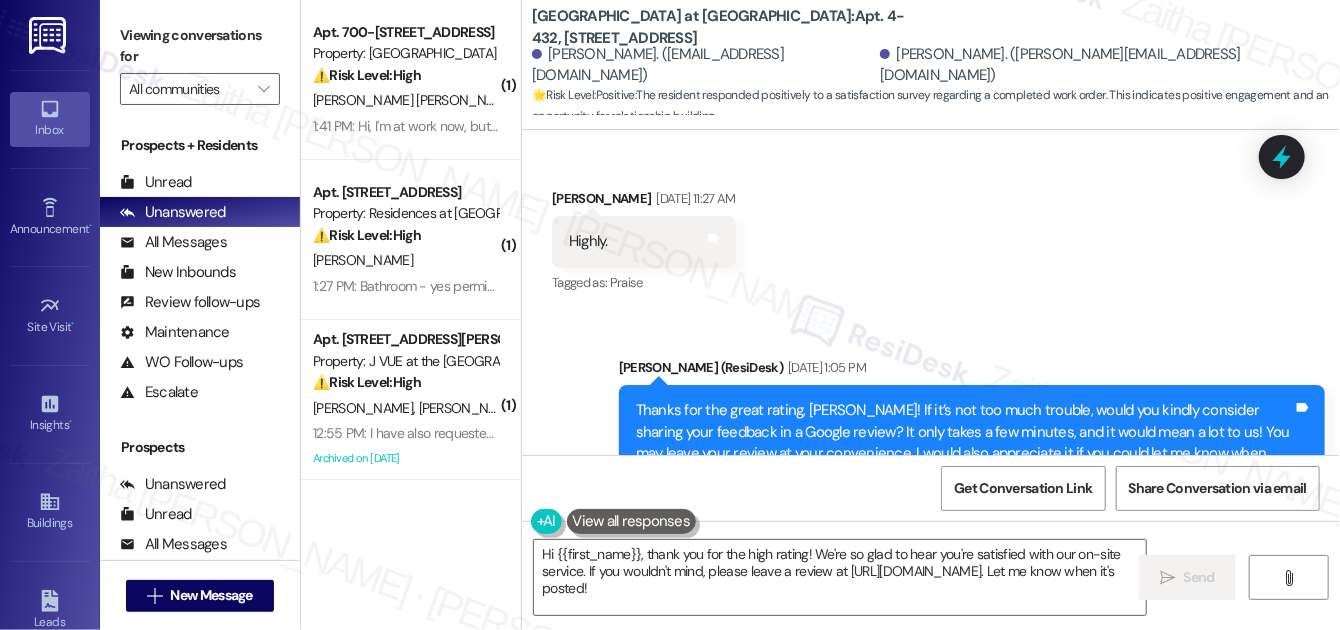 scroll, scrollTop: 4371, scrollLeft: 0, axis: vertical 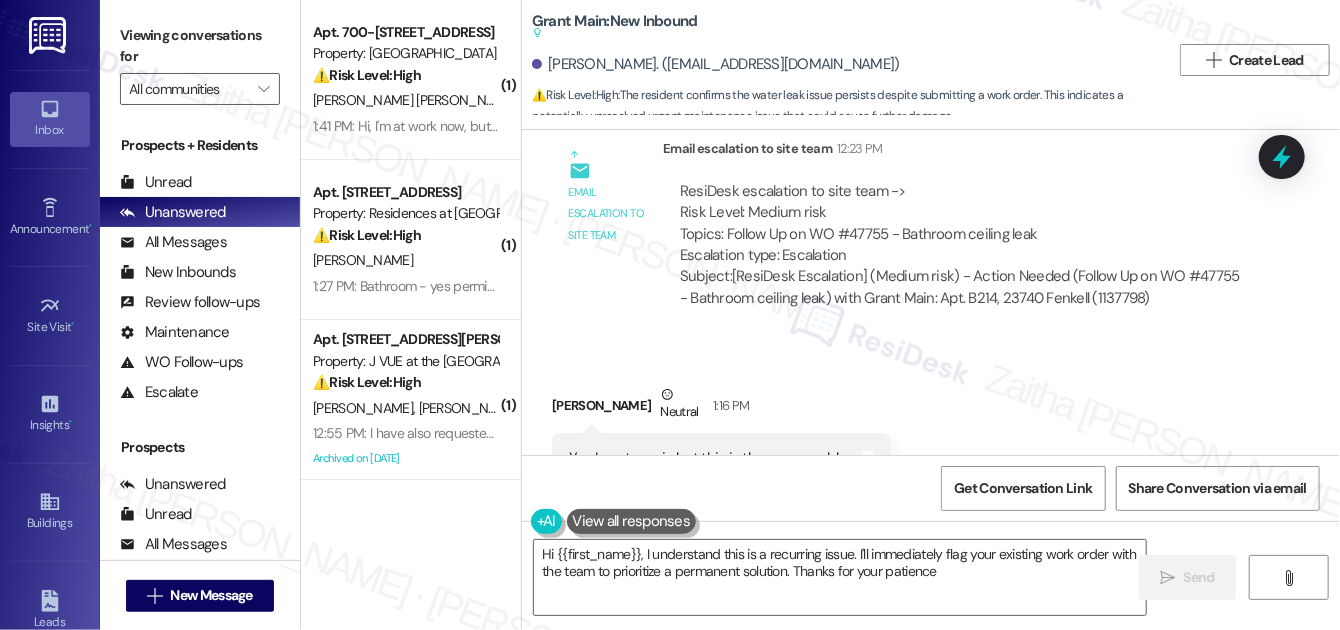 type on "Hi {{first_name}}, I understand this is a recurring issue. I'll immediately flag your existing work order with the team to prioritize a permanent solution. Thanks for your patience!" 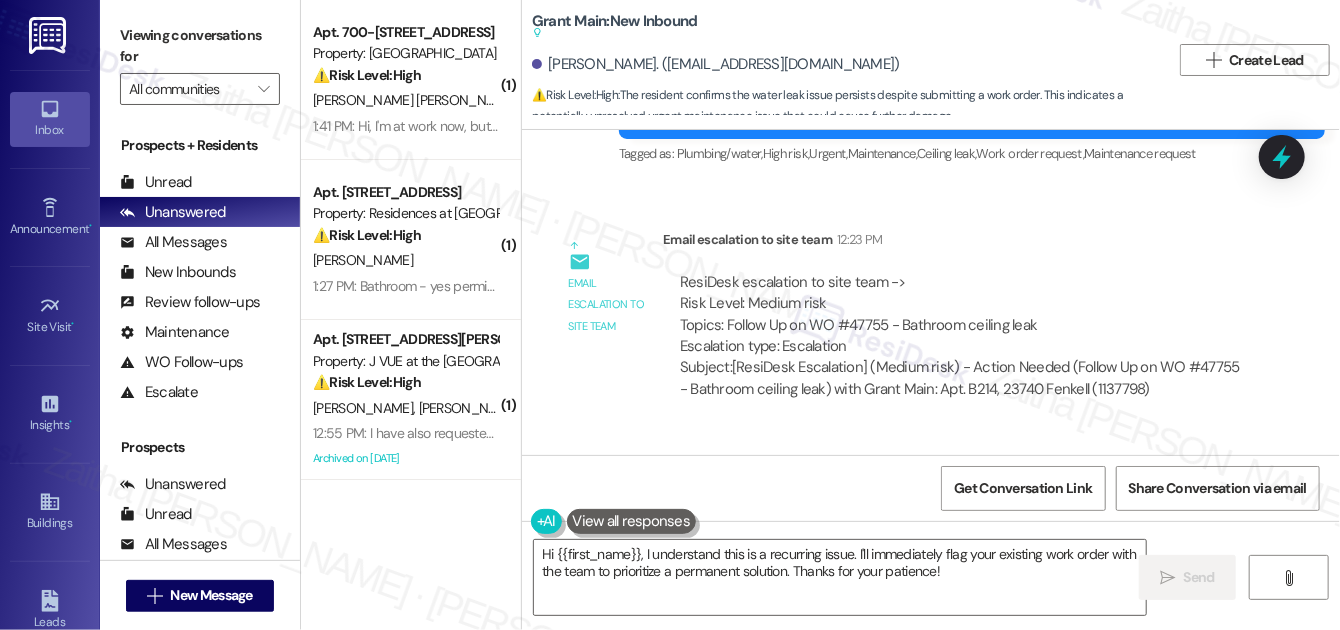 scroll, scrollTop: 90243, scrollLeft: 0, axis: vertical 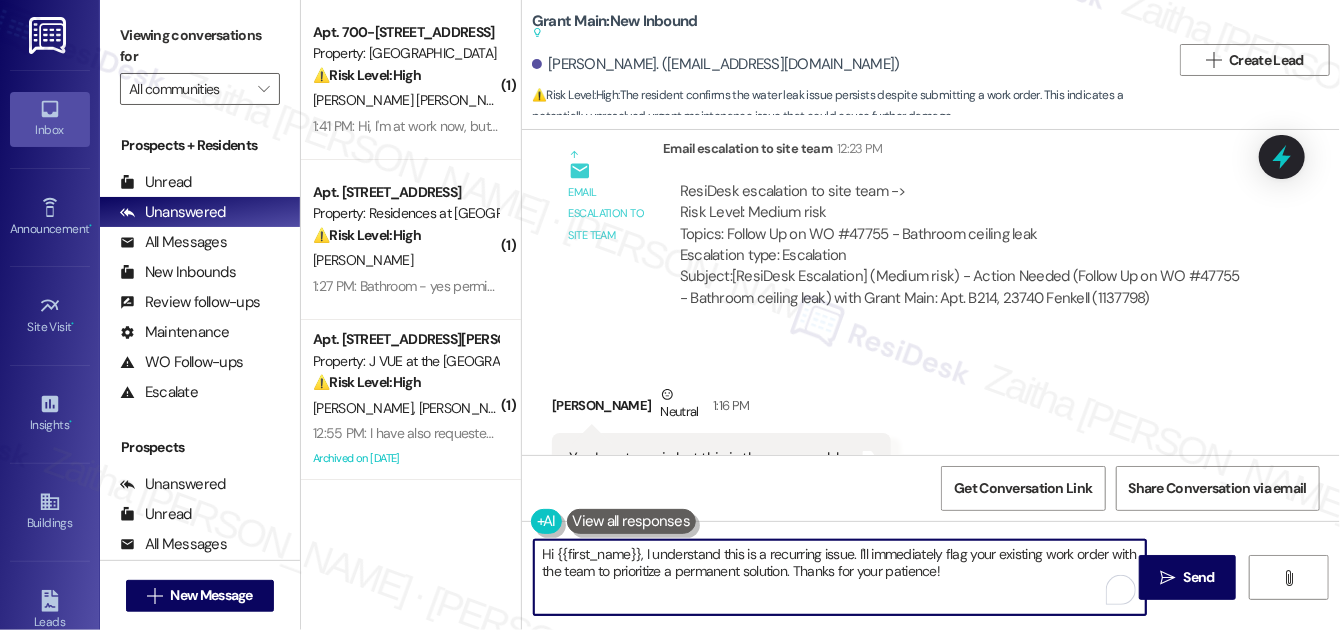 drag, startPoint x: 538, startPoint y: 552, endPoint x: 965, endPoint y: 566, distance: 427.22946 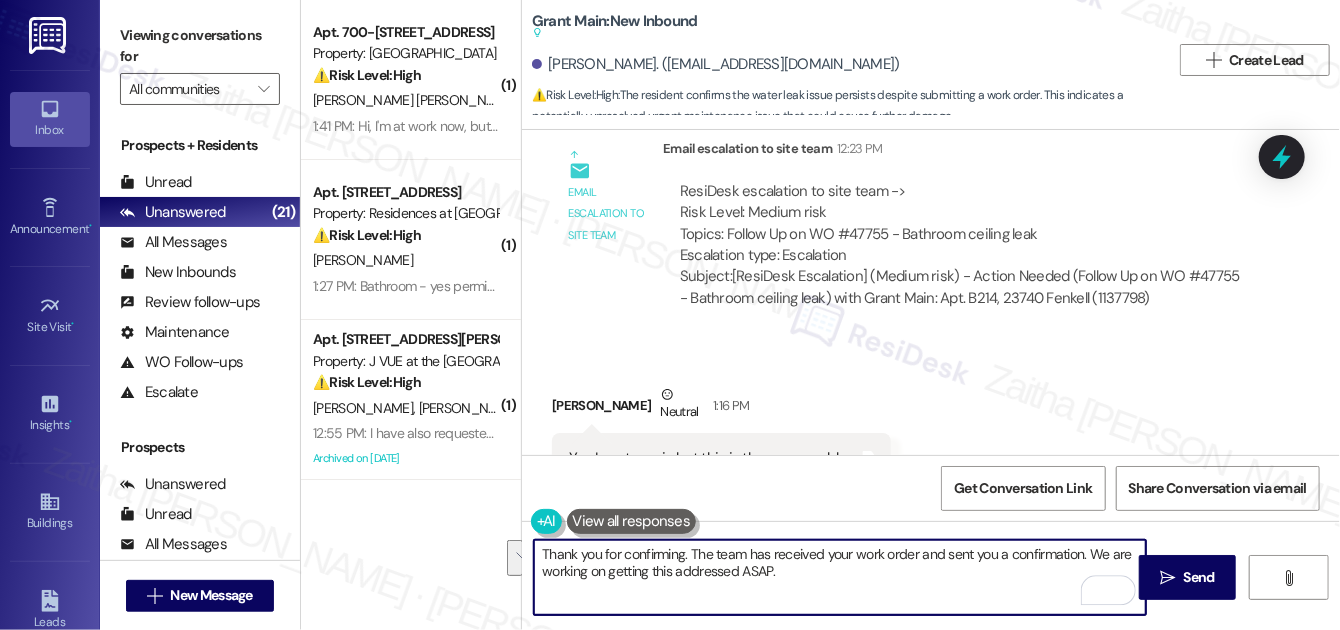 drag, startPoint x: 541, startPoint y: 556, endPoint x: 810, endPoint y: 570, distance: 269.36407 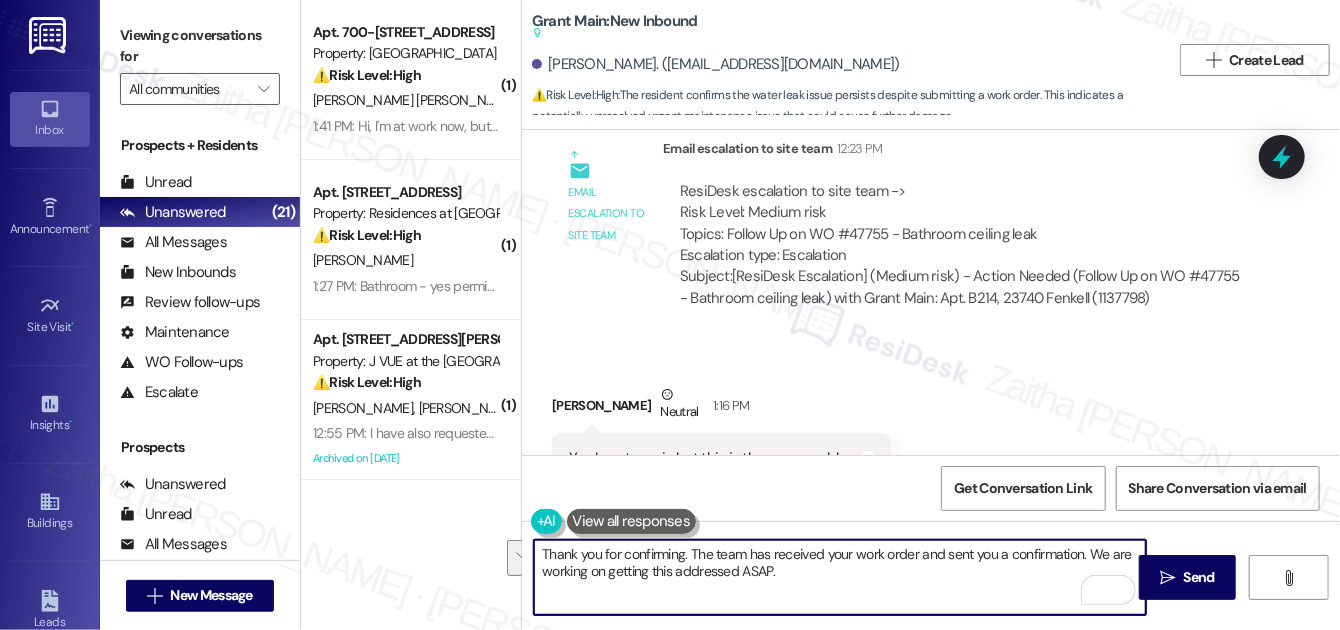 type on "Thank you for confirming. The team has received your work order and sent you a confirmation. We are working on getting this addressed ASAP." 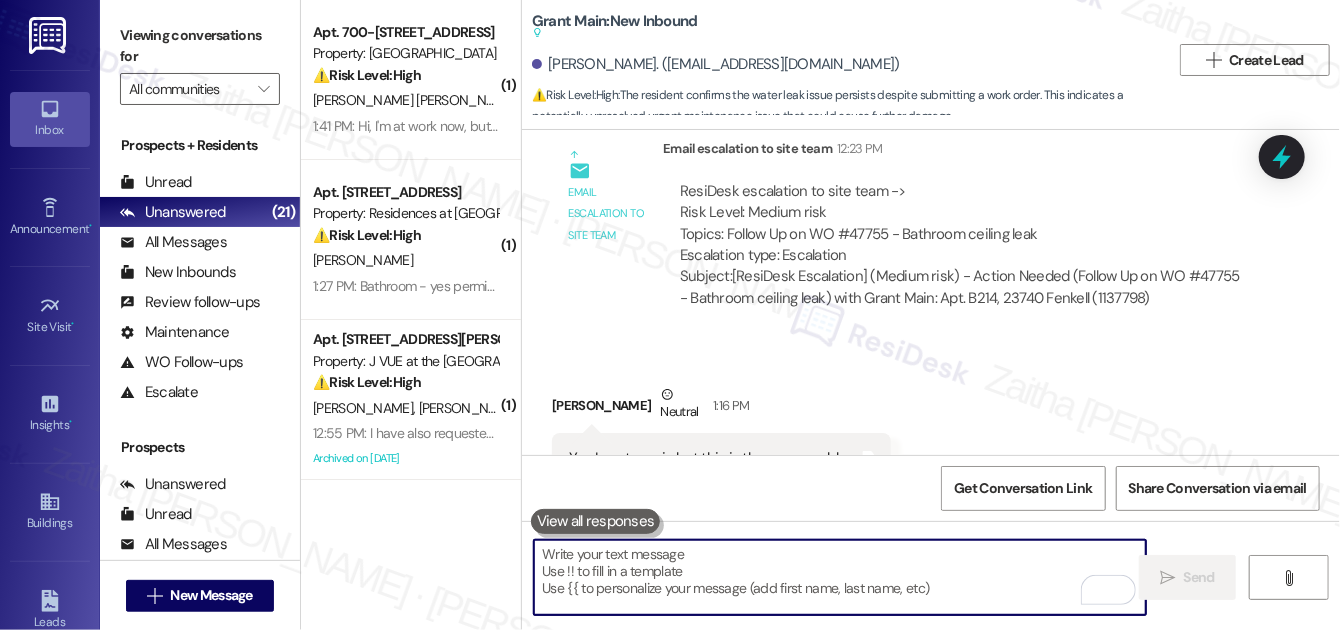 paste on "Thank you for confirming. The team has received your work order and sent a confirmation. We’re working on getting this addressed as soon as possible." 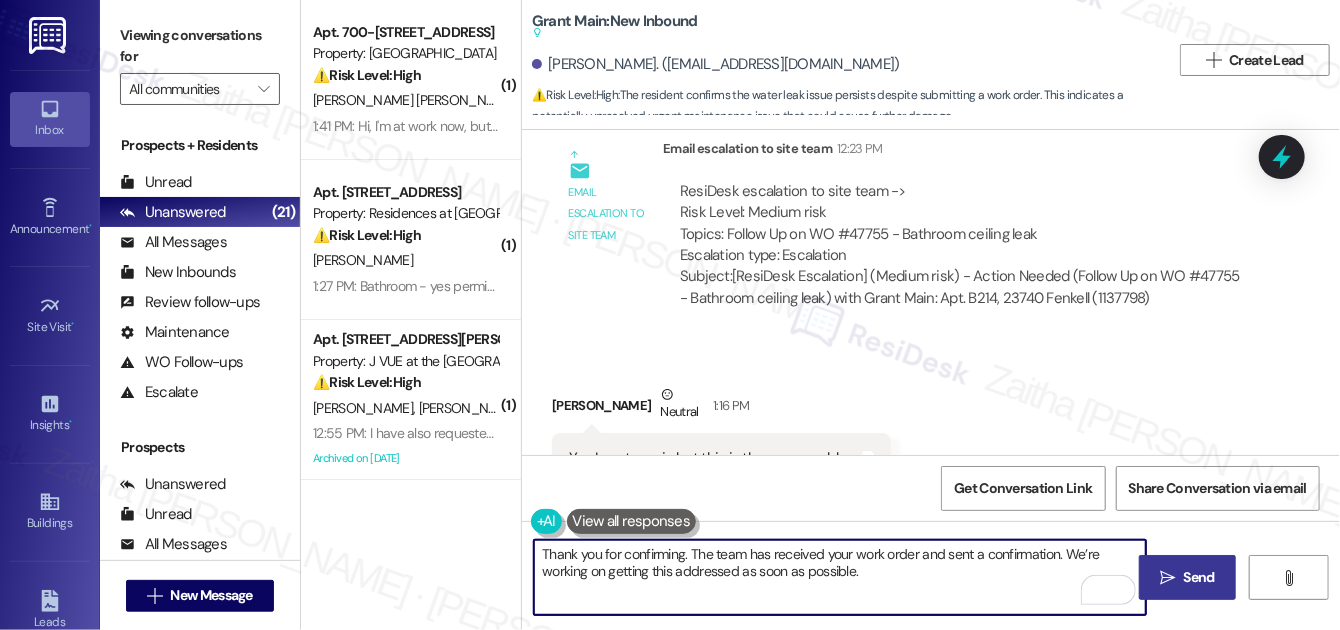 type on "Thank you for confirming. The team has received your work order and sent a confirmation. We’re working on getting this addressed as soon as possible." 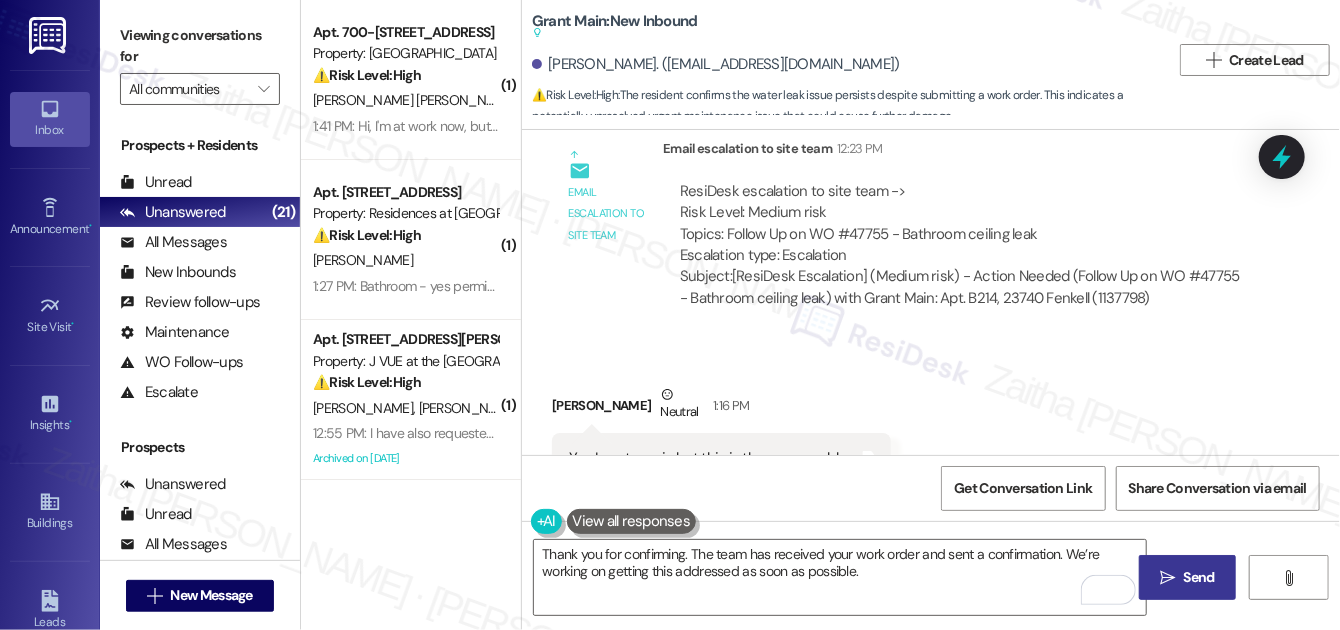 click on " Send" at bounding box center [1187, 577] 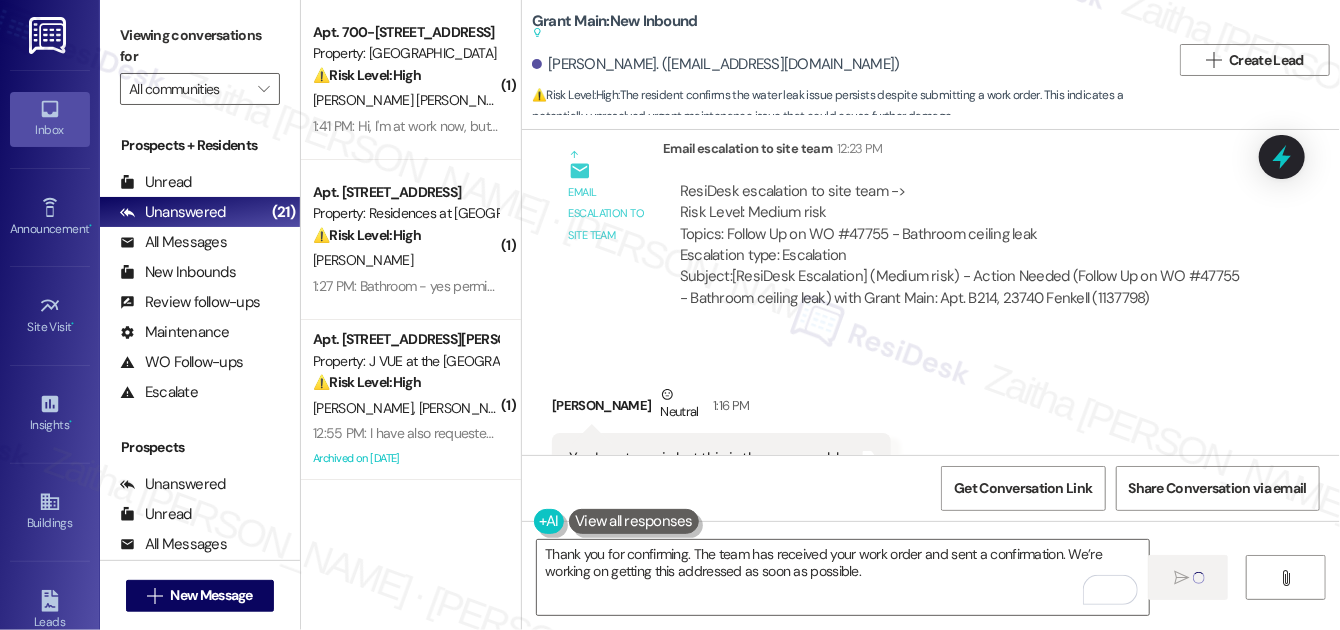 type 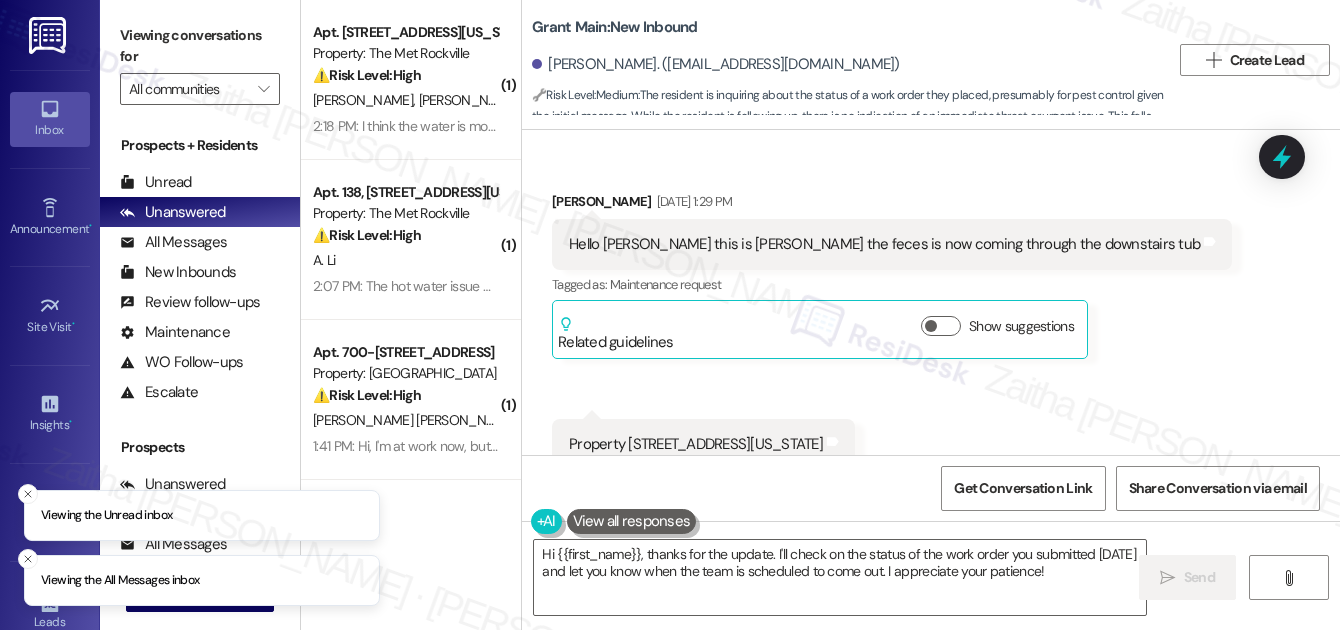scroll, scrollTop: 0, scrollLeft: 0, axis: both 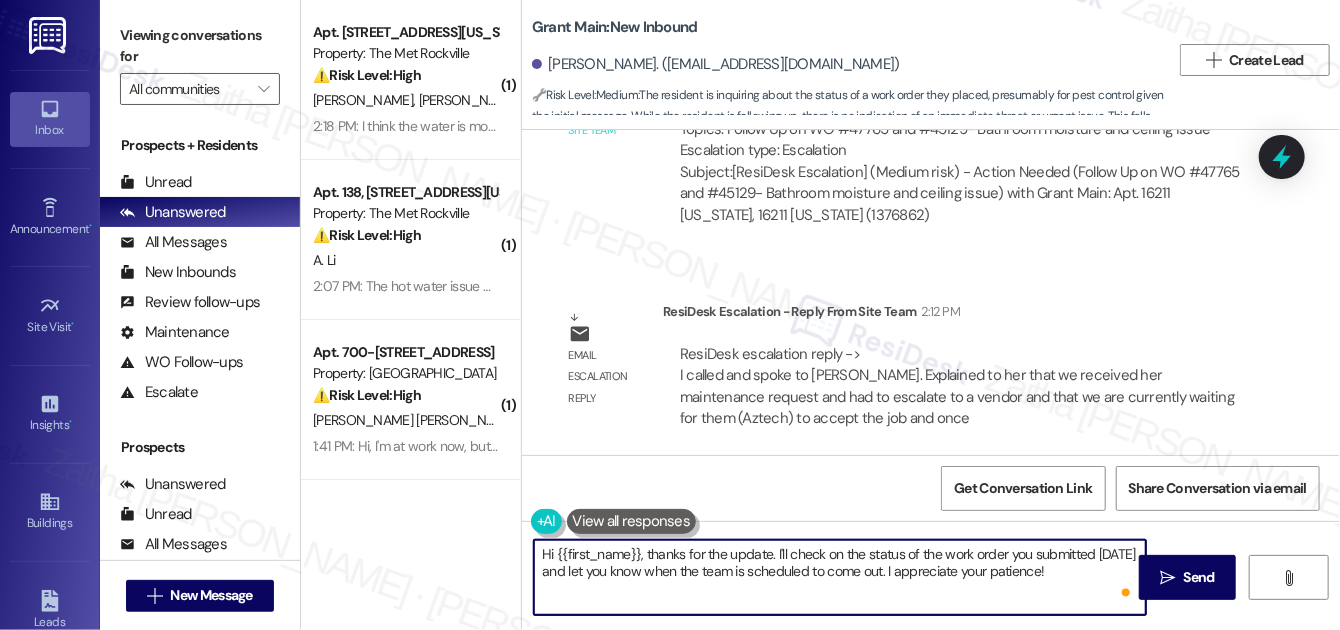 drag, startPoint x: 541, startPoint y: 554, endPoint x: 1102, endPoint y: 564, distance: 561.0891 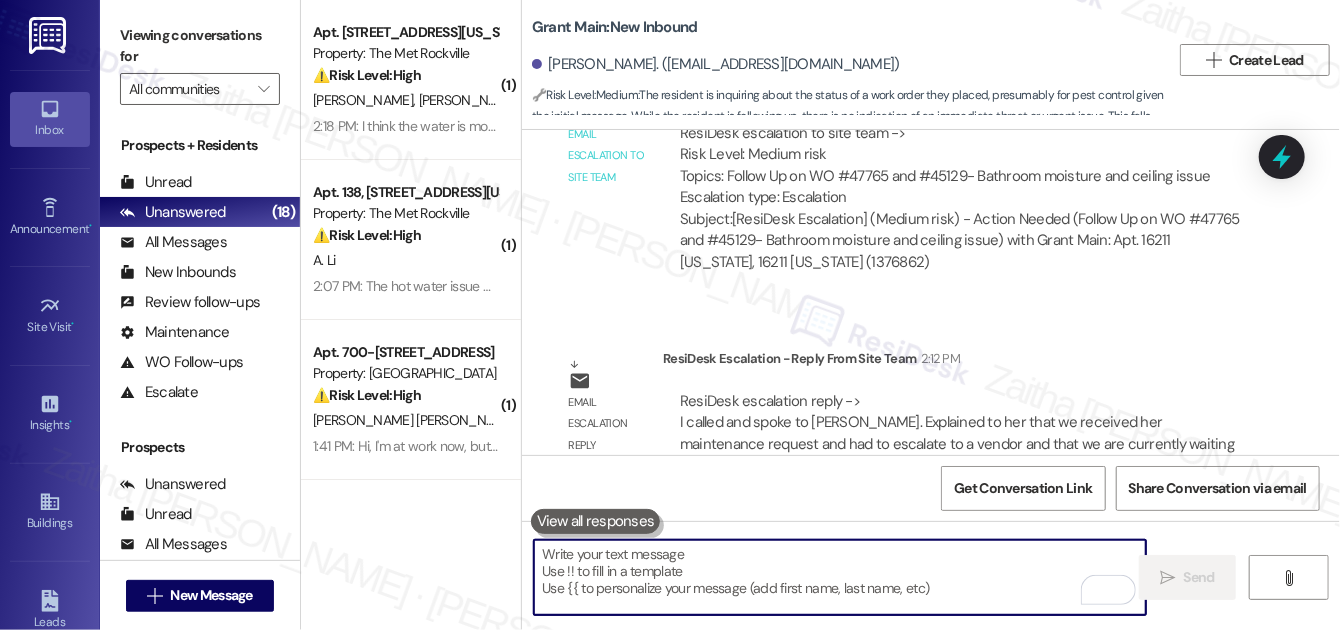 scroll, scrollTop: 5467, scrollLeft: 0, axis: vertical 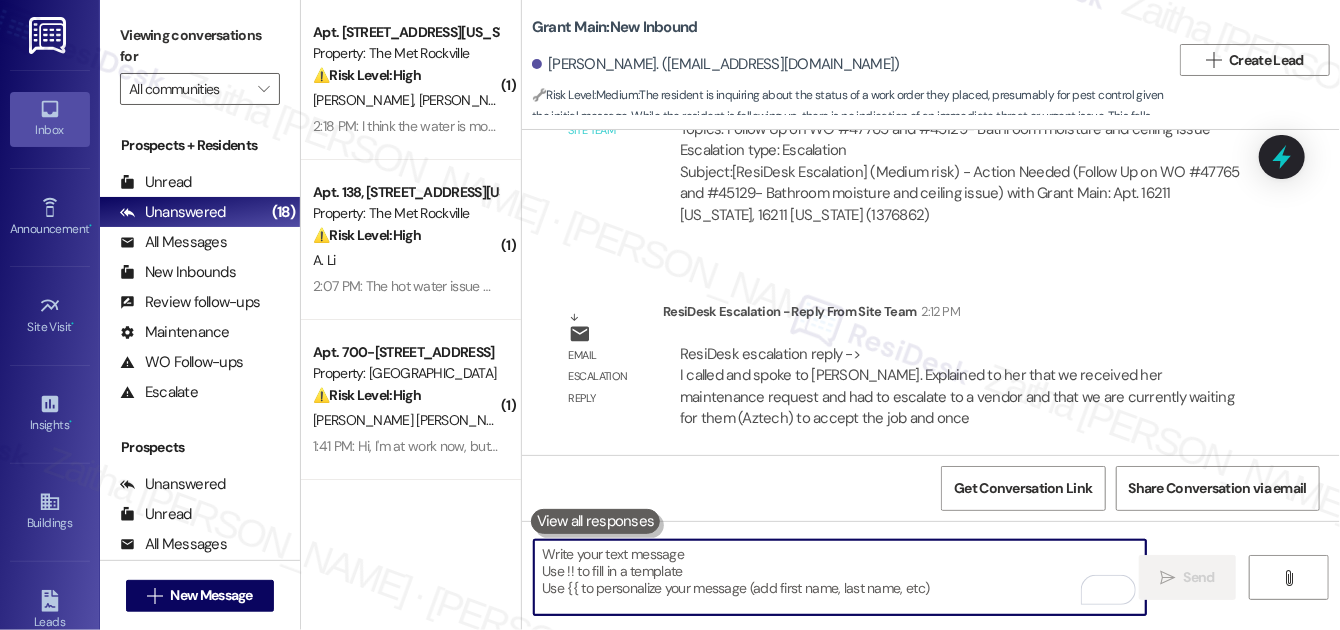 paste on "I wanted to let you know that the team received your maintenance request and has escalated it to an outside vendor, Aztech. We’re currently waiting for them to accept the job. Once they do, they should be reaching out to you directly to schedule the repair." 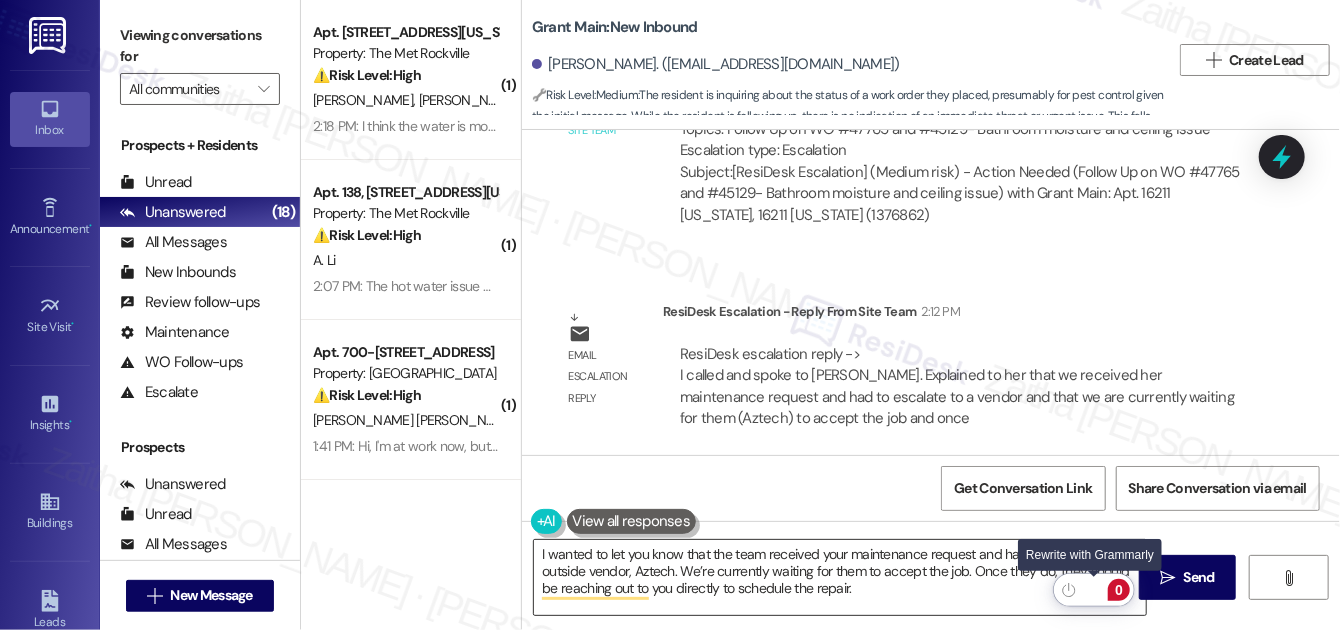 click 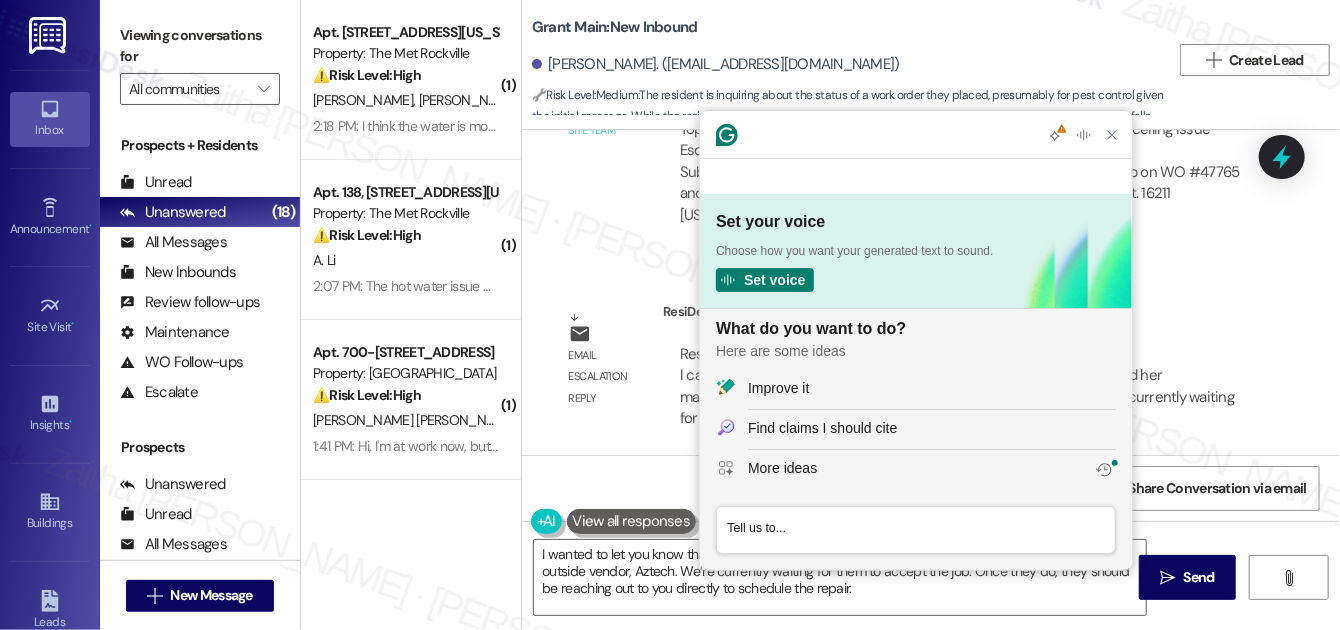 scroll, scrollTop: 0, scrollLeft: 0, axis: both 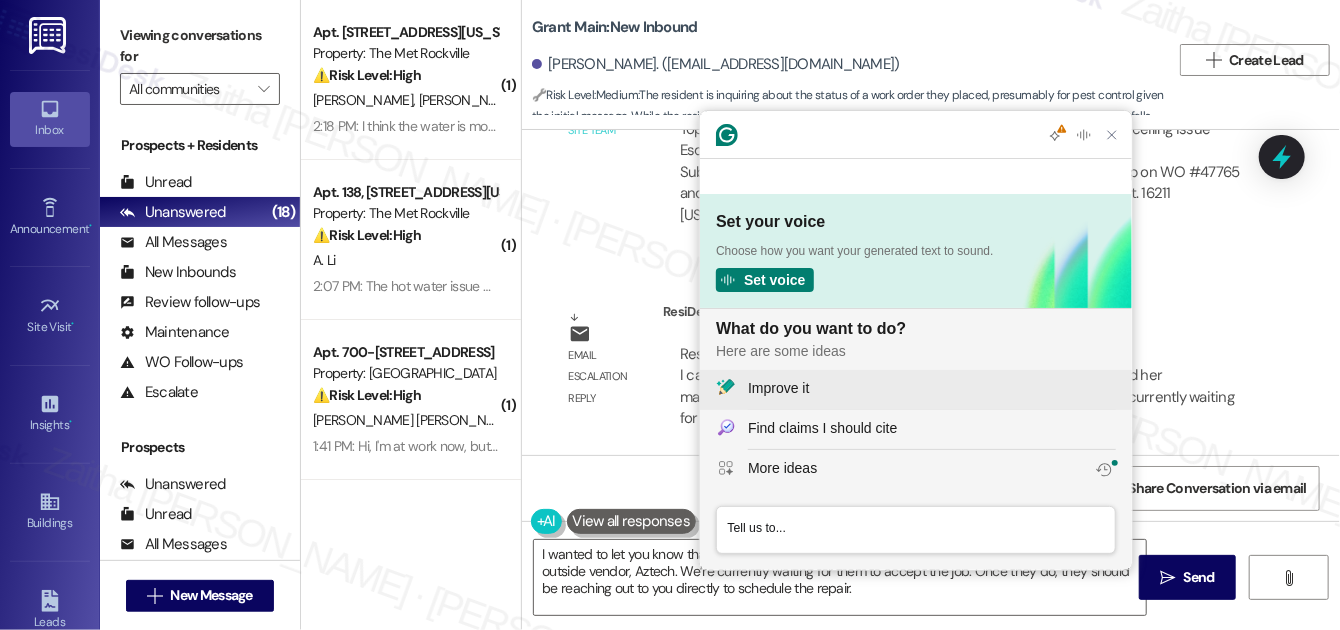 click on "Improve it" 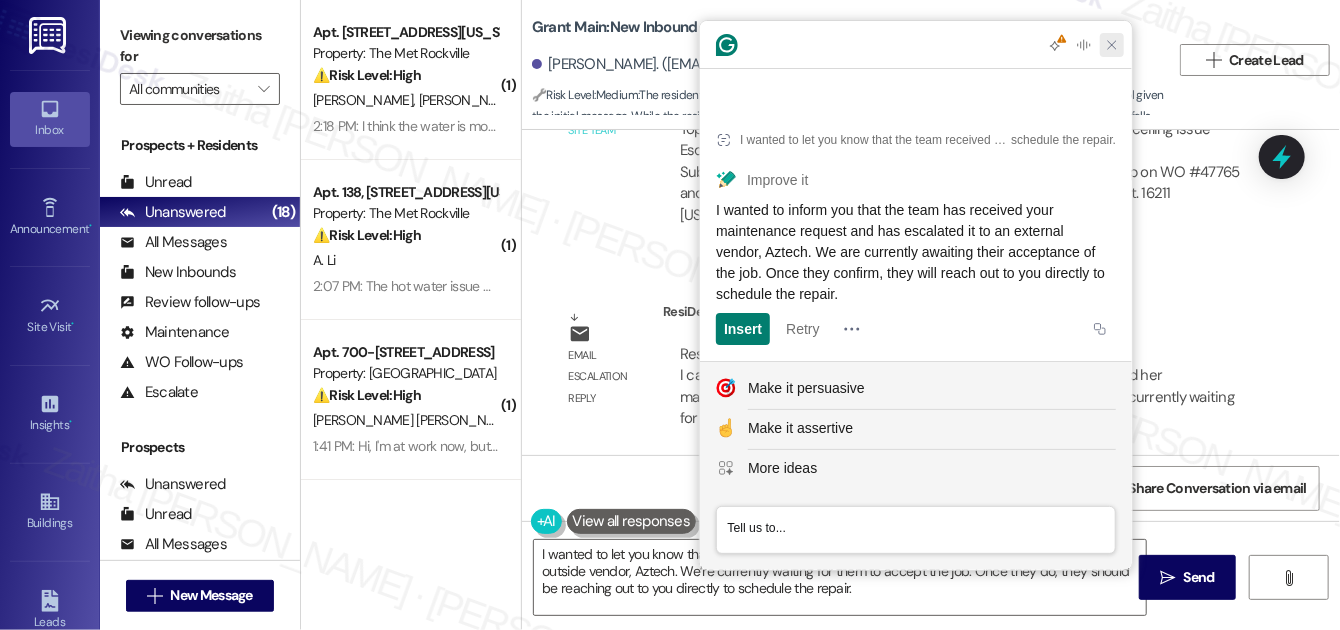 click 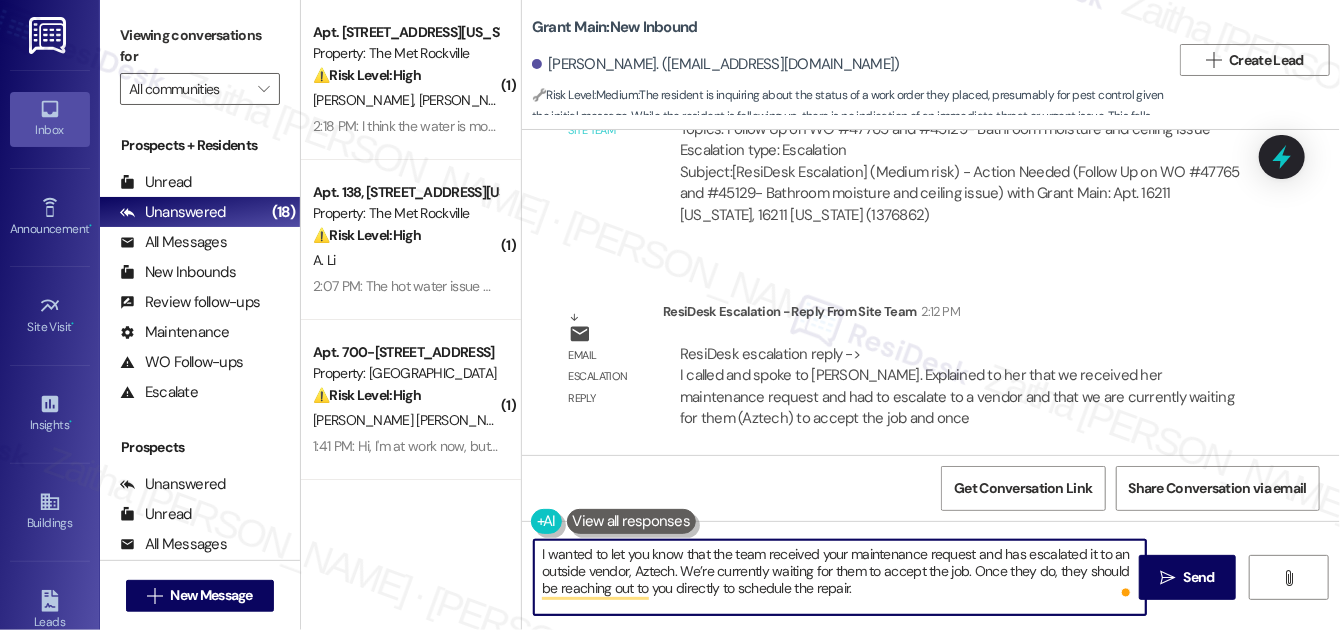 click on "I wanted to let you know that the team received your maintenance request and has escalated it to an outside vendor, Aztech. We’re currently waiting for them to accept the job. Once they do, they should be reaching out to you directly to schedule the repair." at bounding box center [840, 577] 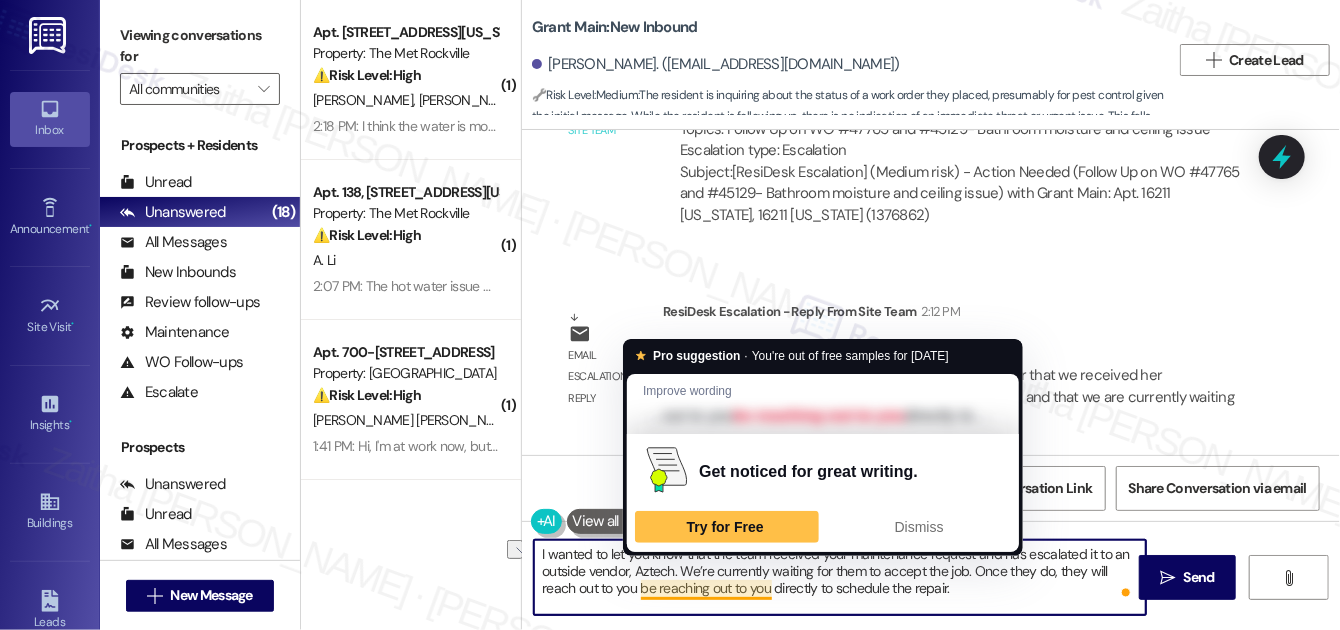 drag, startPoint x: 636, startPoint y: 586, endPoint x: 776, endPoint y: 586, distance: 140 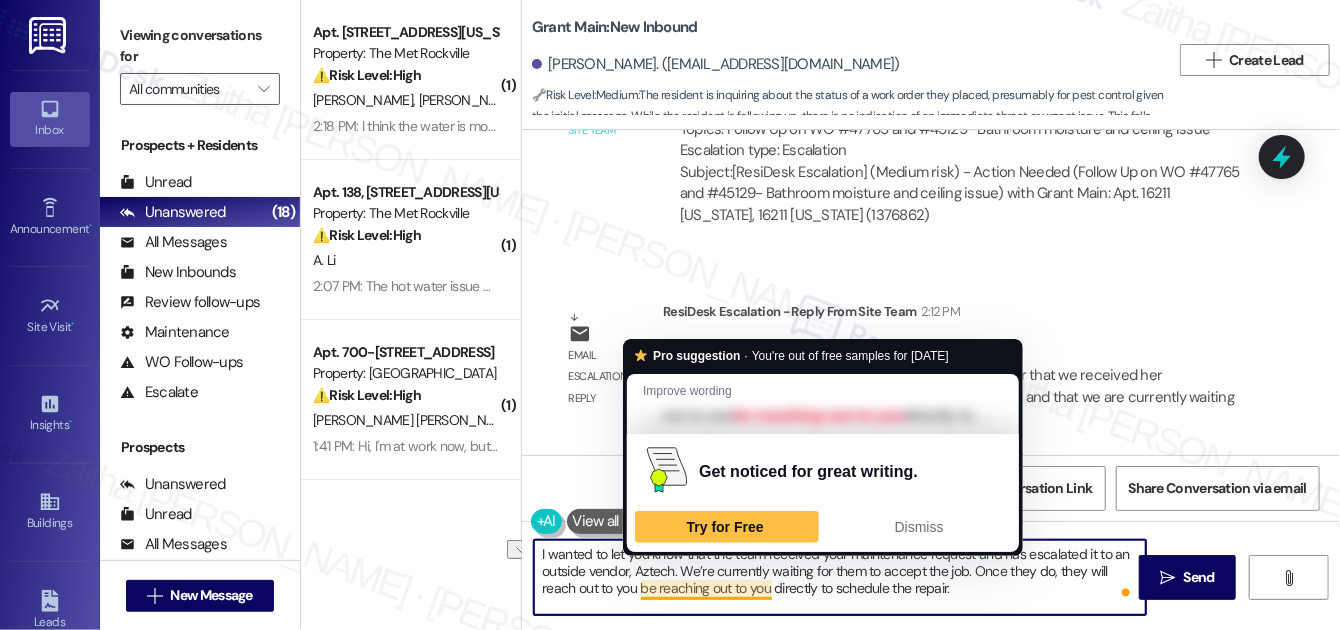 click on "I wanted to let you know that the team received your maintenance request and has escalated it to an outside vendor, Aztech. We’re currently waiting for them to accept the job. Once they do, they will reach out to you be reaching out to you directly to schedule the repair." at bounding box center [840, 577] 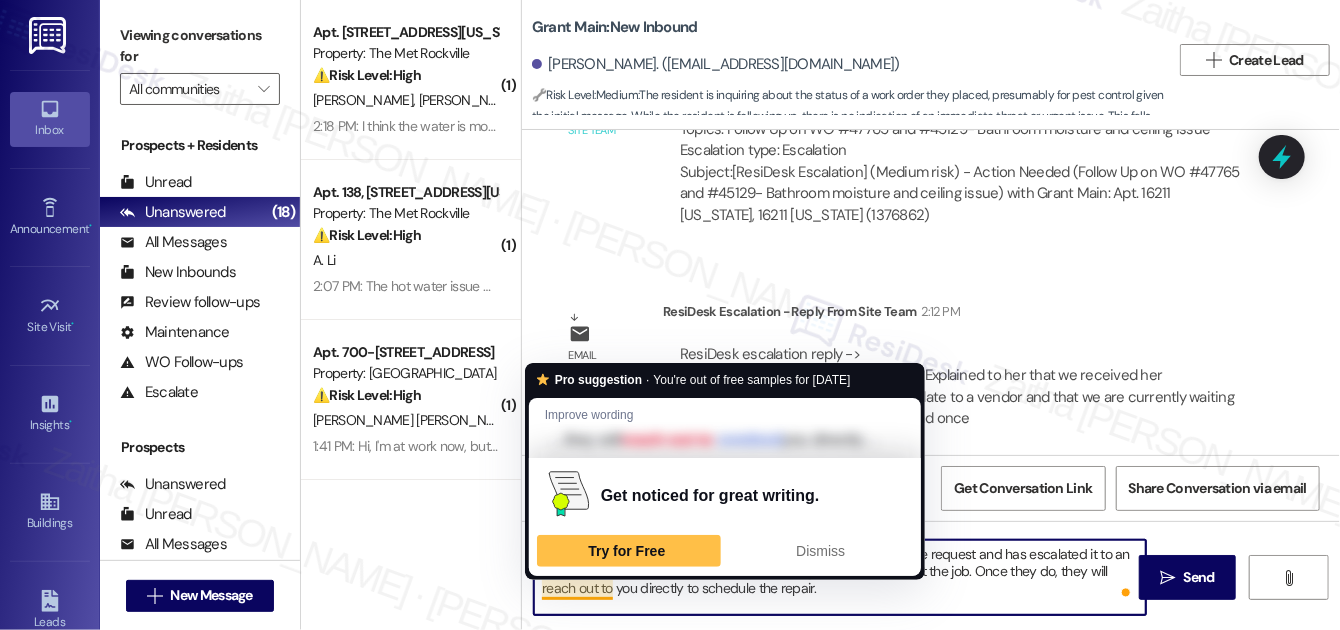 click on "I wanted to let you know that the team received your maintenance request and has escalated it to an outside vendor, Aztech. We’re currently waiting for them to accept the job. Once they do, they will reach out to you directly to schedule the repair." at bounding box center (840, 577) 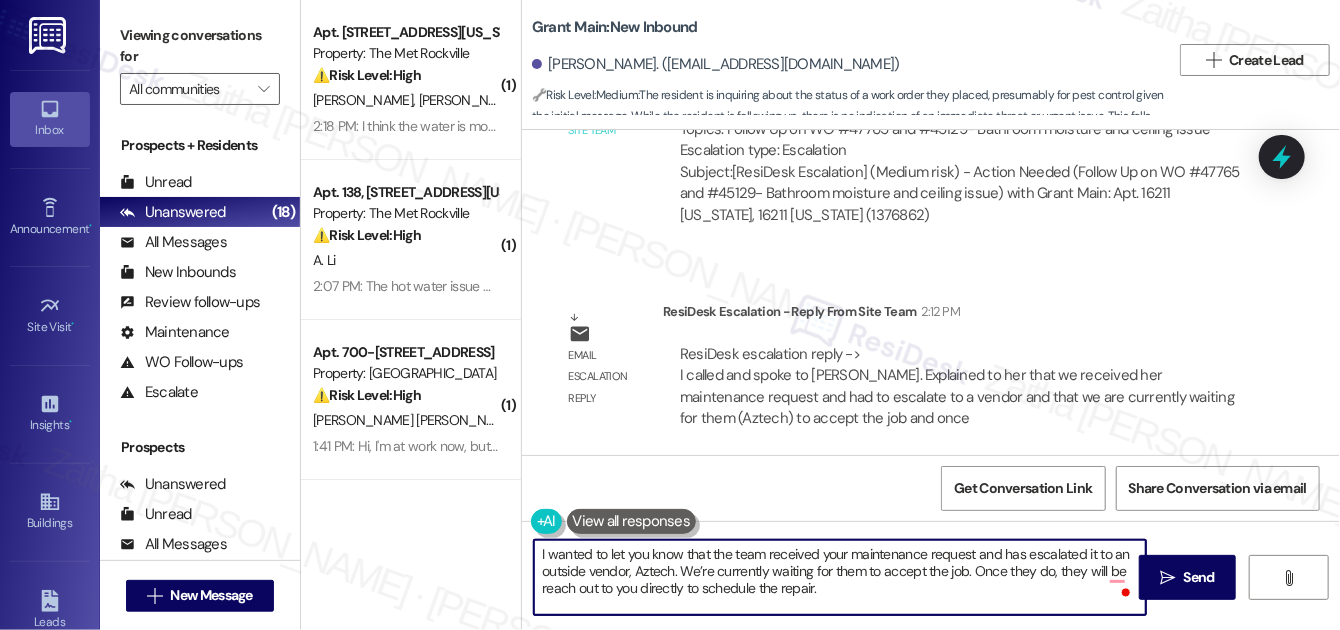 click on "I wanted to let you know that the team received your maintenance request and has escalated it to an outside vendor, Aztech. We’re currently waiting for them to accept the job. Once they do, they will be reach out to you directly to schedule the repair." at bounding box center (840, 577) 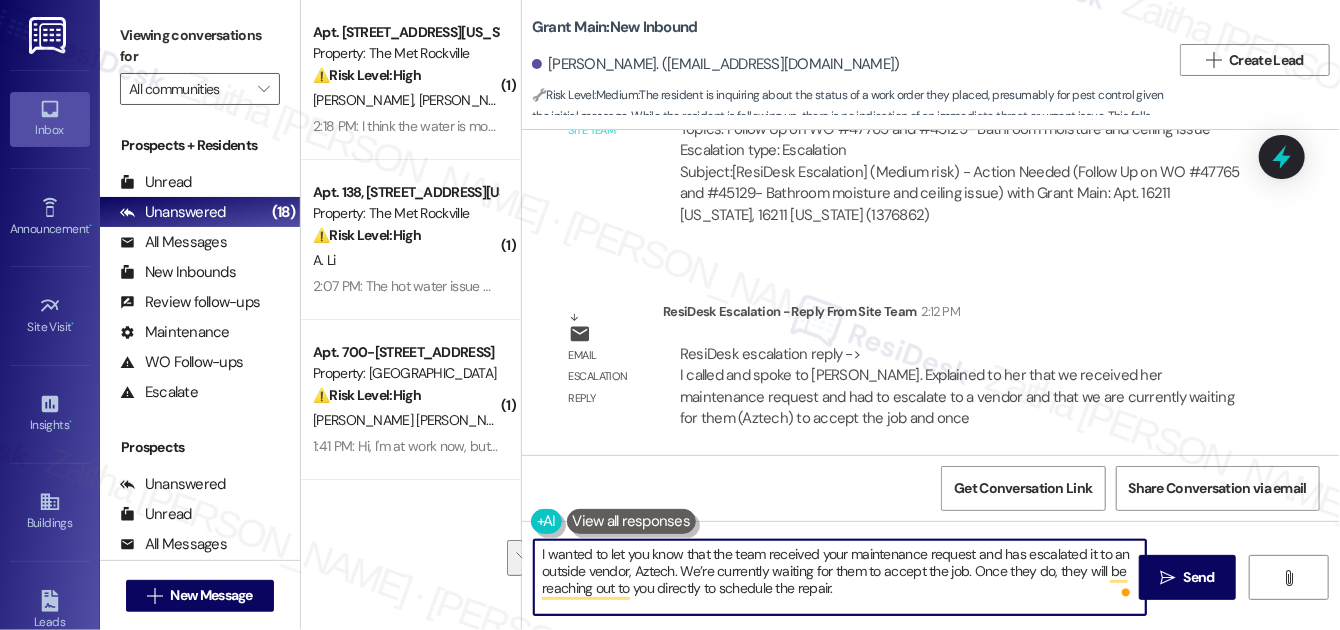 drag, startPoint x: 1058, startPoint y: 571, endPoint x: 1059, endPoint y: 588, distance: 17.029387 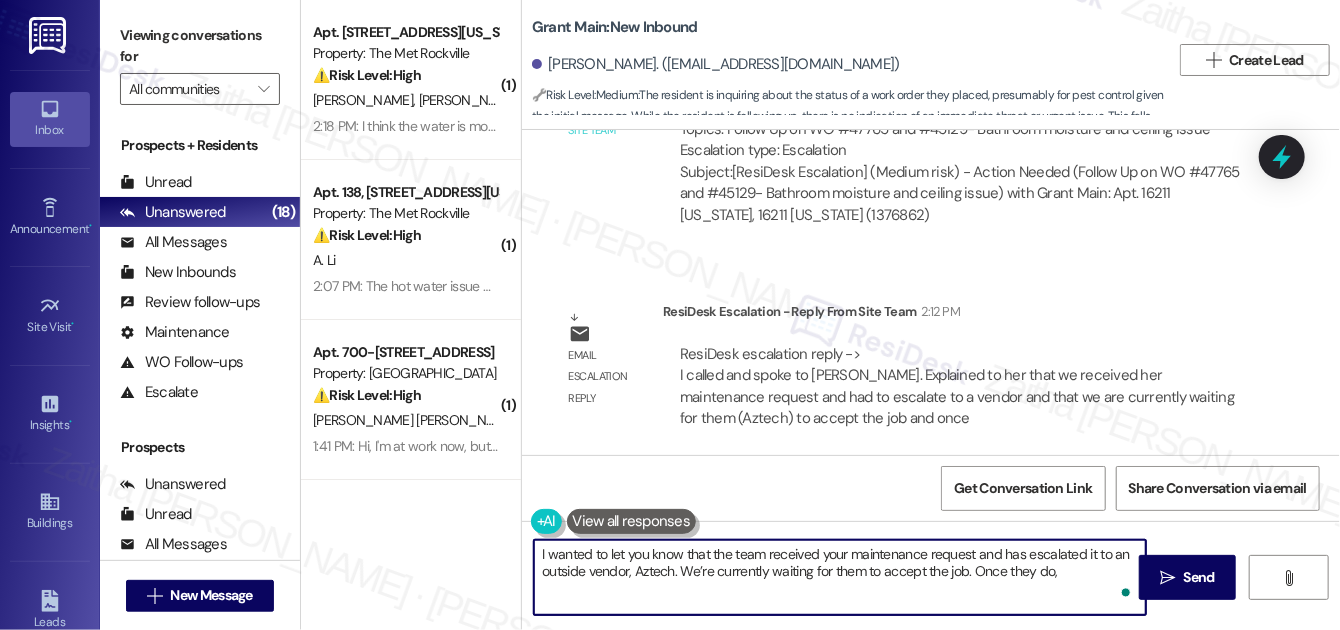 paste on "they should be reaching out to you directly to schedule the repair." 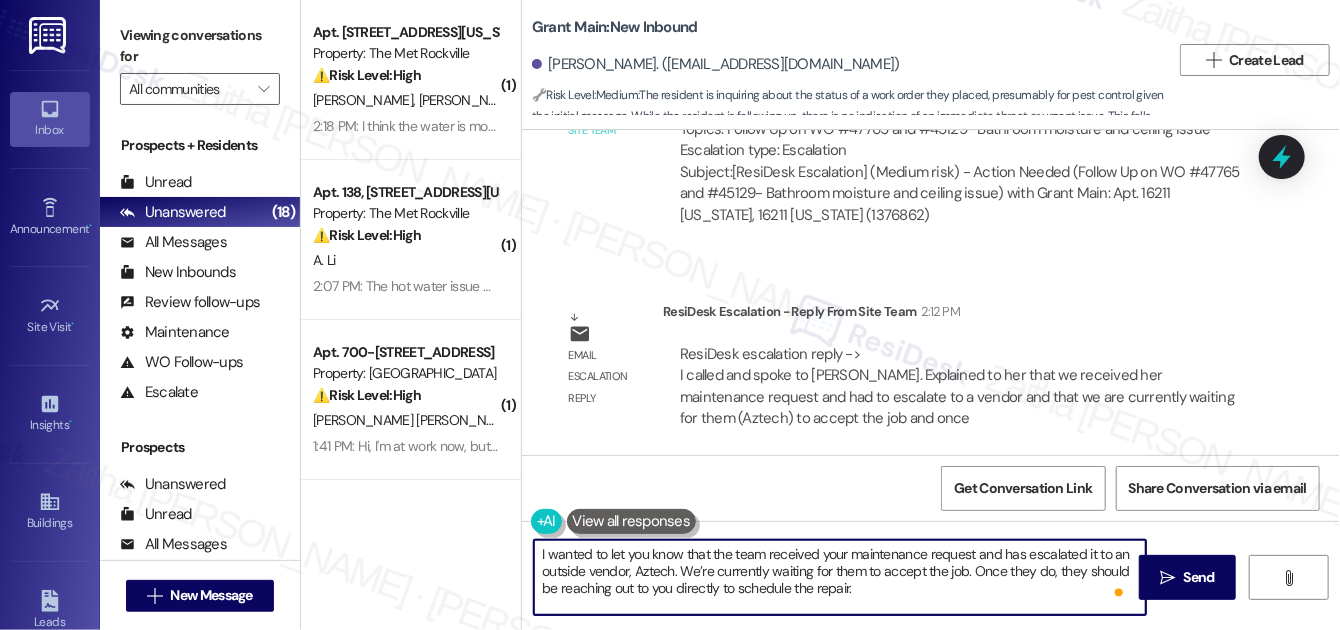 scroll, scrollTop: 16, scrollLeft: 0, axis: vertical 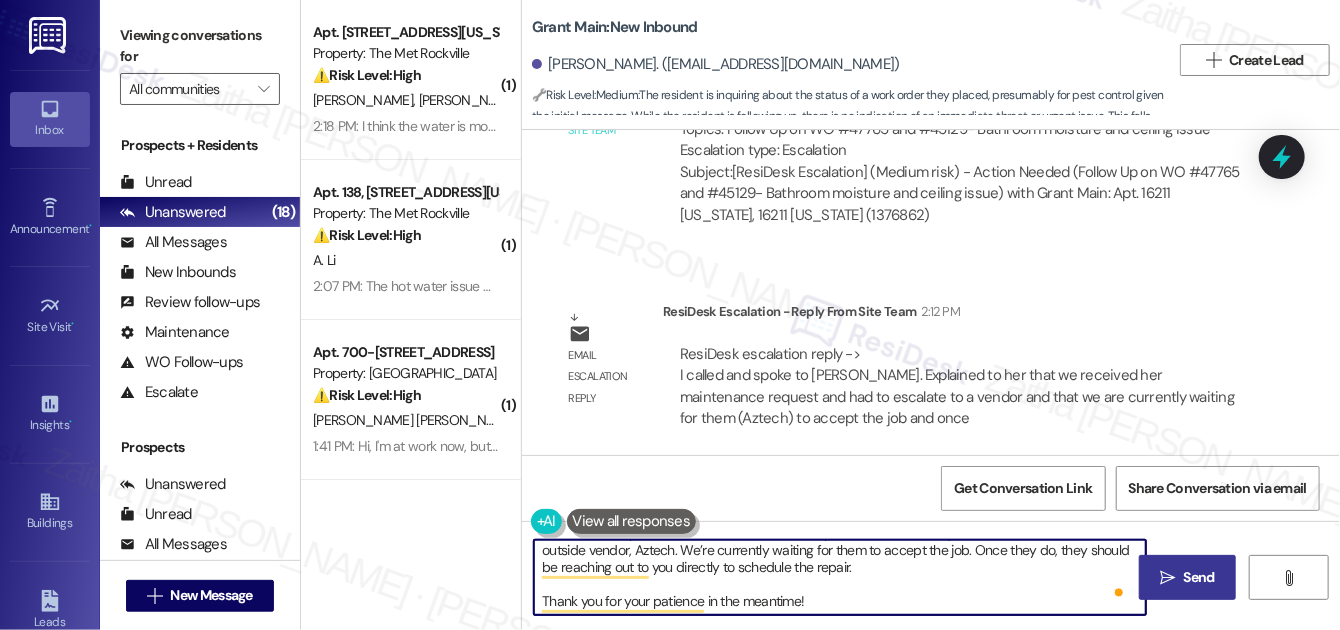 type on "I wanted to let you know that the team received your maintenance request and has escalated it to an outside vendor, Aztech. We’re currently waiting for them to accept the job. Once they do, they should be reaching out to you directly to schedule the repair.
Thank you for your patience in the meantime!" 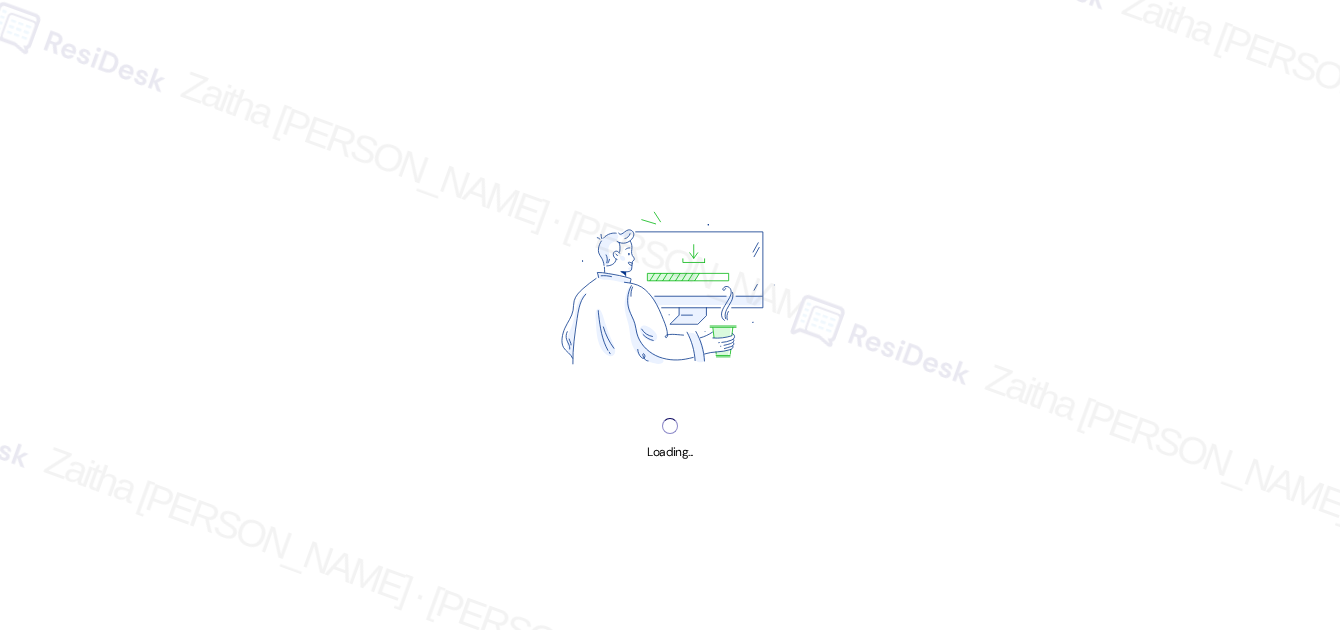 scroll, scrollTop: 0, scrollLeft: 0, axis: both 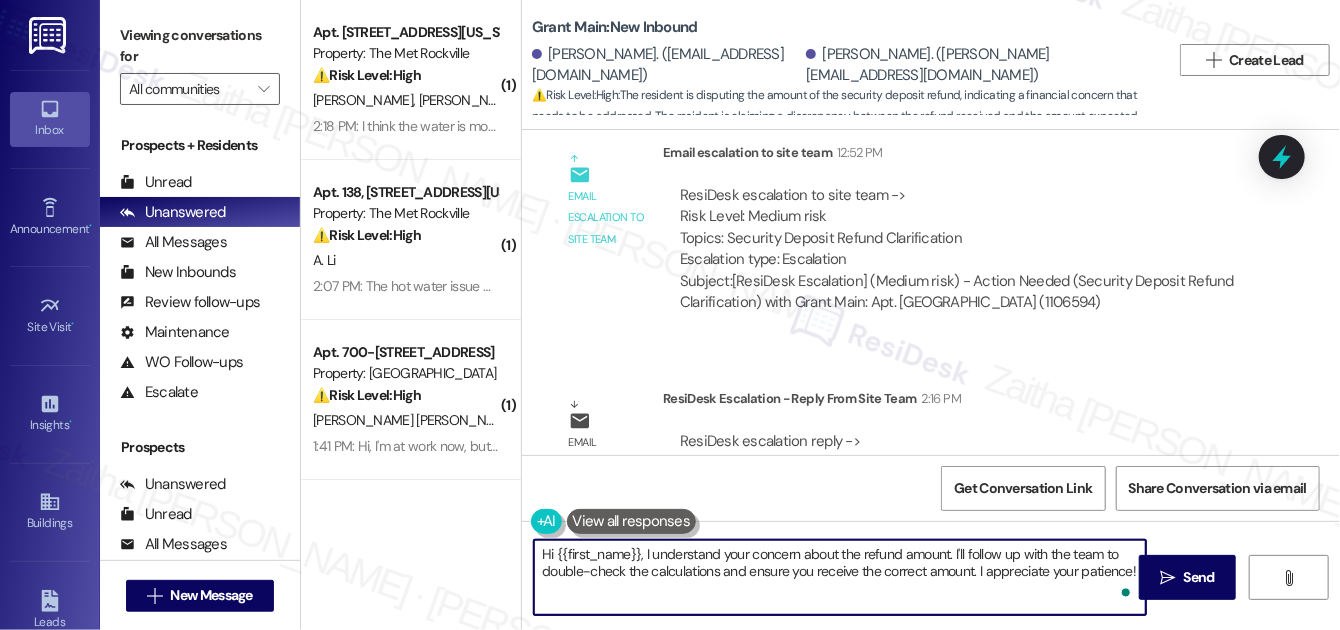 drag, startPoint x: 539, startPoint y: 556, endPoint x: 1135, endPoint y: 567, distance: 596.1015 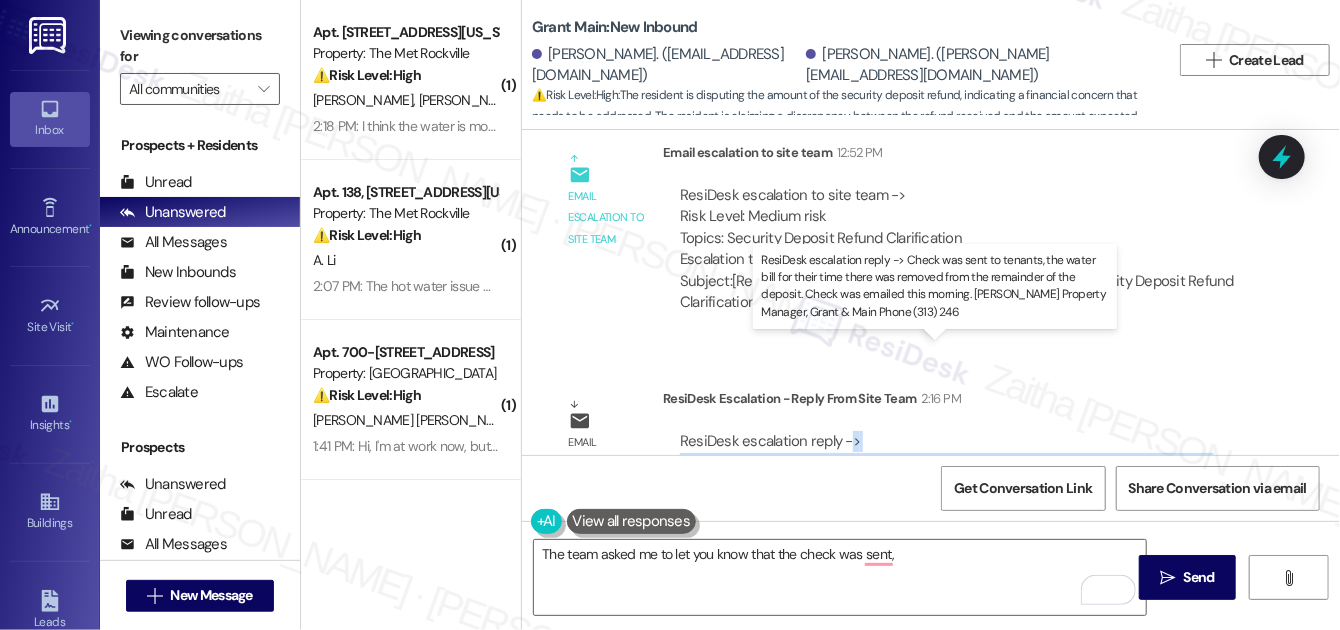 drag, startPoint x: 849, startPoint y: 359, endPoint x: 836, endPoint y: 386, distance: 29.966648 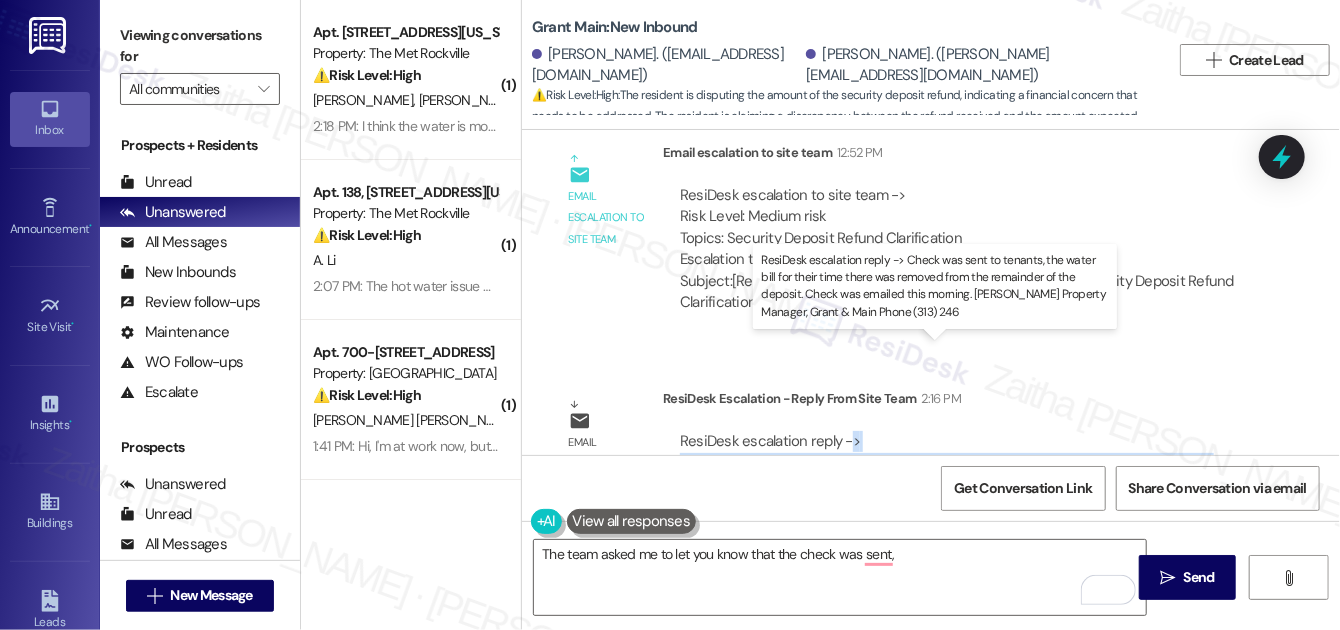 click on "ResiDesk escalation reply ->
Check was sent to tenants, the water bill for their time there was removed from the remainder of the deposit. Check was emailed this morning. [PERSON_NAME] Property Manager, Grant & Main Phone (313) 246 ResiDesk escalation reply ->
Check was sent to tenants, the water bill for their time there was removed from the remainder of the deposit. Check was emailed this morning. [PERSON_NAME] Property Manager, Grant & Main Phone (313) 246" at bounding box center [952, 473] 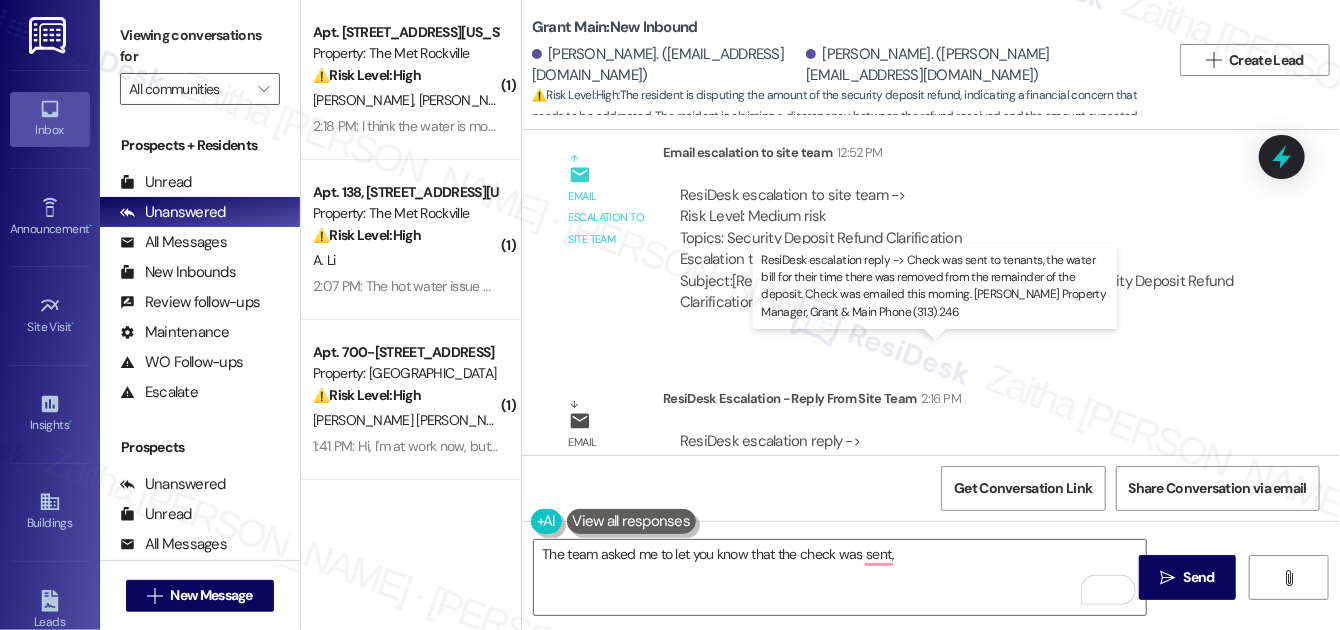 click on "ResiDesk escalation reply ->
Check was sent to tenants, the water bill for their time there was removed from the remainder of the deposit. Check was emailed this morning. [PERSON_NAME] Property Manager, Grant & Main Phone (313) 246 ResiDesk escalation reply ->
Check was sent to tenants, the water bill for their time there was removed from the remainder of the deposit. Check was emailed this morning. [PERSON_NAME] Property Manager, Grant & Main Phone (313) 246" at bounding box center (952, 473) 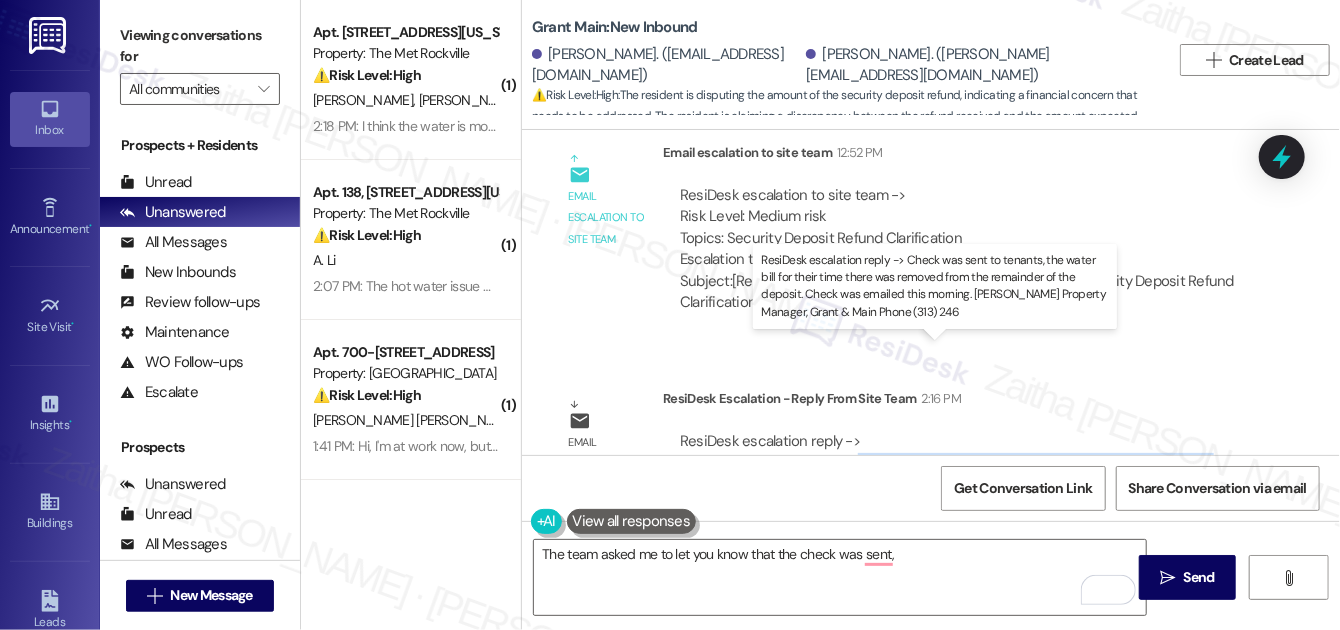 drag, startPoint x: 849, startPoint y: 367, endPoint x: 1043, endPoint y: 393, distance: 195.73451 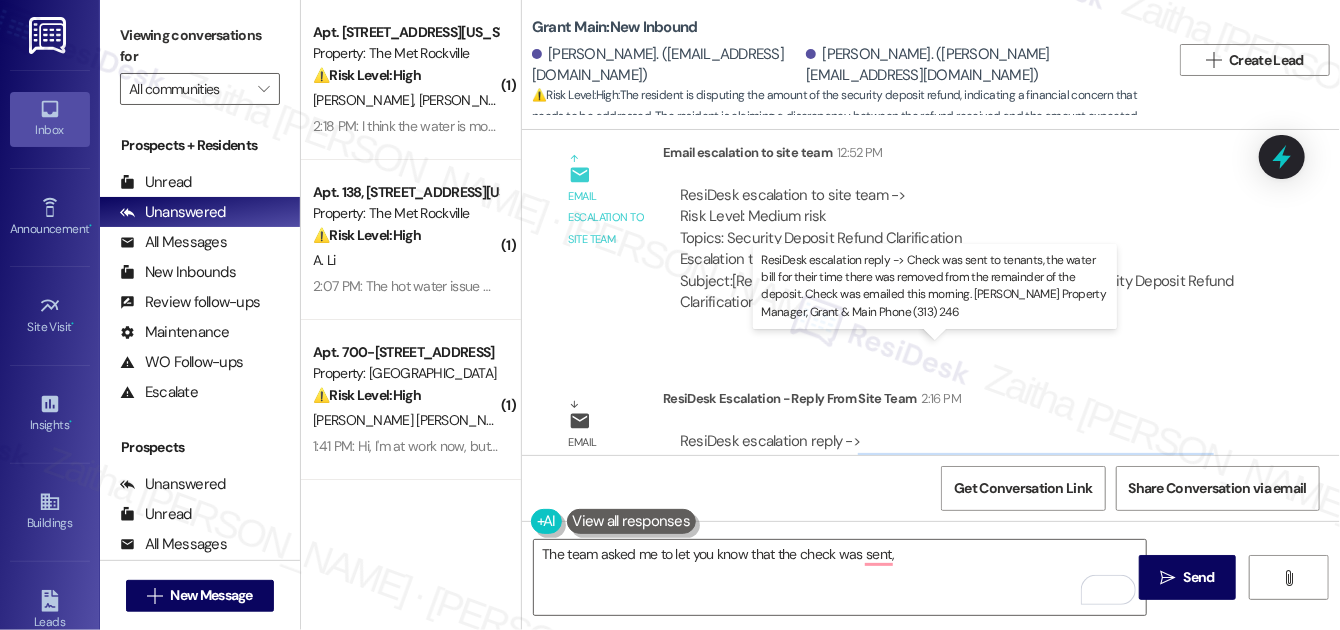 click on "ResiDesk escalation reply ->
Check was sent to tenants, the water bill for their time there was removed from the remainder of the deposit. Check was emailed this morning. [PERSON_NAME] Property Manager, Grant & Main Phone (313) 246 ResiDesk escalation reply ->
Check was sent to tenants, the water bill for their time there was removed from the remainder of the deposit. Check was emailed this morning. [PERSON_NAME] Property Manager, Grant & Main Phone (313) 246" at bounding box center (952, 473) 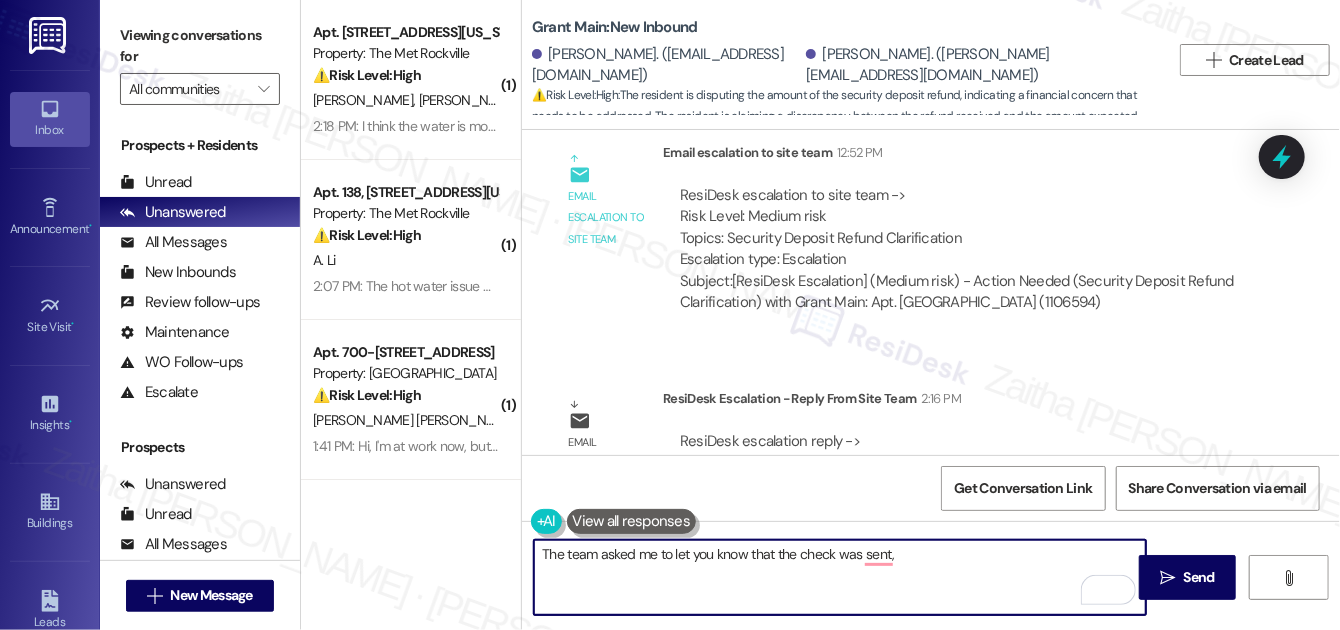 click on "The team asked me to let you know that the check was sent," at bounding box center (840, 577) 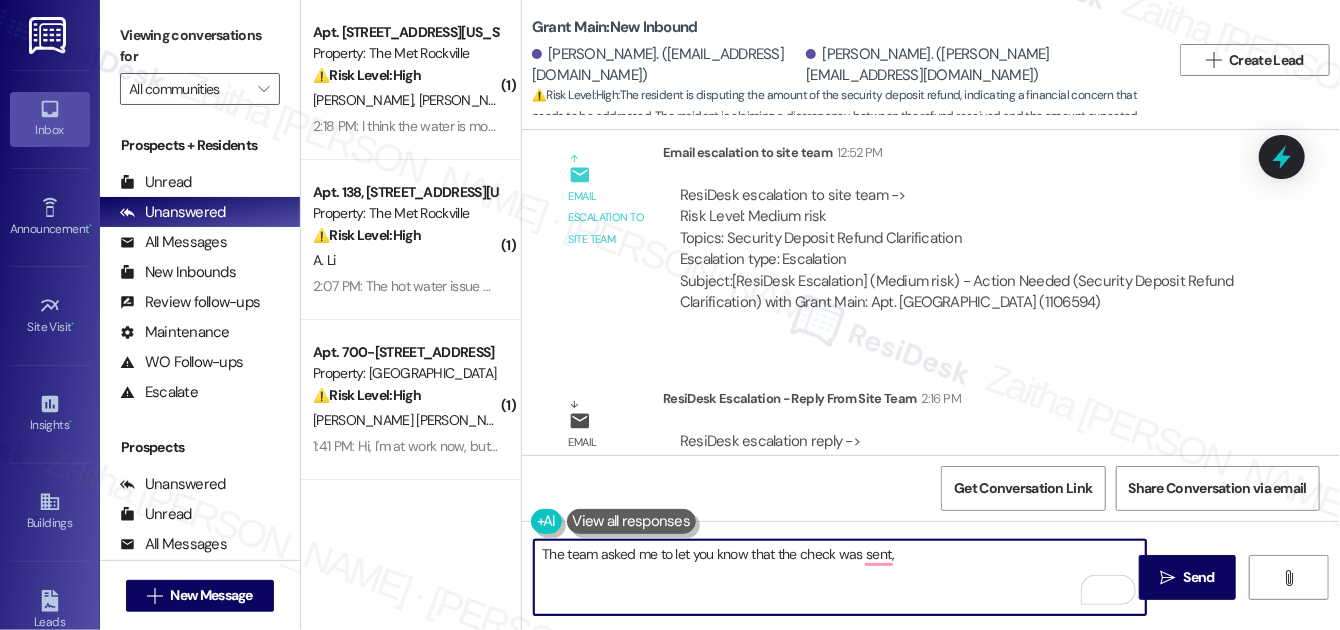 paste on "the water bill for their time there was removed from the remainder of the deposit. Check was emailed this morning." 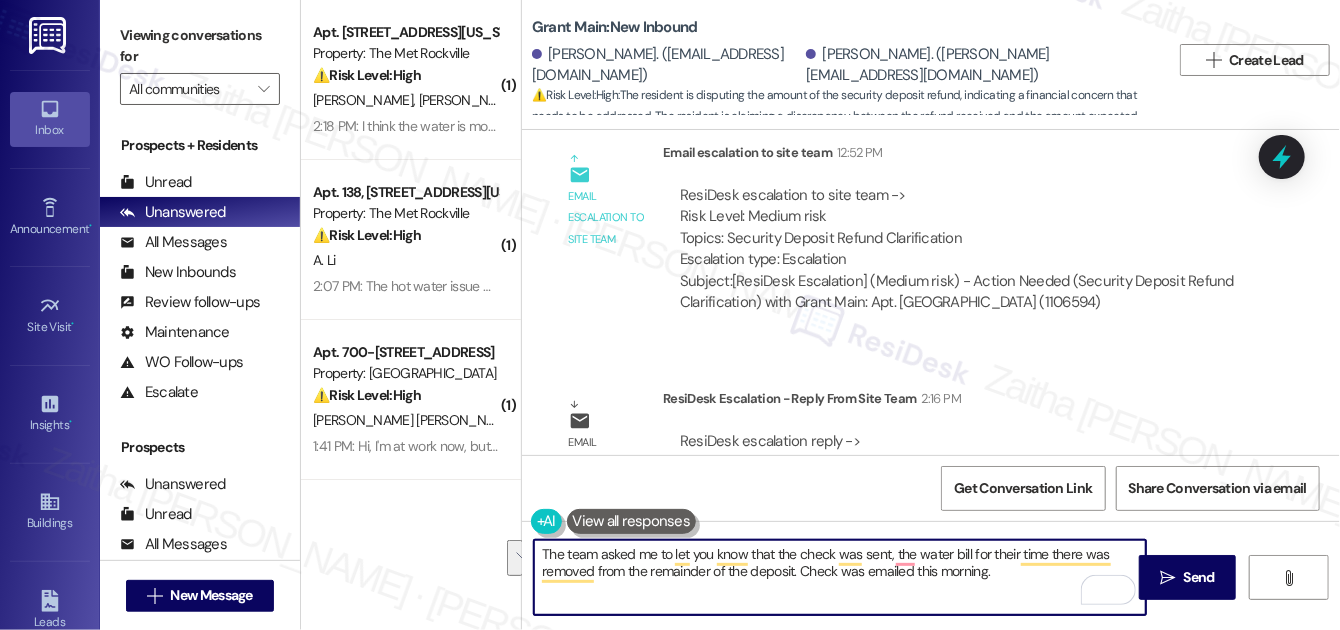 drag, startPoint x: 986, startPoint y: 590, endPoint x: 542, endPoint y: 547, distance: 446.07736 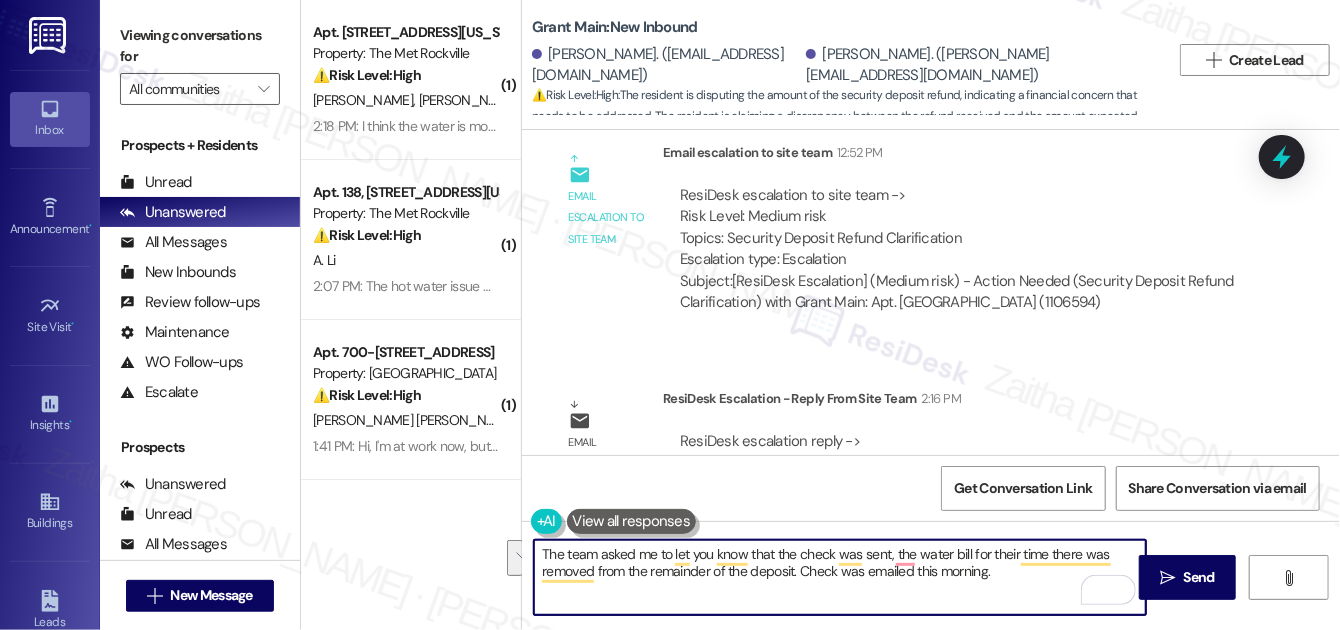 click on "The team asked me to let you know that the check was sent, the water bill for their time there was removed from the remainder of the deposit. Check was emailed this morning." at bounding box center (840, 577) 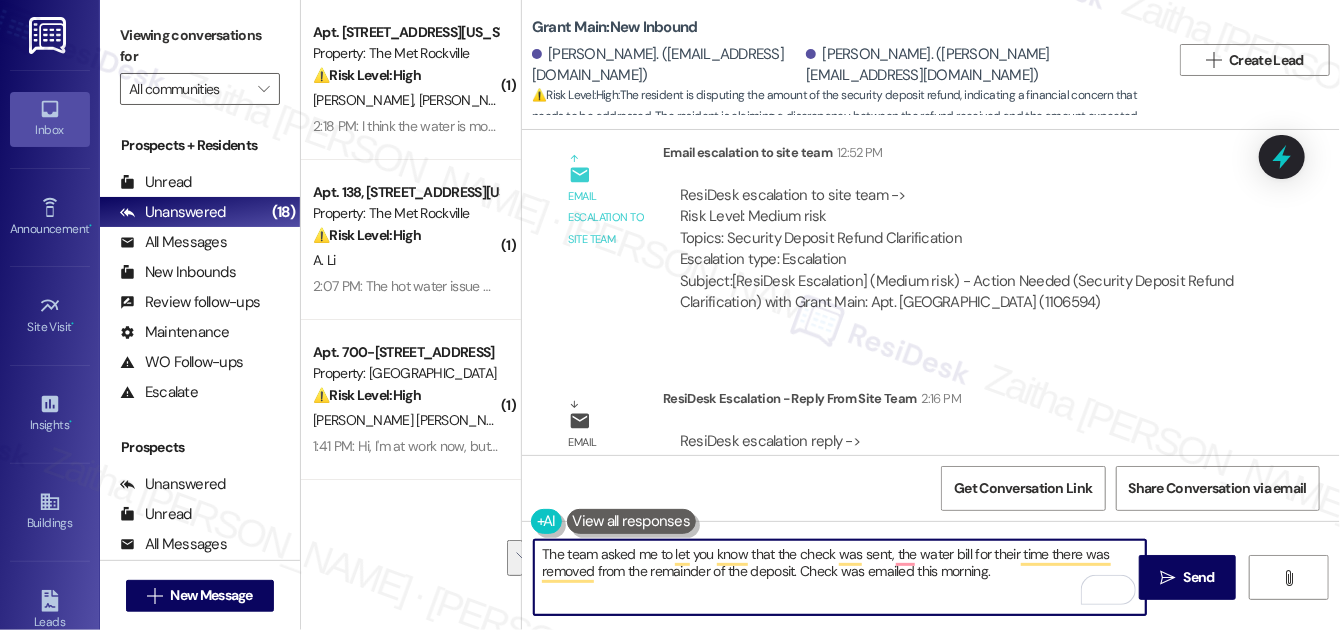 type on "The team asked me to let you know that the check was sent, the water bill for their time there was removed from the remainder of the deposit. Check was emailed this morning." 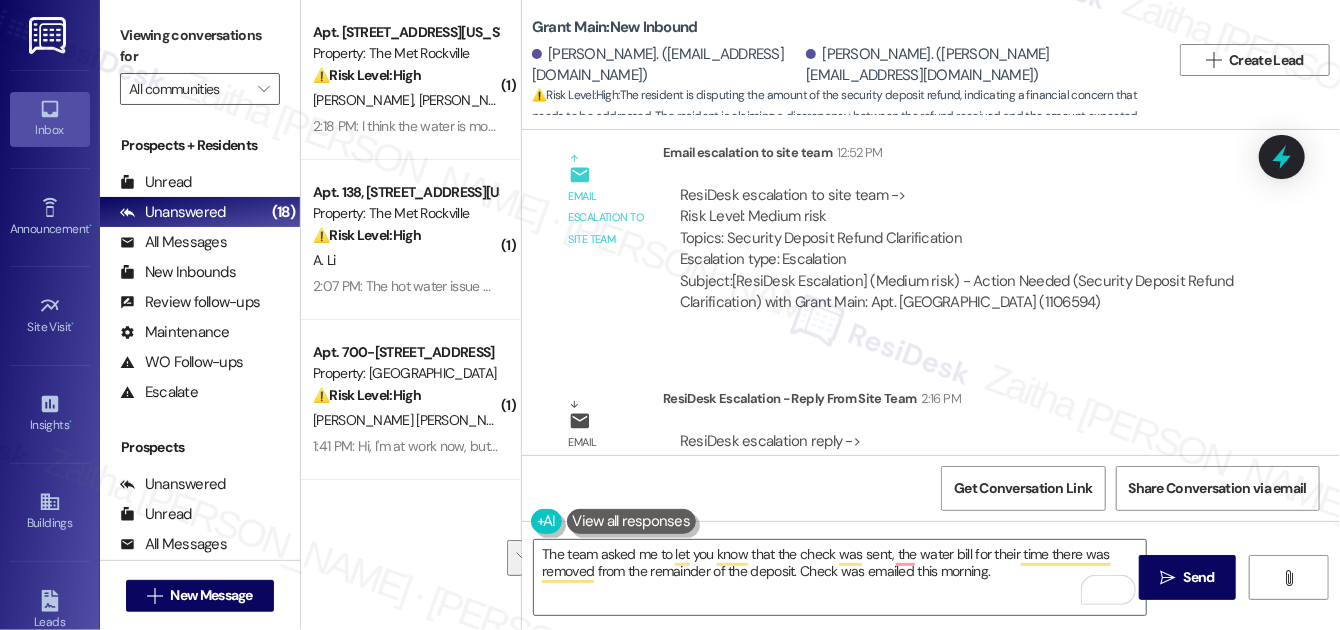 click on "ResiDesk Escalation - Reply From Site Team 2:16 PM" at bounding box center [960, 402] 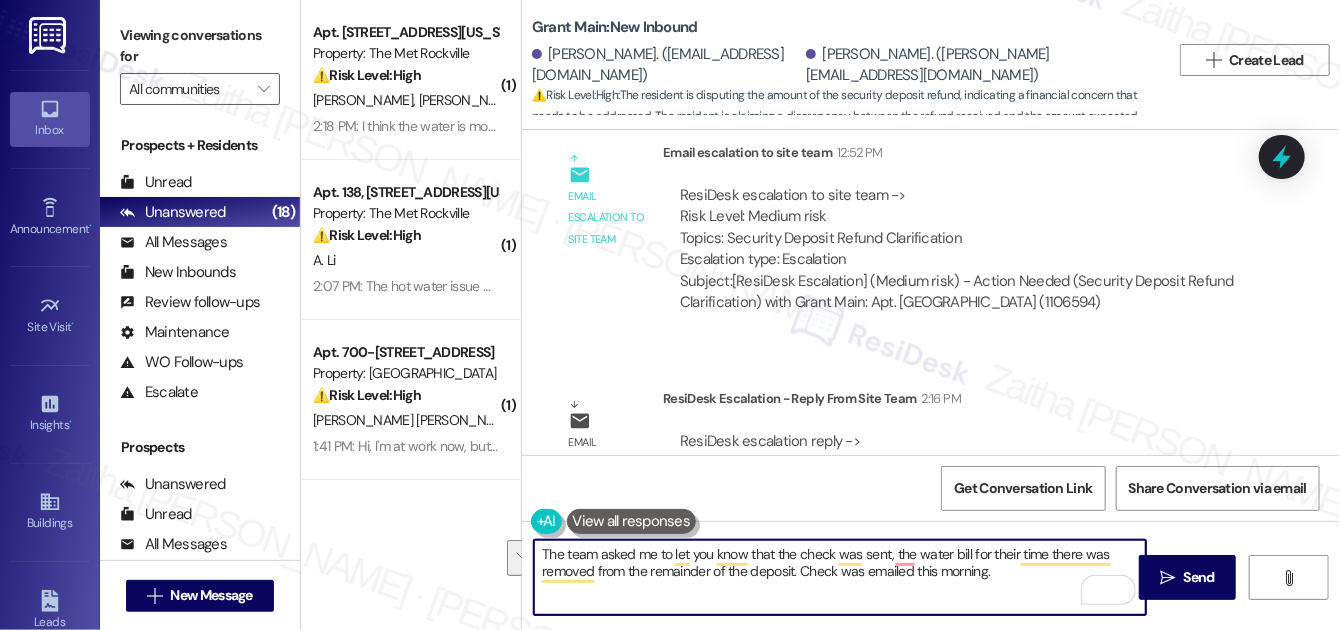 drag, startPoint x: 543, startPoint y: 549, endPoint x: 998, endPoint y: 569, distance: 455.43936 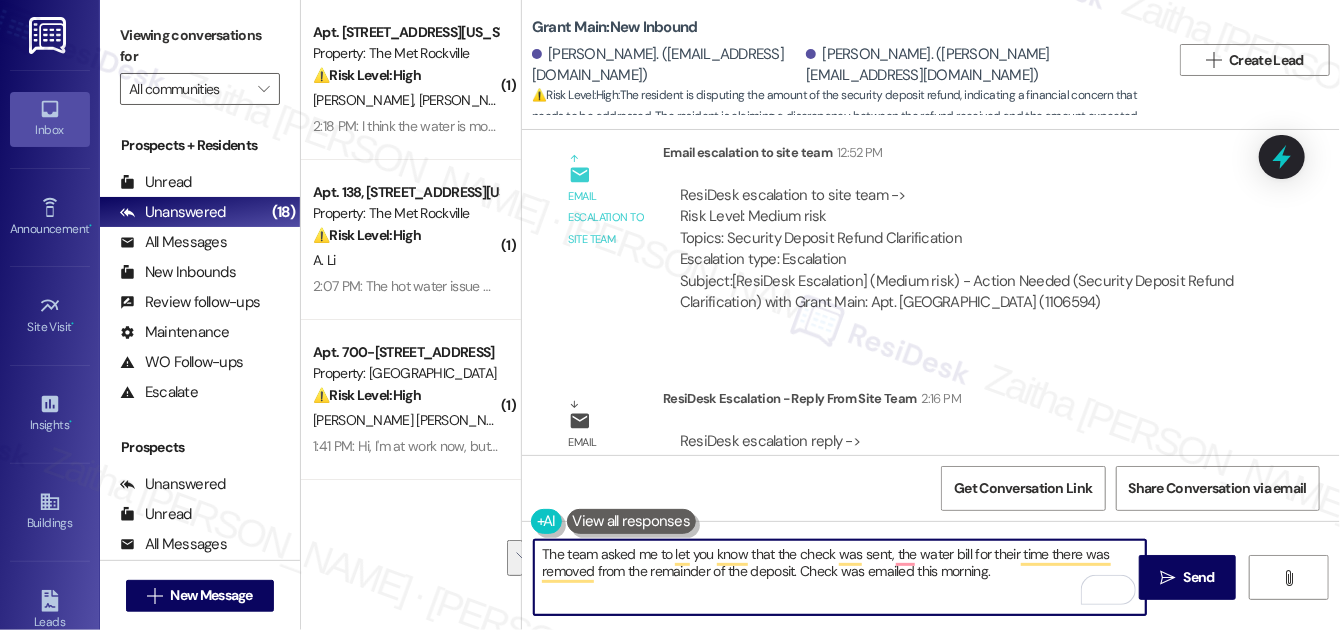 click on "The team asked me to let you know that the check was sent, the water bill for their time there was removed from the remainder of the deposit. Check was emailed this morning." at bounding box center (840, 577) 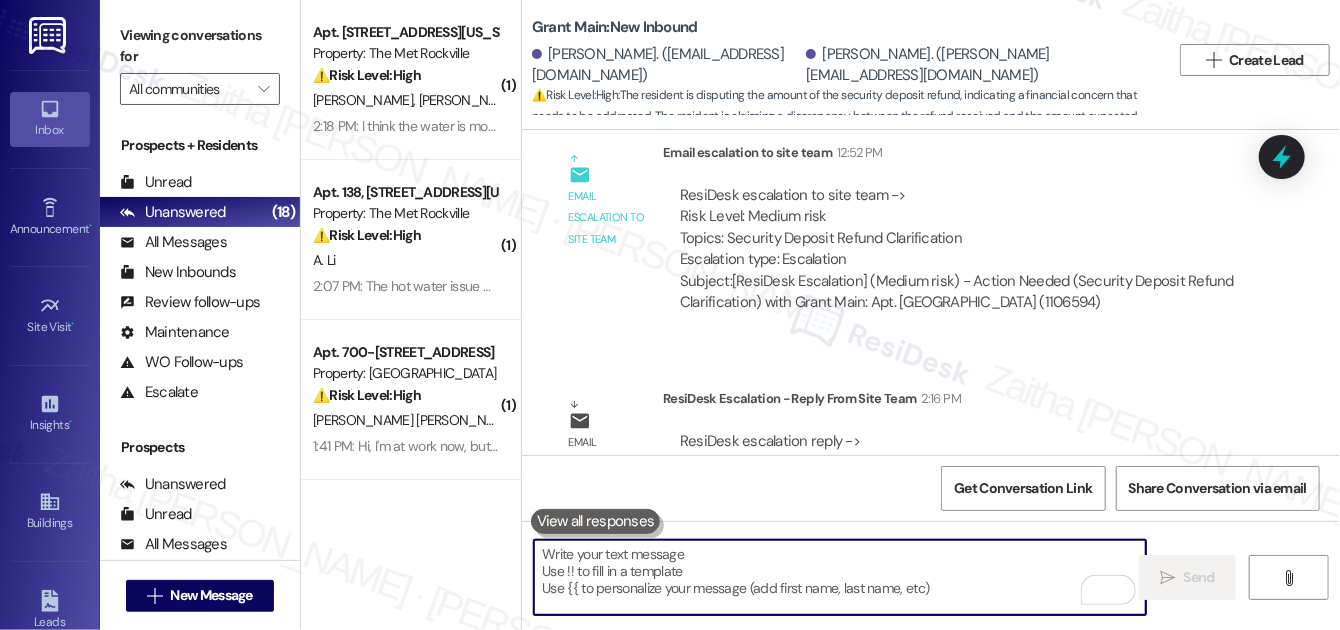 paste on "The team asked me to let you know that the check has been sent. The water bill for your time there was deducted from the remaining deposit. The check was emailed this morning." 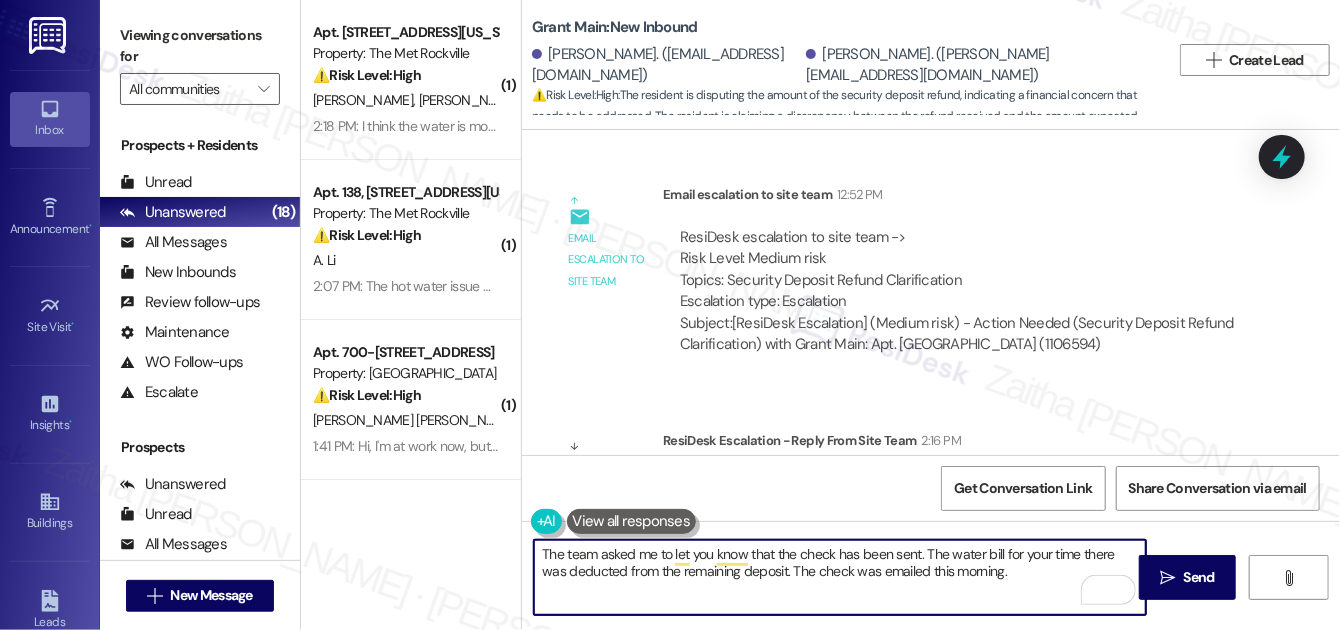 scroll, scrollTop: 11519, scrollLeft: 0, axis: vertical 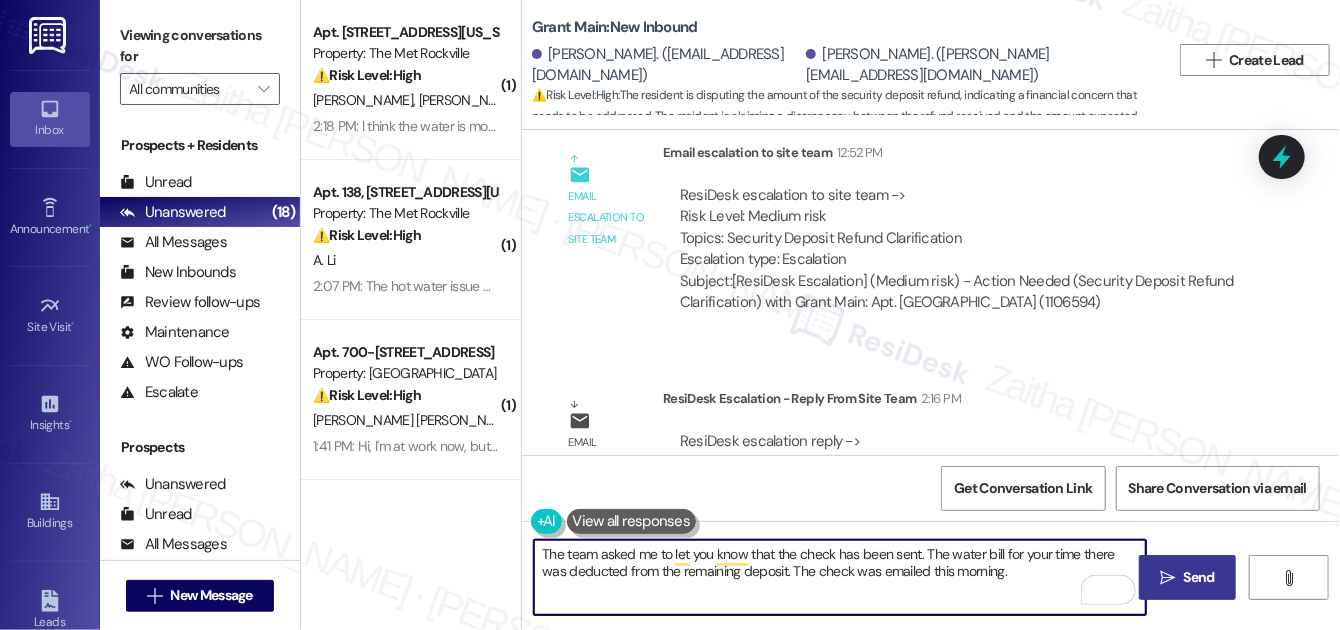 type on "The team asked me to let you know that the check has been sent. The water bill for your time there was deducted from the remaining deposit. The check was emailed this morning." 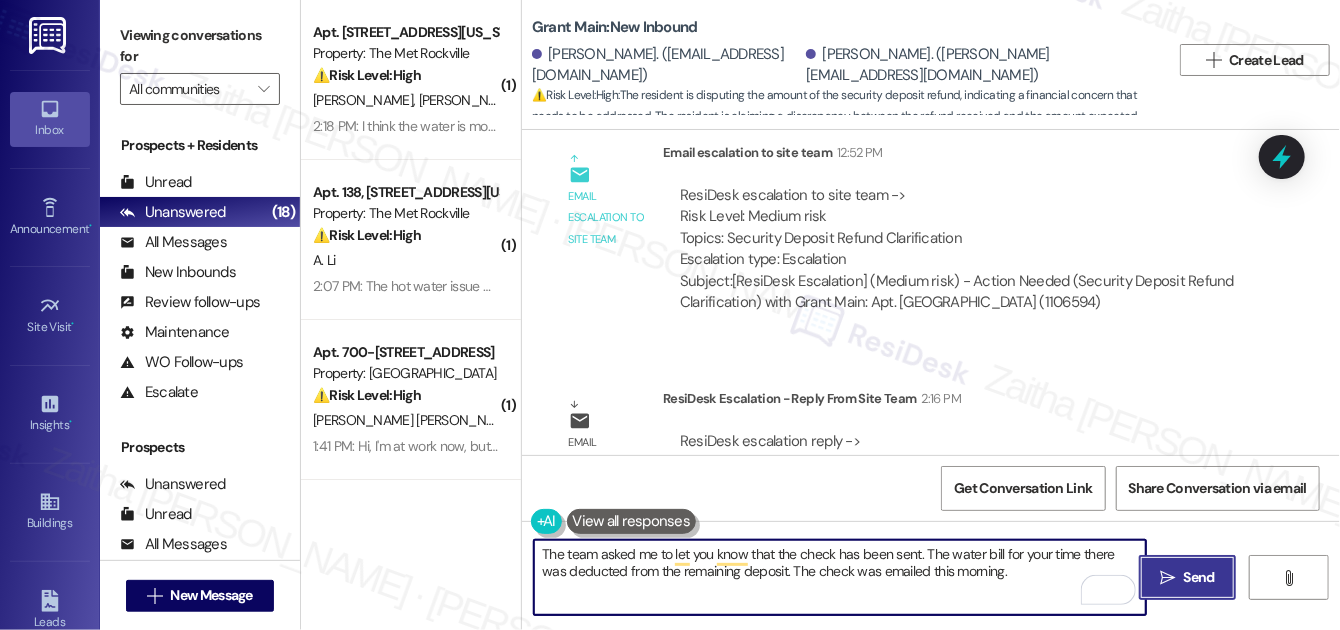 click on "Send" at bounding box center [1199, 577] 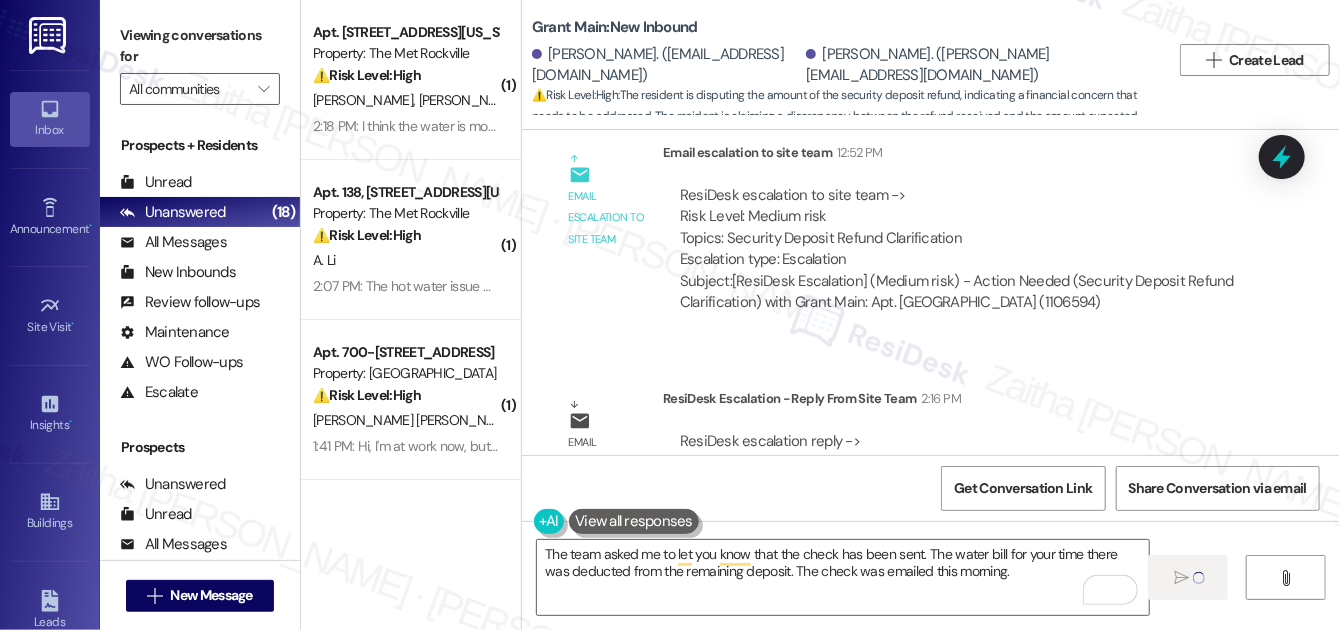 type 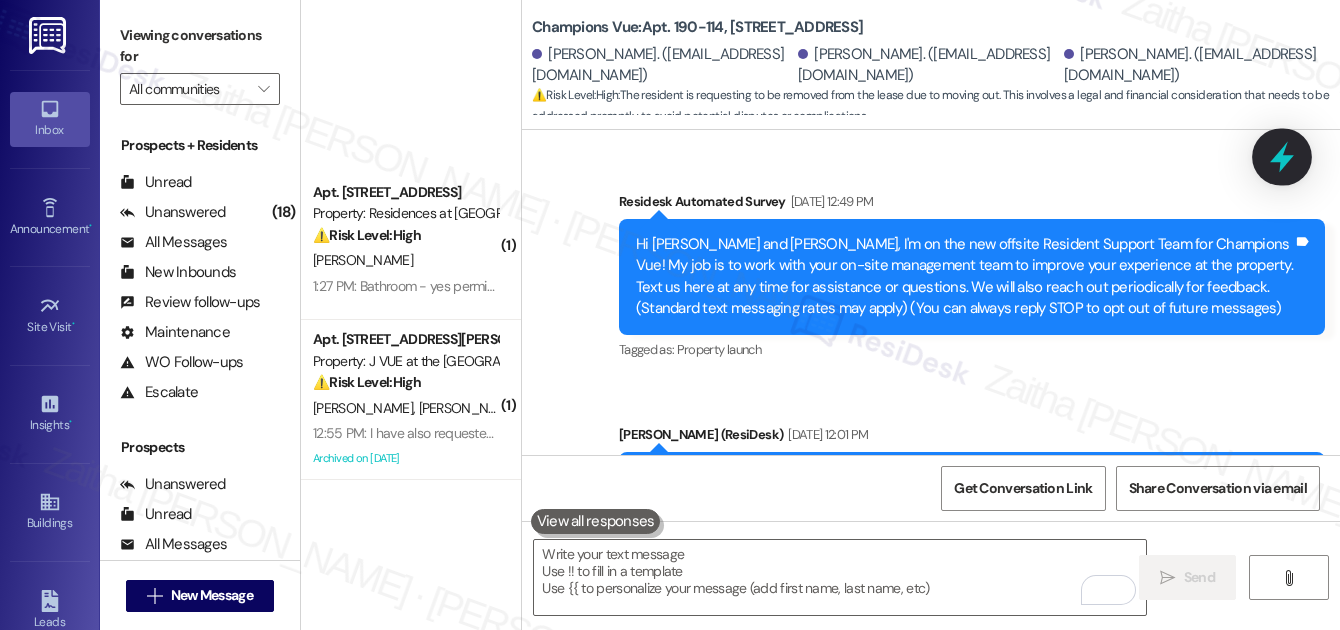 scroll, scrollTop: 0, scrollLeft: 0, axis: both 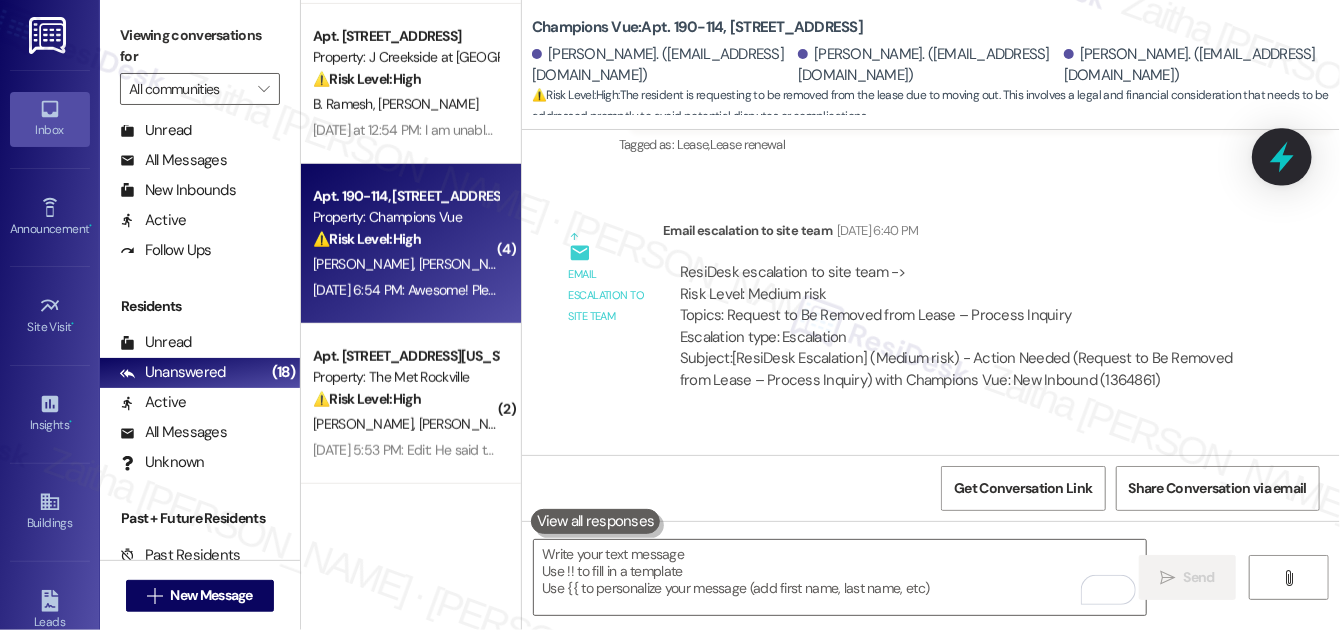 click 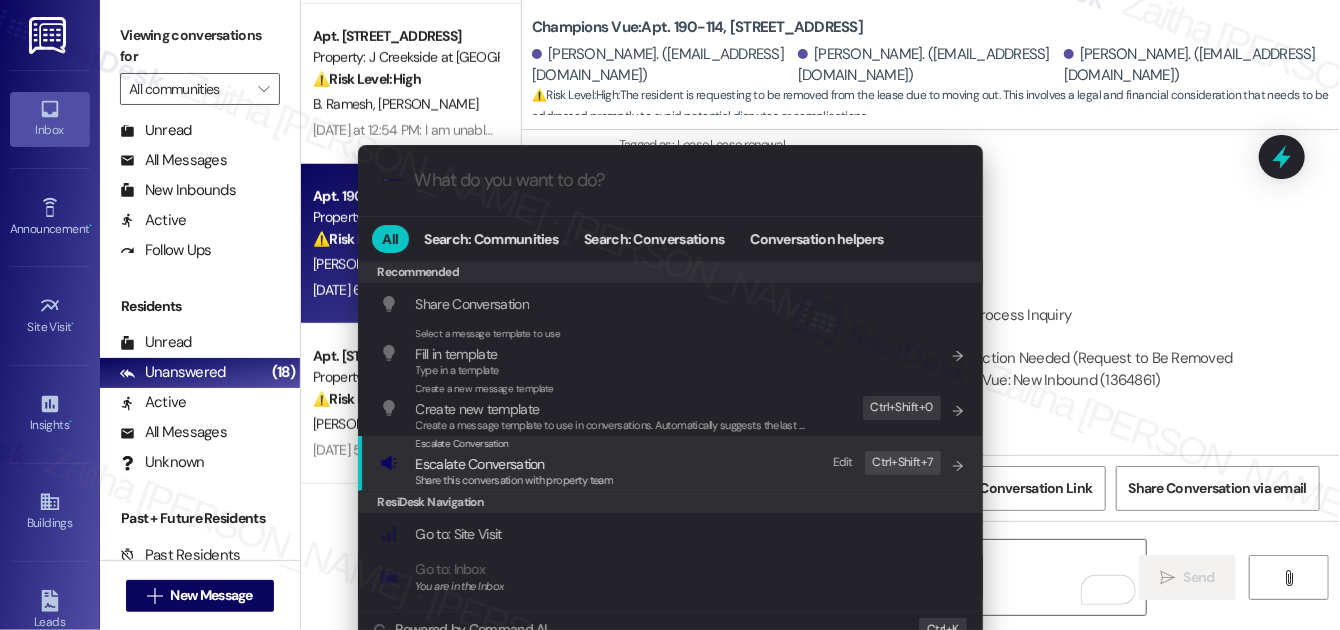 click on "Escalate Conversation" at bounding box center (480, 464) 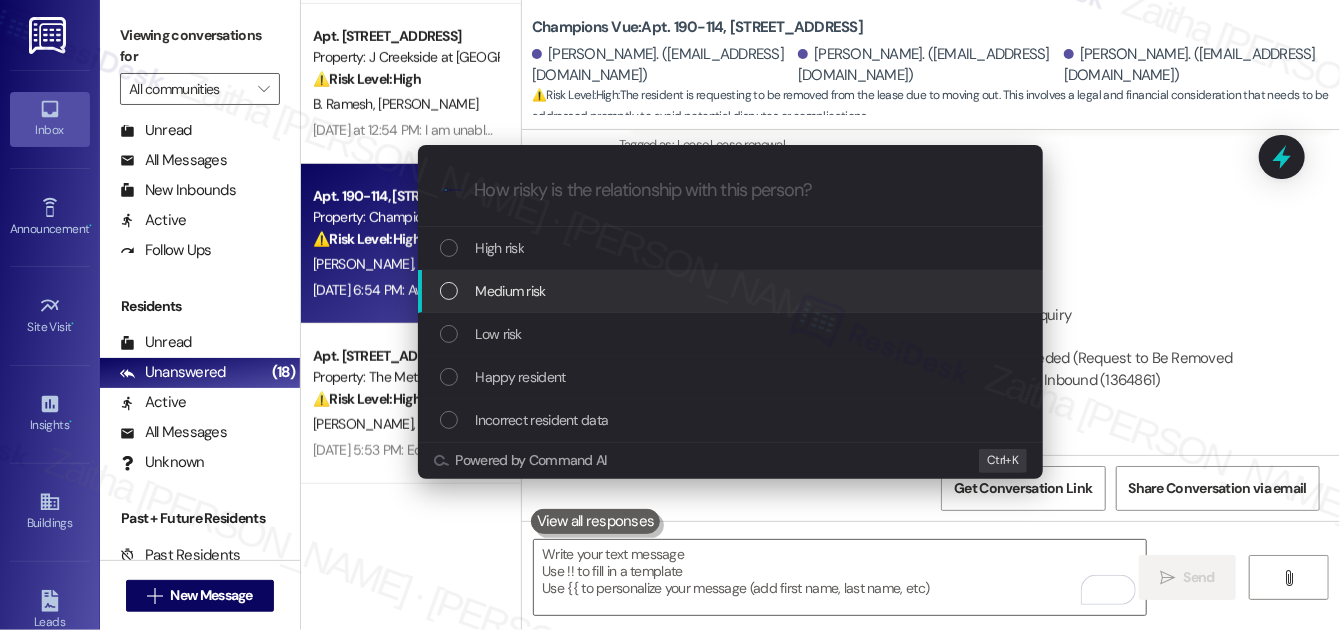 click on "Medium risk" at bounding box center [511, 291] 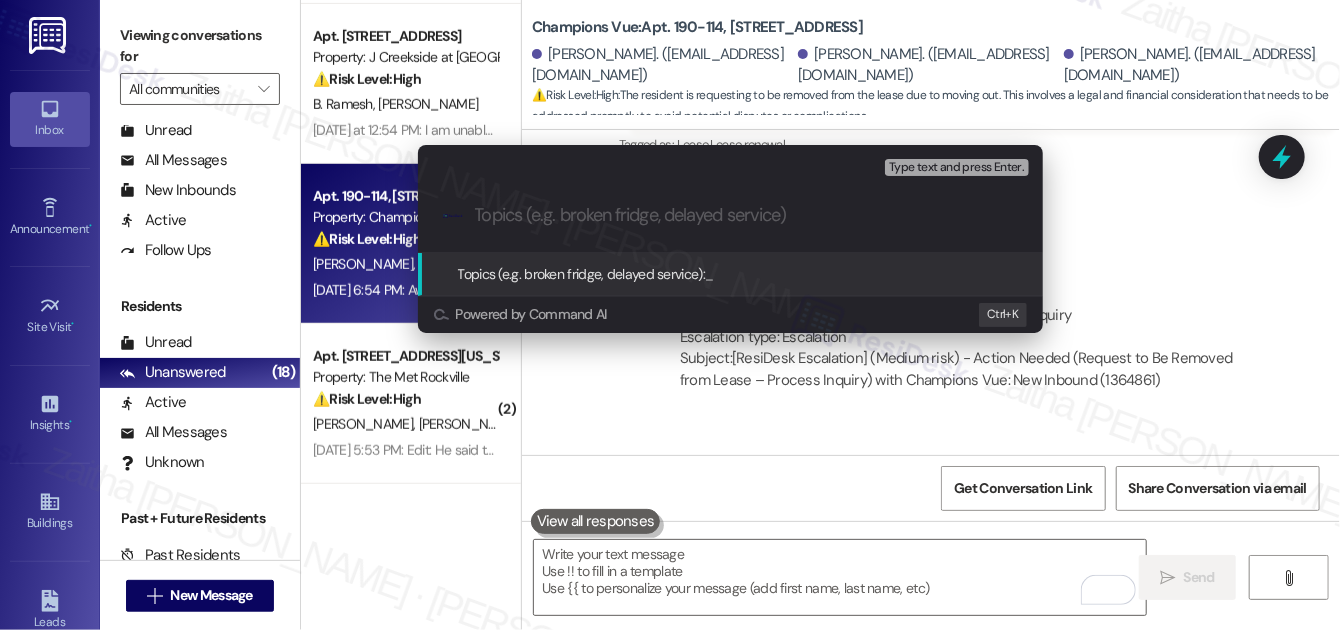 paste on "Follow-Up on Contact Information Submission" 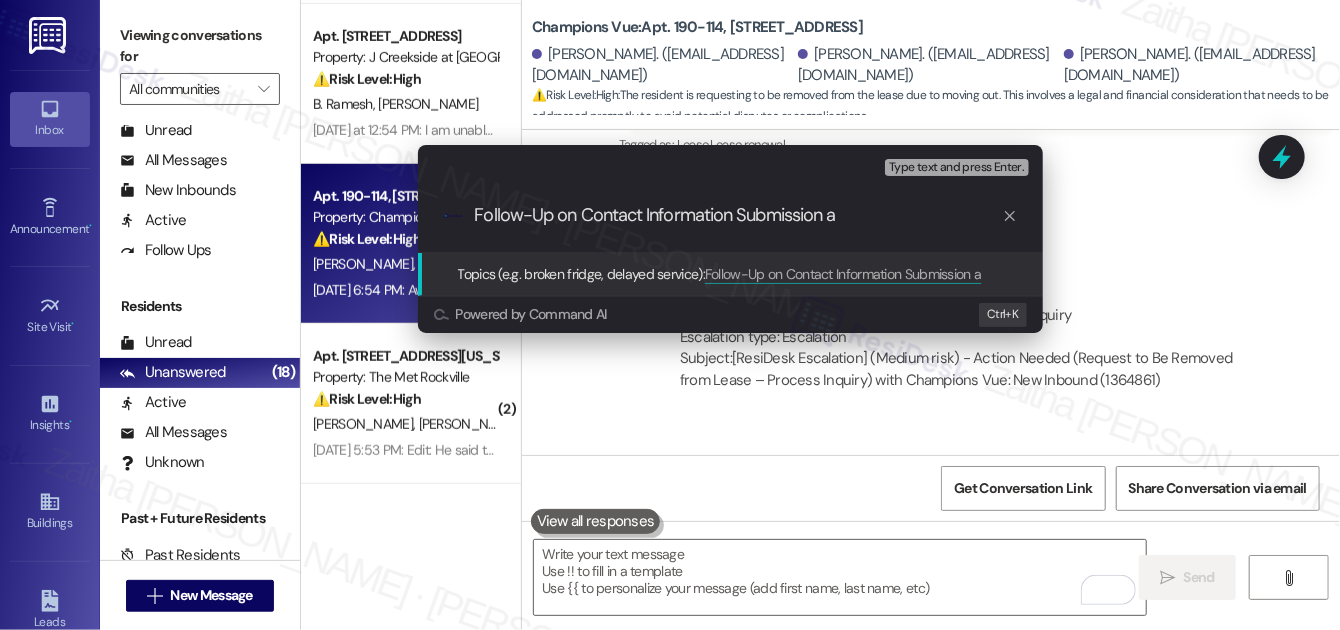 type on "Follow-Up on Contact Information Submission" 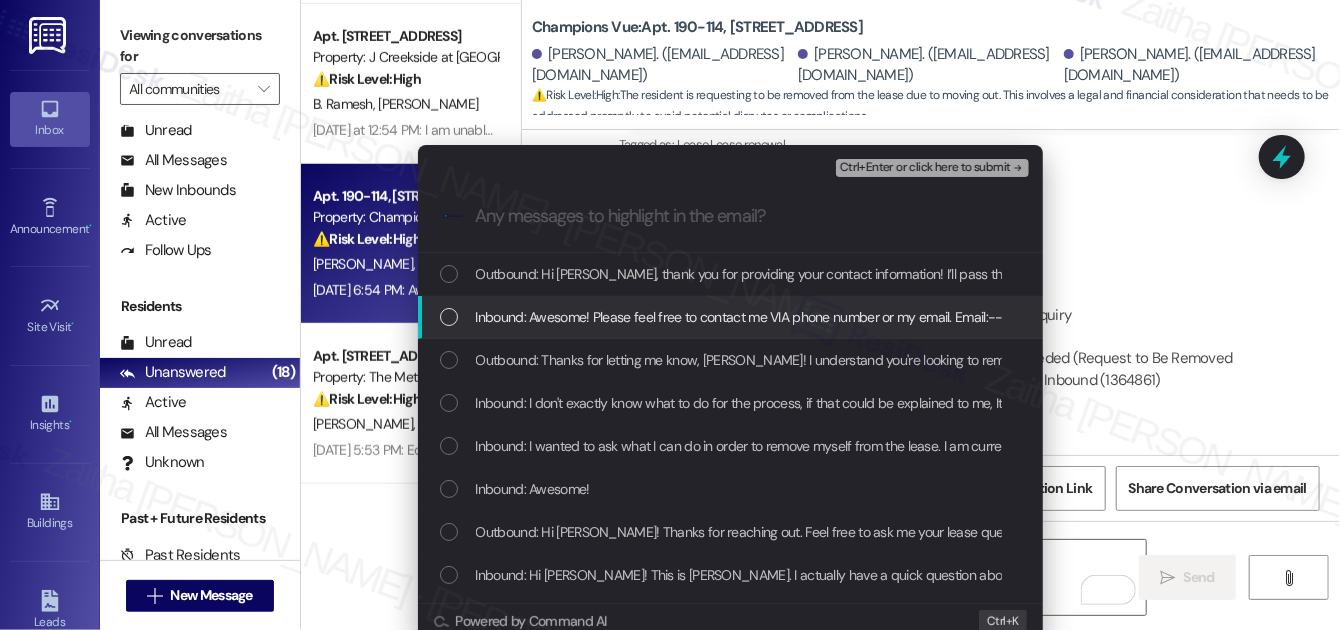 click at bounding box center (449, 317) 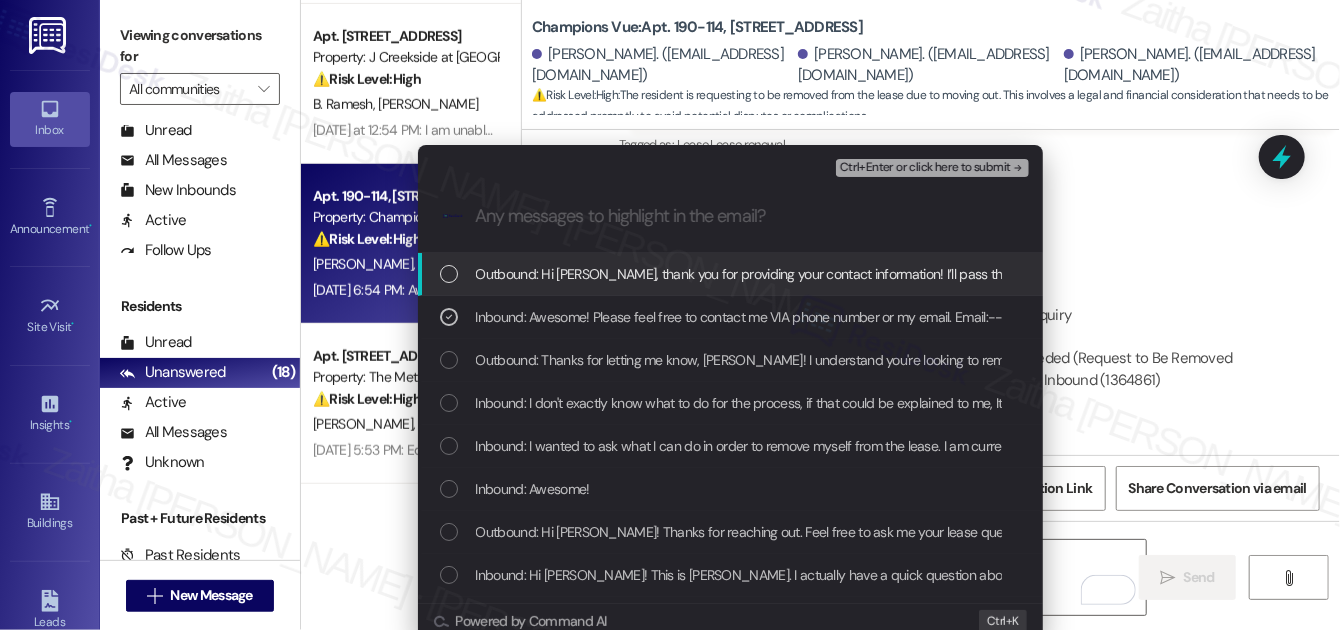 click on "Ctrl+Enter or click here to submit" at bounding box center [925, 168] 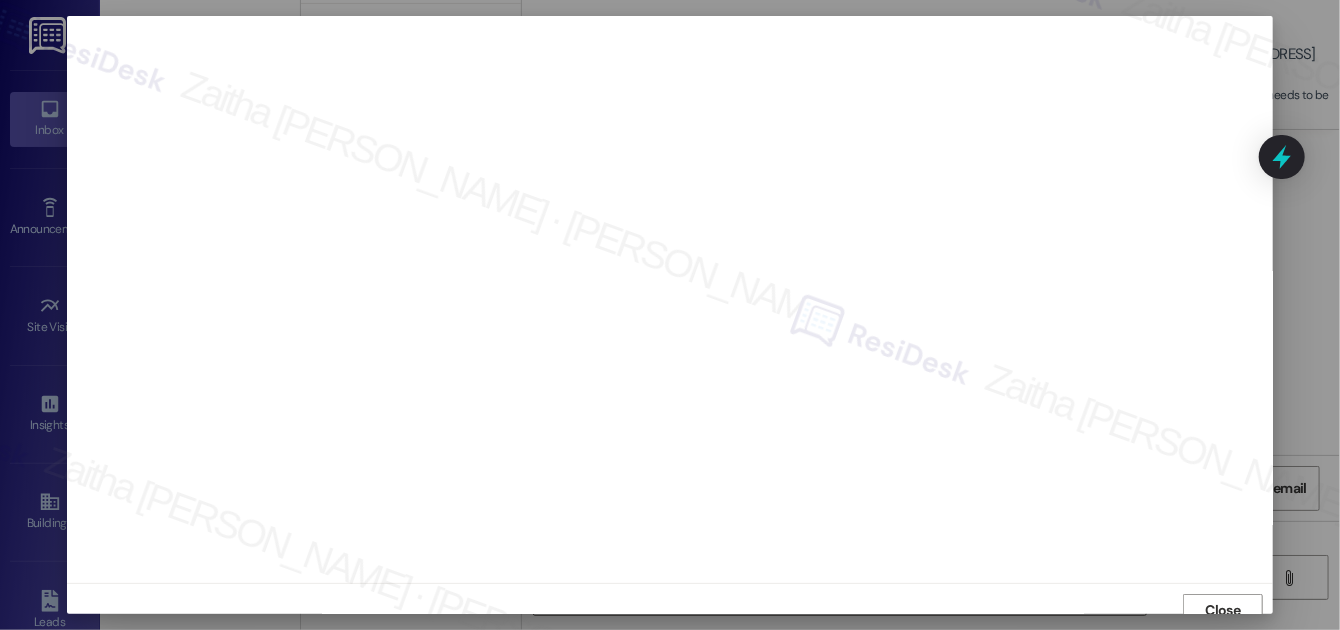 scroll, scrollTop: 11, scrollLeft: 0, axis: vertical 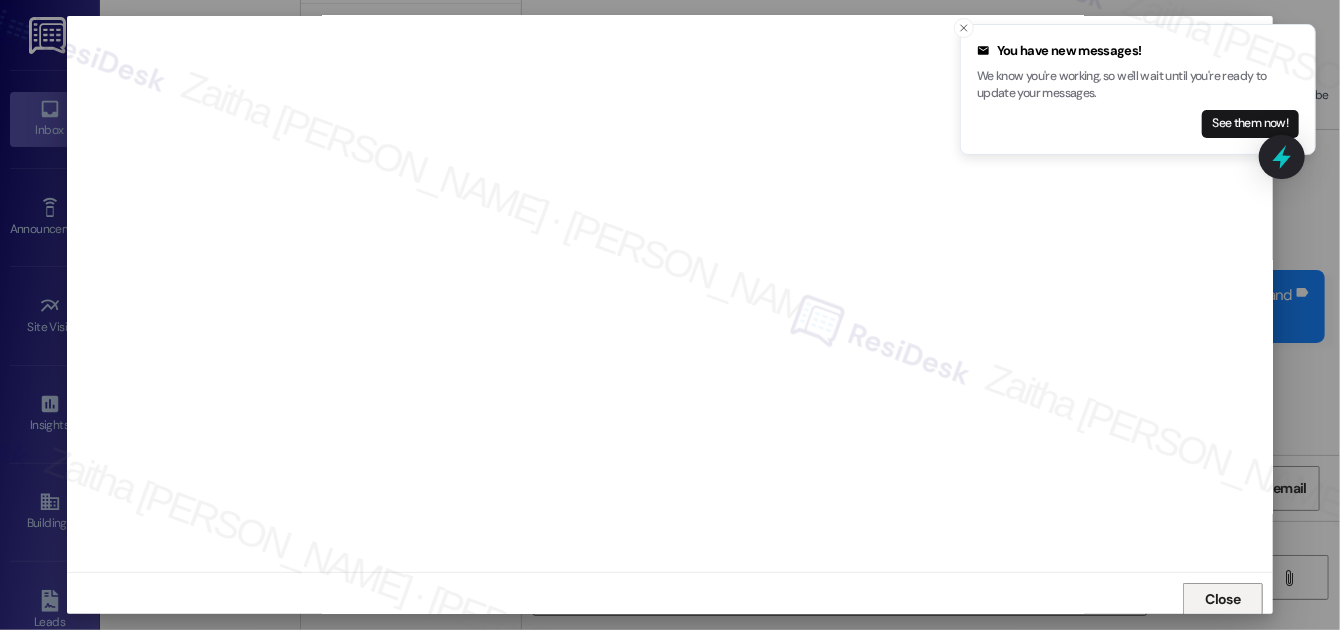 click on "Close" at bounding box center (1223, 599) 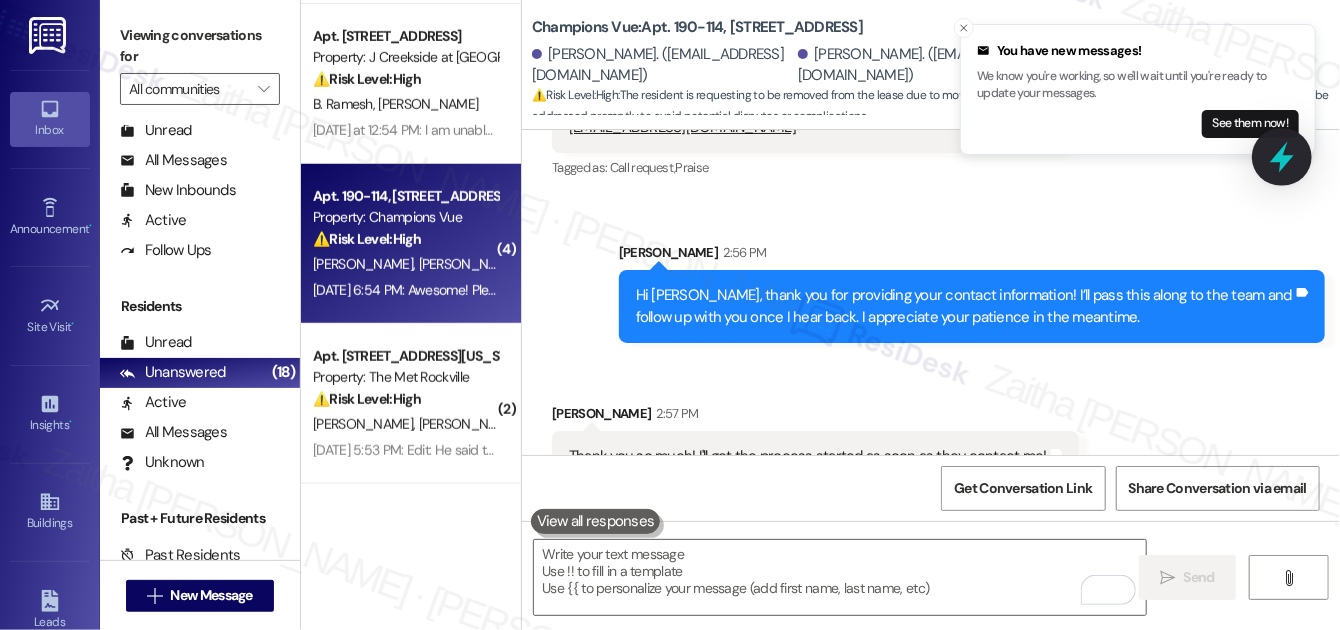 click 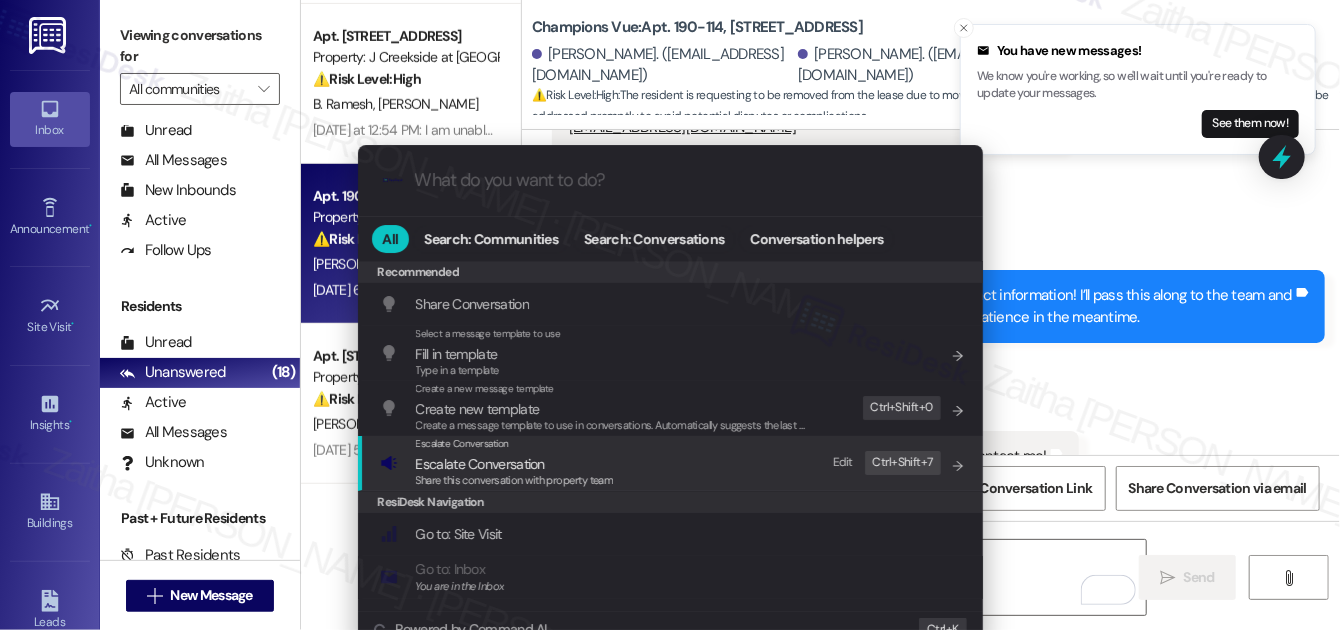 click on "Escalate Conversation" at bounding box center (480, 464) 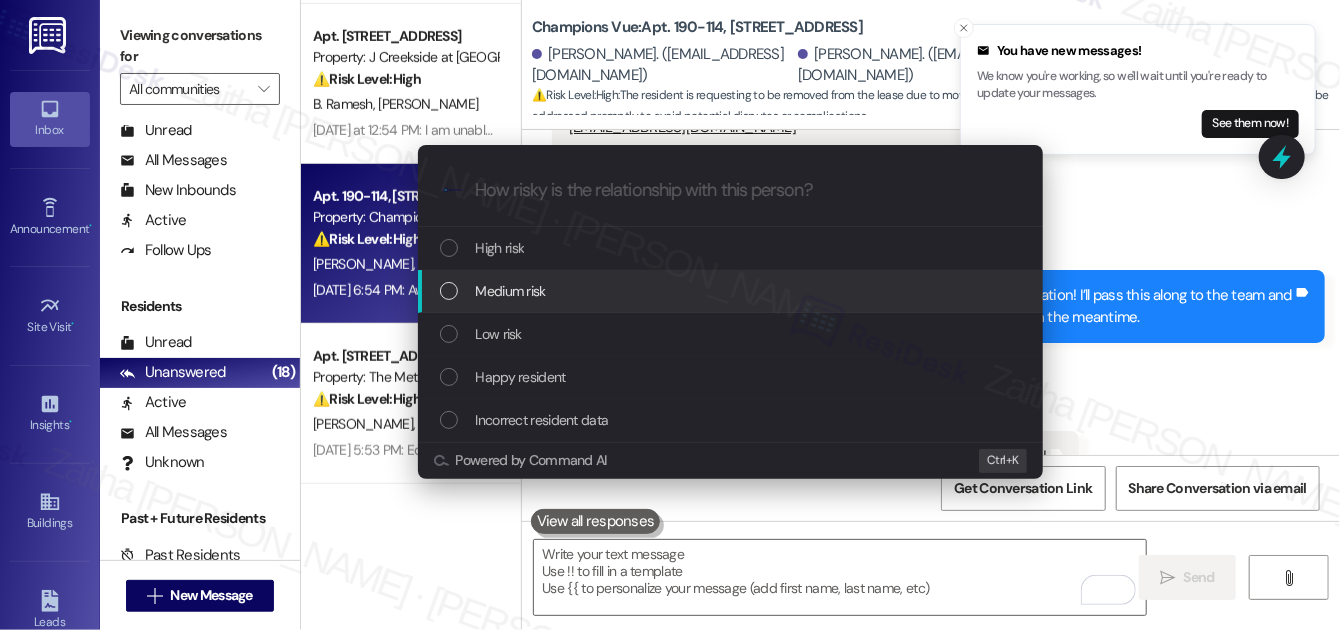 click on "Medium risk" at bounding box center [511, 291] 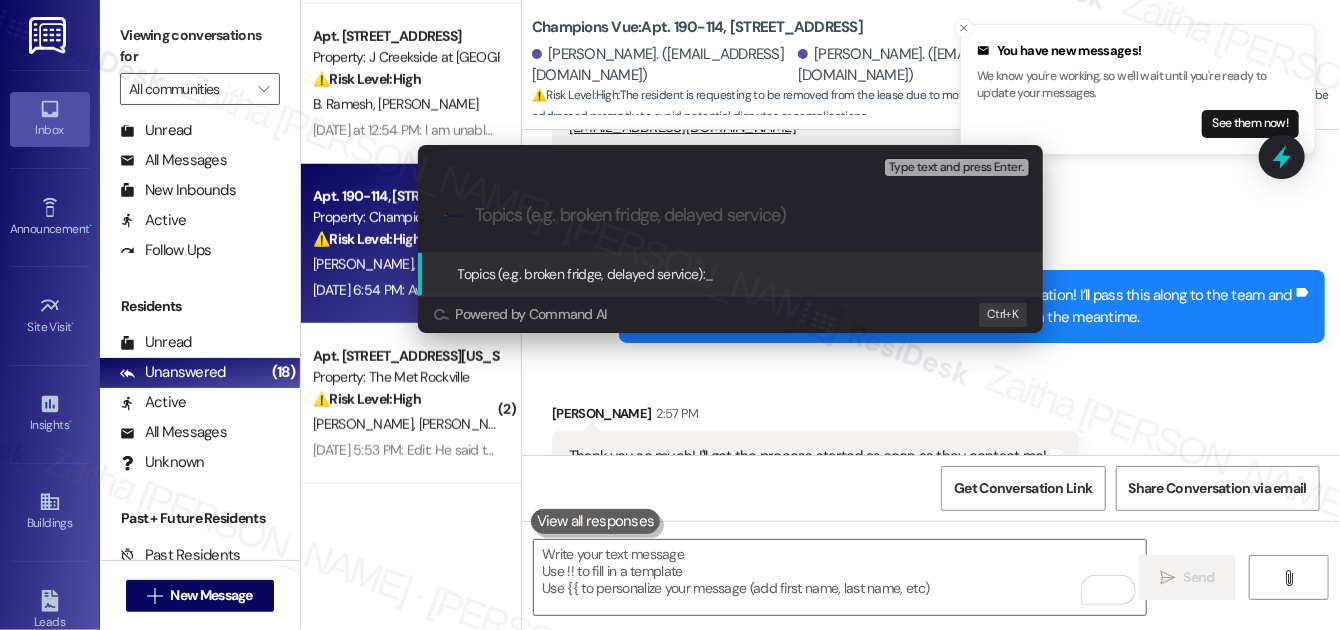 paste on "Follow-Up on Contact Information Submission" 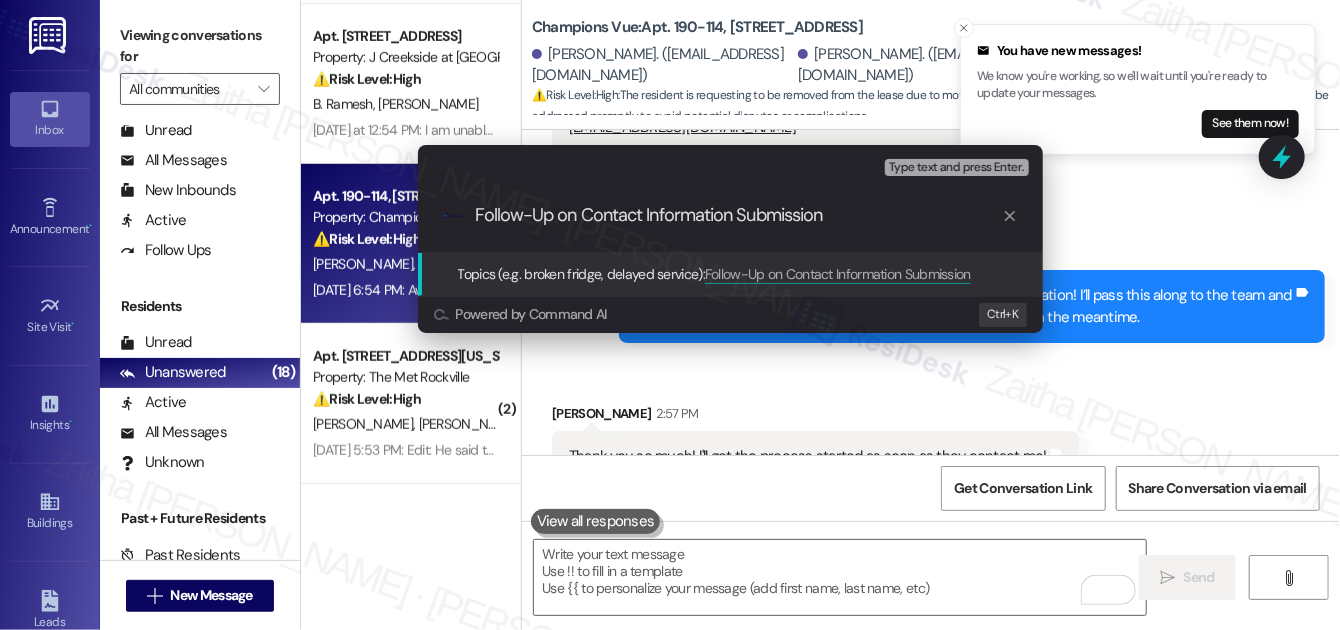 type 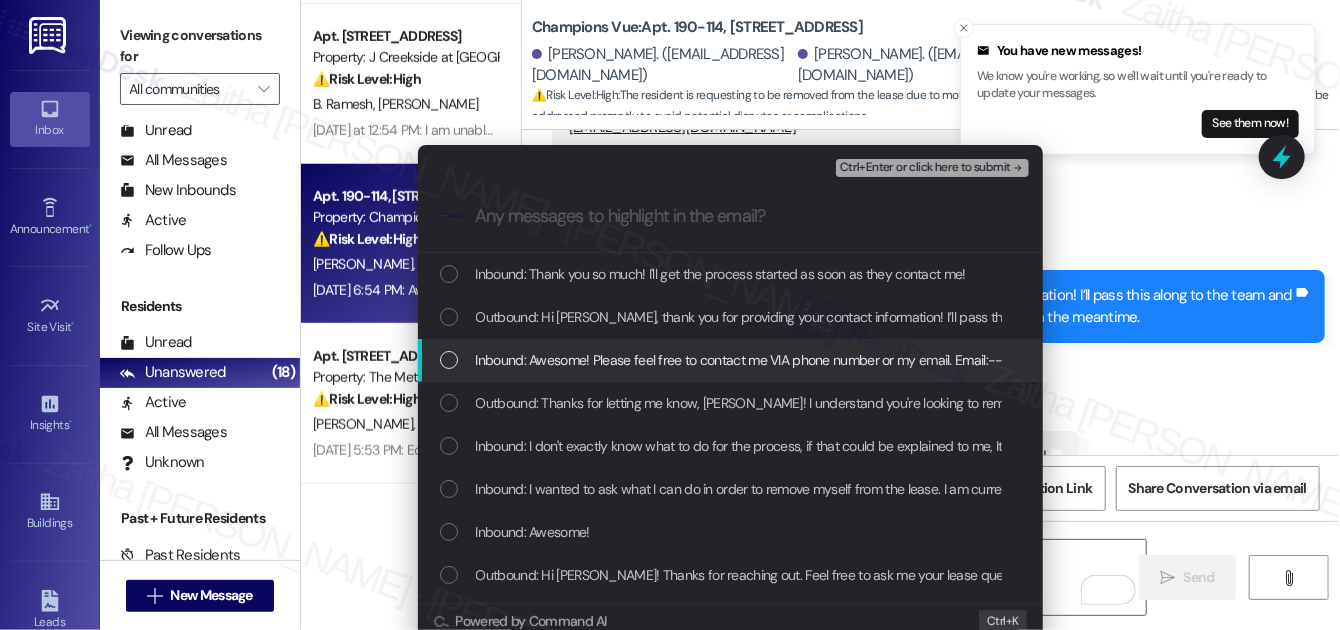 click at bounding box center [449, 360] 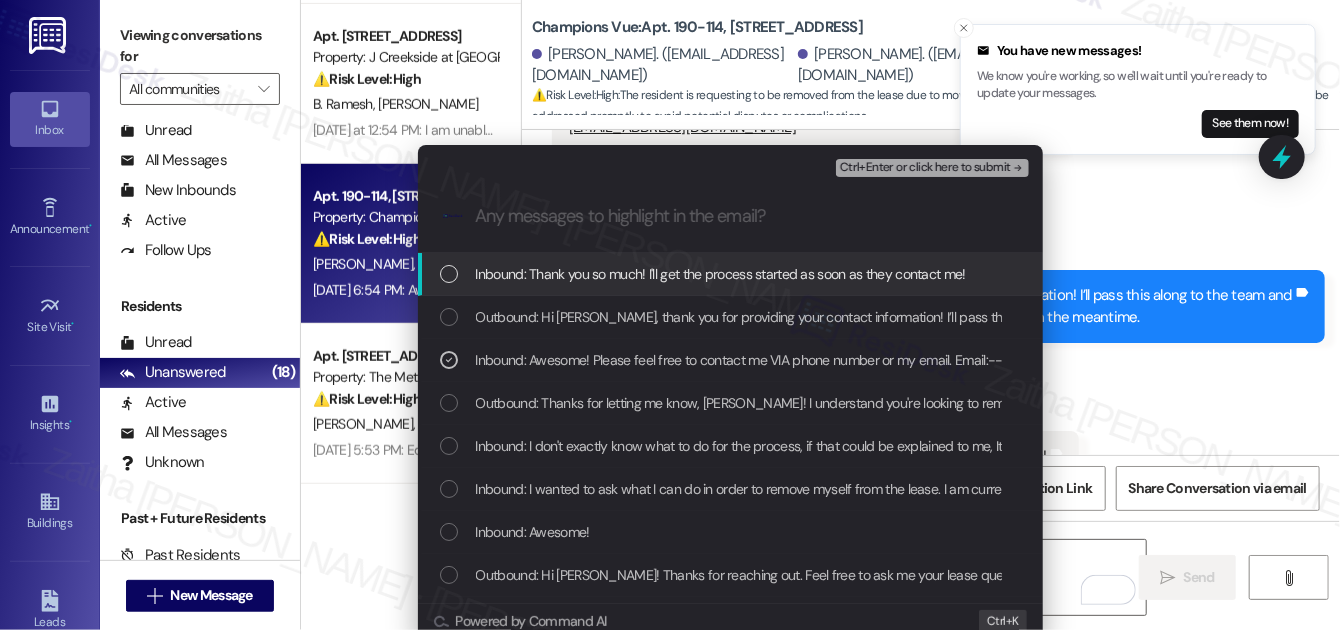 click at bounding box center (449, 274) 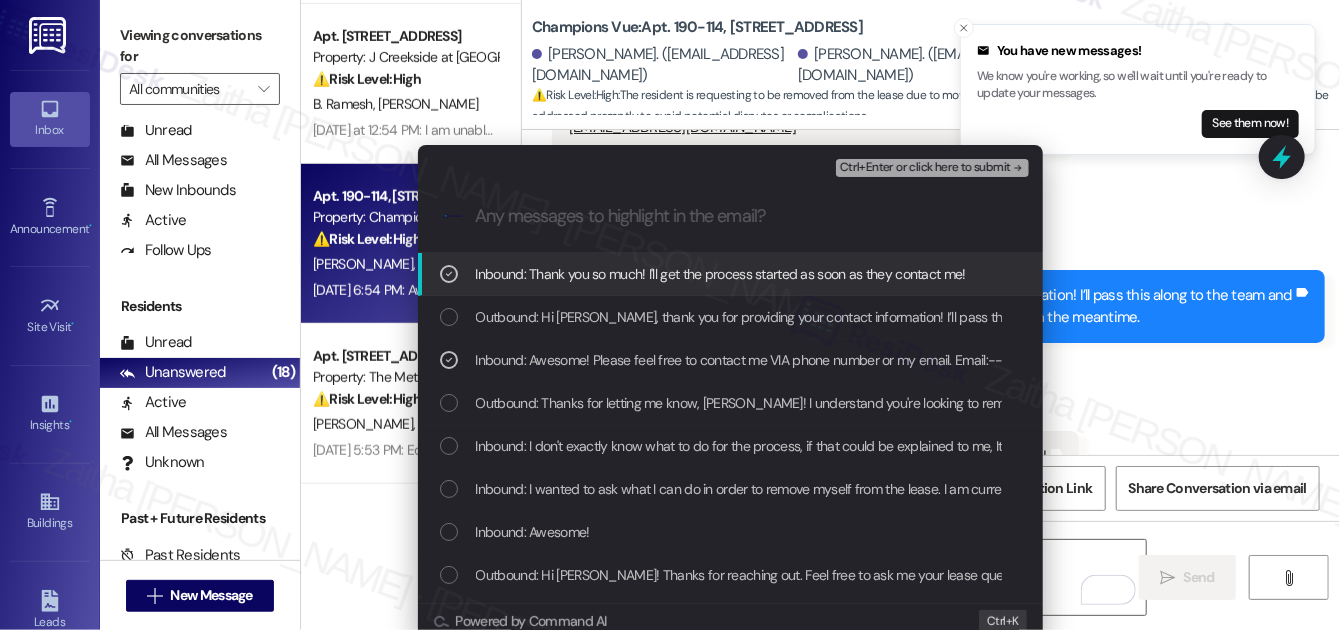 click on "Ctrl+Enter or click here to submit" at bounding box center [925, 168] 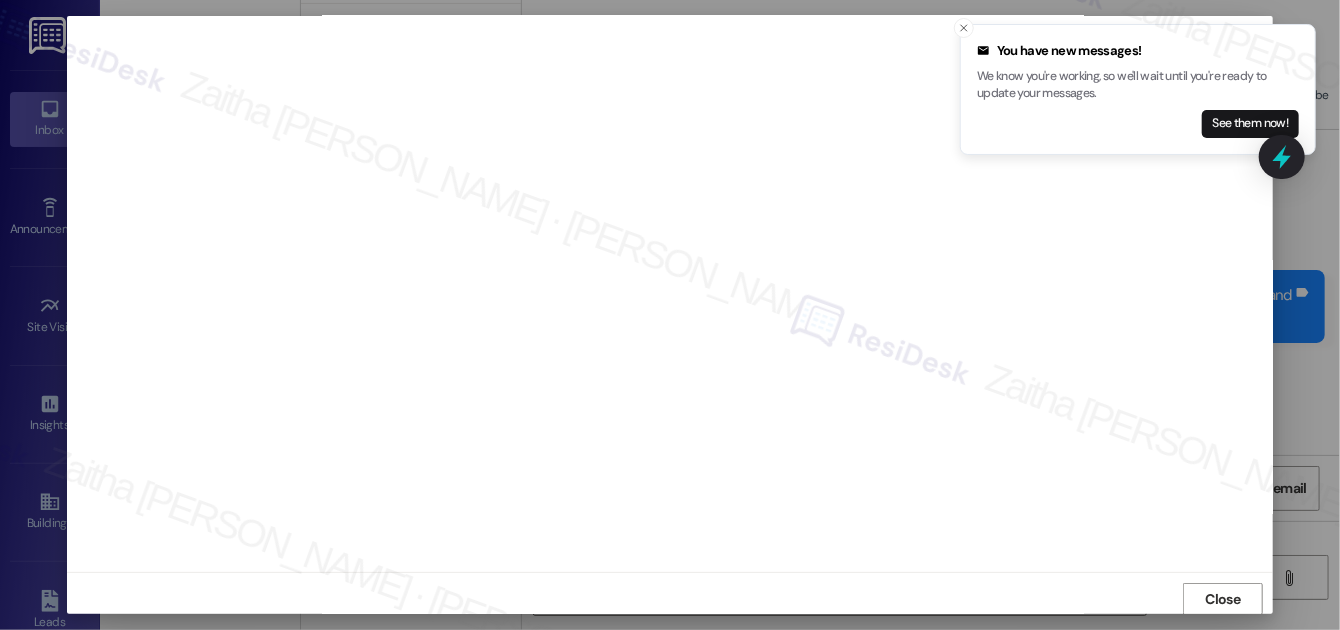 scroll, scrollTop: 21, scrollLeft: 0, axis: vertical 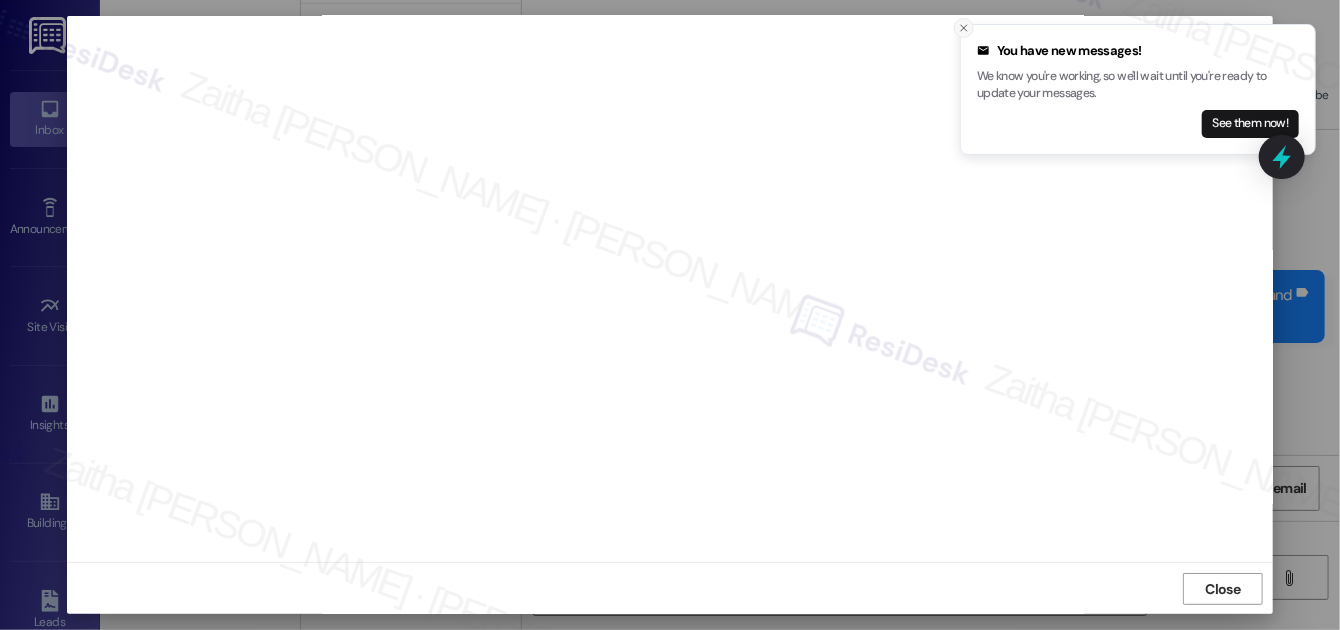 click 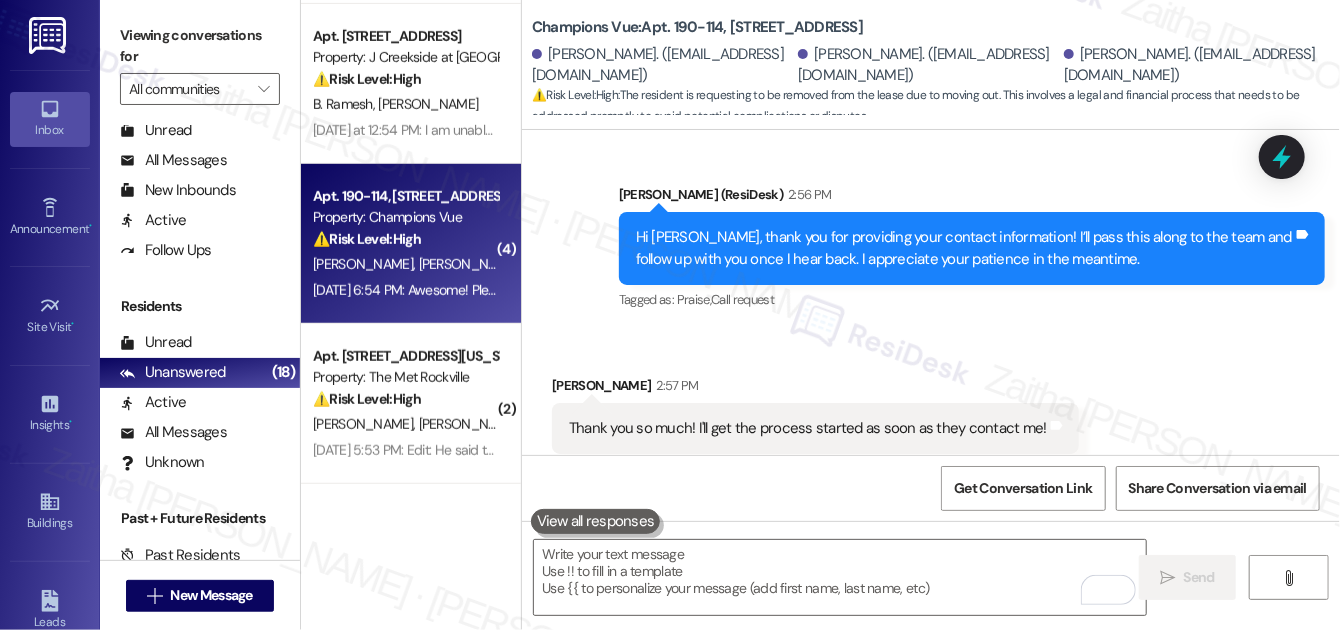 scroll, scrollTop: 5421, scrollLeft: 0, axis: vertical 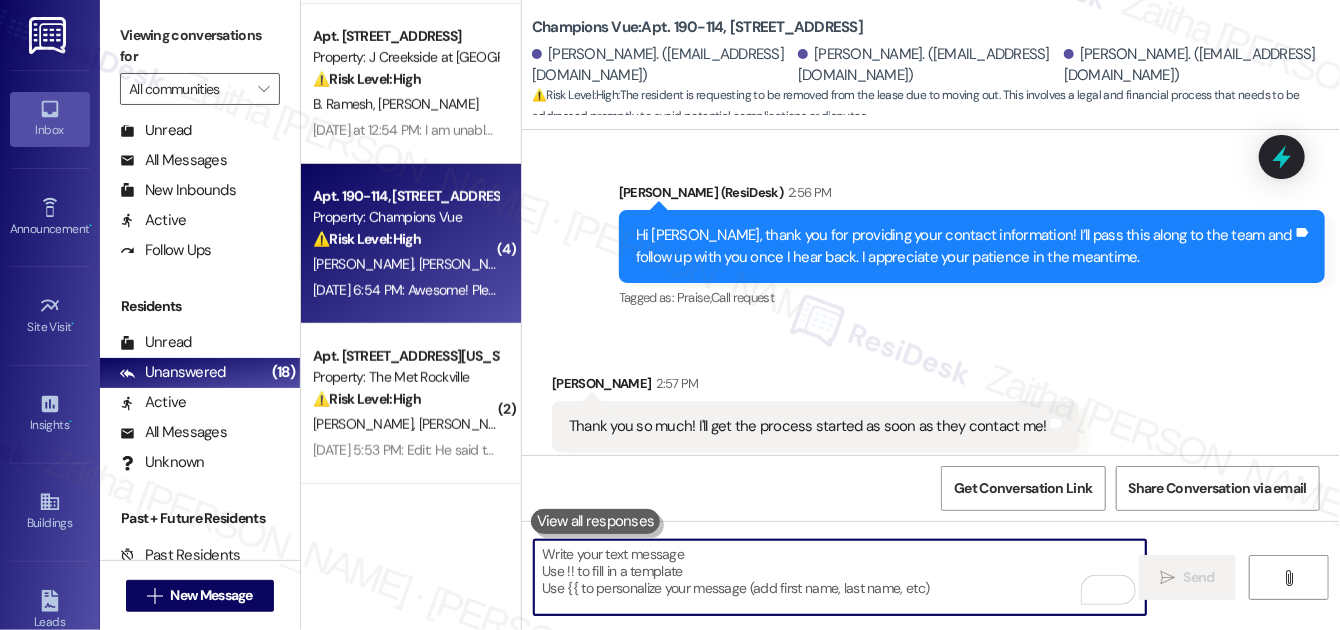 click at bounding box center [840, 577] 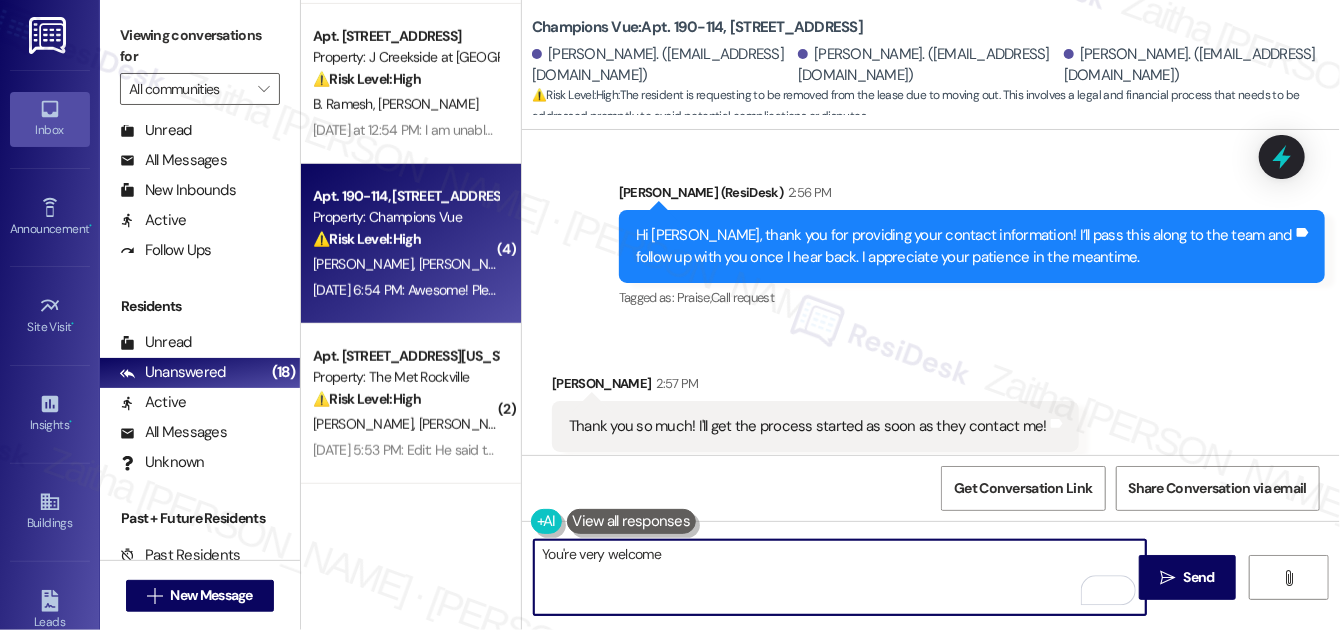 click on "You're very welcome" at bounding box center (840, 577) 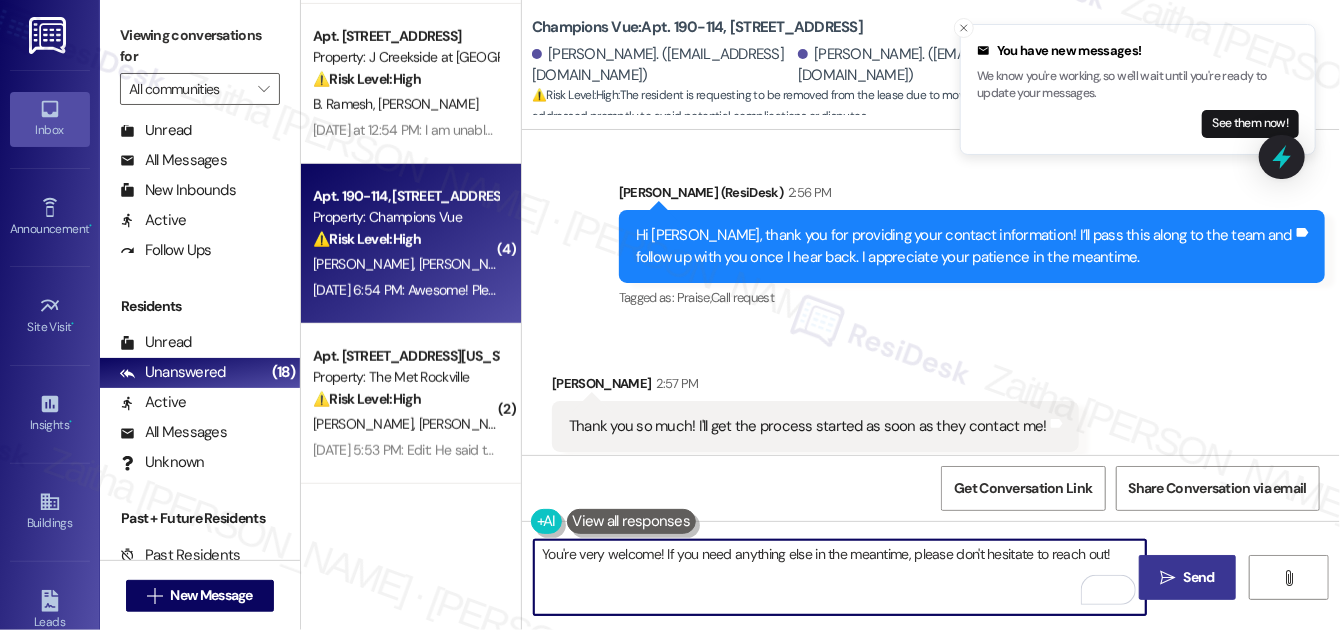 type on "You're very welcome! If you need anything else in the meantime, please don't hesitate to reach out!" 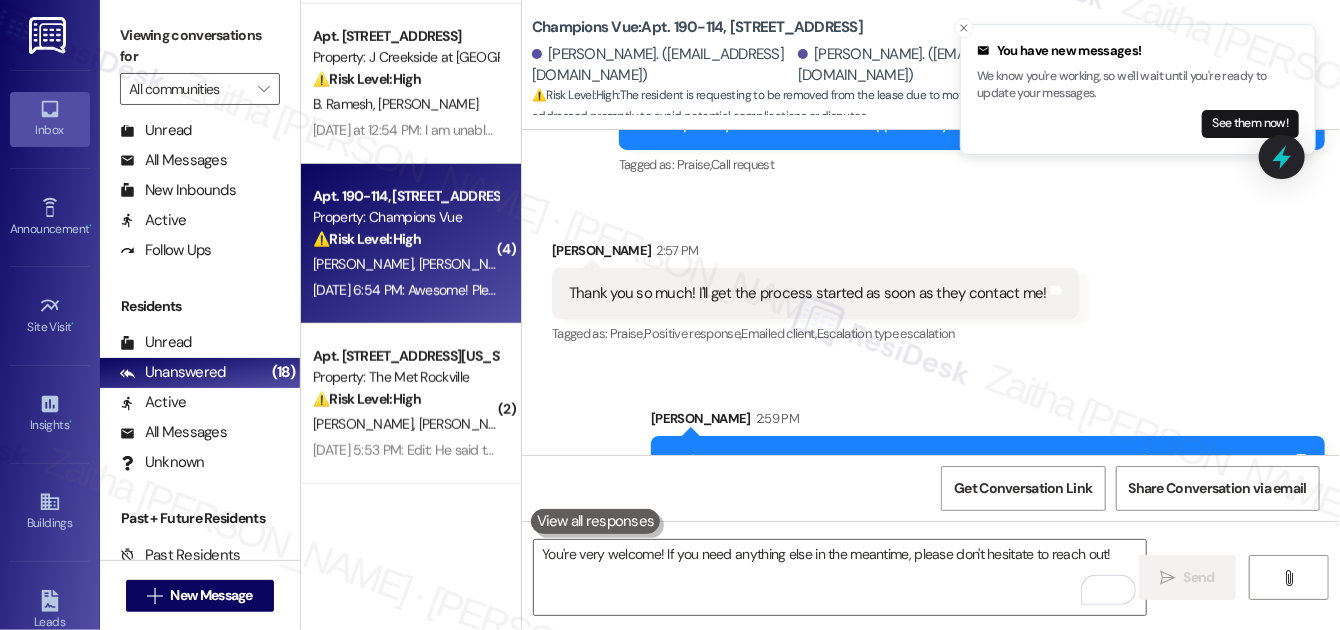 scroll, scrollTop: 5560, scrollLeft: 0, axis: vertical 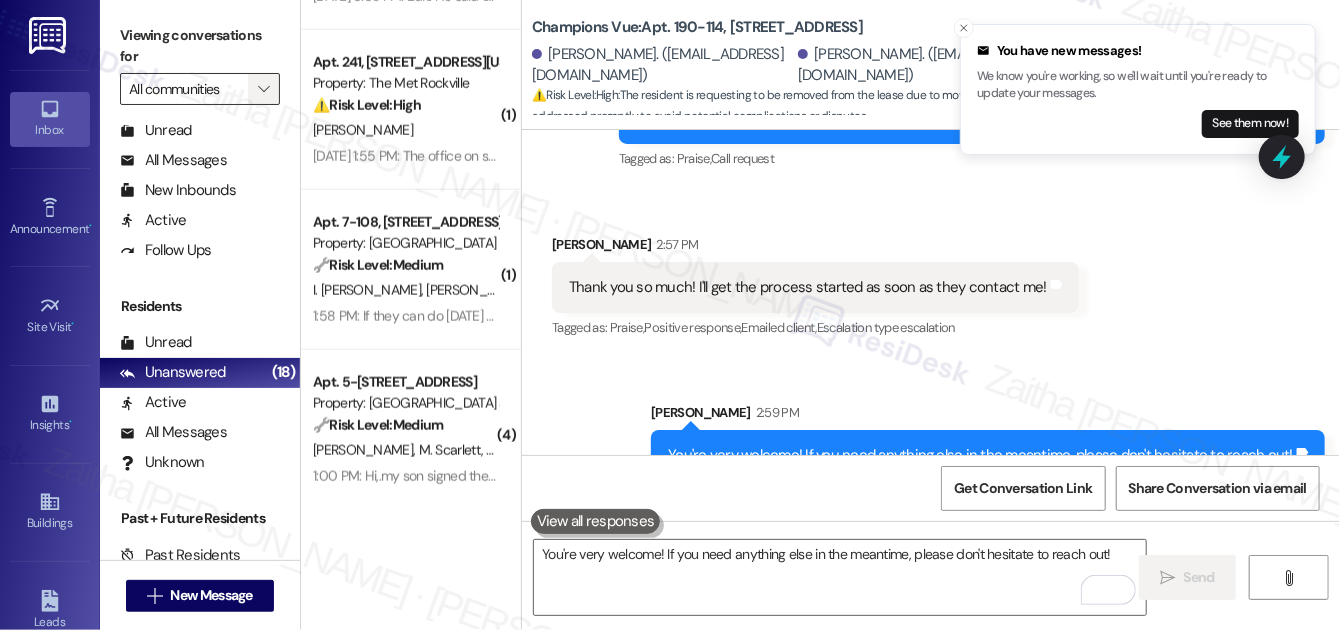 click on "" at bounding box center (263, 89) 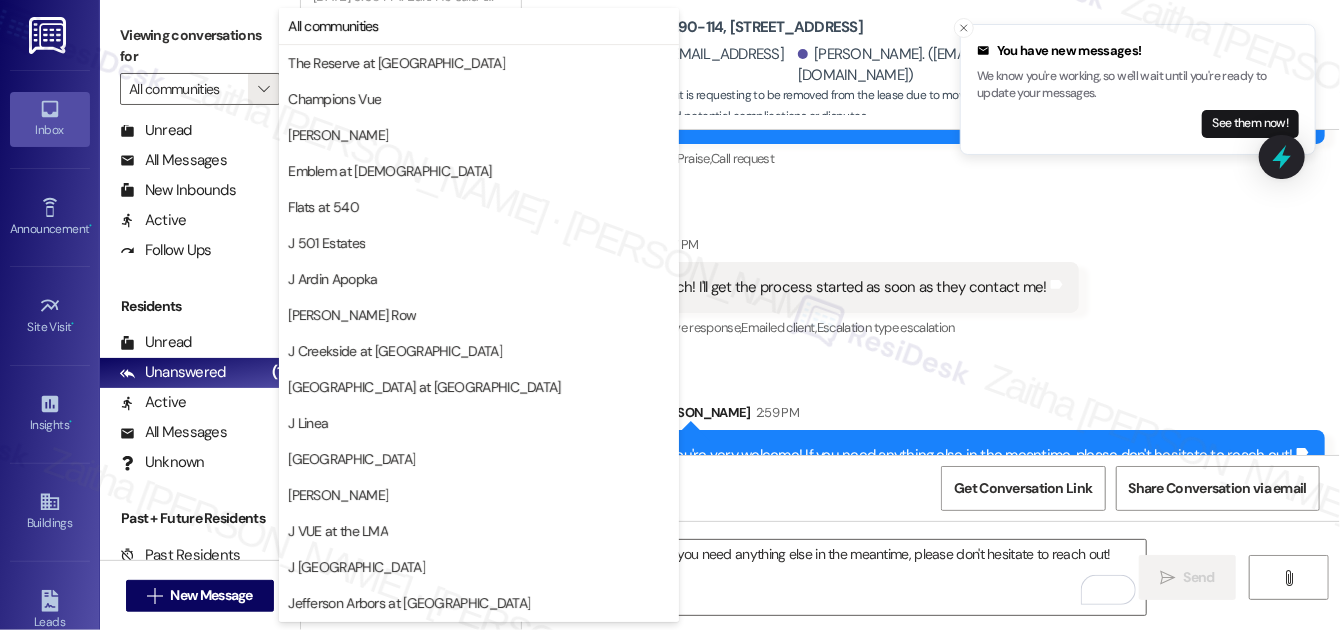 click on "Received via SMS [PERSON_NAME] 2:57 PM Thank you so much! I'll get the process started as soon as they contact me!  Tags and notes Tagged as:   Praise ,  Click to highlight conversations about Praise Positive response ,  Click to highlight conversations about Positive response Emailed client ,  Click to highlight conversations about Emailed client Escalation type escalation Click to highlight conversations about Escalation type escalation" at bounding box center (815, 288) 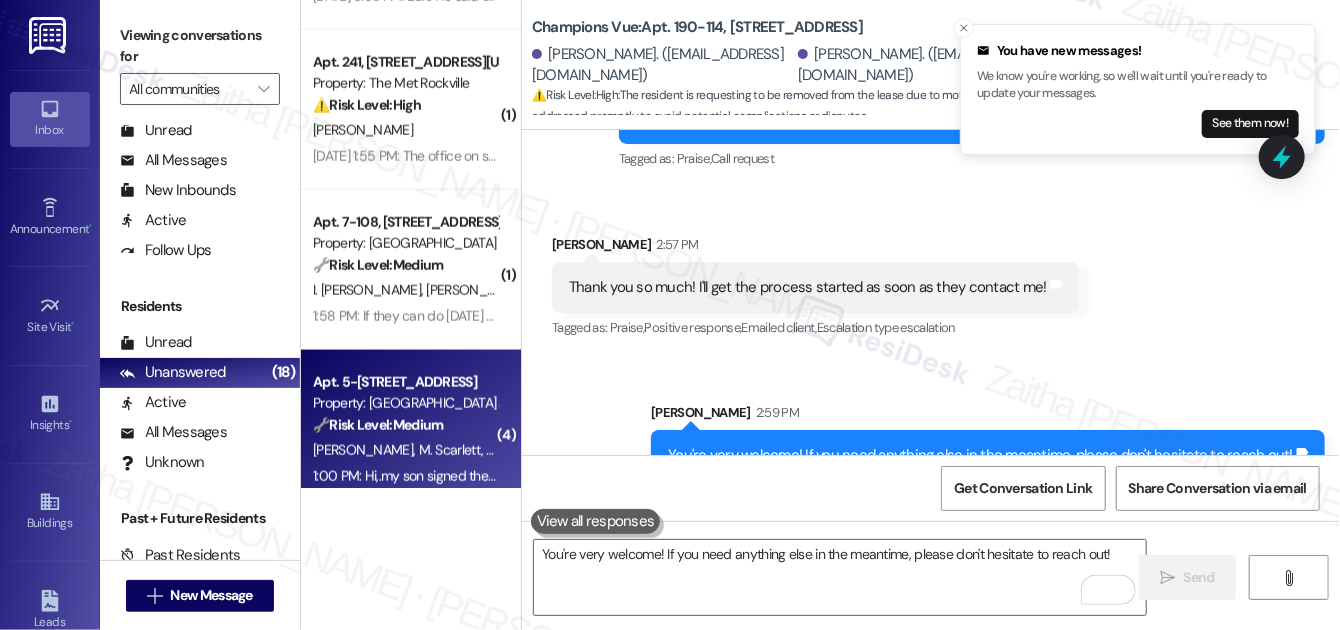click on "Property: [GEOGRAPHIC_DATA] at [GEOGRAPHIC_DATA]" at bounding box center [405, 403] 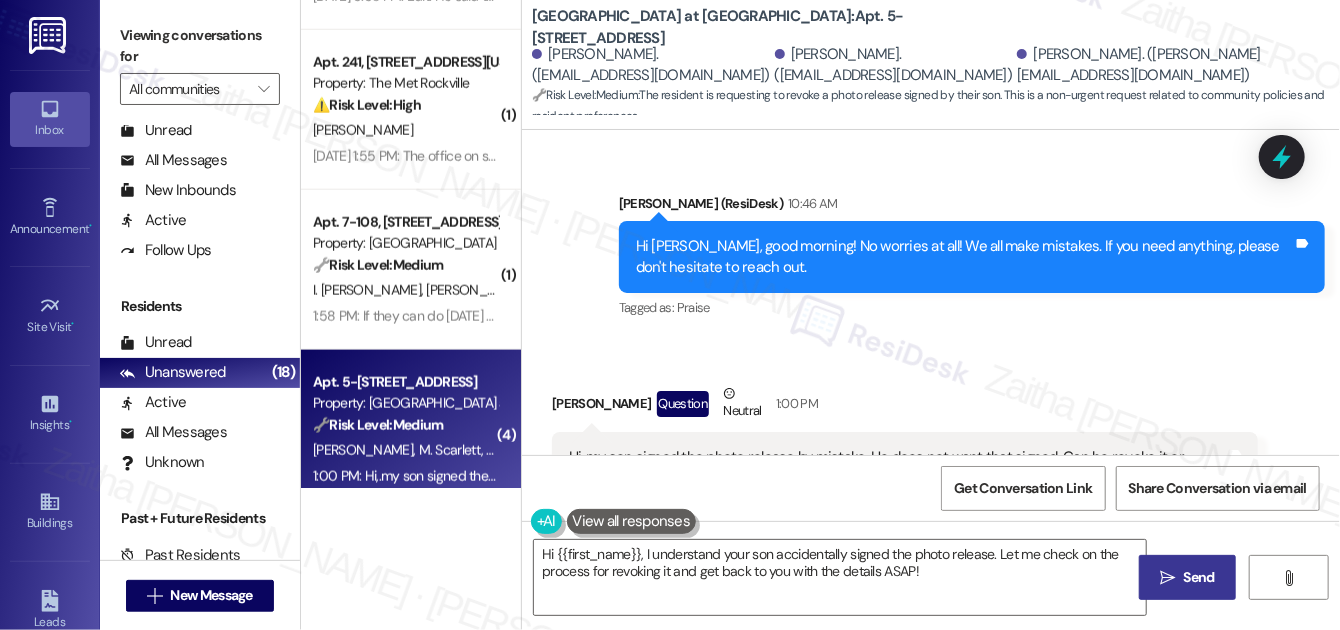 scroll, scrollTop: 6672, scrollLeft: 0, axis: vertical 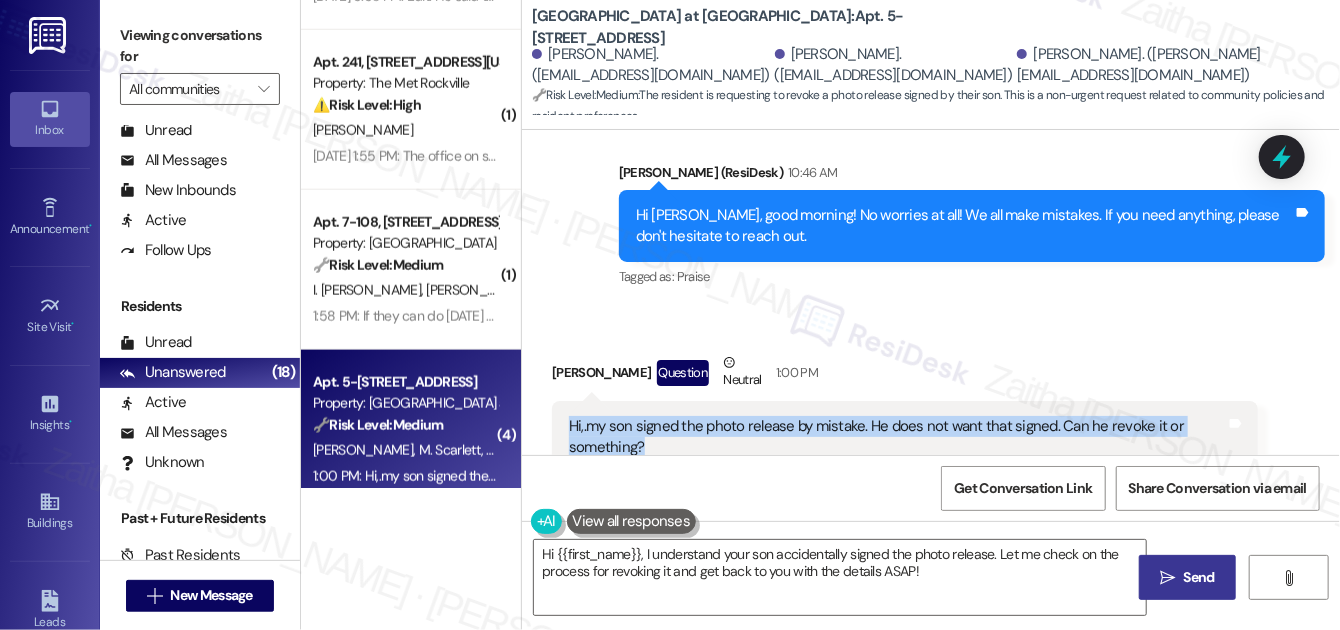 drag, startPoint x: 565, startPoint y: 362, endPoint x: 677, endPoint y: 386, distance: 114.54257 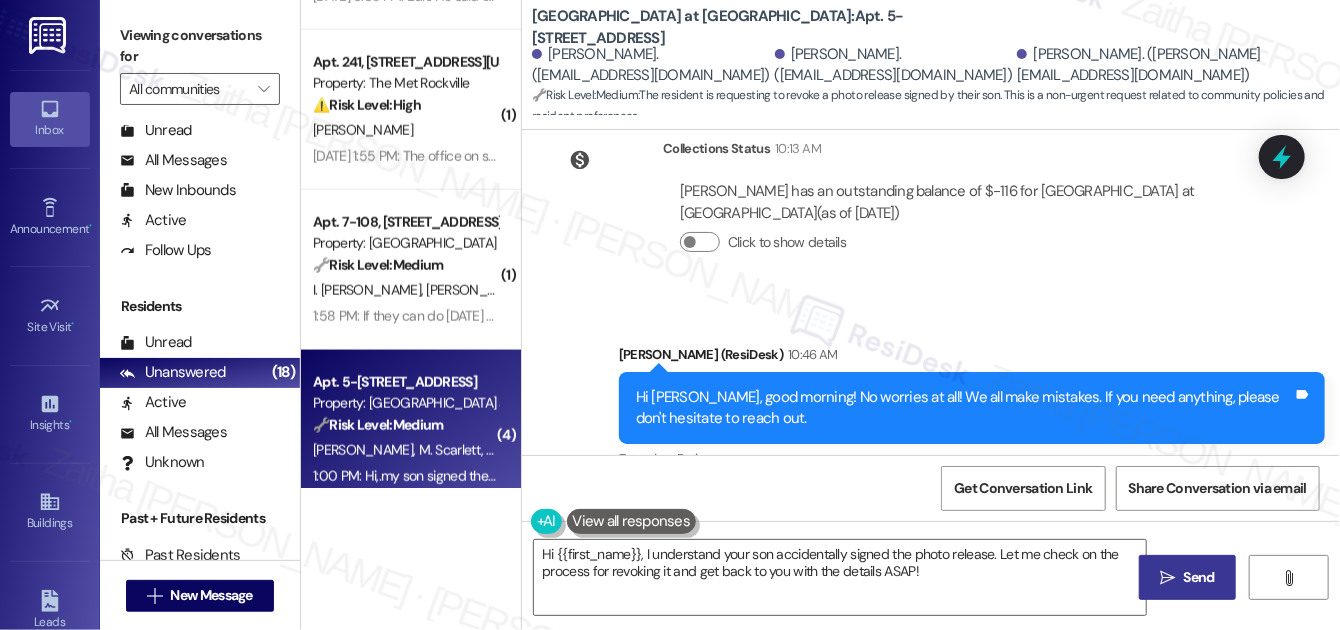 scroll, scrollTop: 6672, scrollLeft: 0, axis: vertical 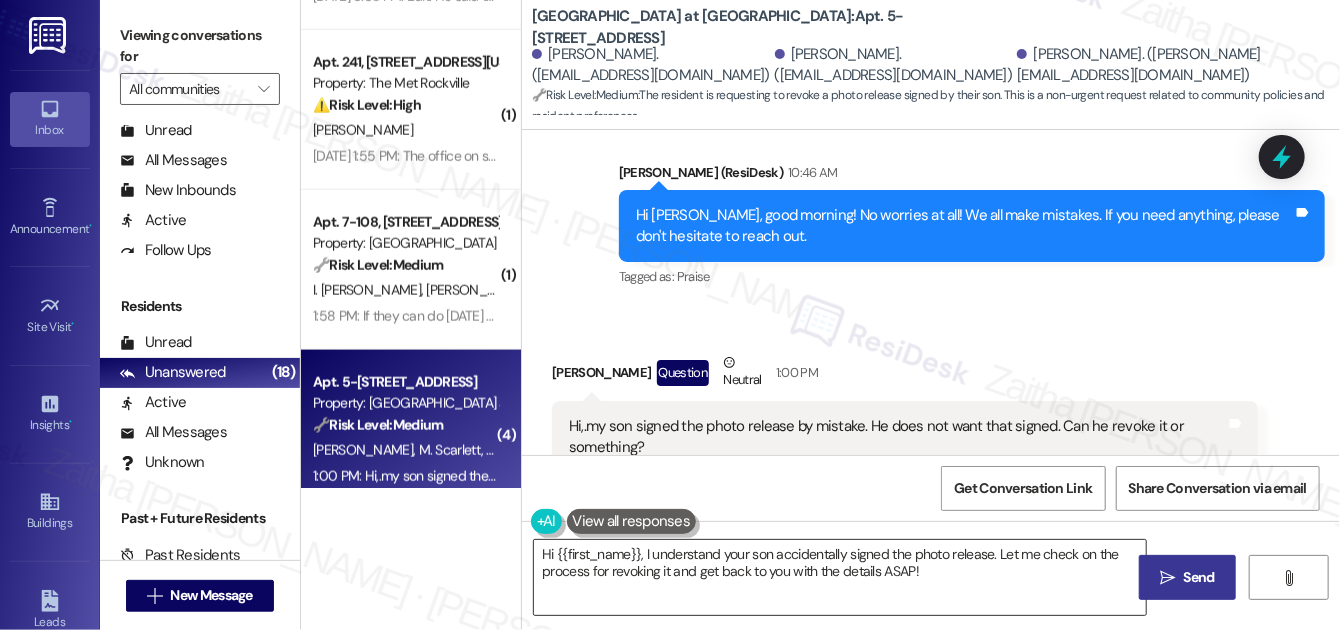 click on "Hi {{first_name}}, I understand your son accidentally signed the photo release. Let me check on the process for revoking it and get back to you with the details ASAP!" at bounding box center (840, 577) 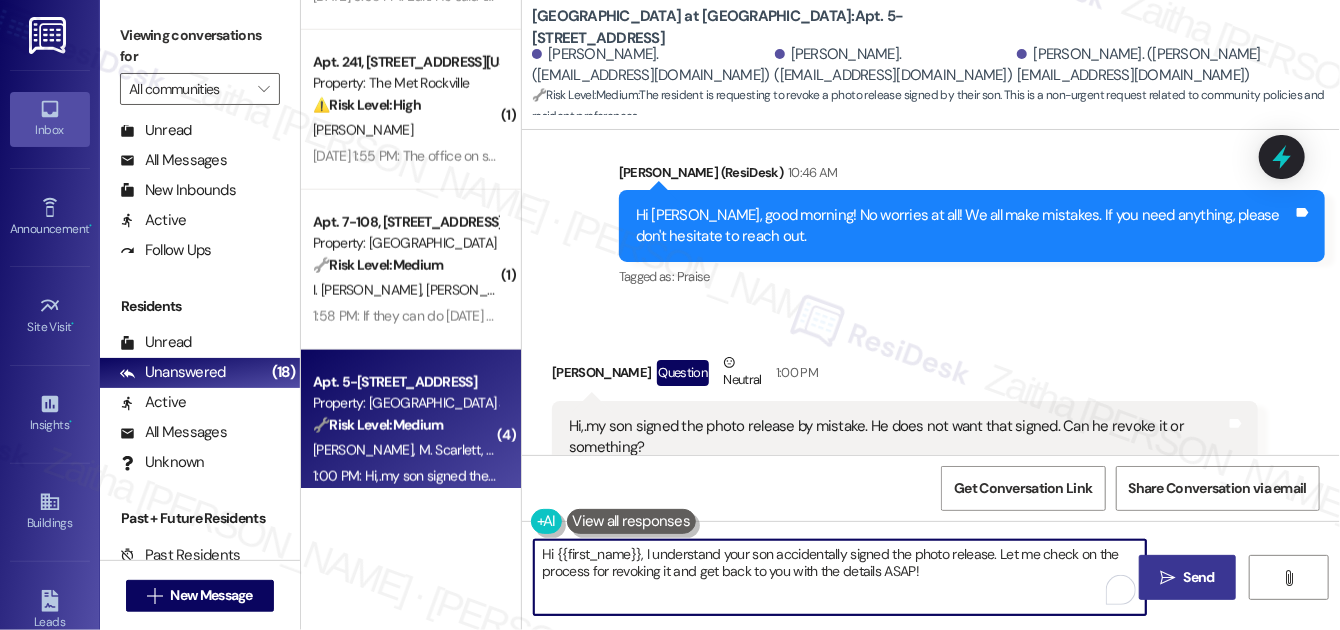 click on "Hi {{first_name}}, I understand your son accidentally signed the photo release. Let me check on the process for revoking it and get back to you with the details ASAP!" at bounding box center (840, 577) 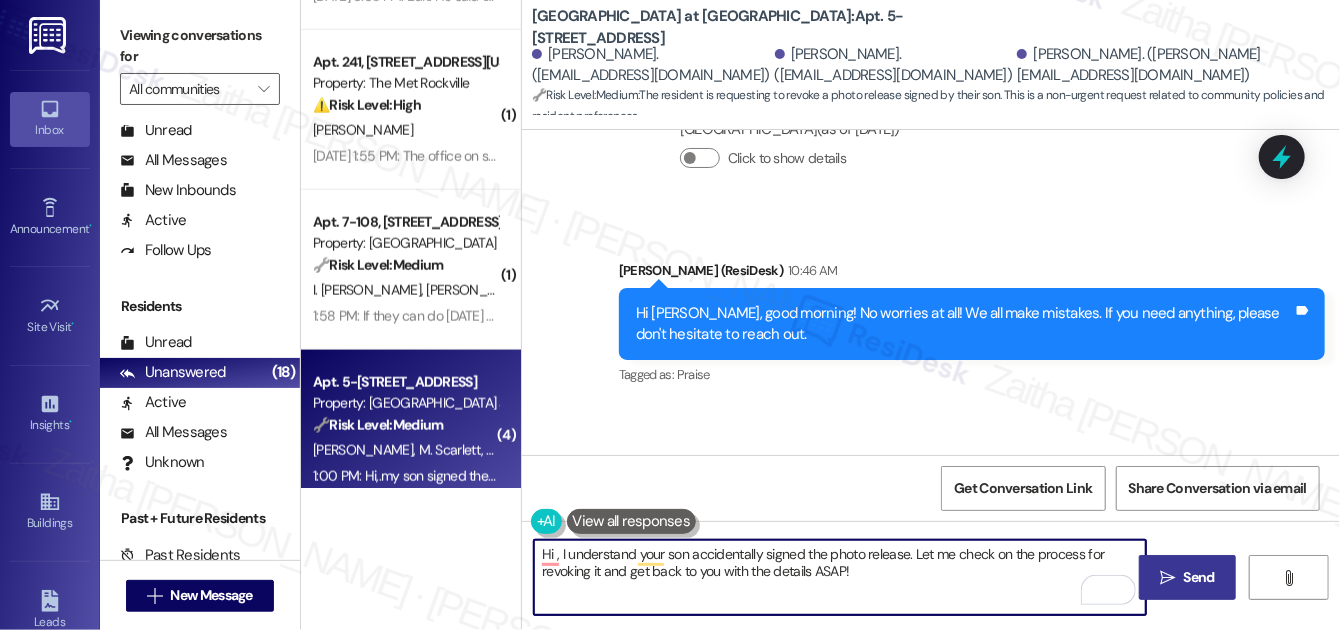 scroll, scrollTop: 6672, scrollLeft: 0, axis: vertical 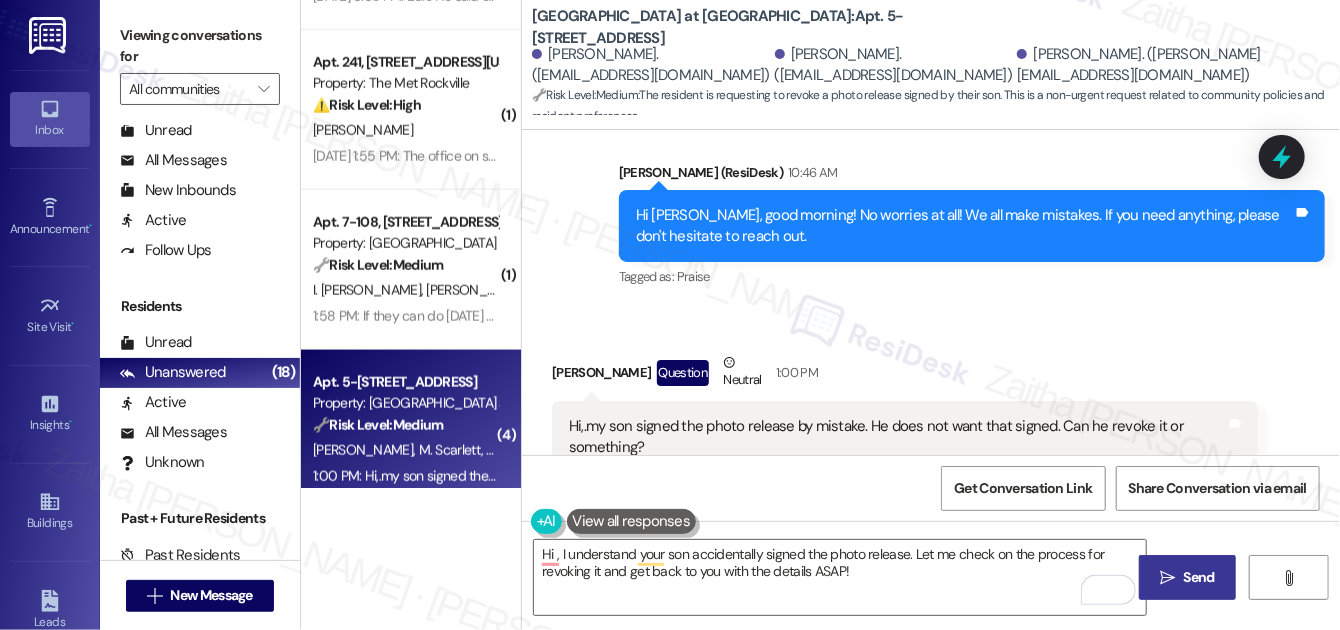 click on "[PERSON_NAME] Question   Neutral 1:00 PM" at bounding box center (905, 376) 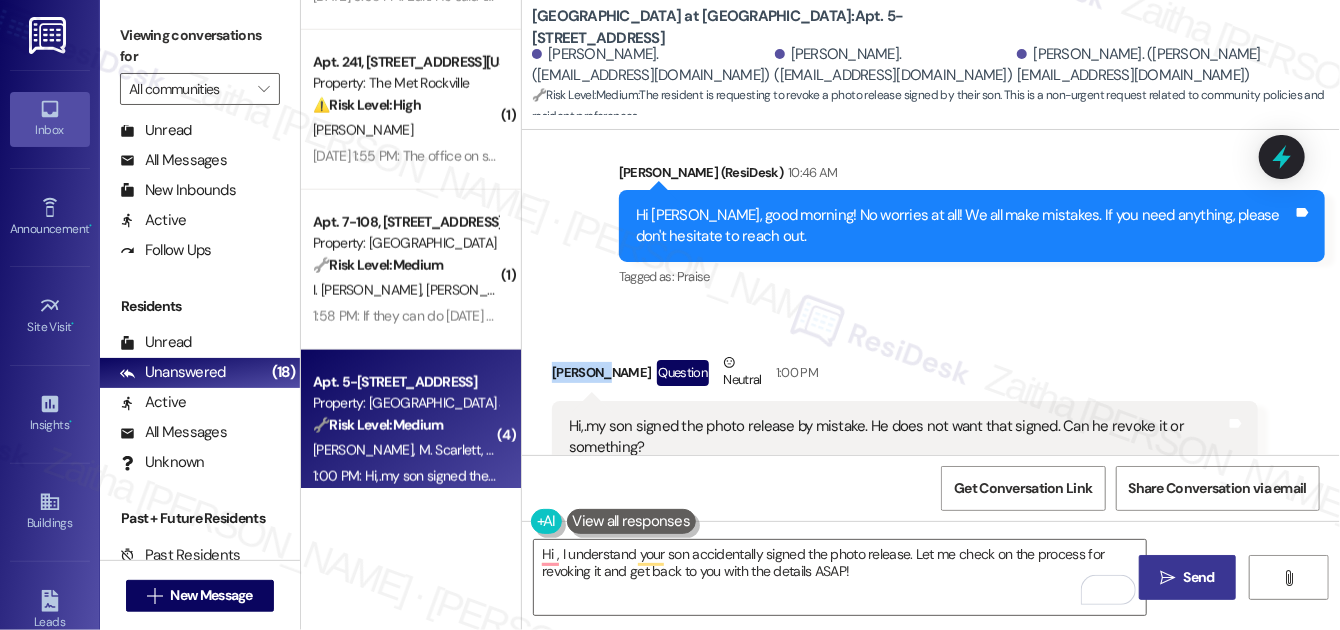 click on "[PERSON_NAME] Question   Neutral 1:00 PM" at bounding box center (905, 376) 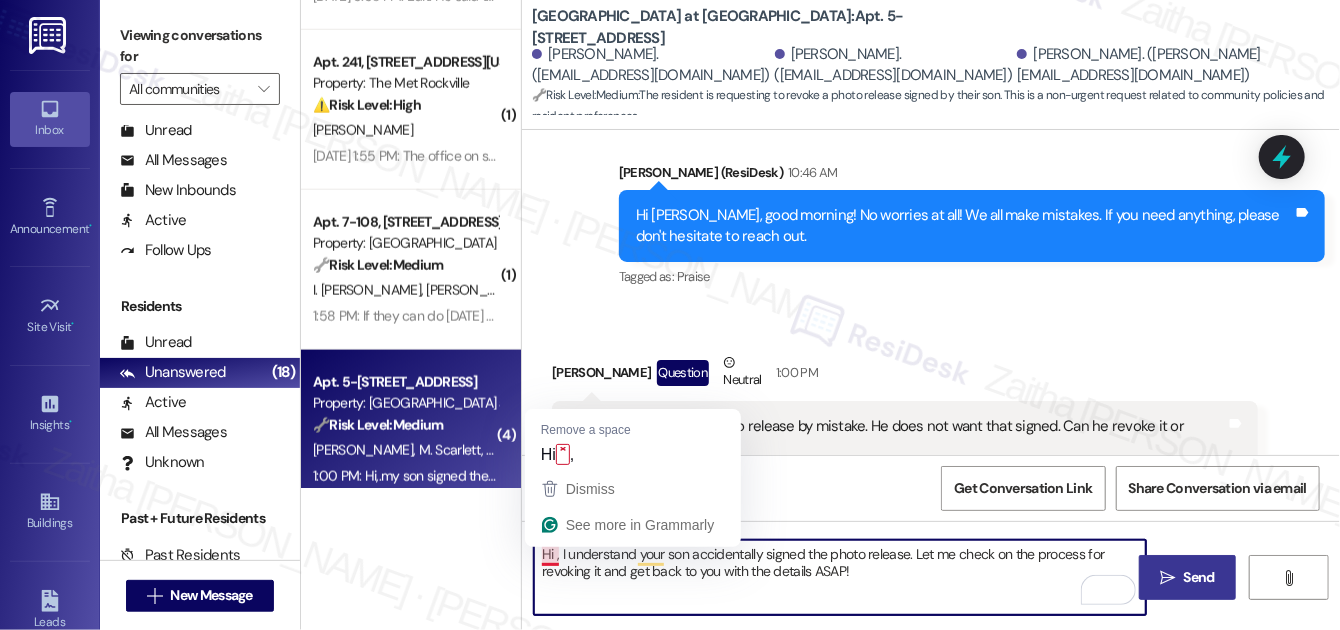 click on "Hi , I understand your son accidentally signed the photo release. Let me check on the process for revoking it and get back to you with the details ASAP!" at bounding box center [840, 577] 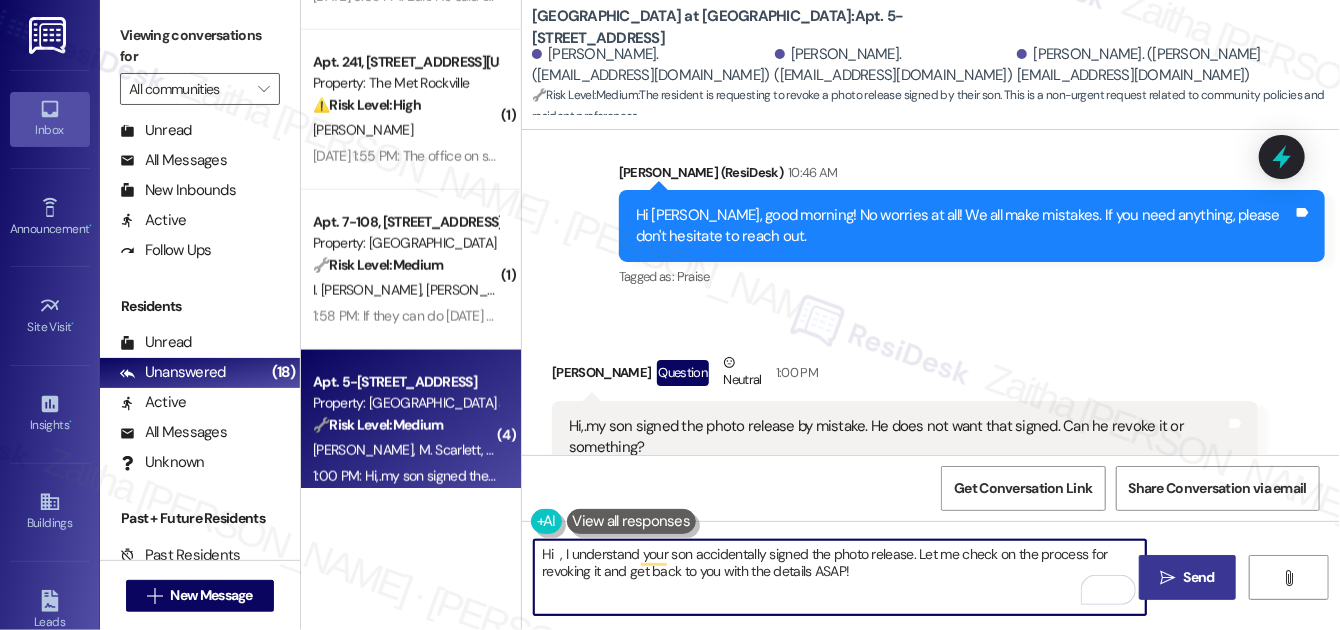 paste on "[PERSON_NAME]" 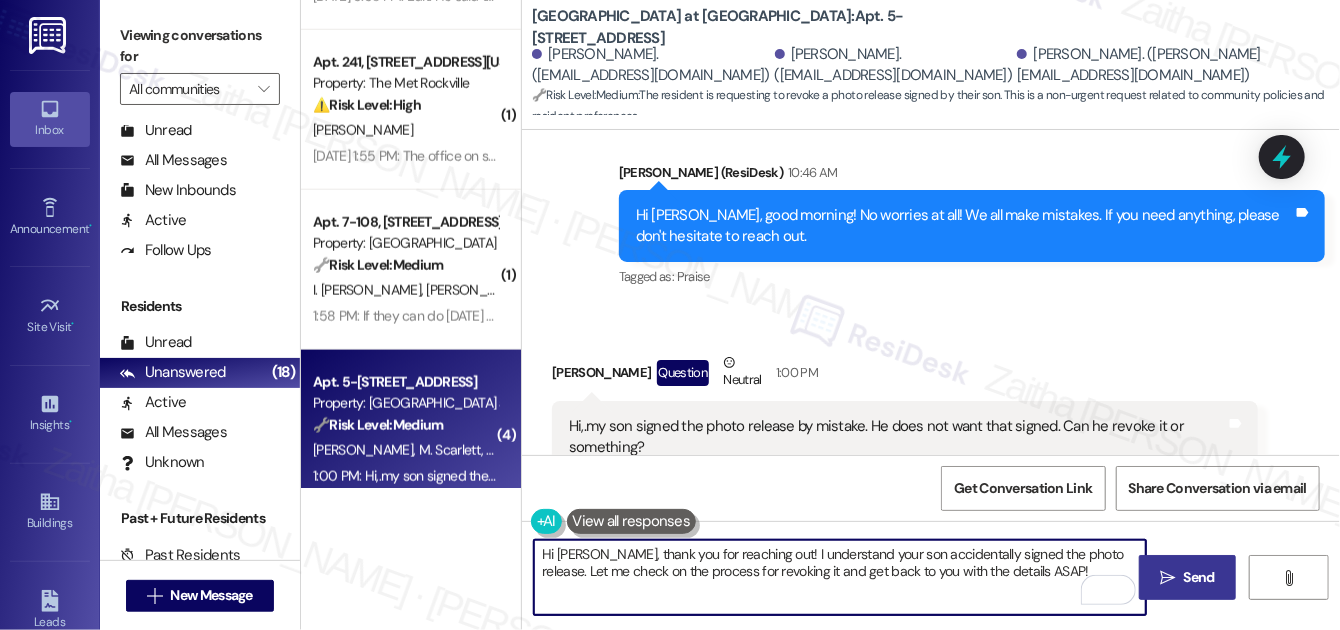 click on "Hi [PERSON_NAME], thank you for reaching out! I understand your son accidentally signed the photo release. Let me check on the process for revoking it and get back to you with the details ASAP!" at bounding box center (840, 577) 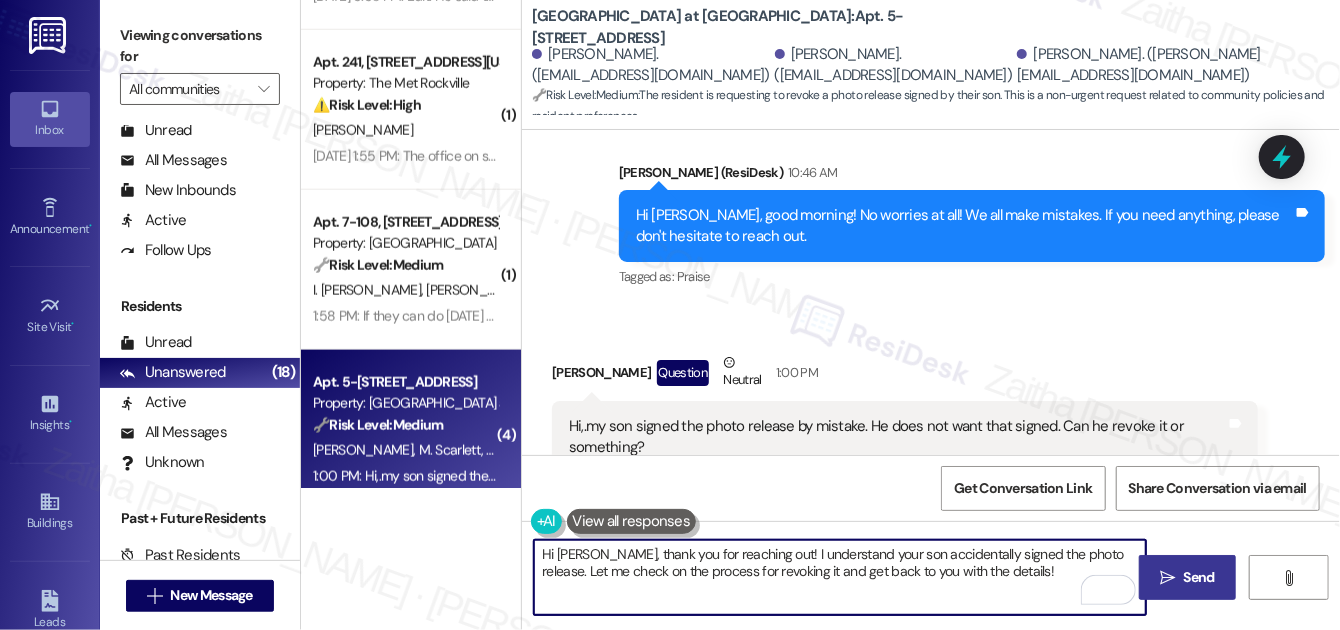 click on "Hi [PERSON_NAME], thank you for reaching out! I understand your son accidentally signed the photo release. Let me check on the process for revoking it and get back to you with the details!" at bounding box center (840, 577) 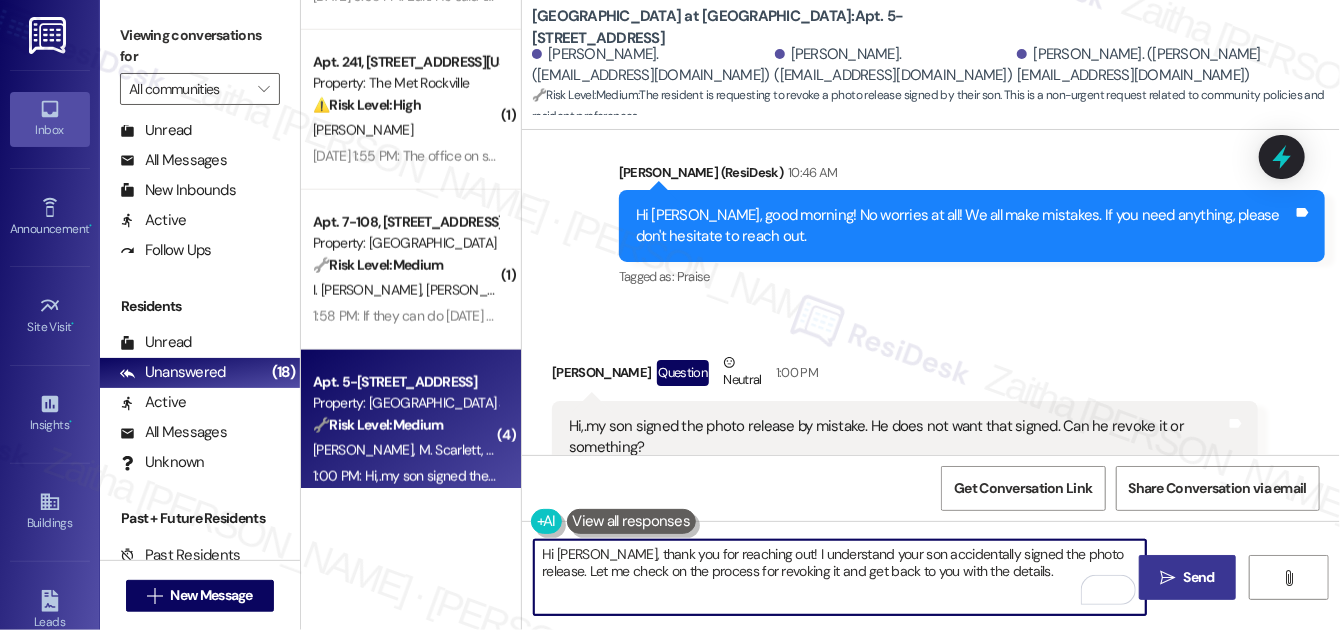 type on "Hi [PERSON_NAME], thank you for reaching out! I understand your son accidentally signed the photo release. Let me check on the process for revoking it and get back to you with the details." 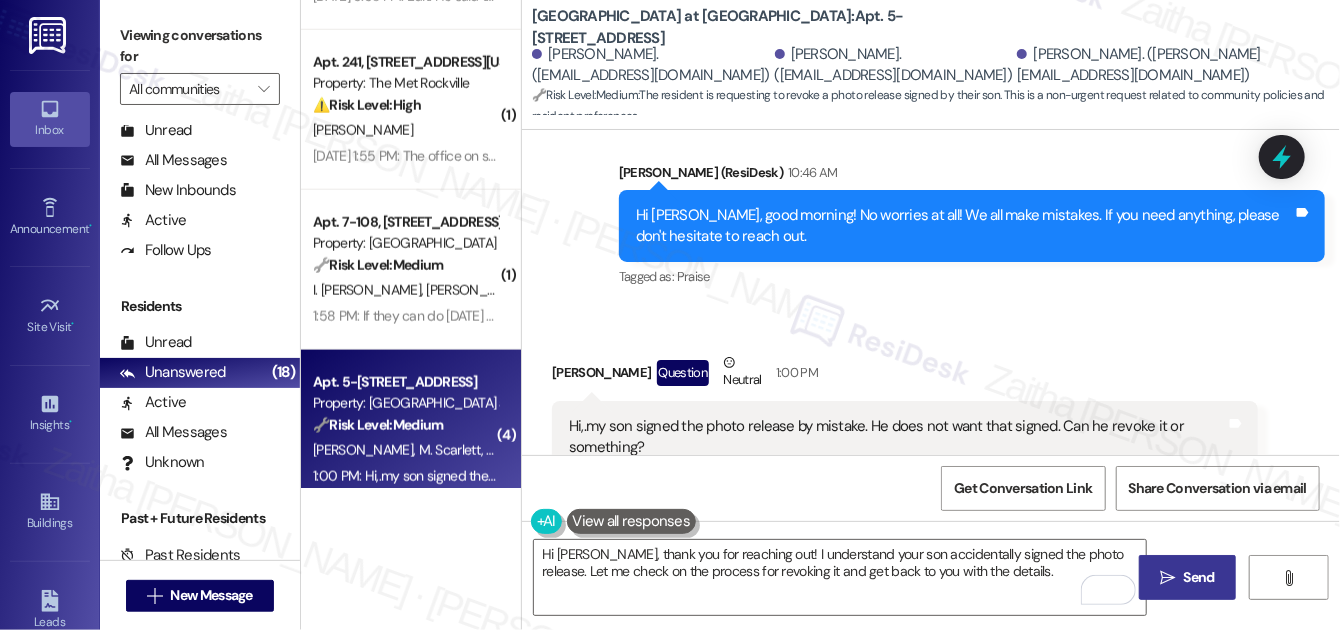 click on "Send" at bounding box center (1199, 577) 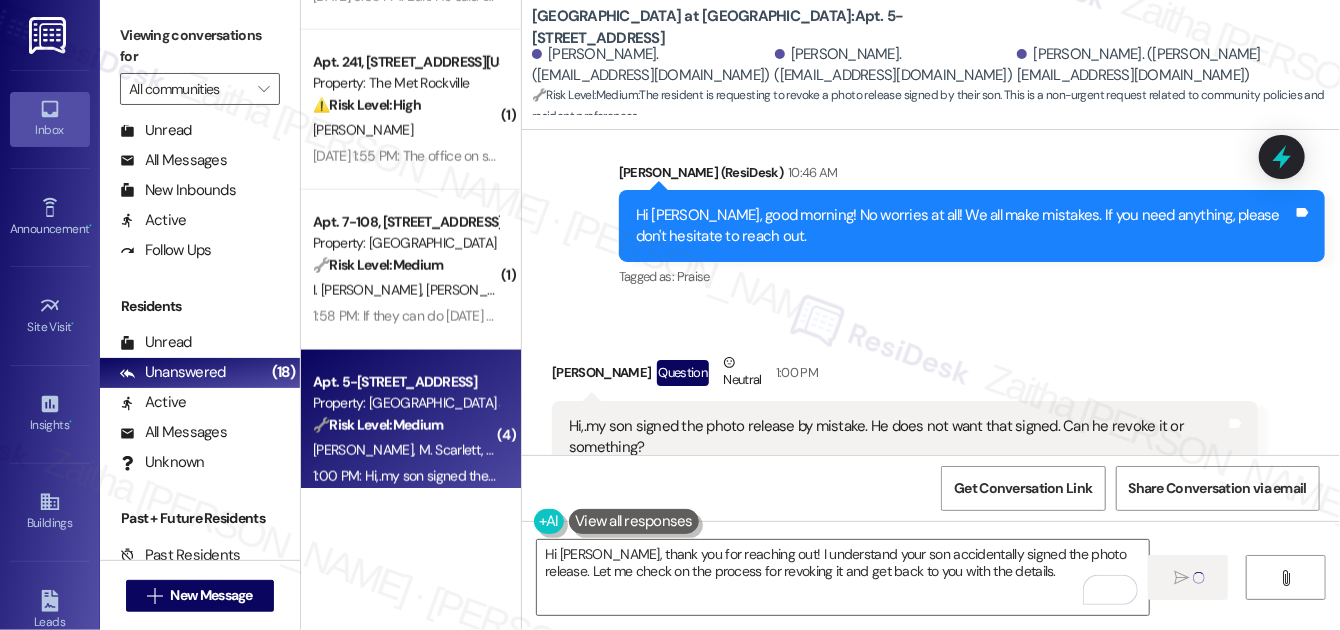 type 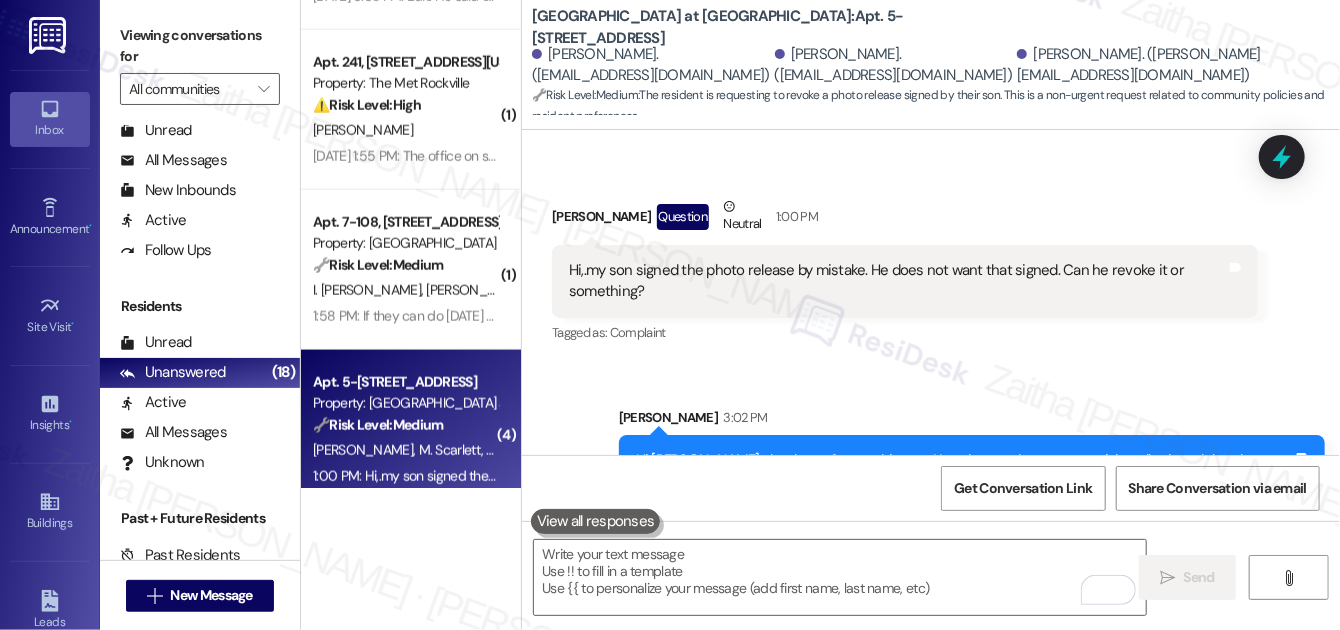 scroll, scrollTop: 6833, scrollLeft: 0, axis: vertical 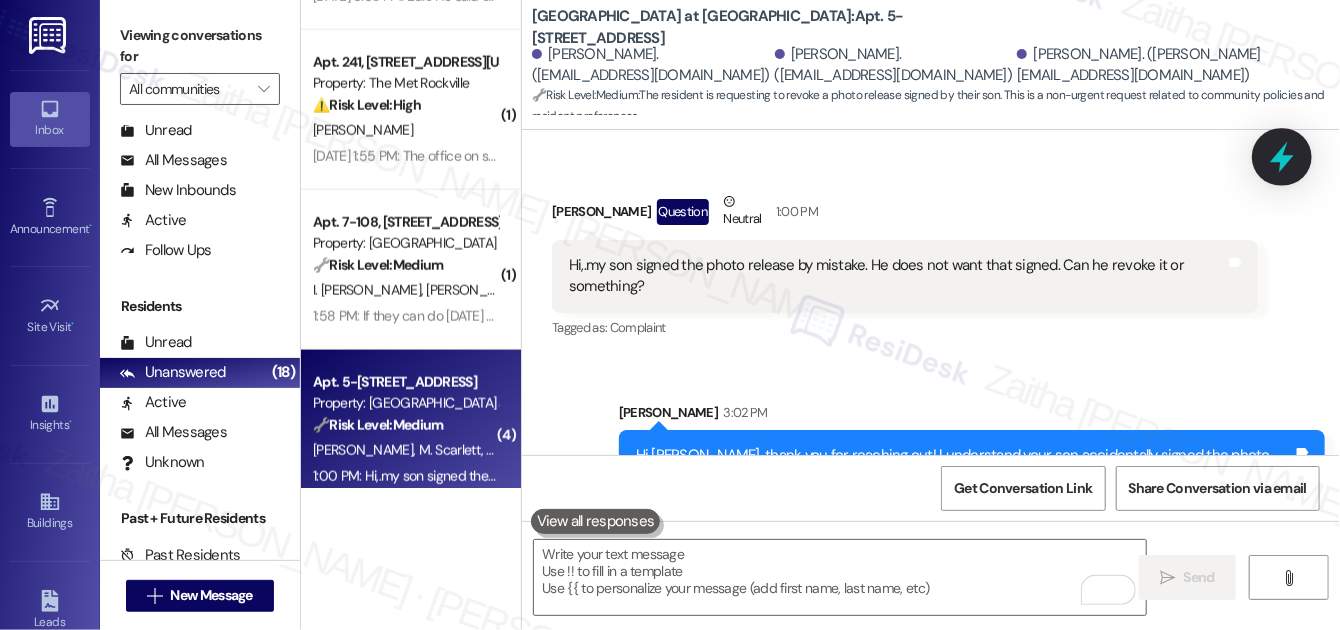 click 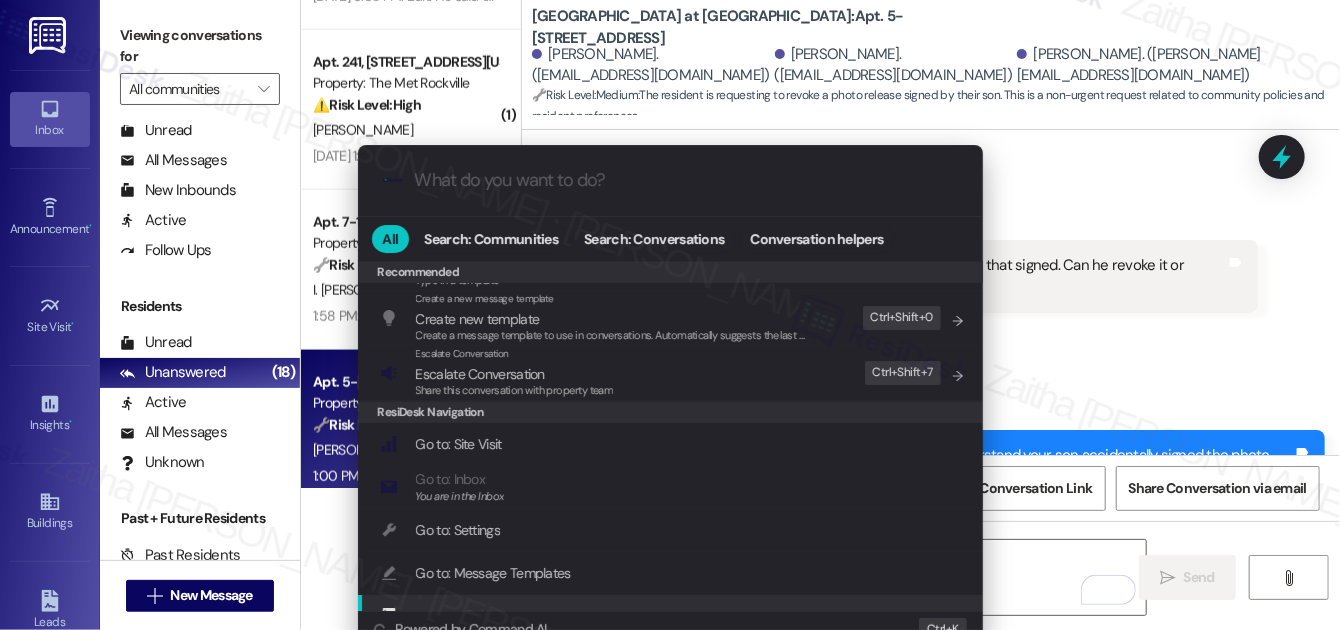 scroll, scrollTop: 0, scrollLeft: 0, axis: both 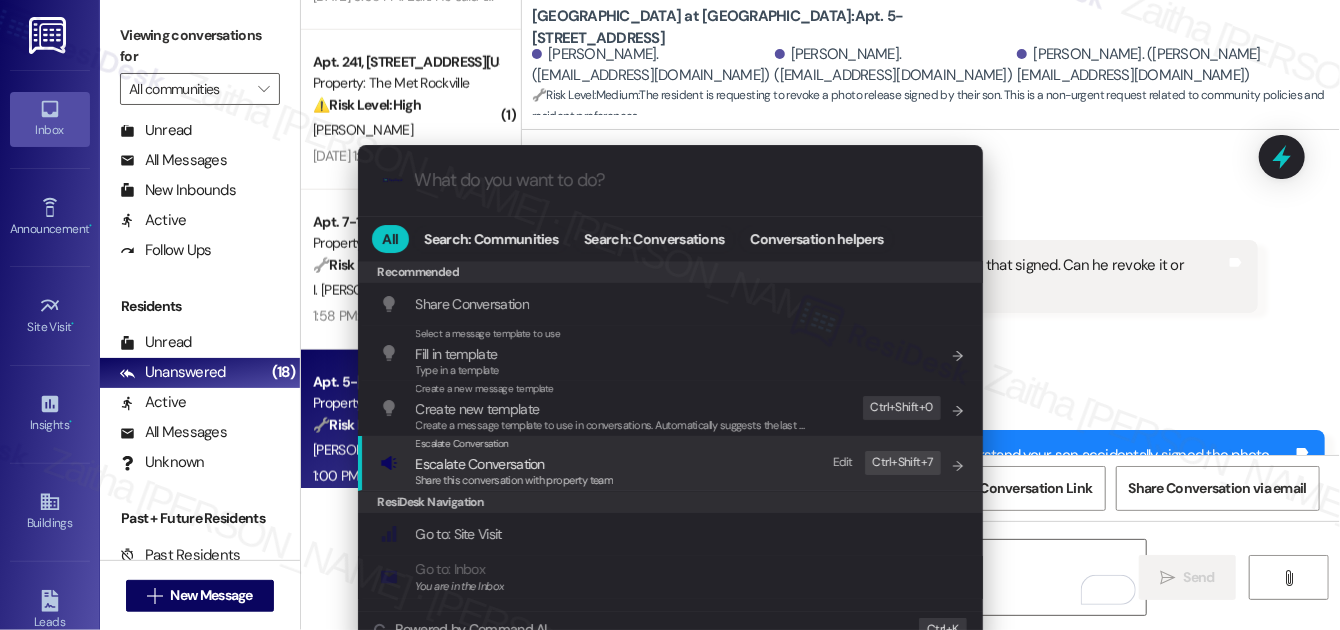 click on "Escalate Conversation" at bounding box center (480, 464) 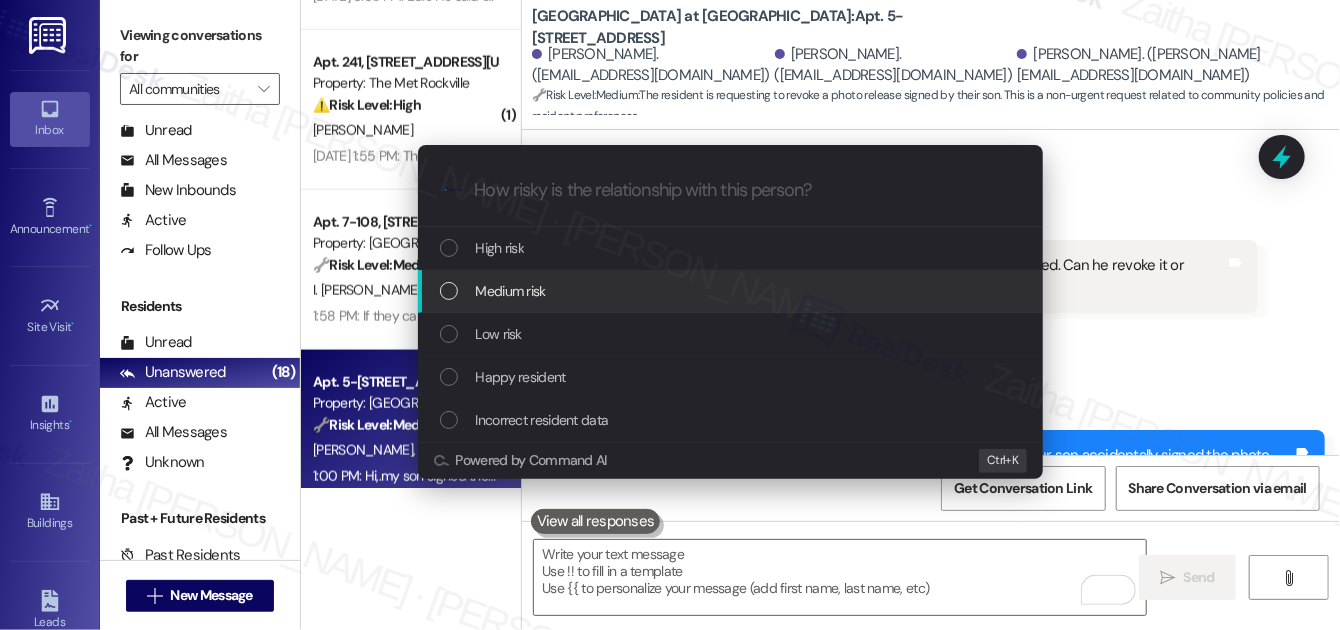click on "Medium risk" at bounding box center (732, 291) 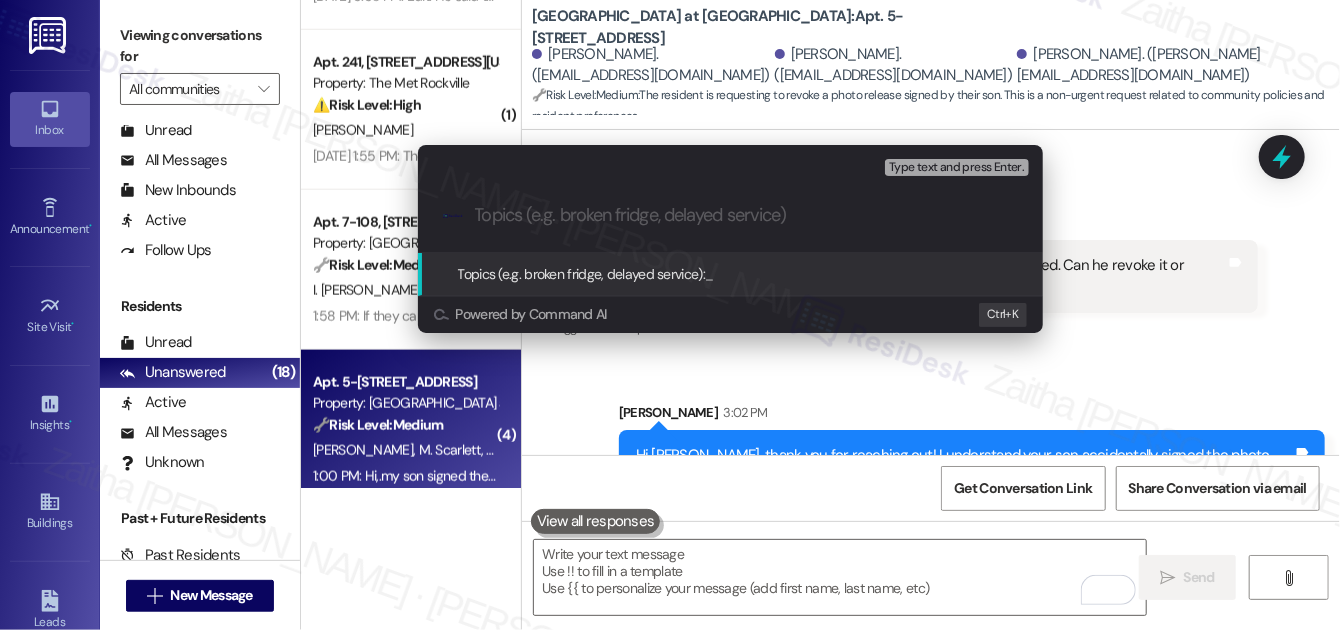 paste on "Photo Release Revocation Request" 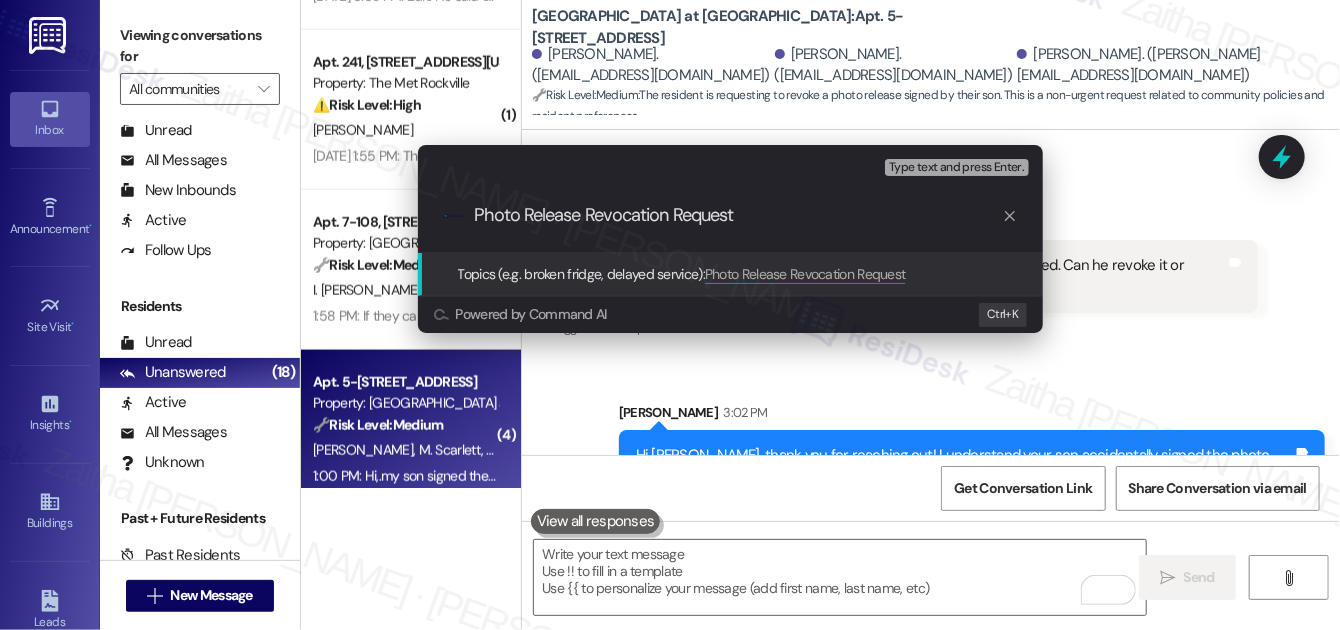 type 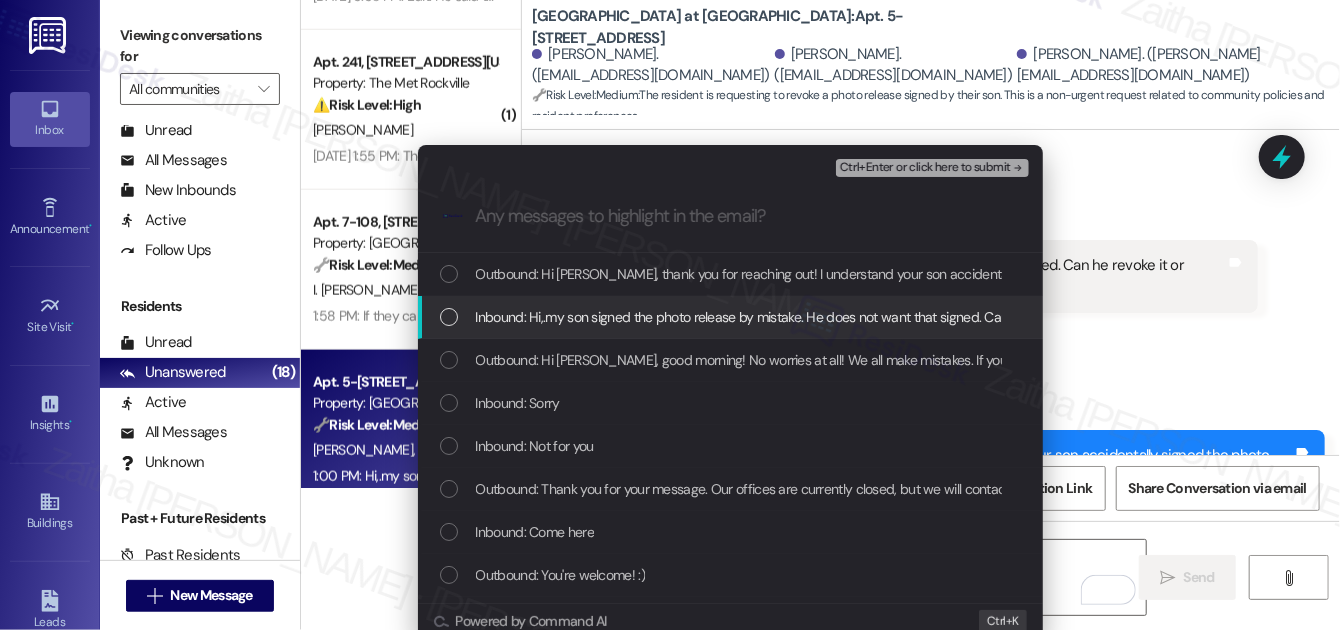 click on "Inbound: Hi,.my son signed the photo release by mistake. He does not want that signed. Can he revoke it or something?" at bounding box center [732, 317] 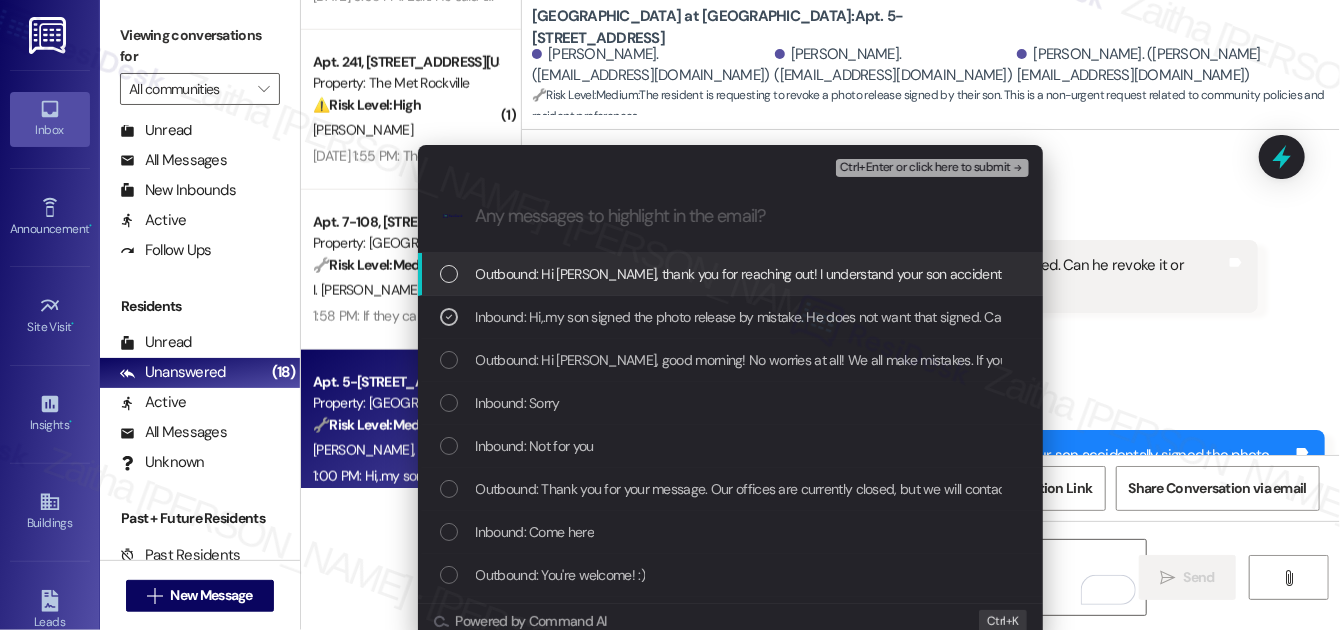 click on "Ctrl+Enter or click here to submit" at bounding box center [932, 168] 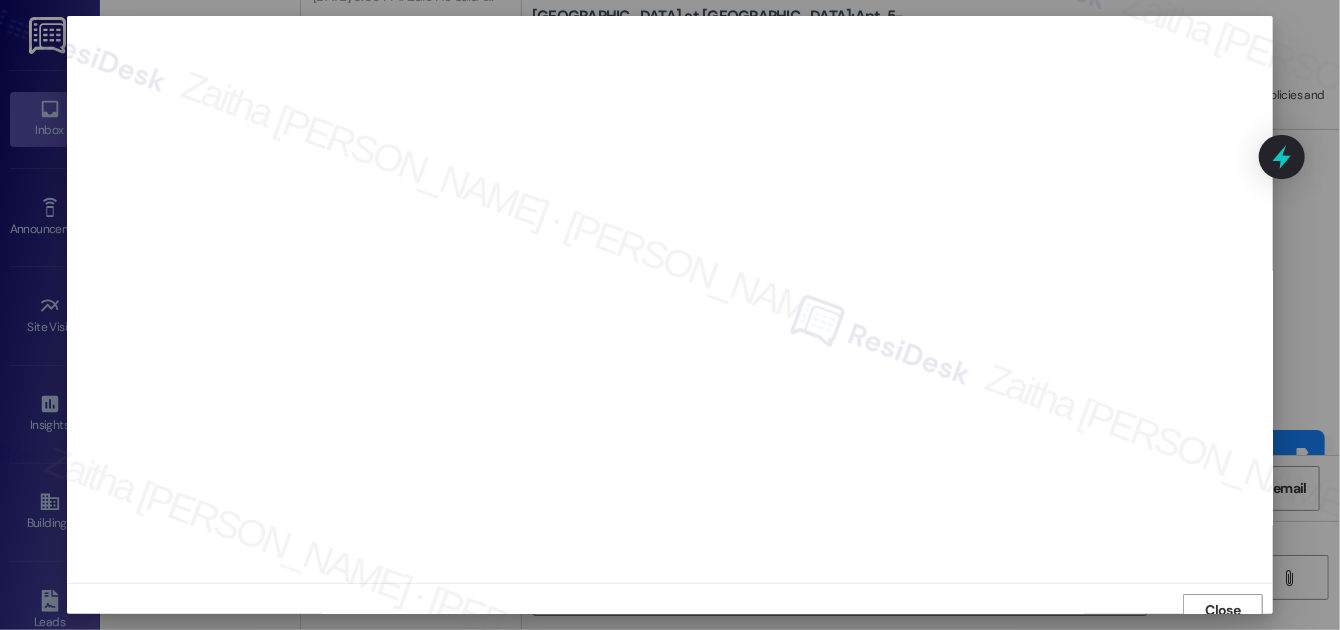 scroll, scrollTop: 11, scrollLeft: 0, axis: vertical 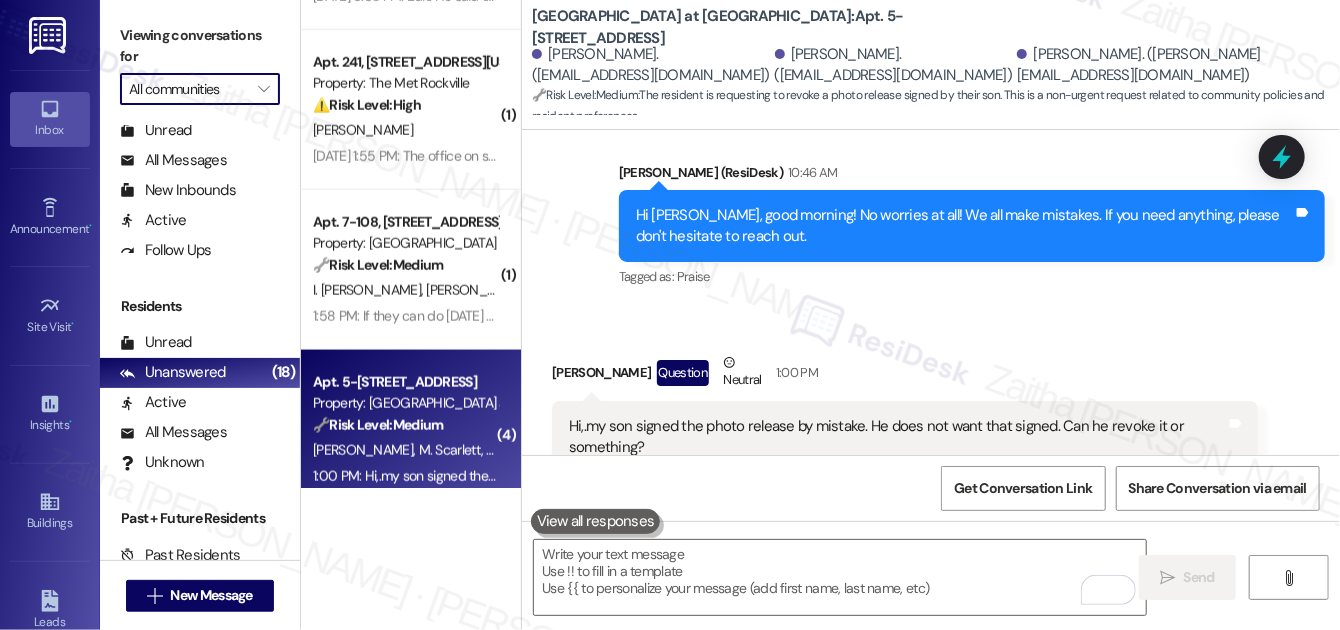 click on "All communities" at bounding box center [188, 89] 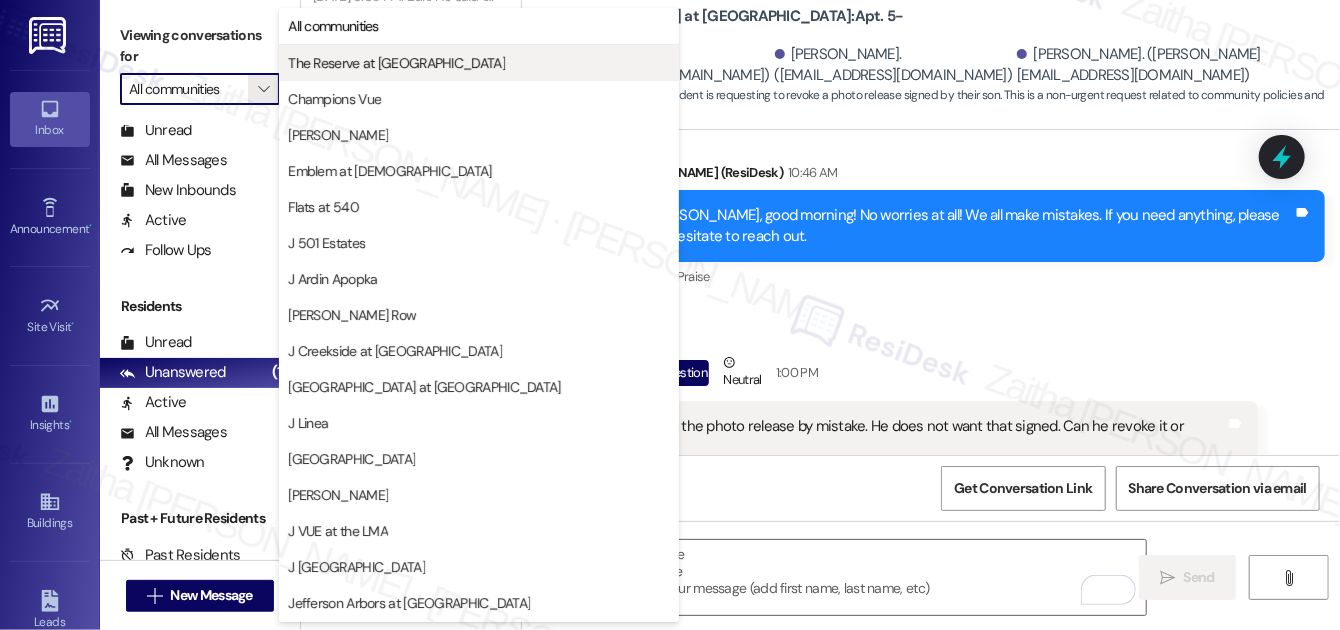 click on "The Reserve at [GEOGRAPHIC_DATA]" at bounding box center (396, 63) 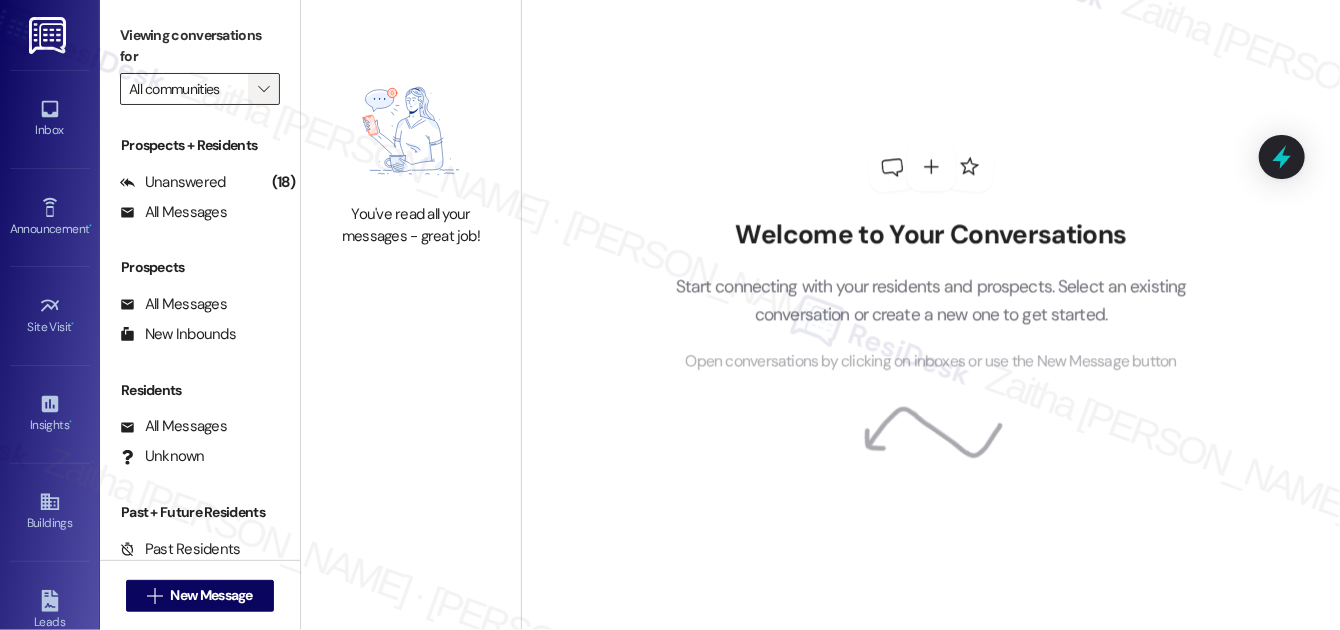 type on "The Reserve at [GEOGRAPHIC_DATA]" 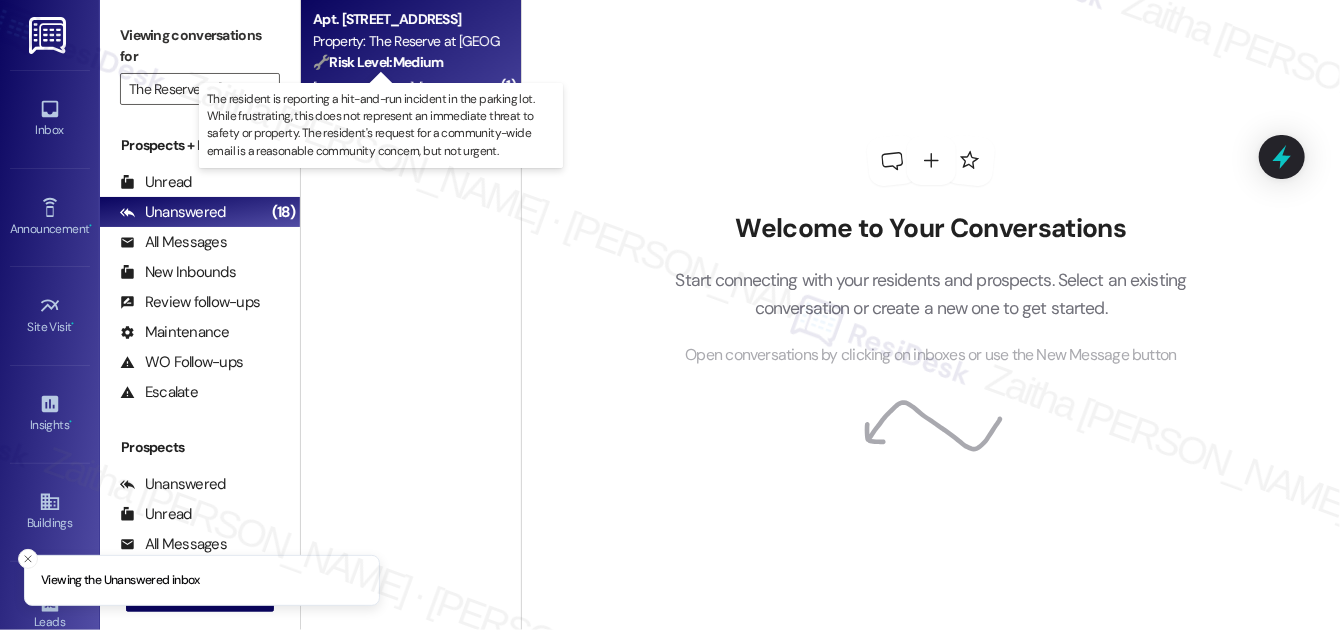 click on "🔧  Risk Level:  Medium" at bounding box center (378, 62) 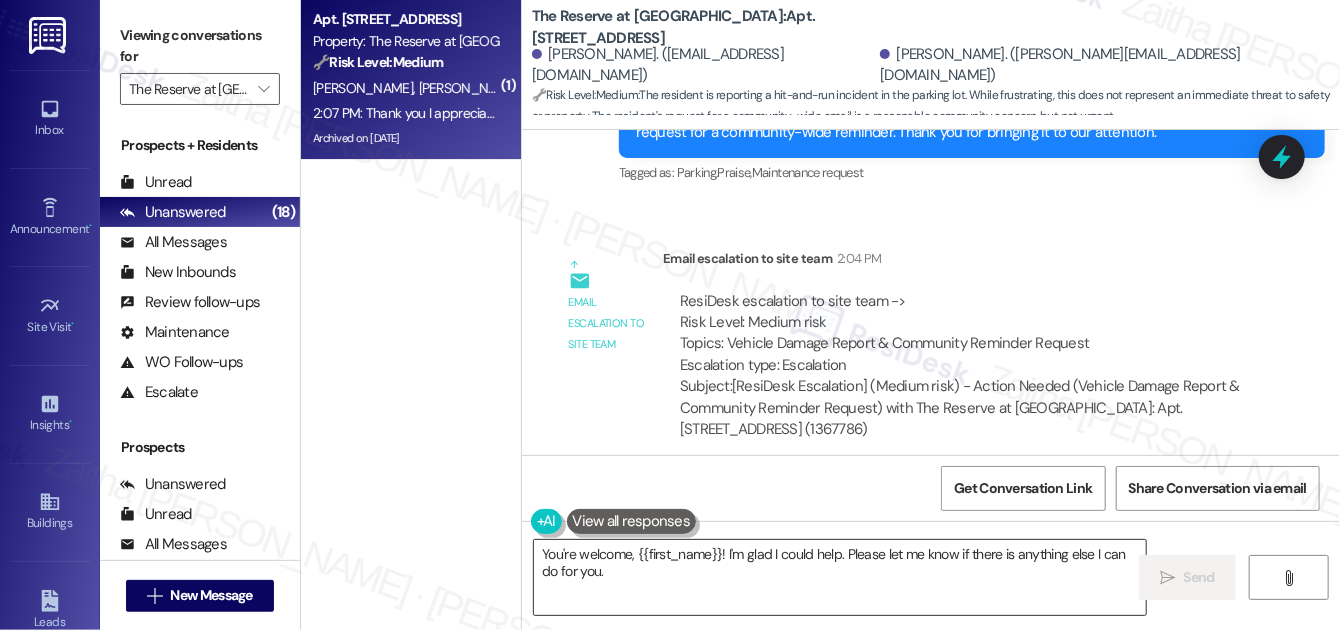 scroll, scrollTop: 10352, scrollLeft: 0, axis: vertical 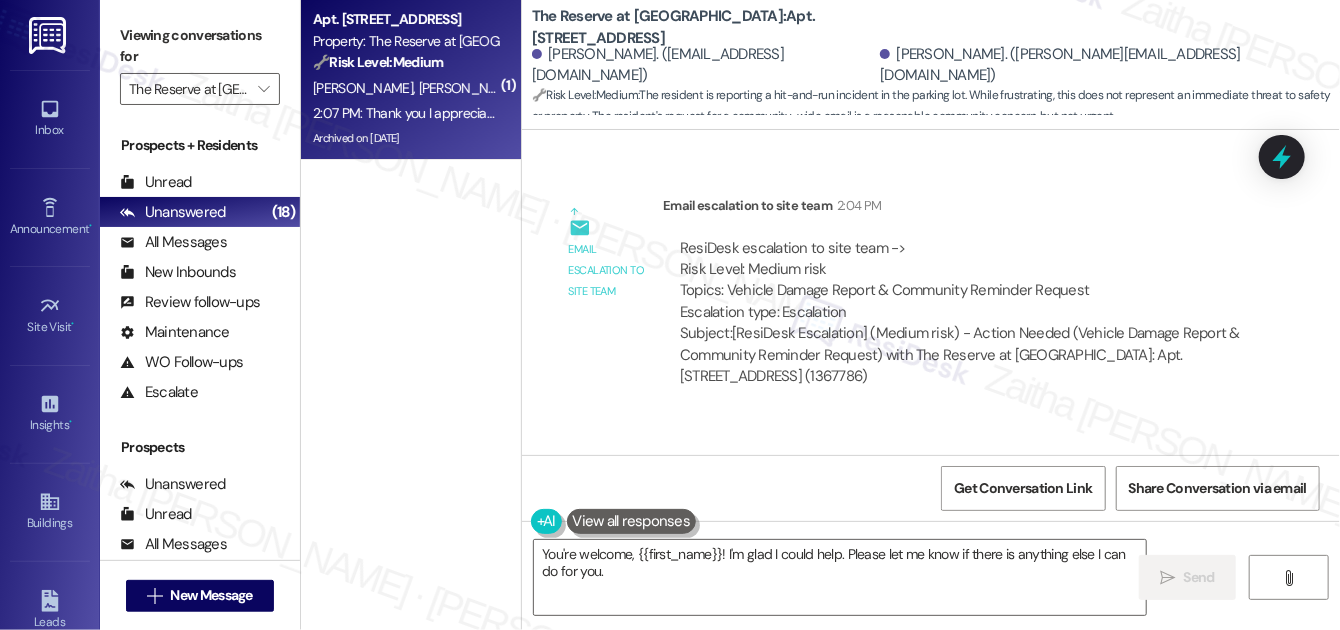 click on "[PERSON_NAME] 2:07 PM" at bounding box center (654, 476) 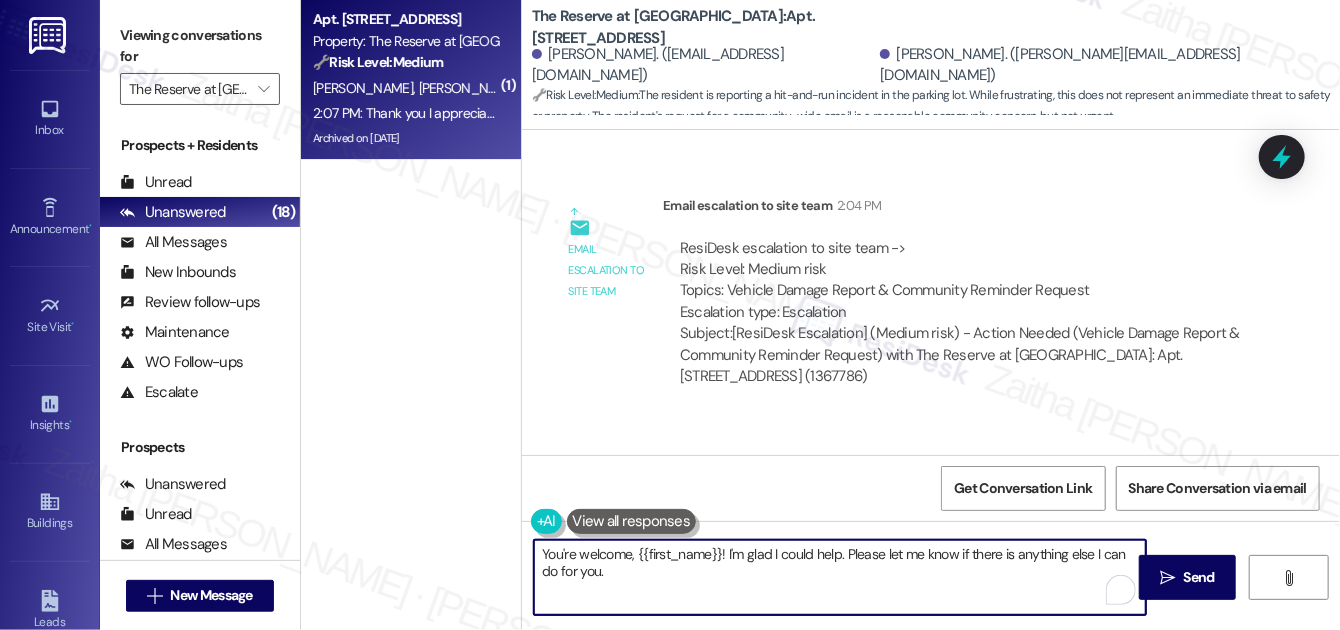 click on "You're welcome, {{first_name}}! I'm glad I could help. Please let me know if there is anything else I can do for you." at bounding box center (840, 577) 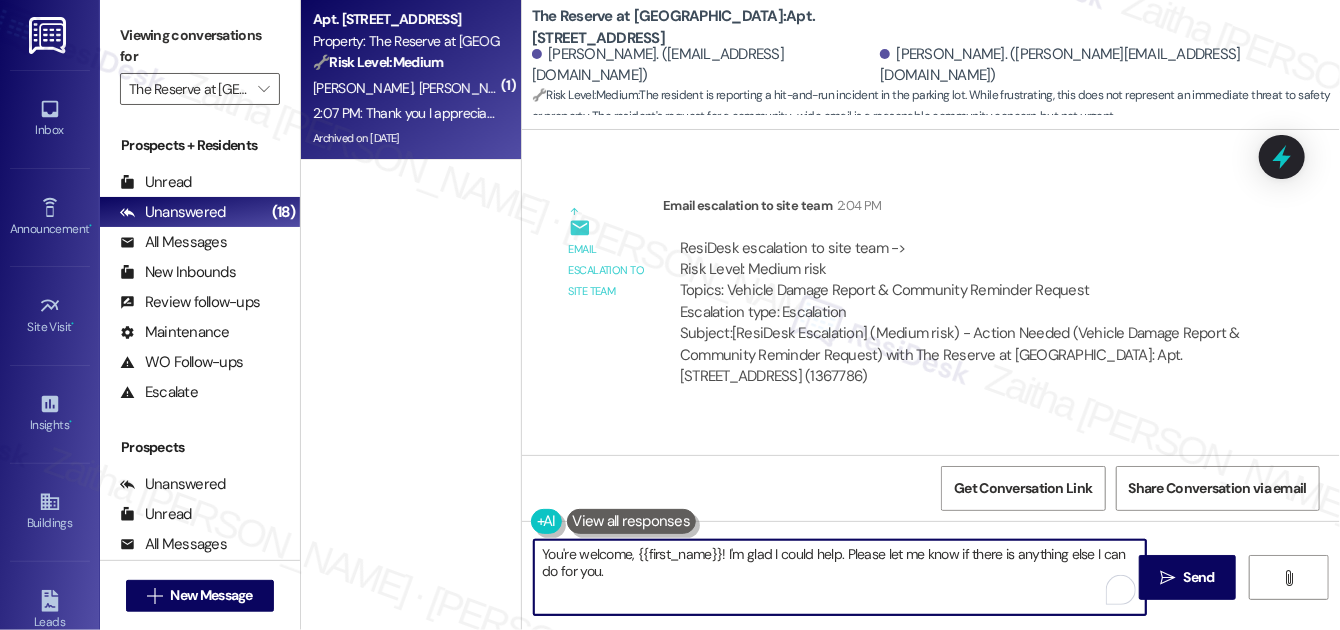 click on "You're welcome, {{first_name}}! I'm glad I could help. Please let me know if there is anything else I can do for you." at bounding box center (840, 577) 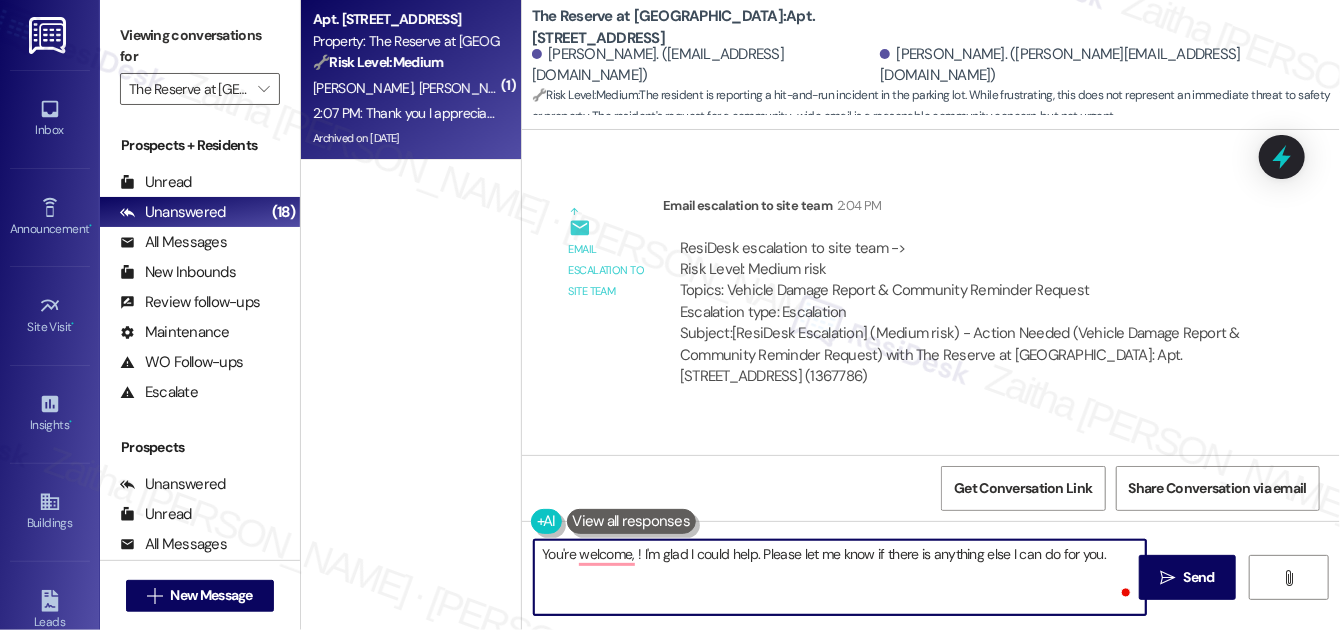 paste on "Shania" 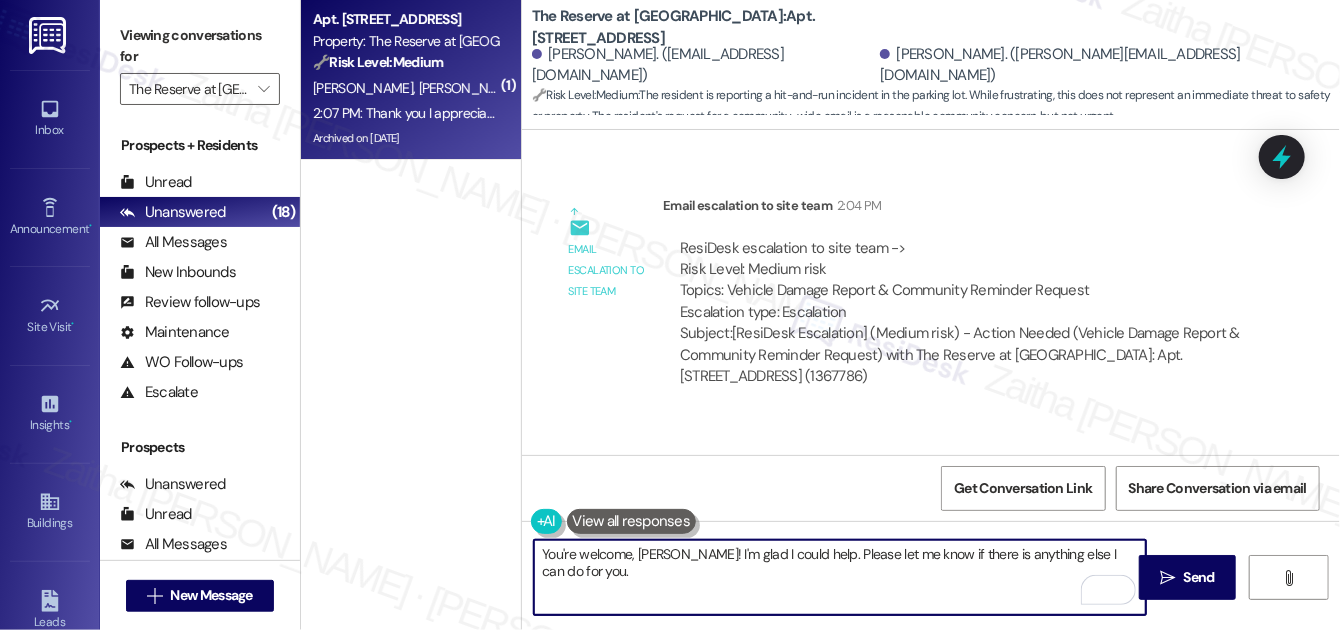 click on "You're welcome, [PERSON_NAME]! I'm glad I could help. Please let me know if there is anything else I can do for you." at bounding box center [840, 577] 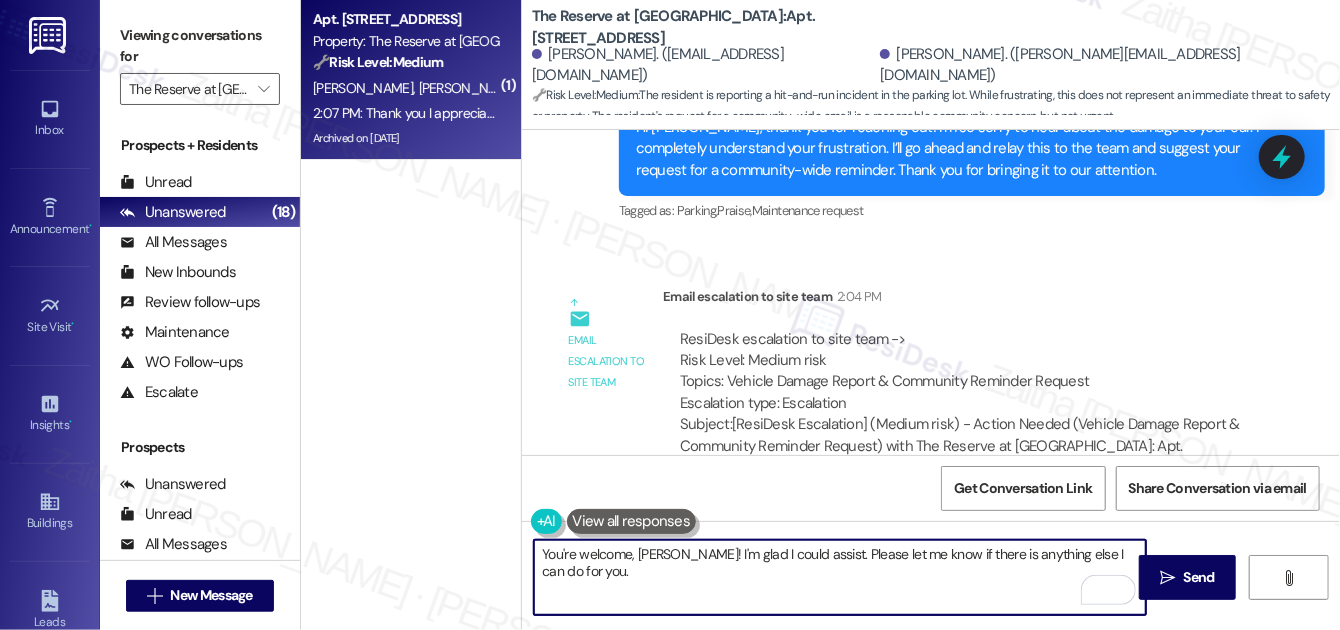 scroll, scrollTop: 10352, scrollLeft: 0, axis: vertical 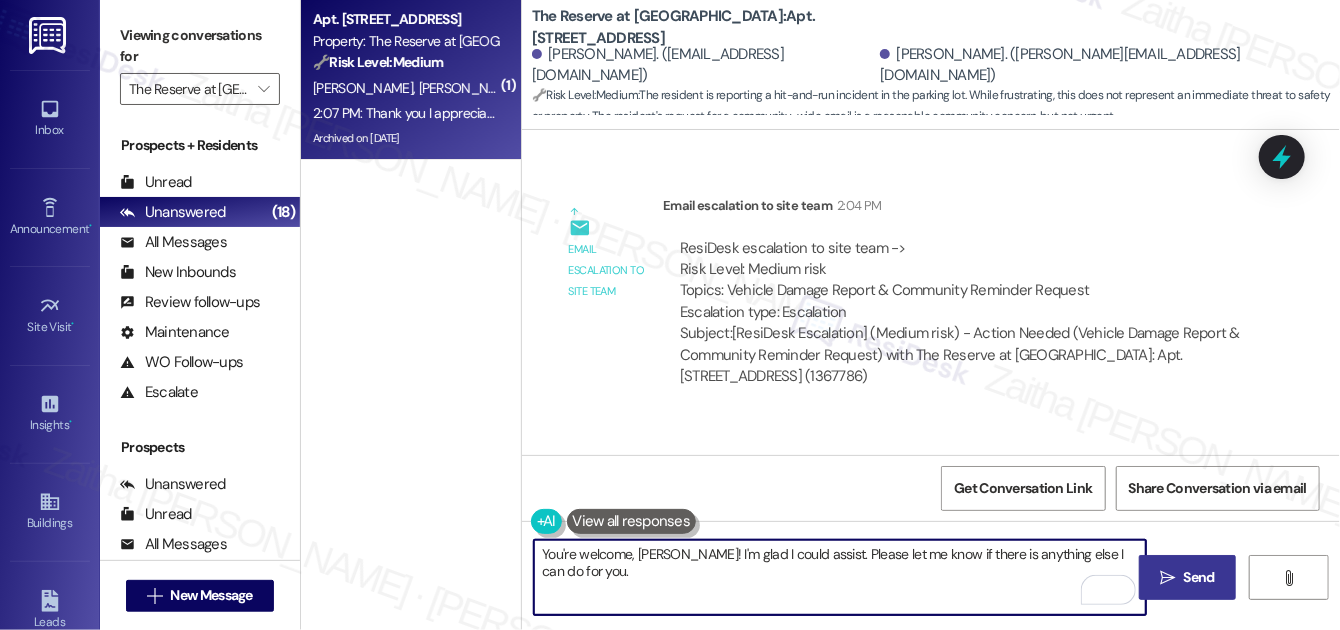 type on "You're welcome, [PERSON_NAME]! I'm glad I could assist. Please let me know if there is anything else I can do for you." 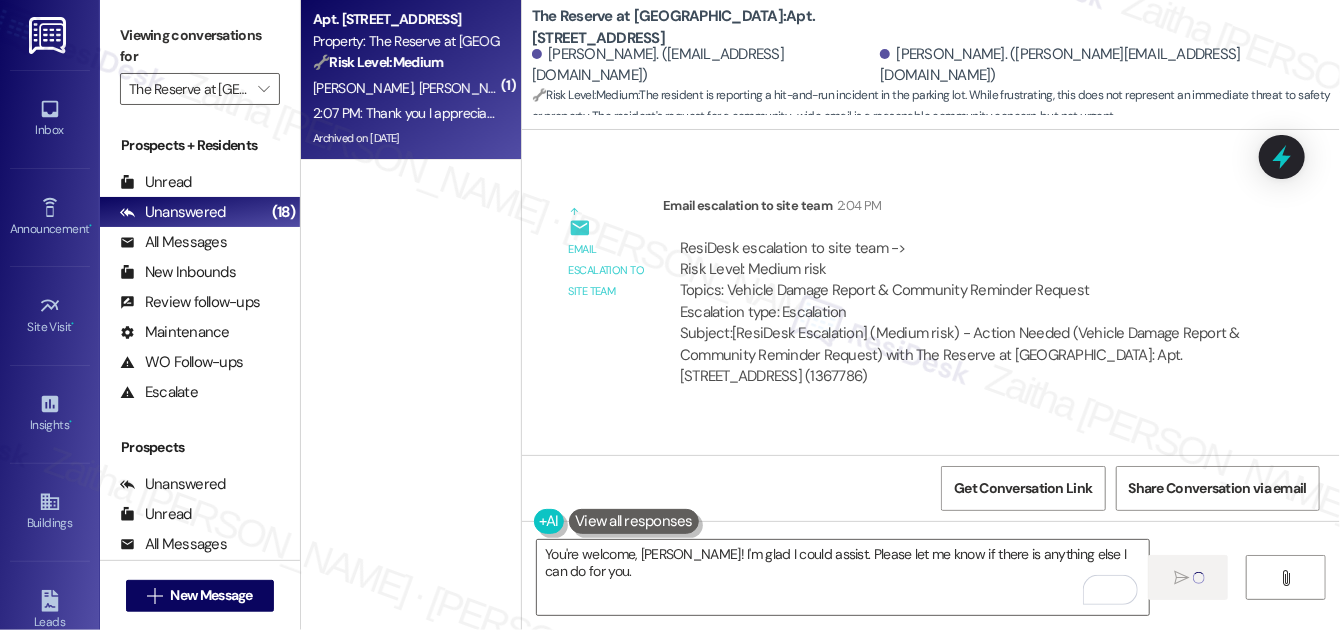 type 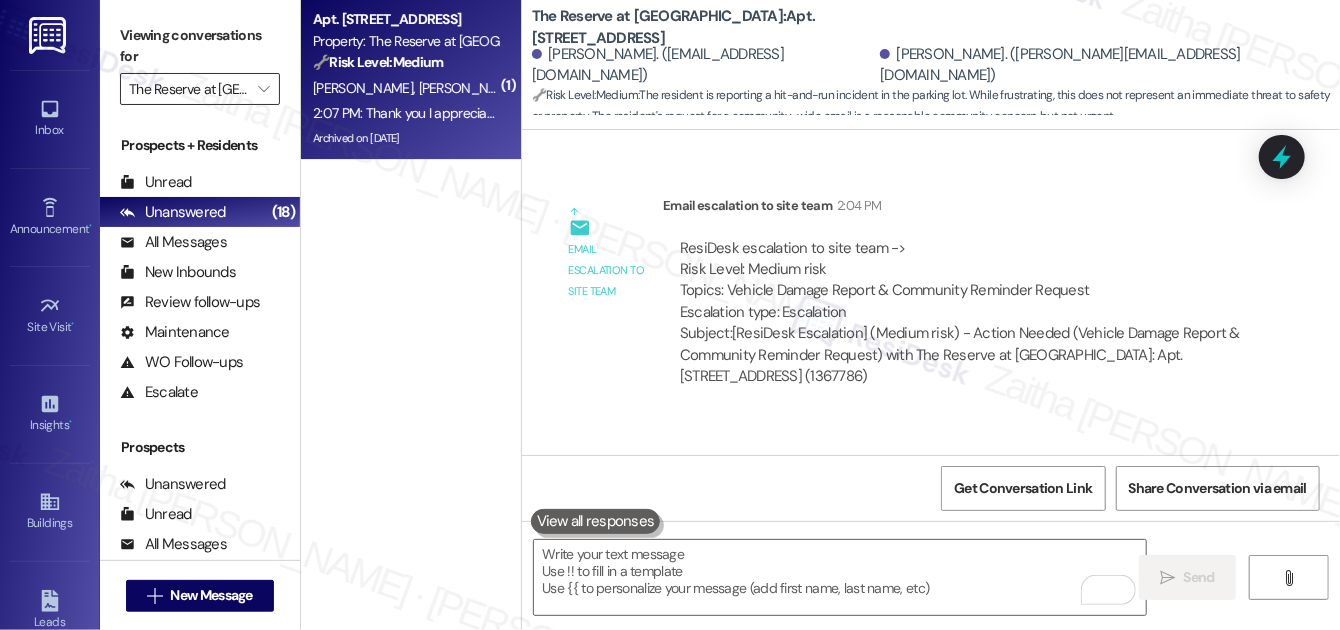click on "The Reserve at [GEOGRAPHIC_DATA]" at bounding box center [188, 89] 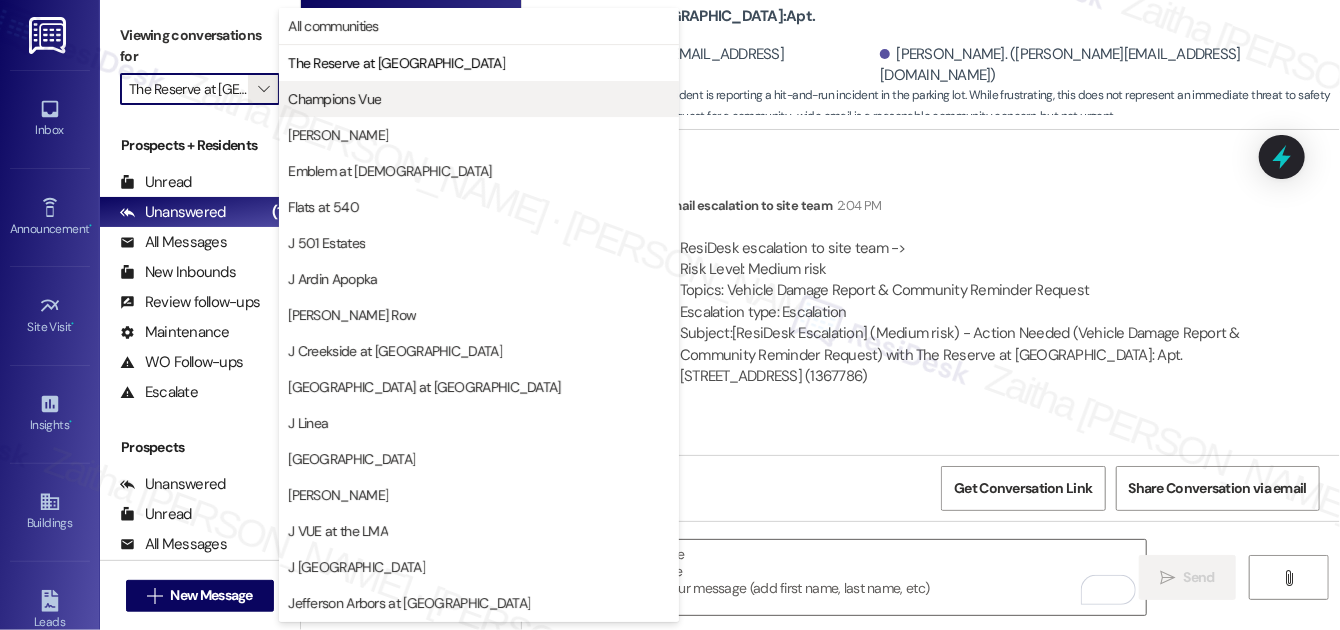 click on "Champions Vue" at bounding box center [479, 99] 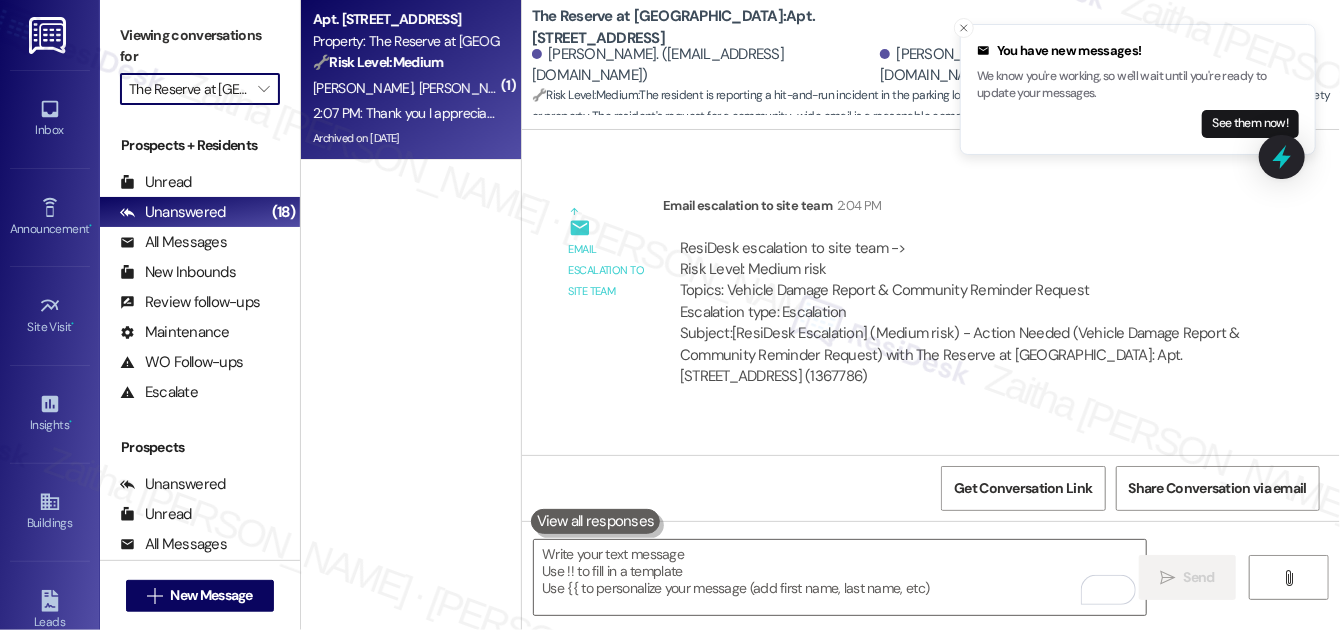 type on "Champions Vue" 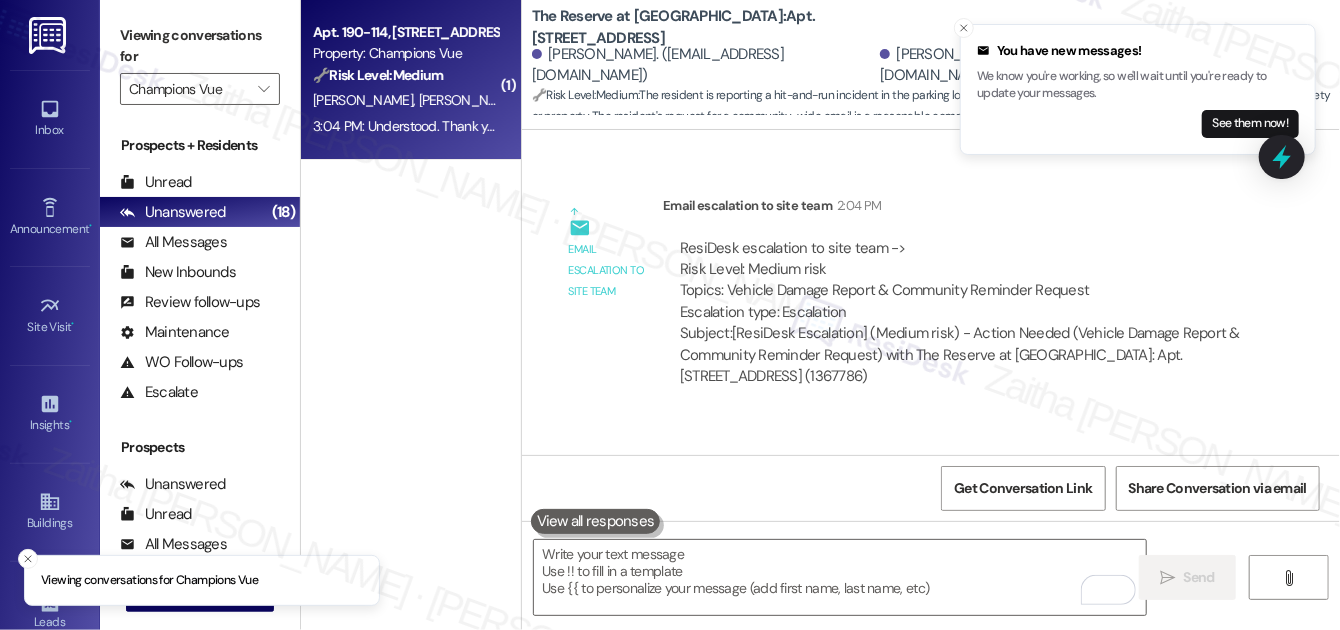 click on "🔧  Risk Level:  Medium The resident is following up on the process of removing themselves from the lease. This is a standard lease-related request and does not indicate any urgent issues or disputes. The resident is simply seeking updates and ensuring they receive notifications." at bounding box center [405, 75] 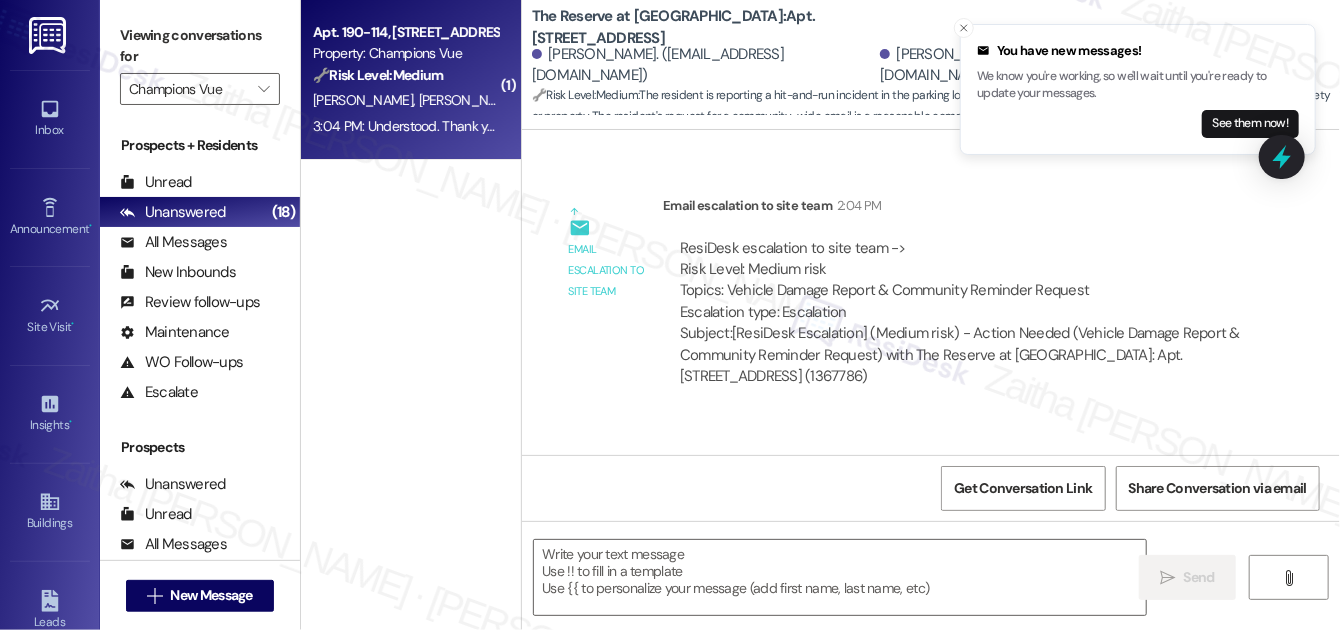 type on "Fetching suggested responses. Please feel free to read through the conversation in the meantime." 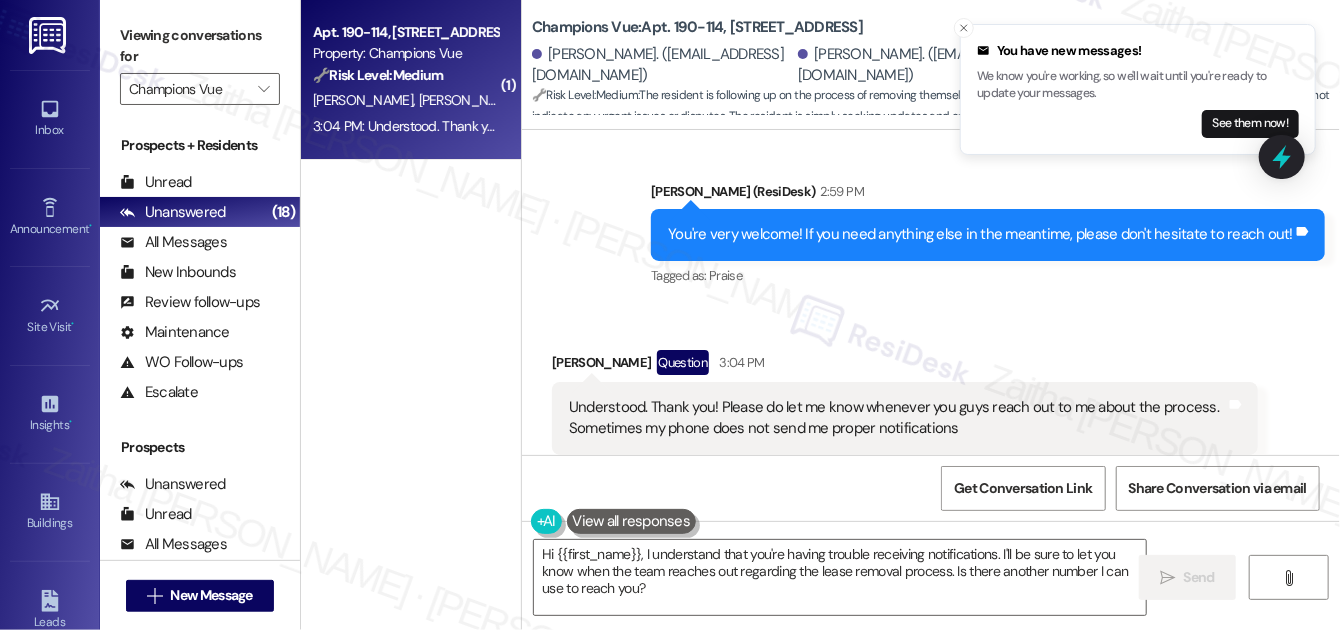 scroll, scrollTop: 6052, scrollLeft: 0, axis: vertical 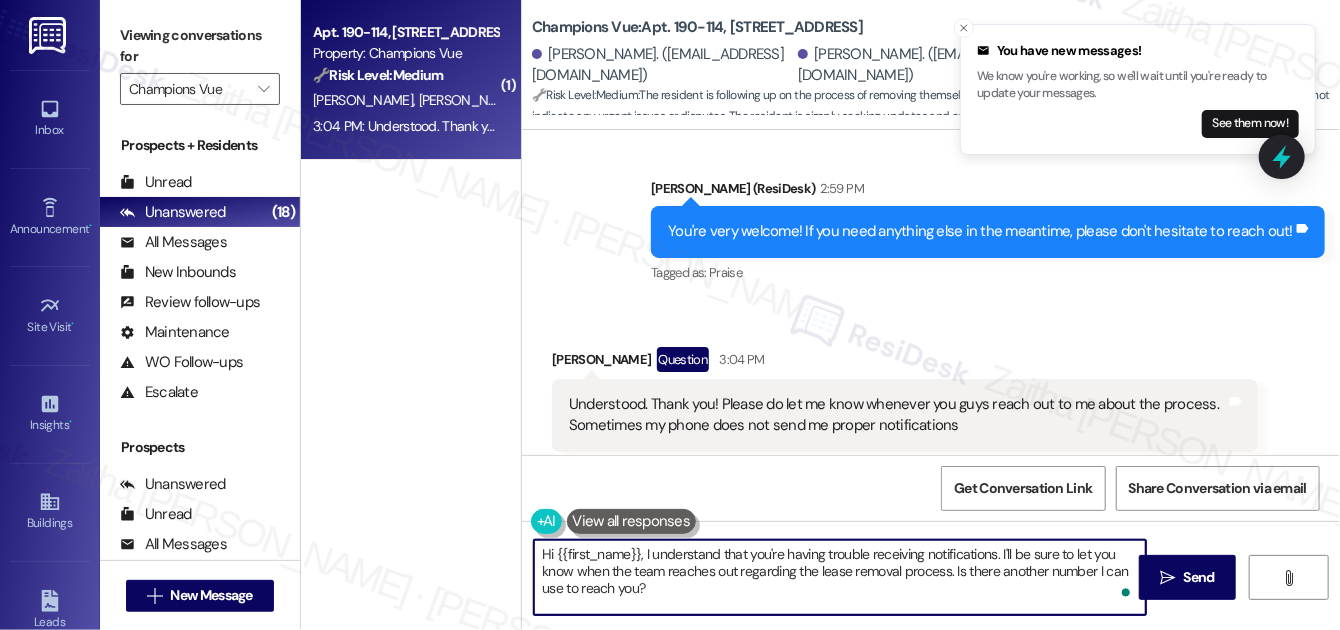drag, startPoint x: 1001, startPoint y: 554, endPoint x: 542, endPoint y: 550, distance: 459.01743 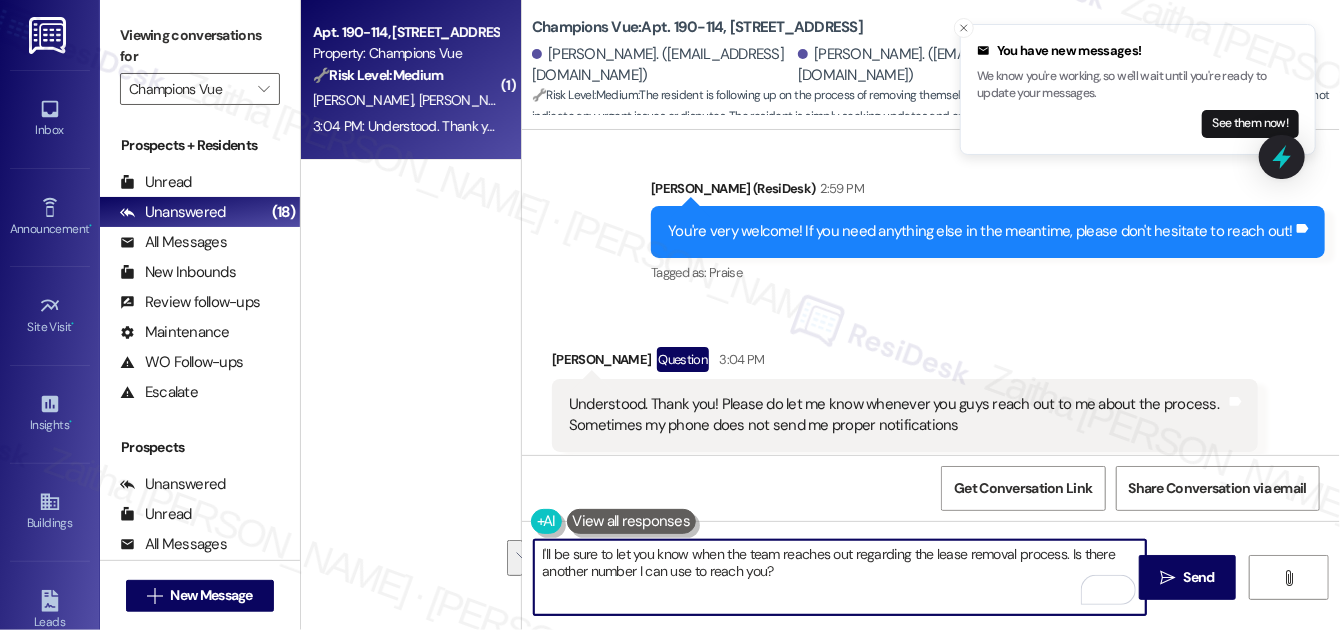 drag, startPoint x: 1069, startPoint y: 553, endPoint x: 1058, endPoint y: 578, distance: 27.313 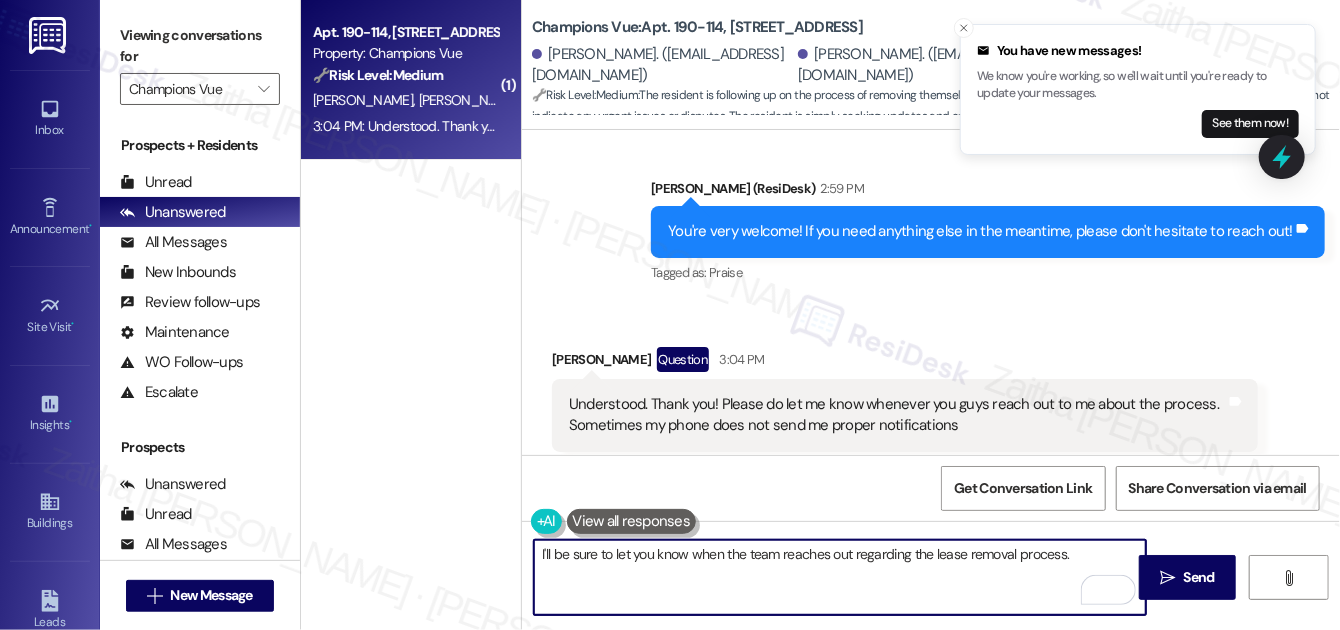 click on "I'll be sure to let you know when the team reaches out regarding the lease removal process." at bounding box center [840, 577] 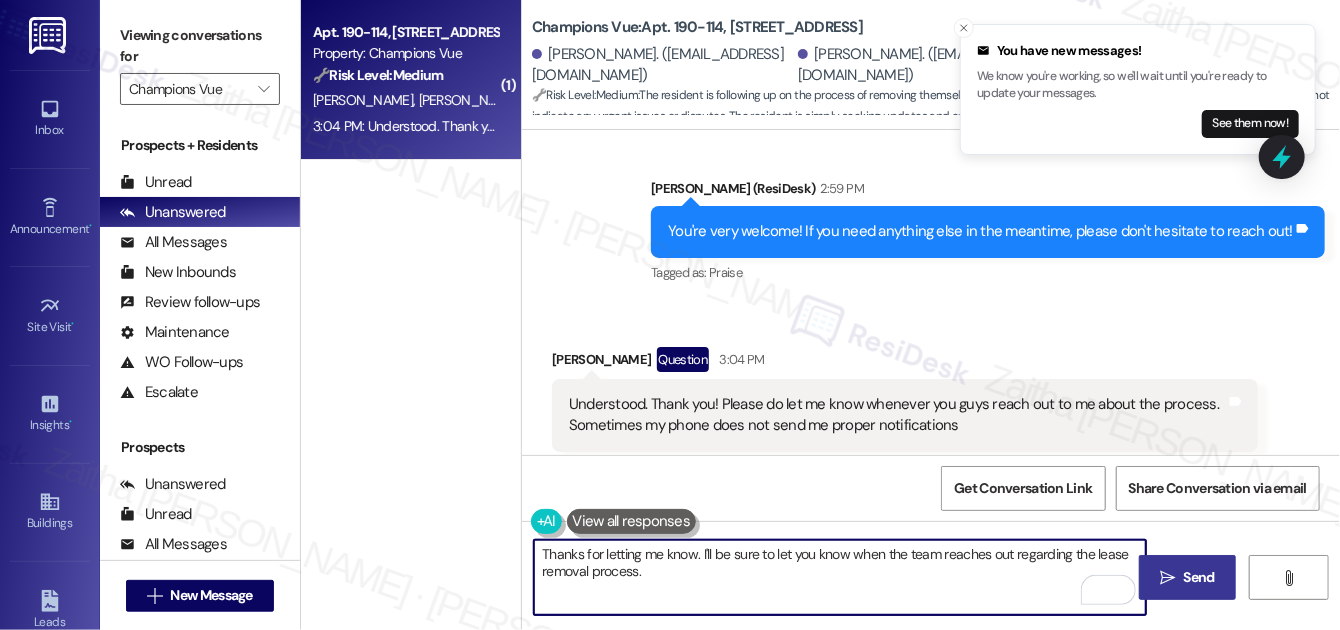 type on "Thanks for letting me know. I'll be sure to let you know when the team reaches out regarding the lease removal process." 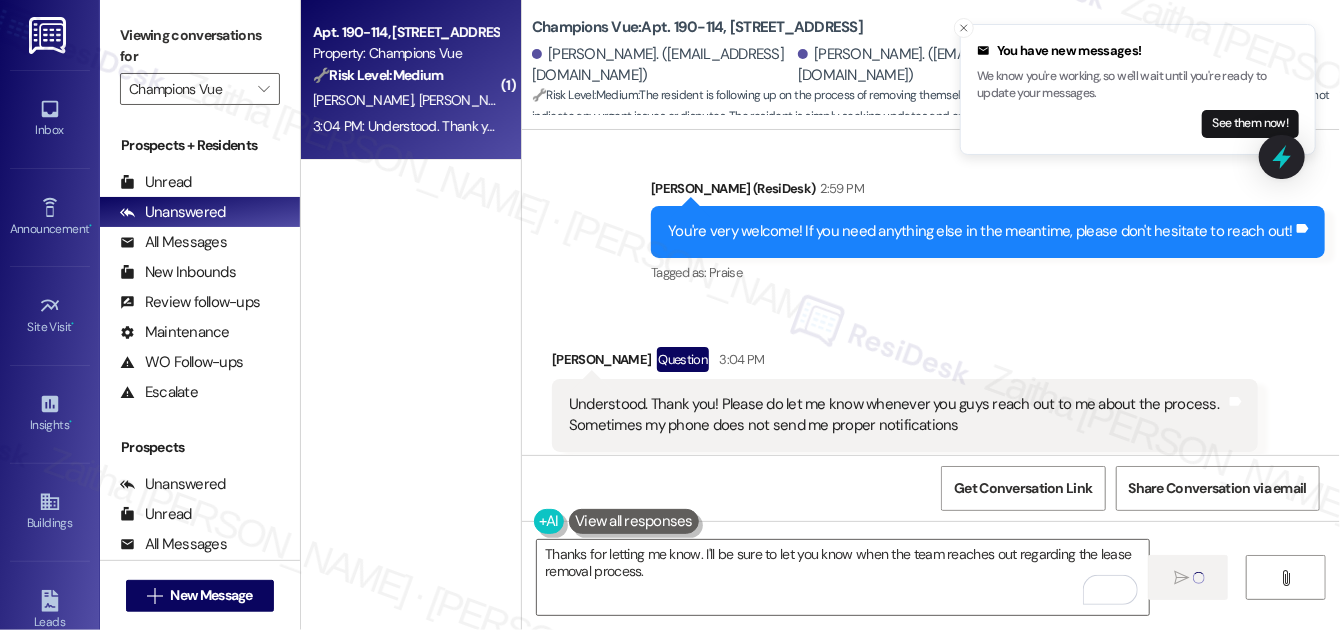 type 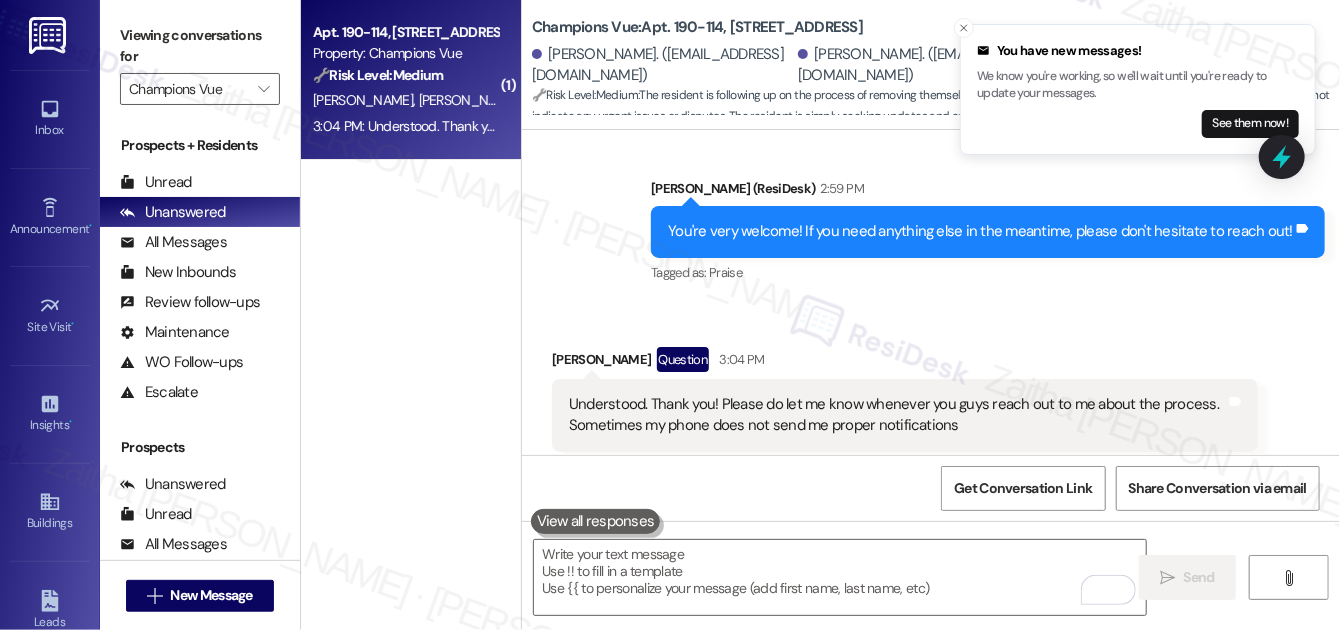 scroll, scrollTop: 6051, scrollLeft: 0, axis: vertical 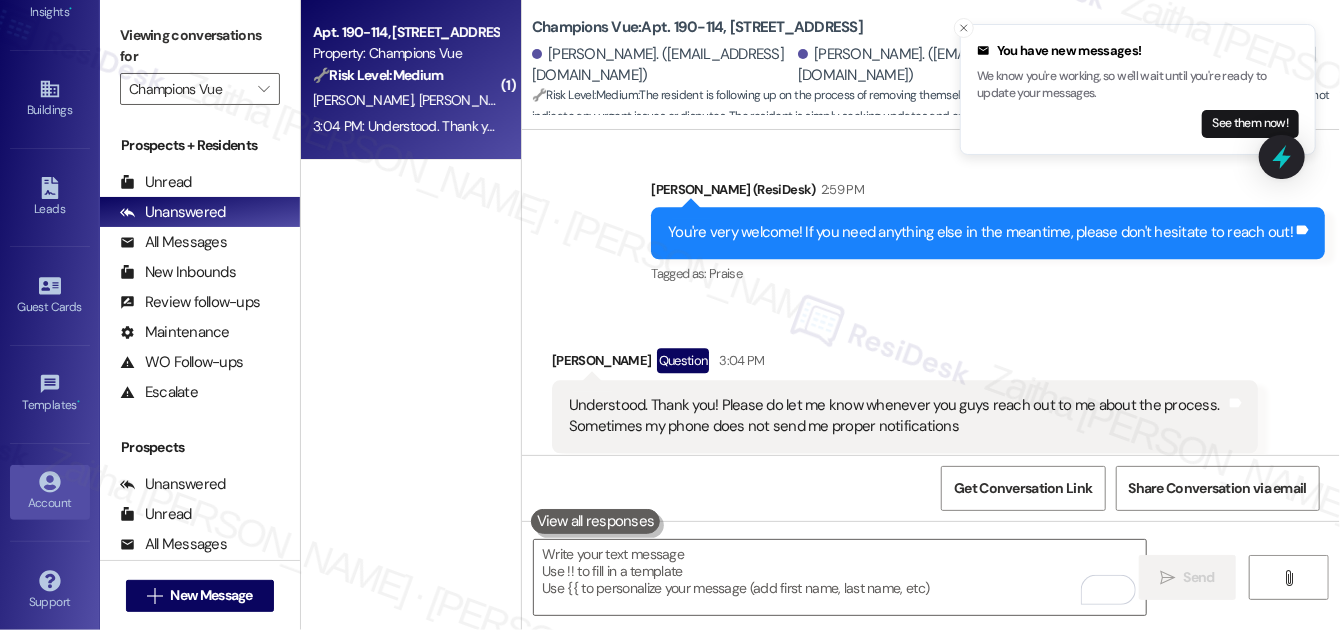 click 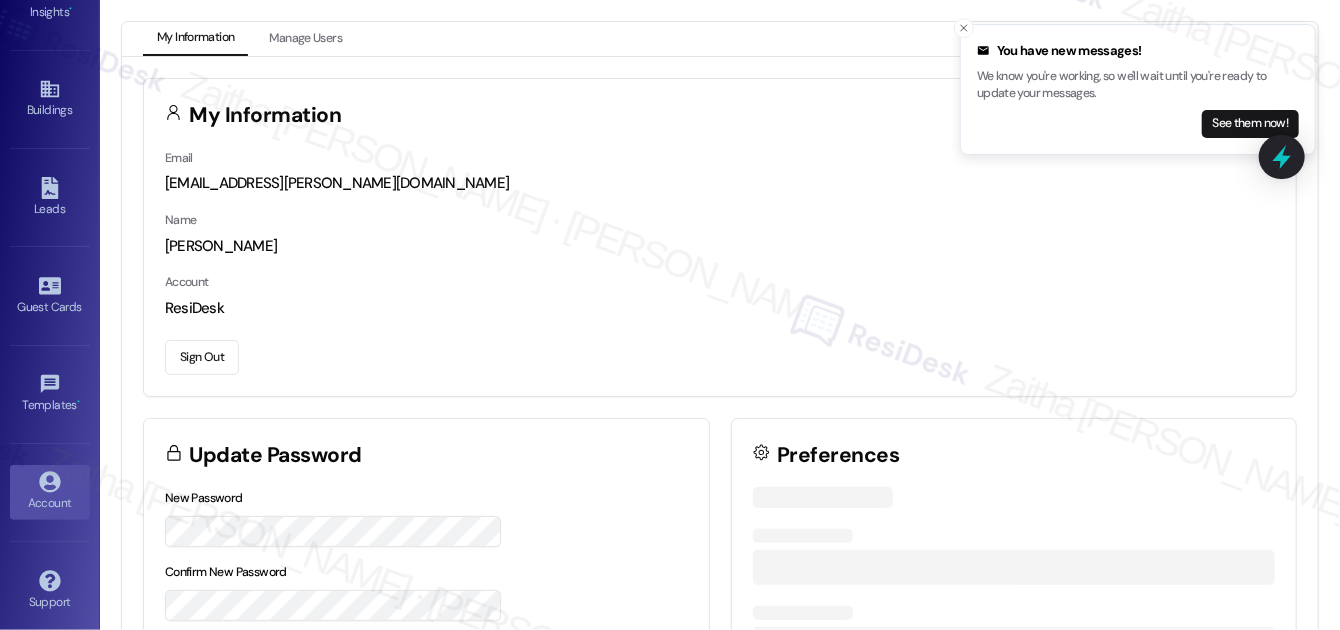 click on "Sign Out" at bounding box center (202, 357) 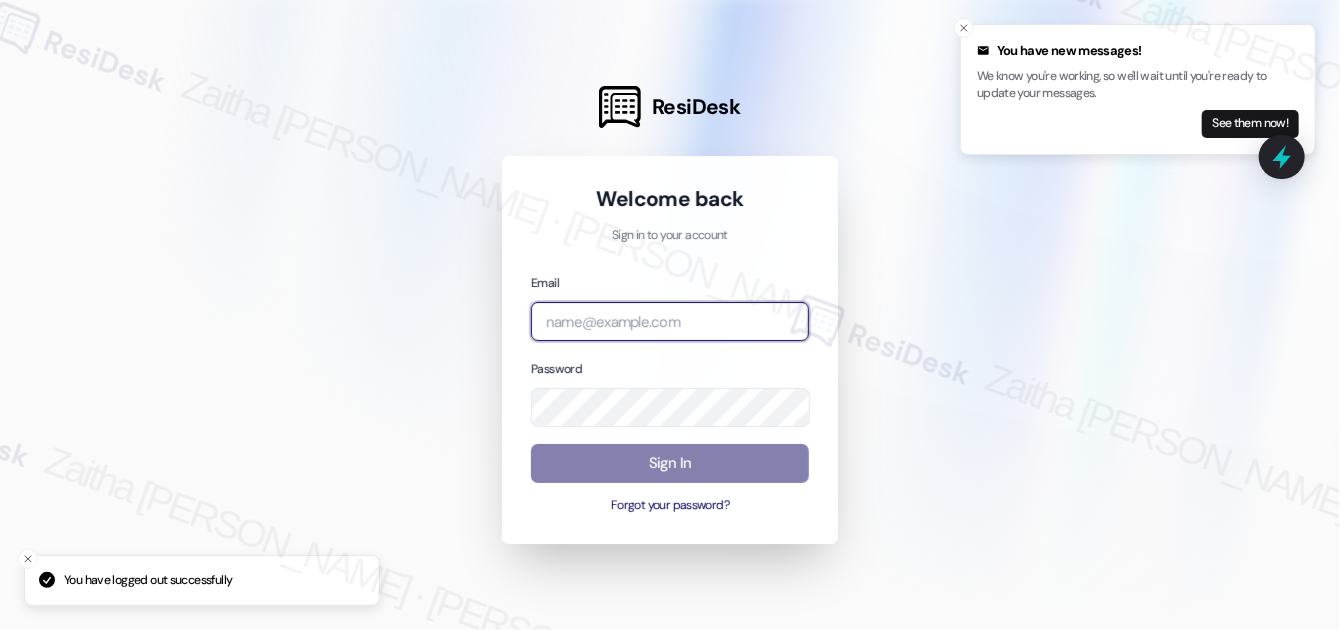click at bounding box center [670, 321] 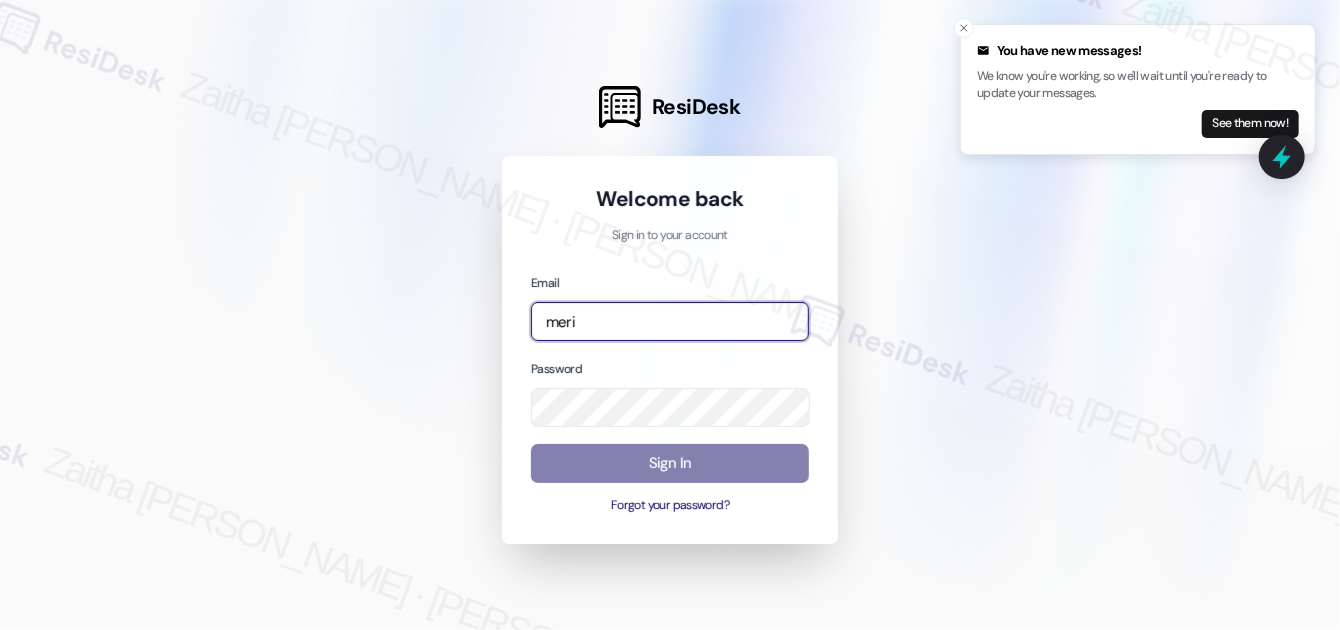 drag, startPoint x: 612, startPoint y: 324, endPoint x: 531, endPoint y: 324, distance: 81 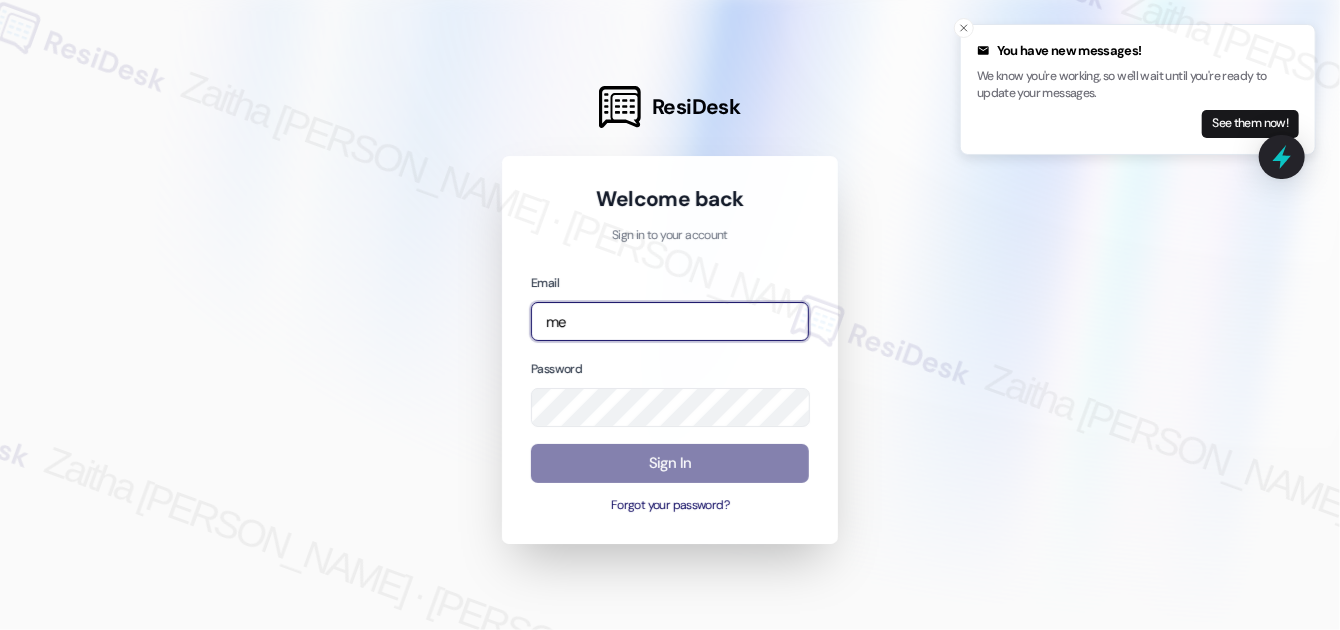 type on "m" 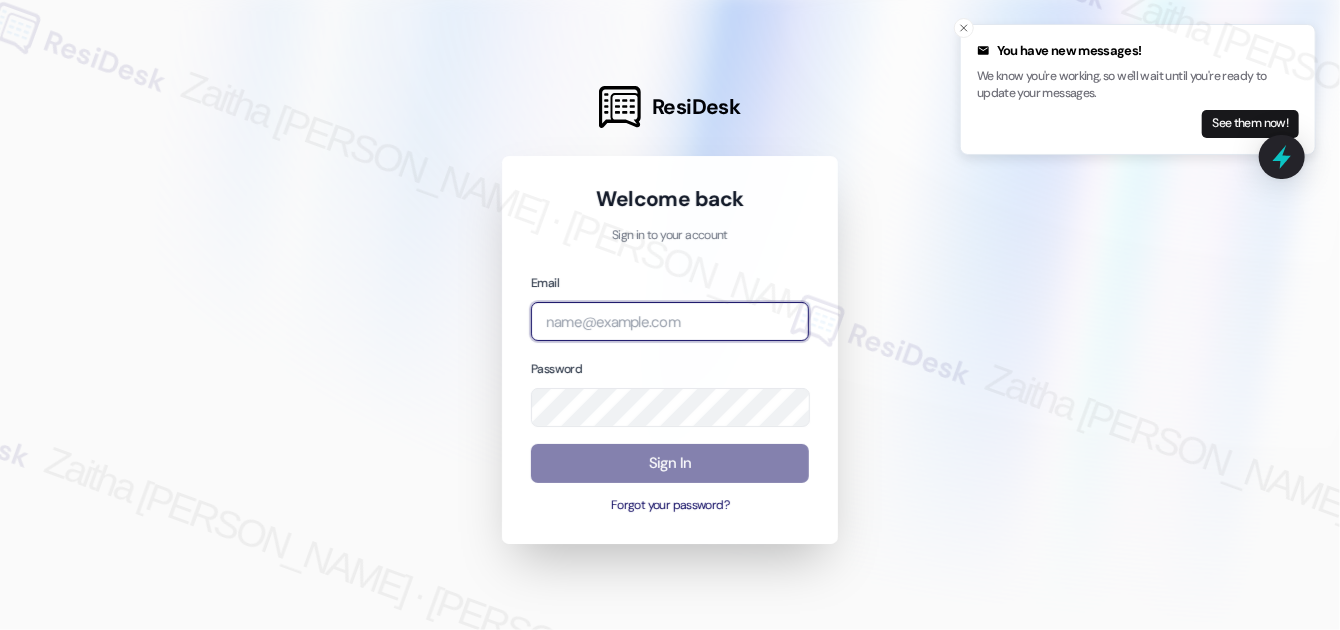 click at bounding box center (0, 630) 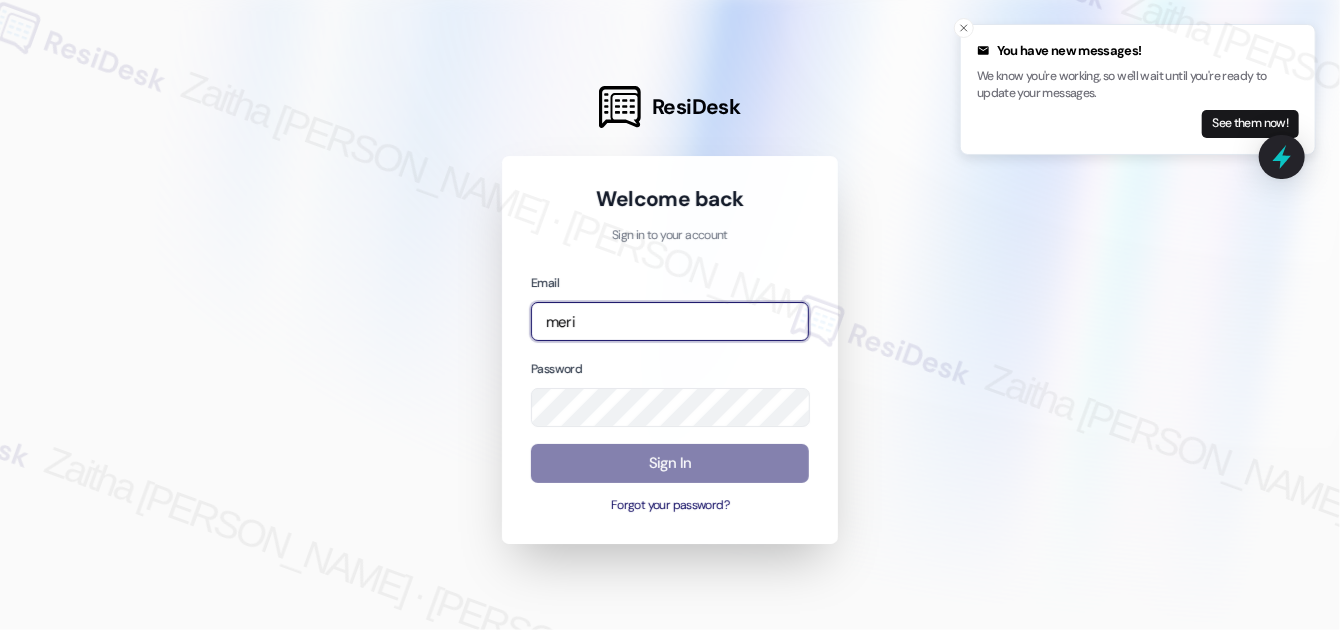 type on "merid" 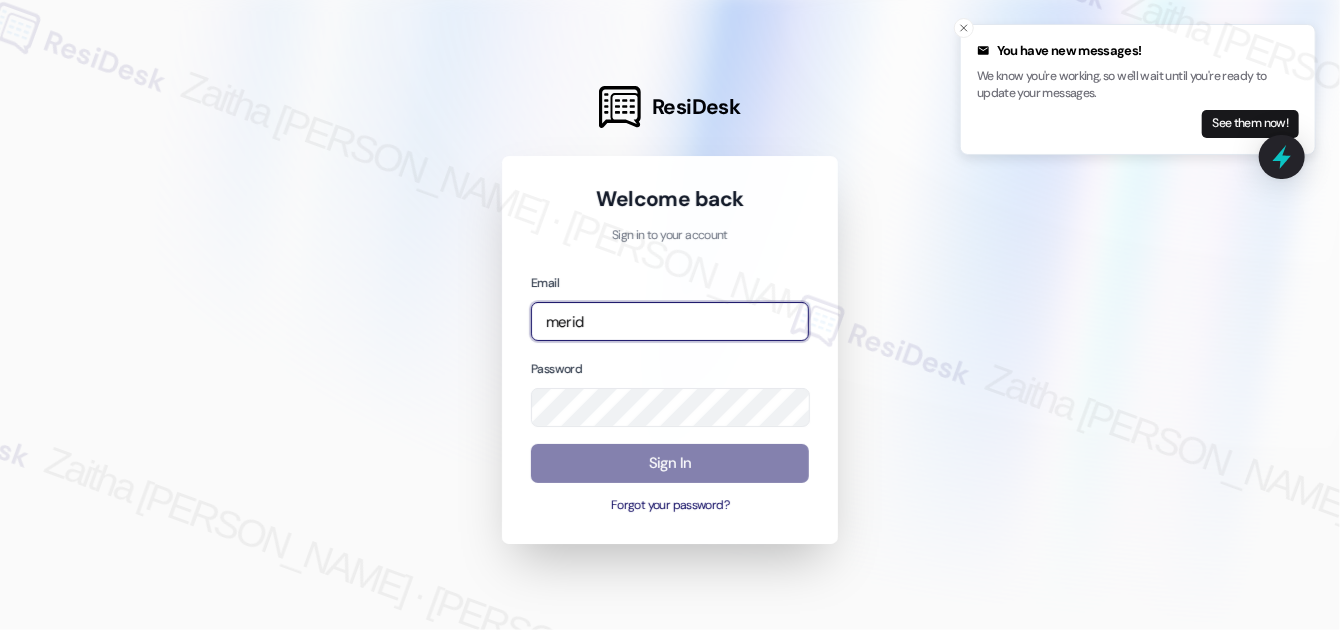 click on "ResiDesk Welcome back Sign in to your account Email merid Password Sign In Forgot your password?" at bounding box center [670, 315] 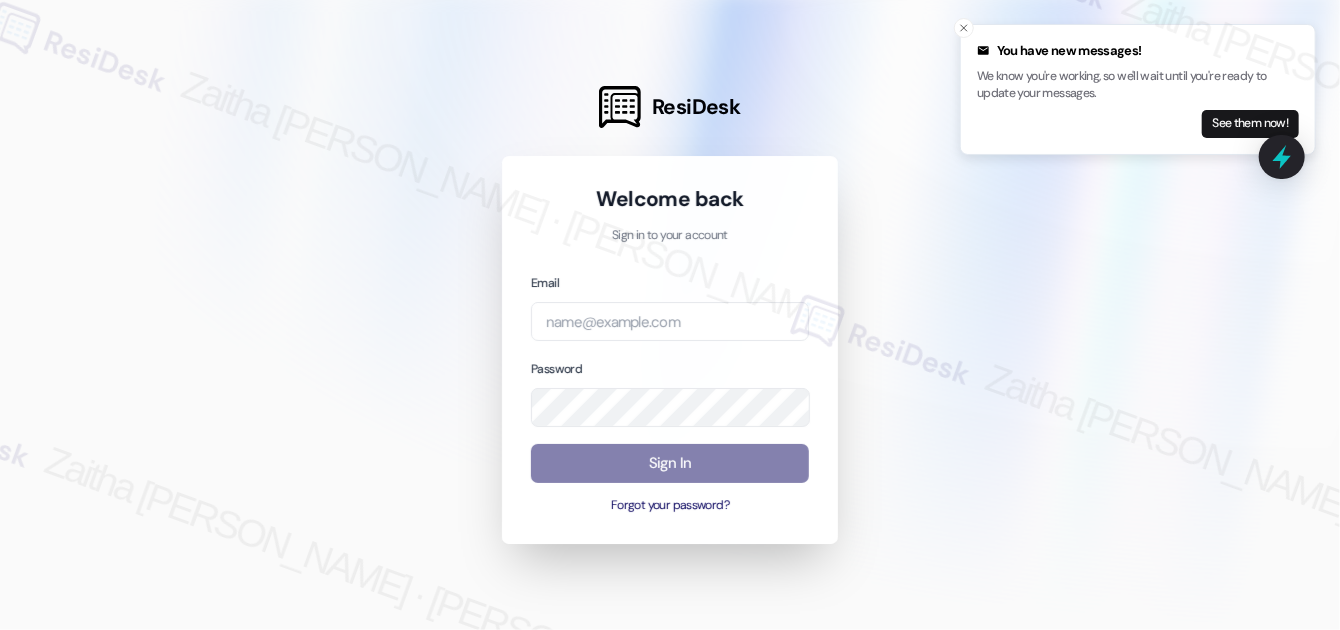 click at bounding box center [670, 315] 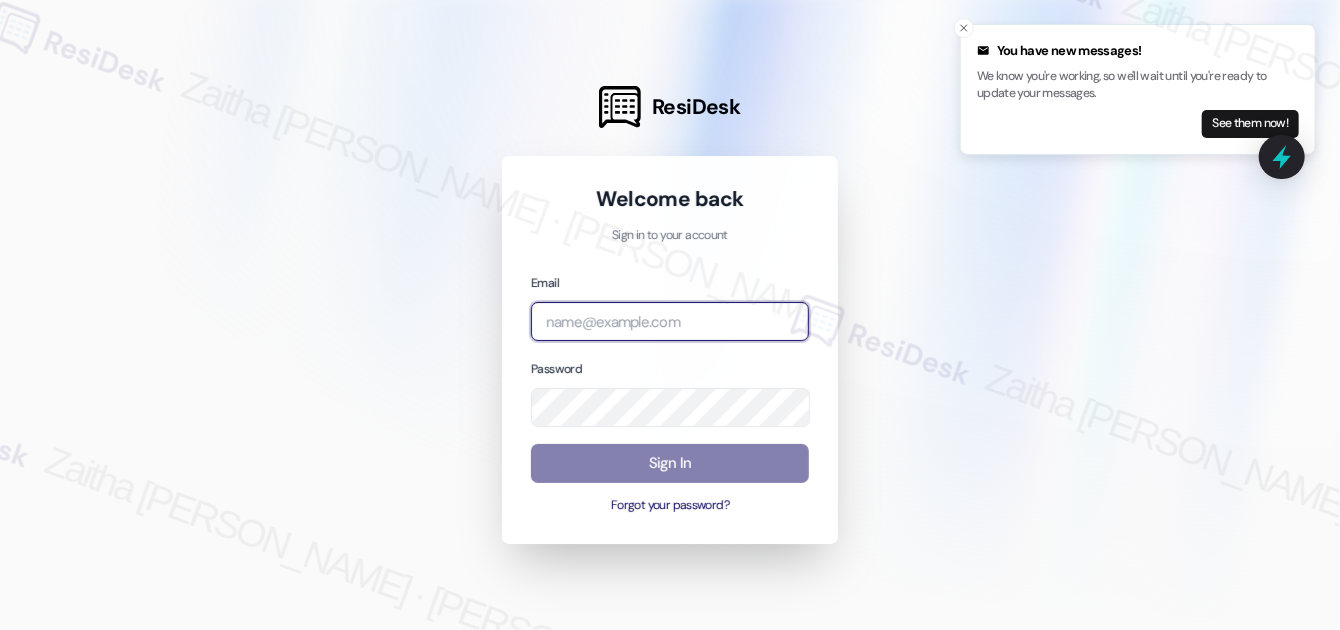 click at bounding box center [670, 321] 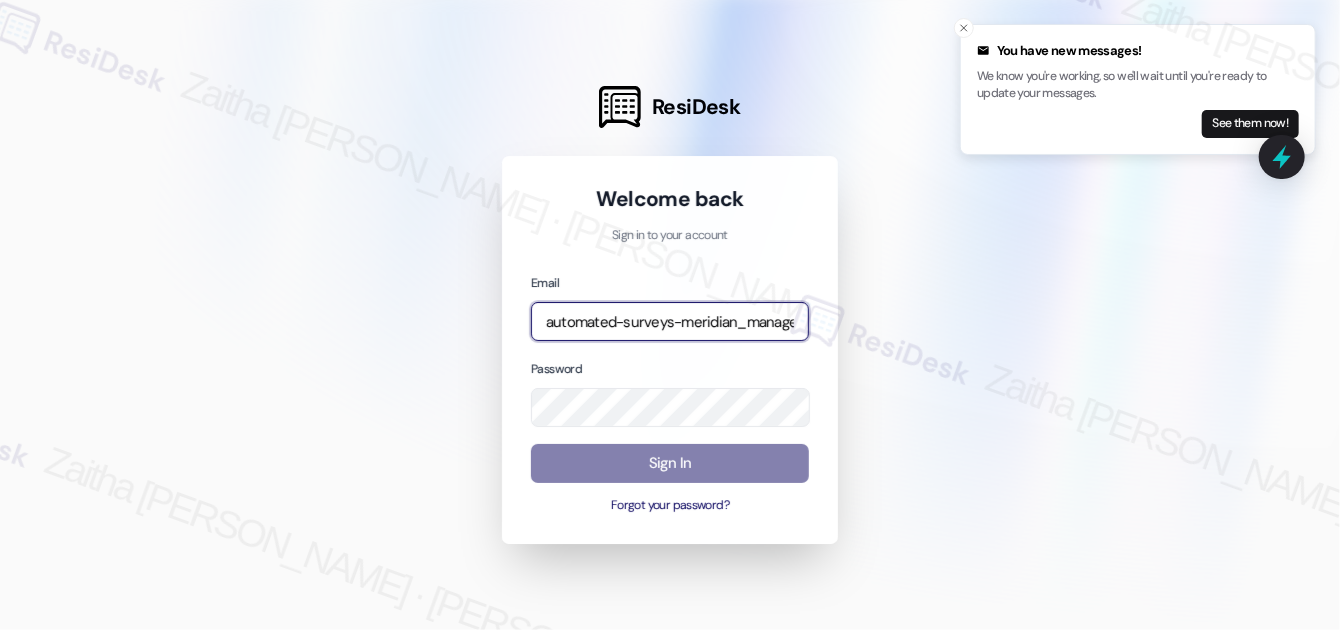 type on "automated-surveys-meridian_management-zaitha.mae.[PERSON_NAME]@meridian_[DOMAIN_NAME]" 